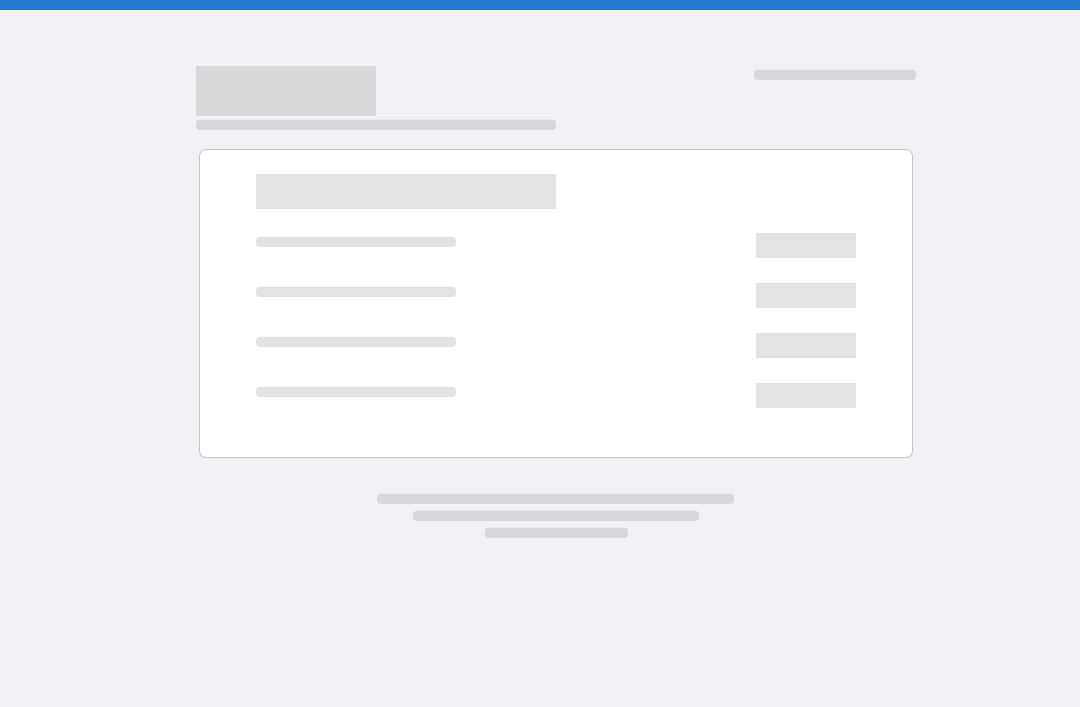 scroll, scrollTop: 0, scrollLeft: 0, axis: both 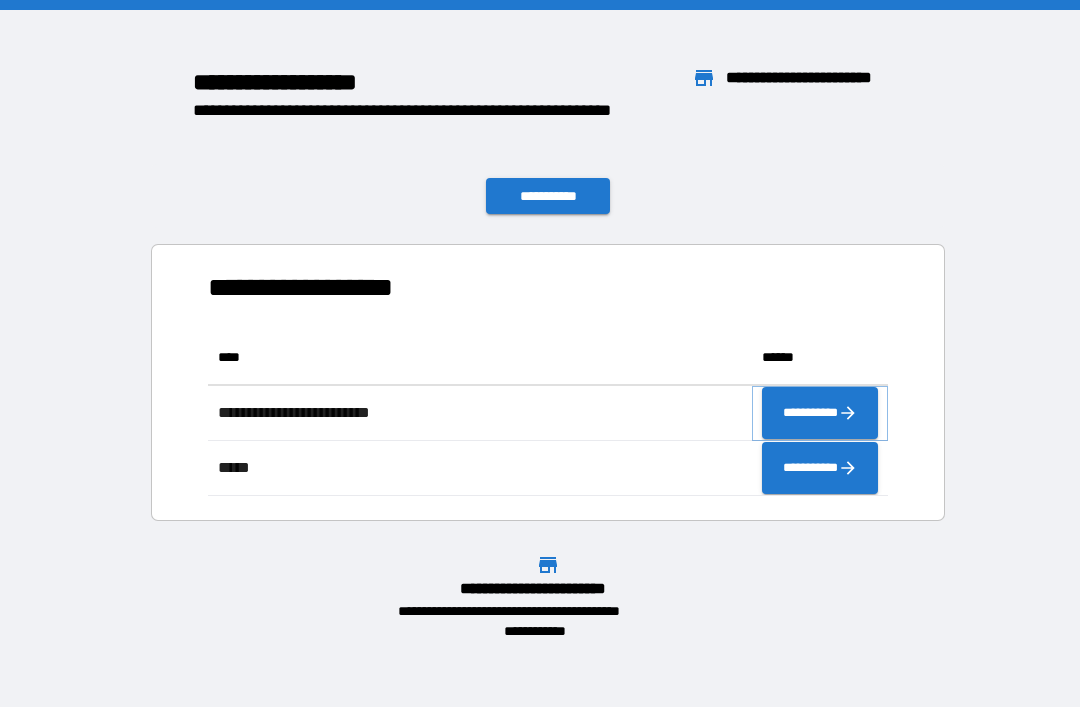 click on "**********" at bounding box center (820, 413) 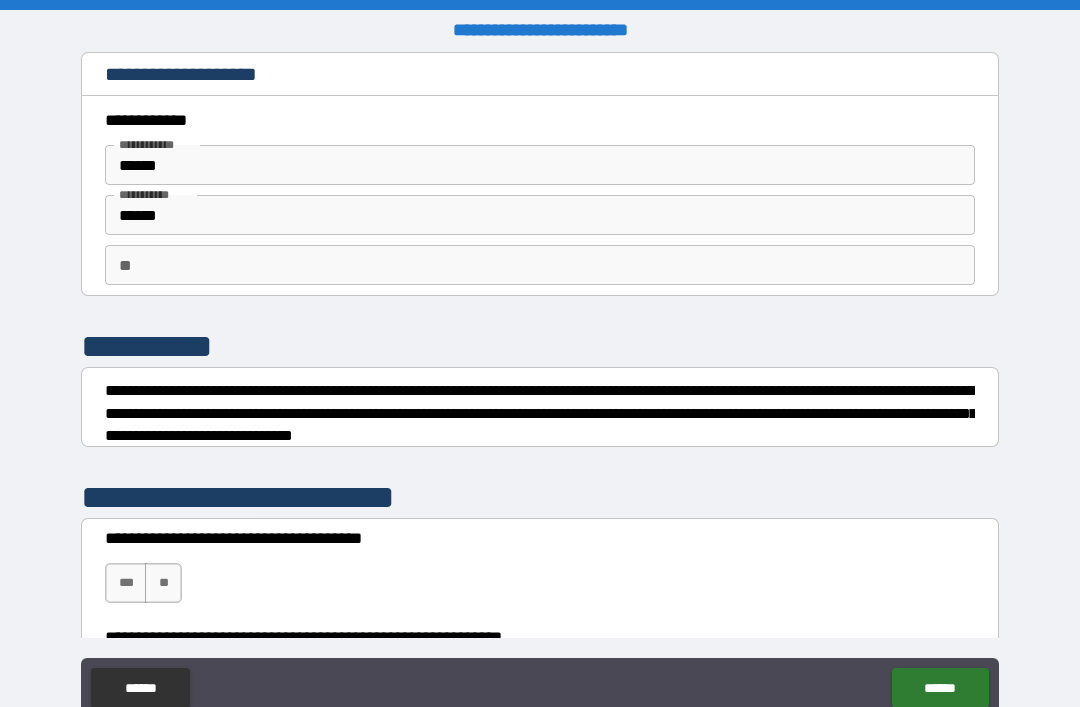 click on "**" at bounding box center [540, 265] 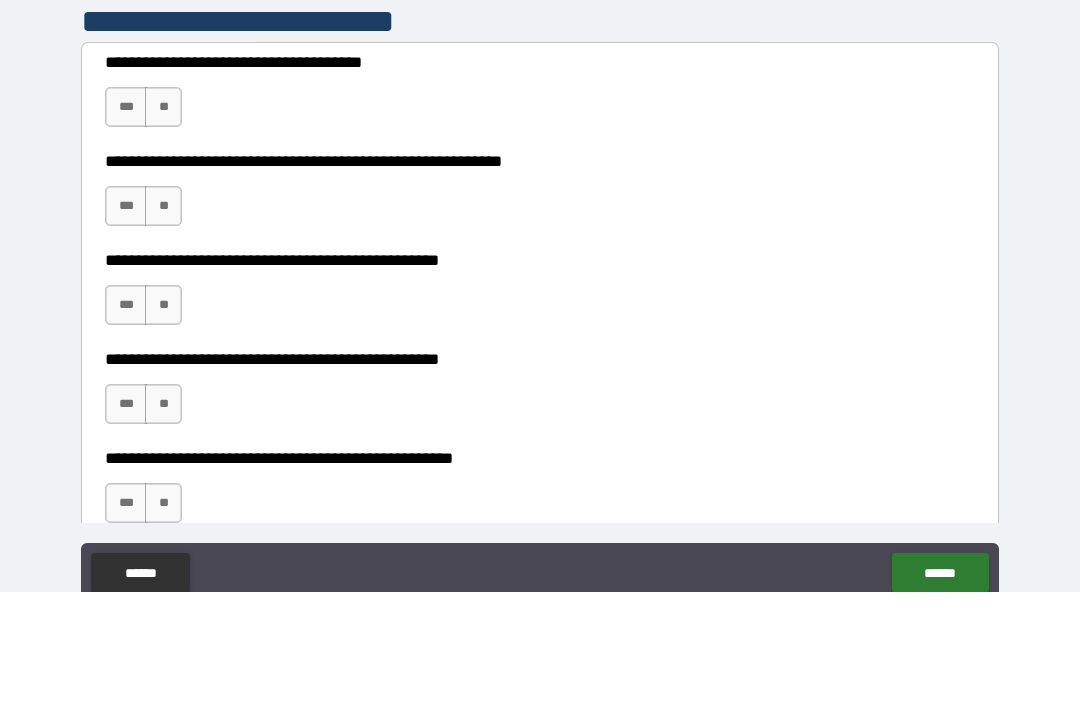 scroll, scrollTop: 361, scrollLeft: 0, axis: vertical 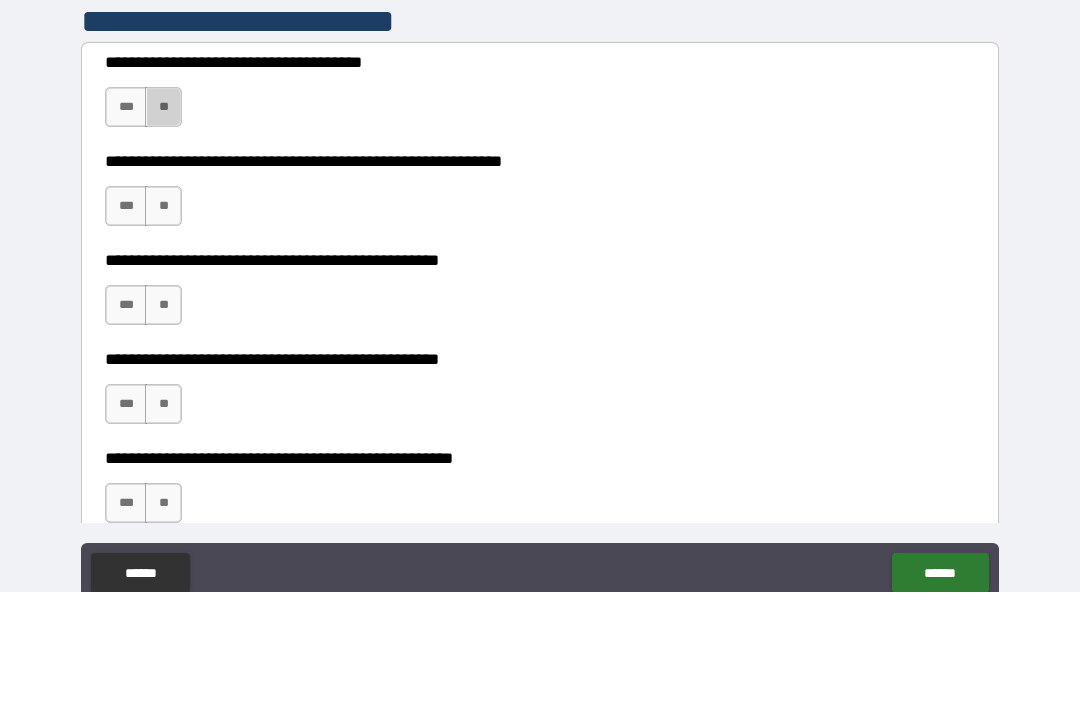 type on "*" 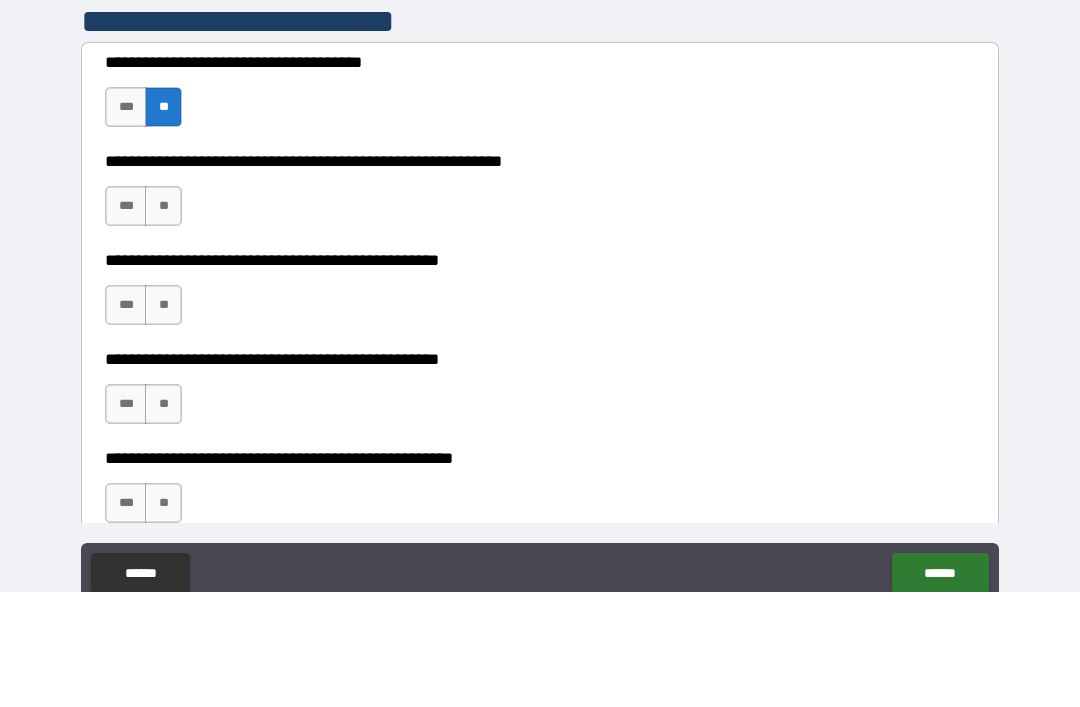 scroll, scrollTop: 64, scrollLeft: 0, axis: vertical 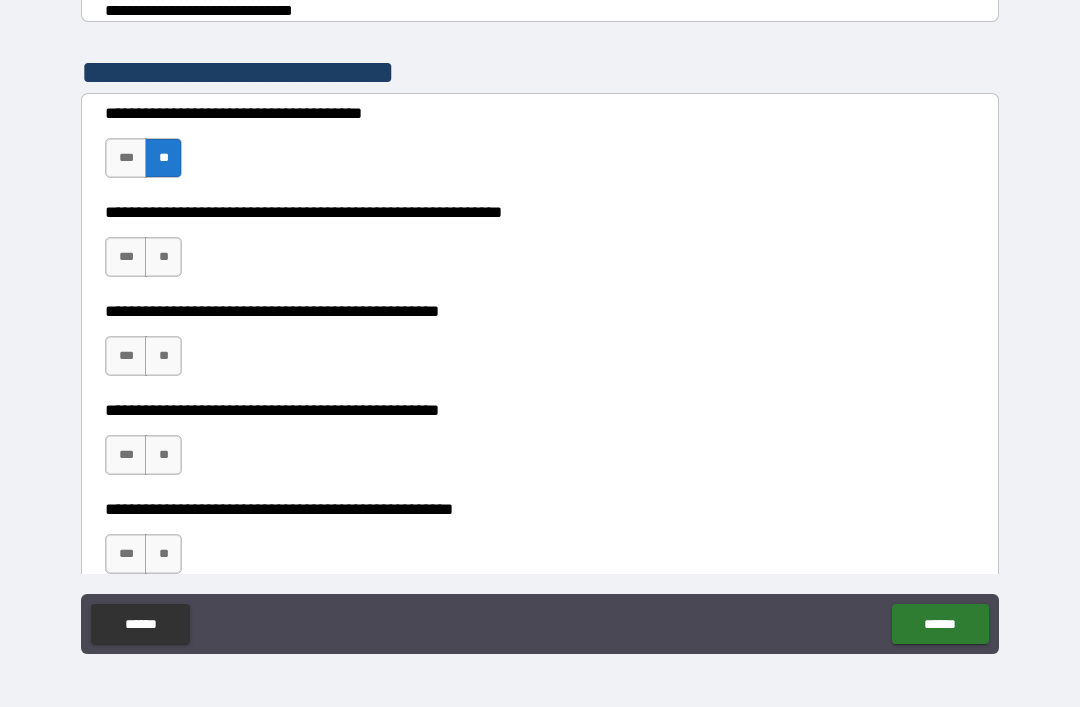 click on "***" at bounding box center (126, 257) 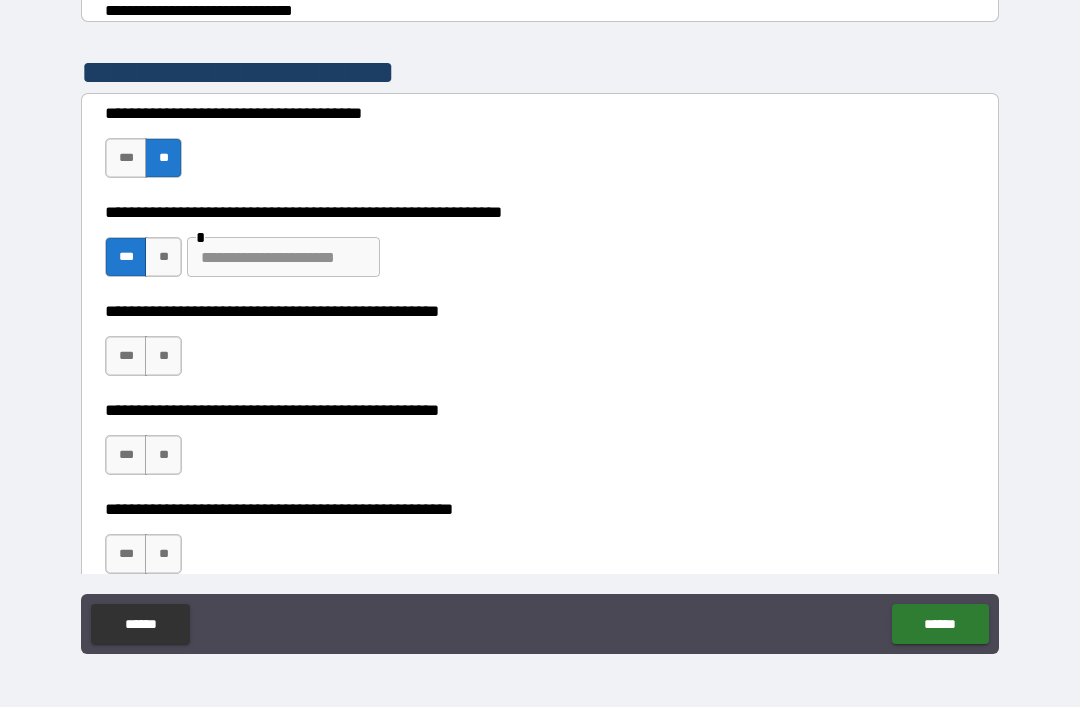 click at bounding box center [283, 257] 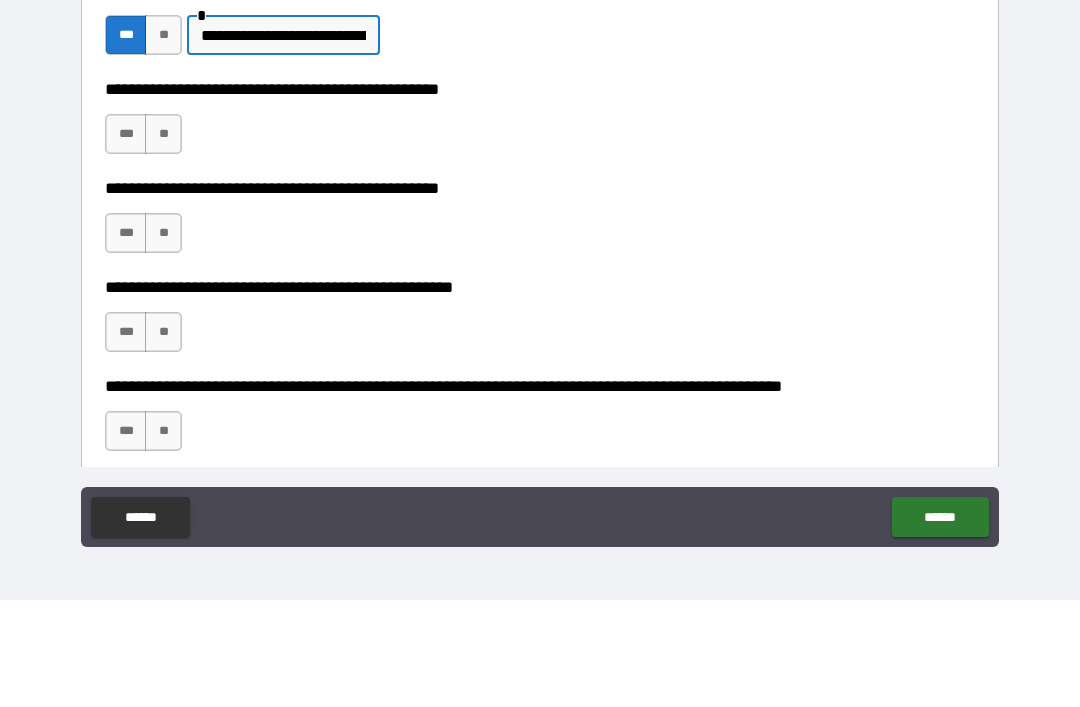scroll, scrollTop: 480, scrollLeft: 0, axis: vertical 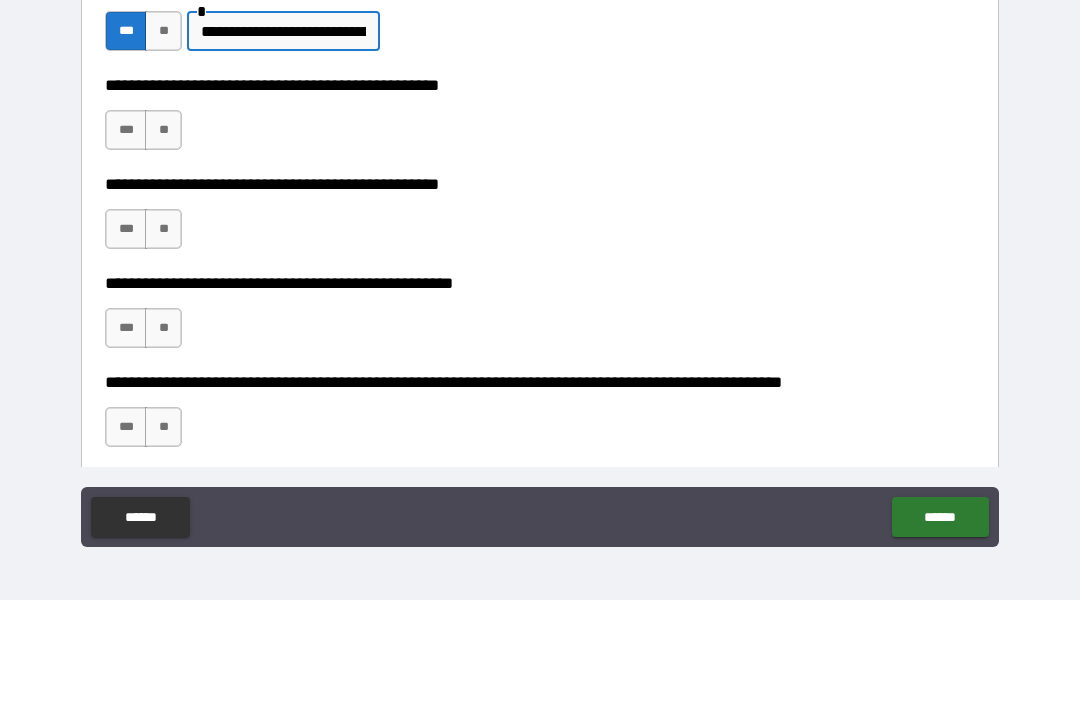type on "**********" 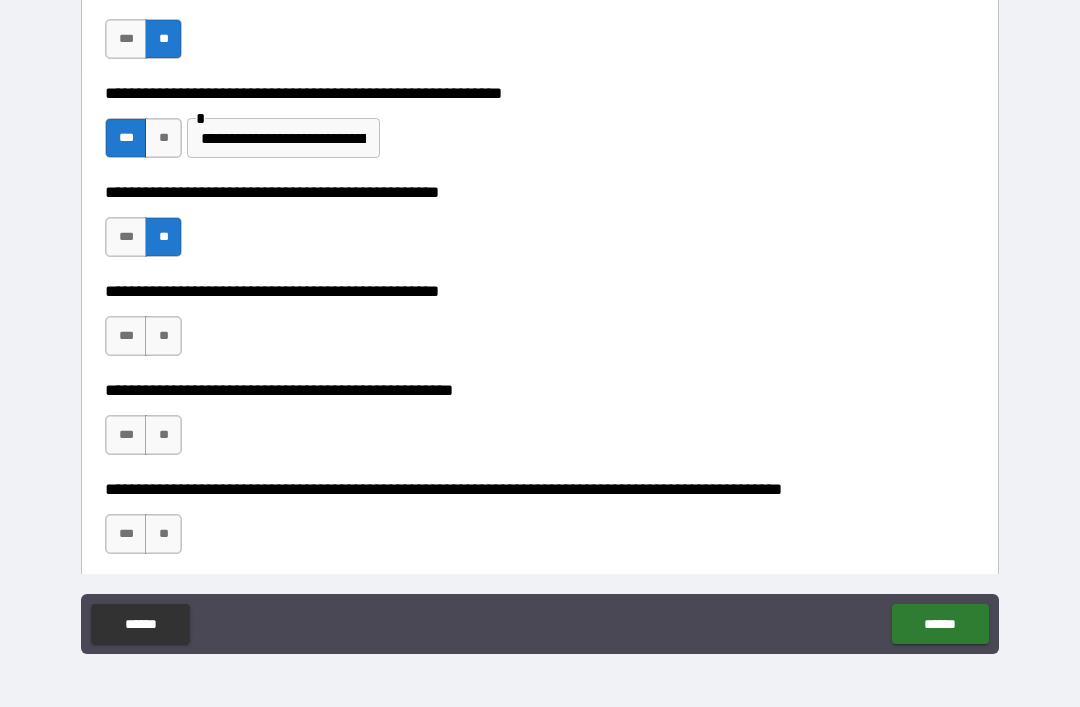 click on "***" at bounding box center [126, 336] 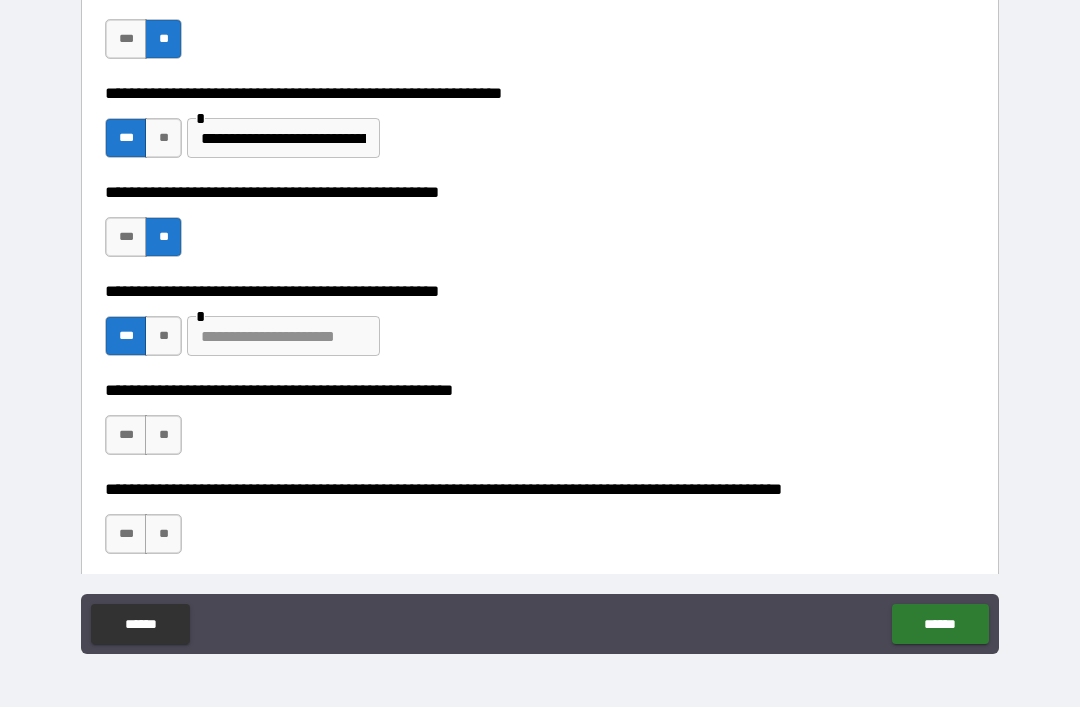 click at bounding box center (283, 336) 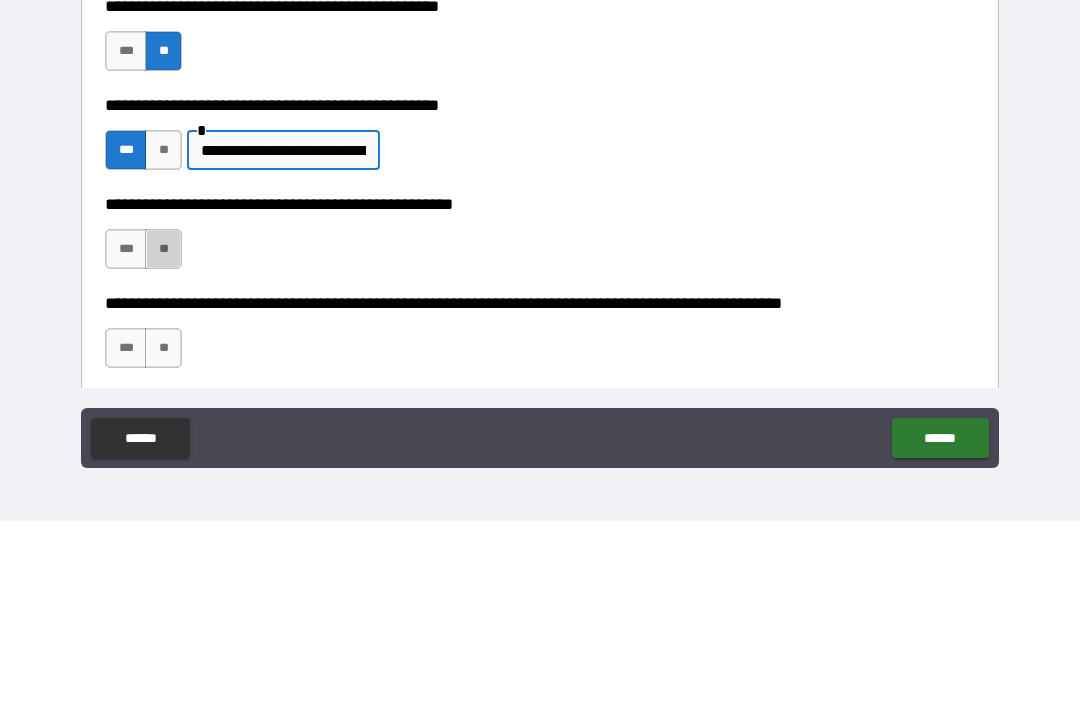 type on "**********" 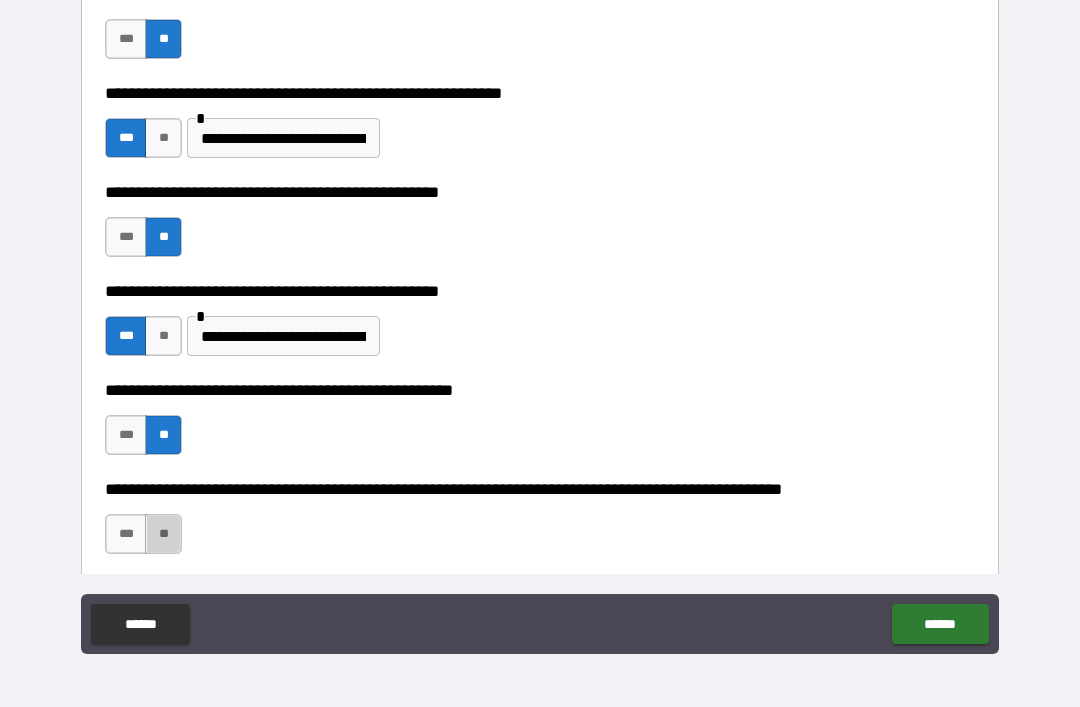 click on "**" at bounding box center (163, 534) 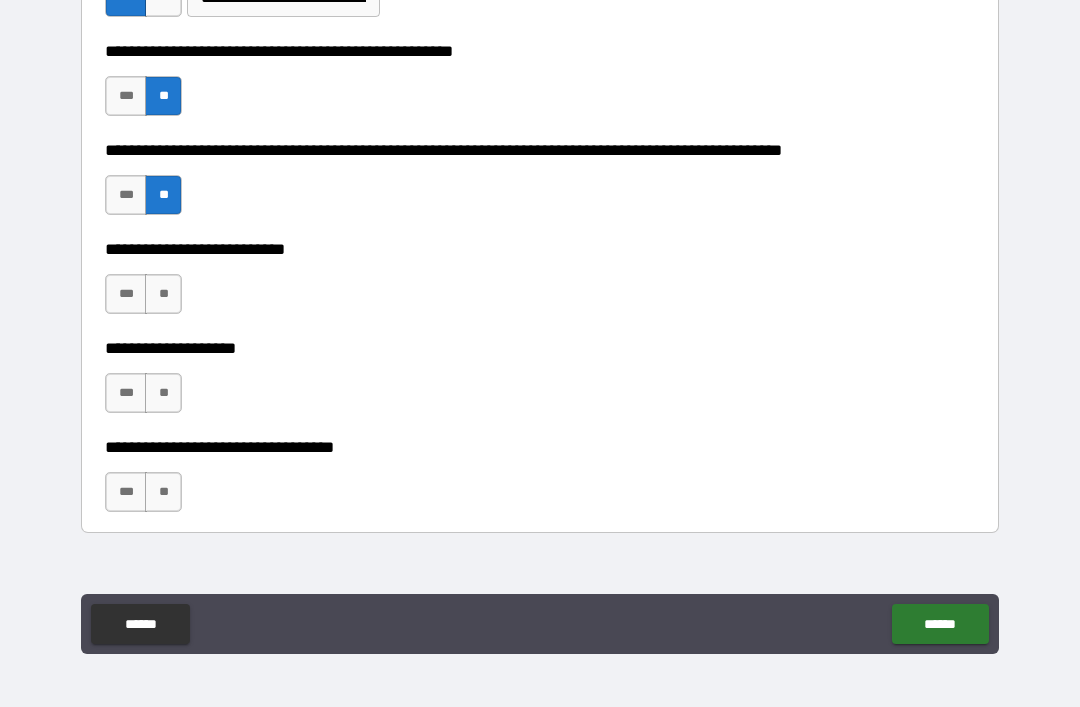 scroll, scrollTop: 819, scrollLeft: 0, axis: vertical 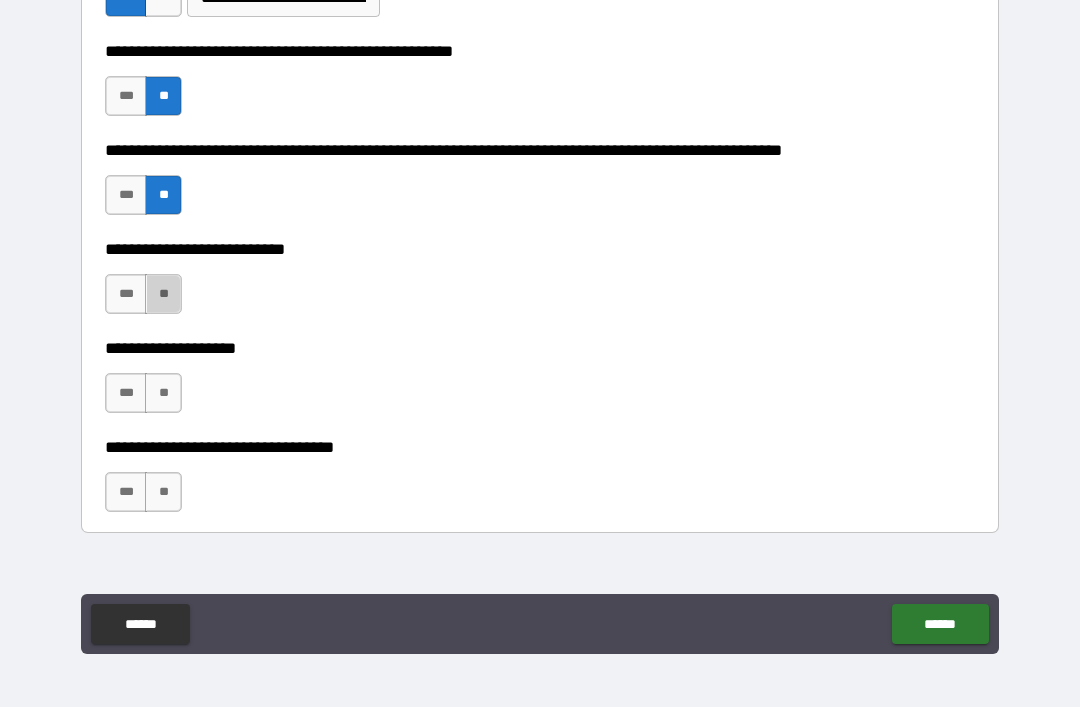 click on "**" at bounding box center [163, 294] 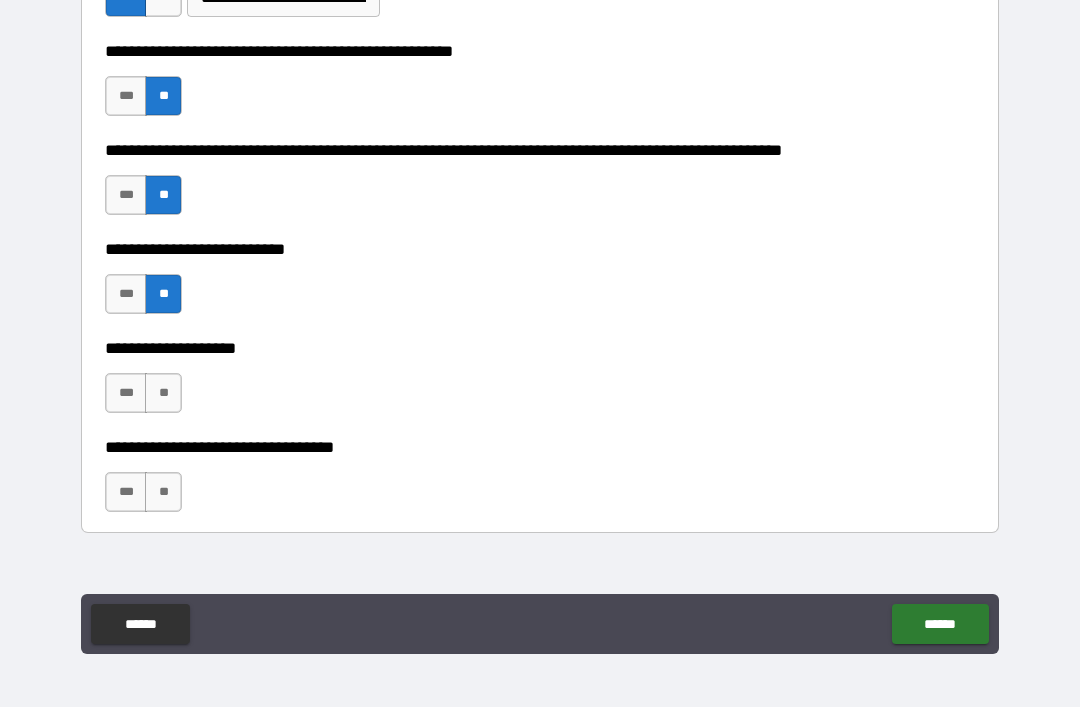 click on "**" at bounding box center (163, 393) 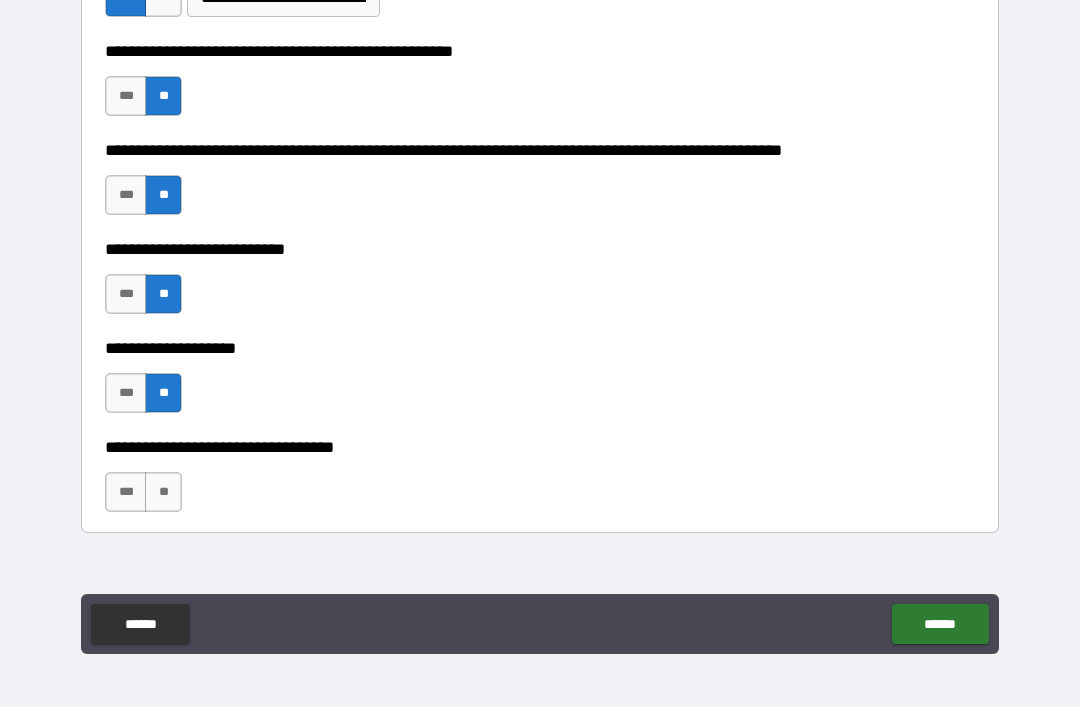 click on "**" at bounding box center [163, 492] 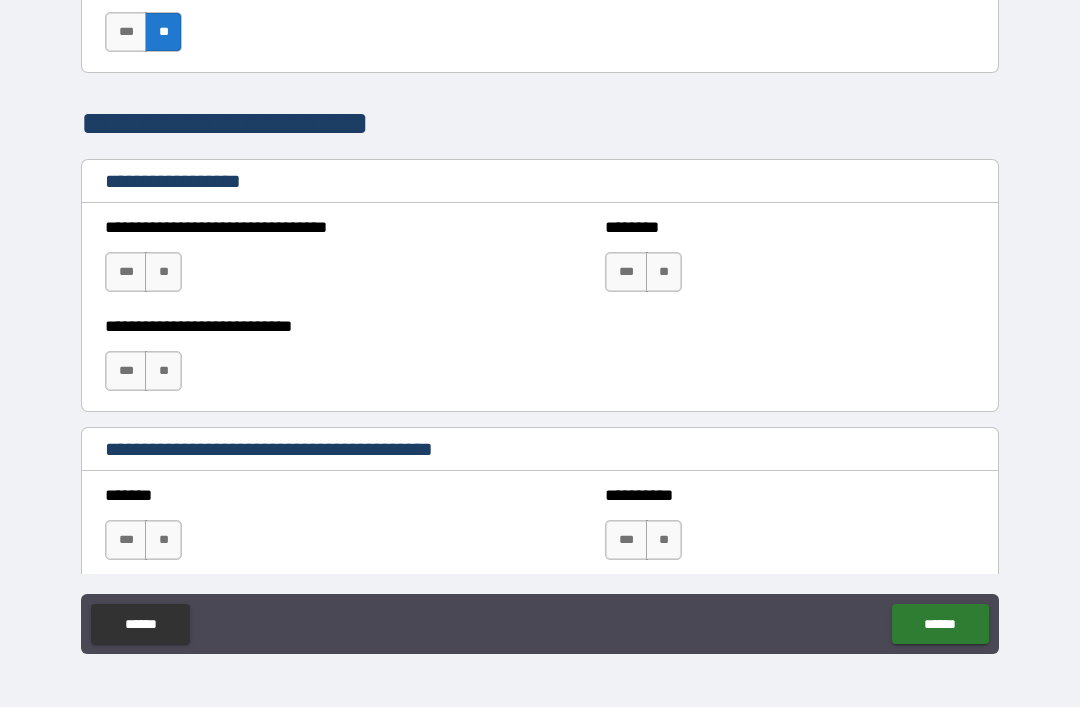 scroll, scrollTop: 1279, scrollLeft: 0, axis: vertical 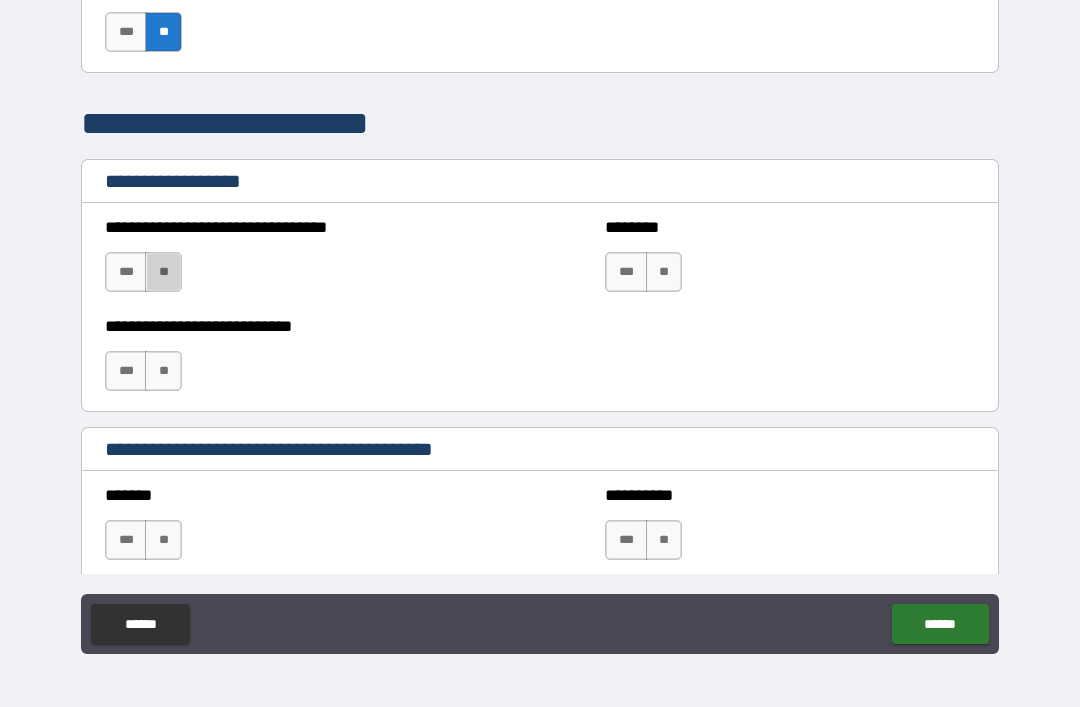 click on "**" at bounding box center (163, 272) 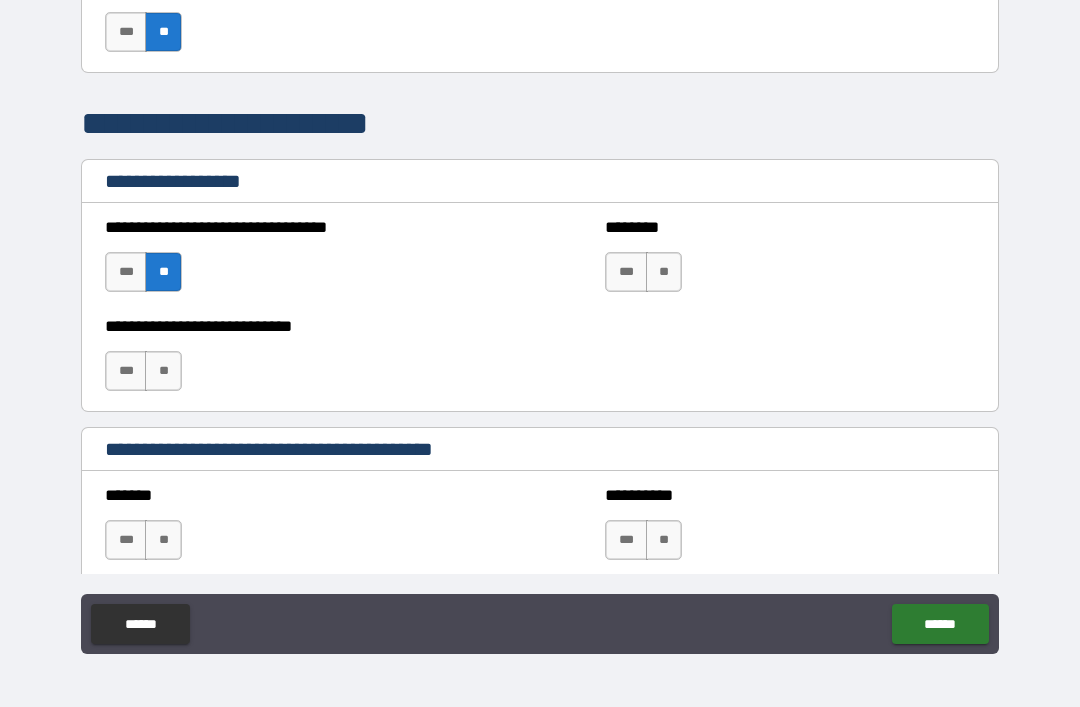 click on "**" at bounding box center [163, 371] 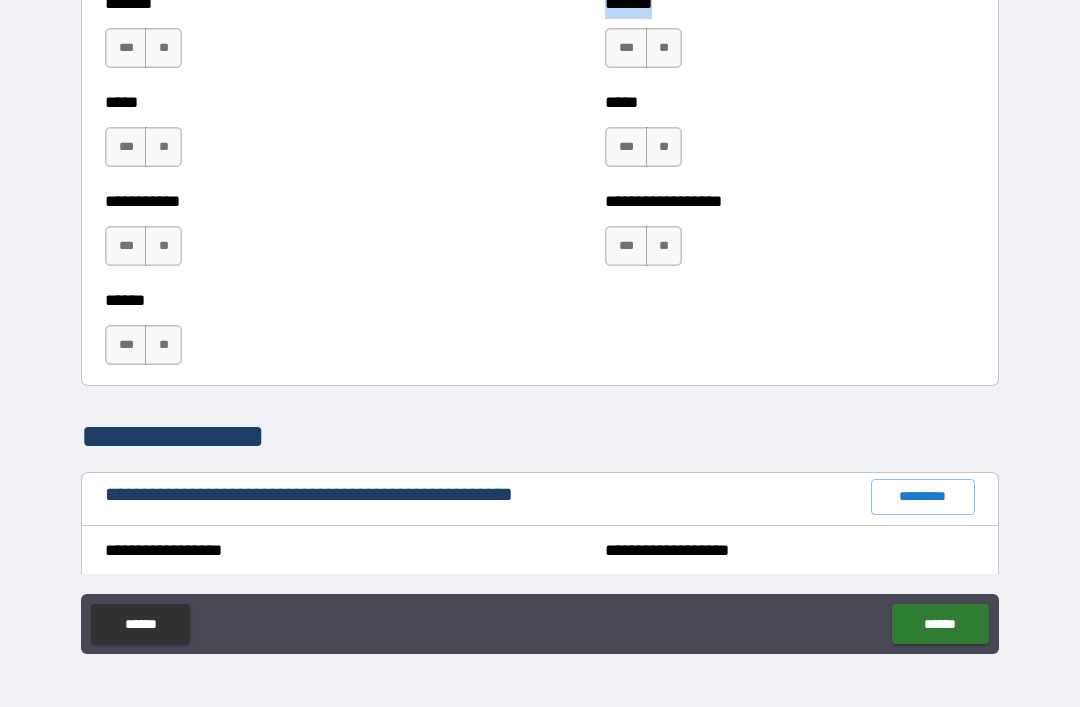 scroll, scrollTop: 1875, scrollLeft: 0, axis: vertical 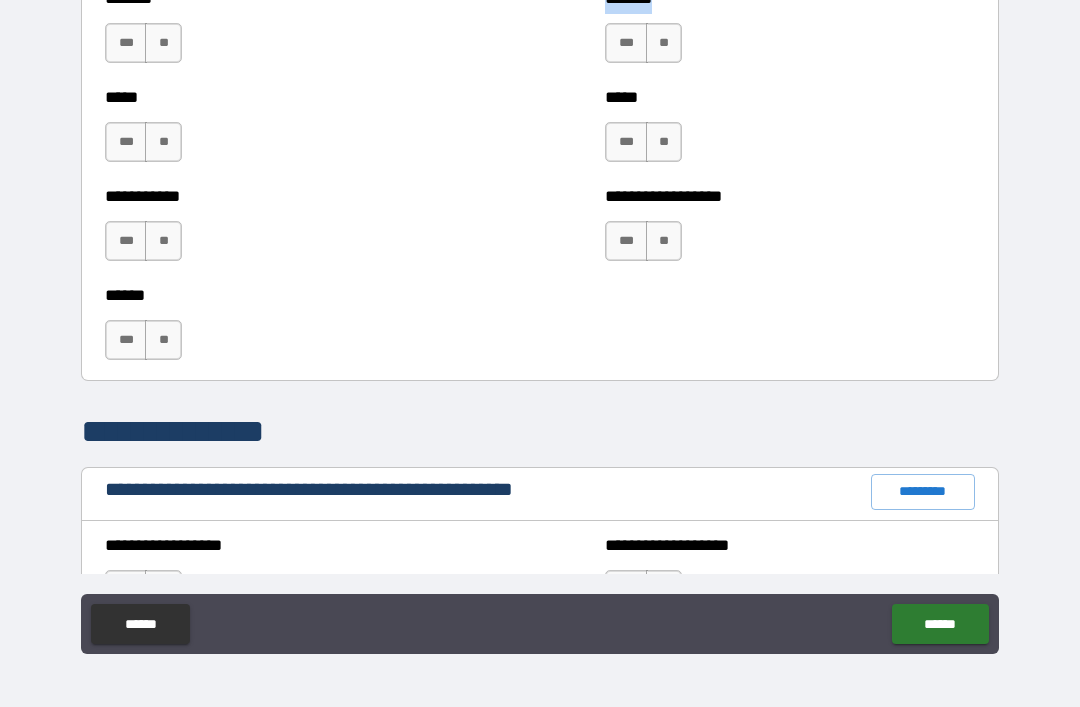 click on "***" at bounding box center (126, 340) 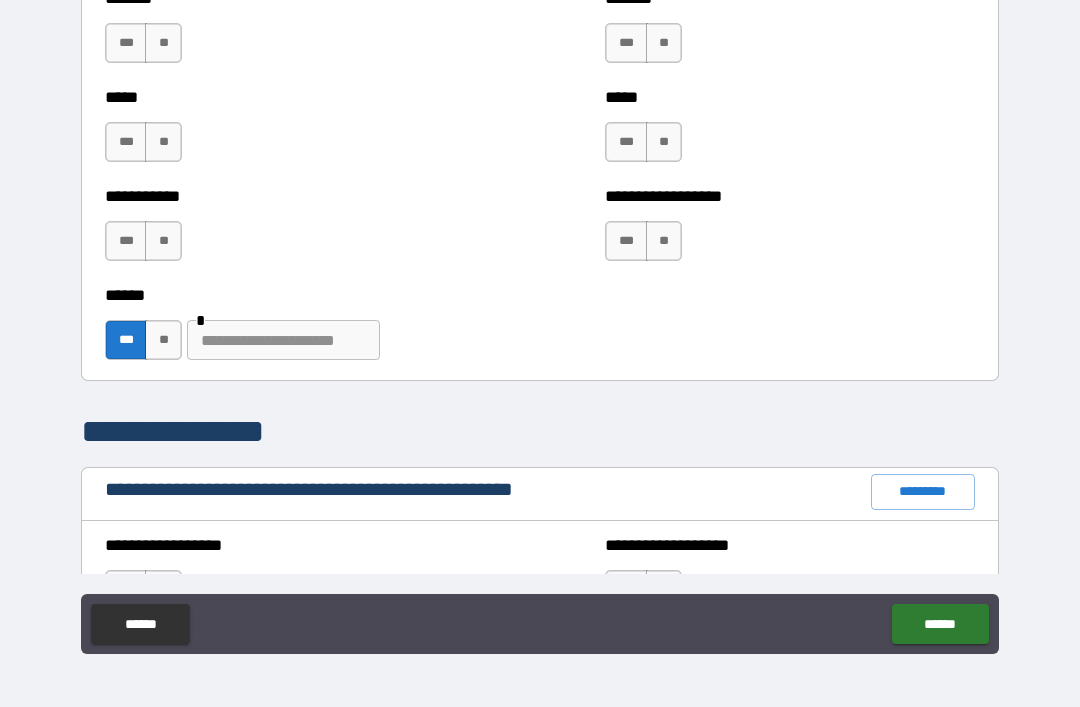click at bounding box center [283, 340] 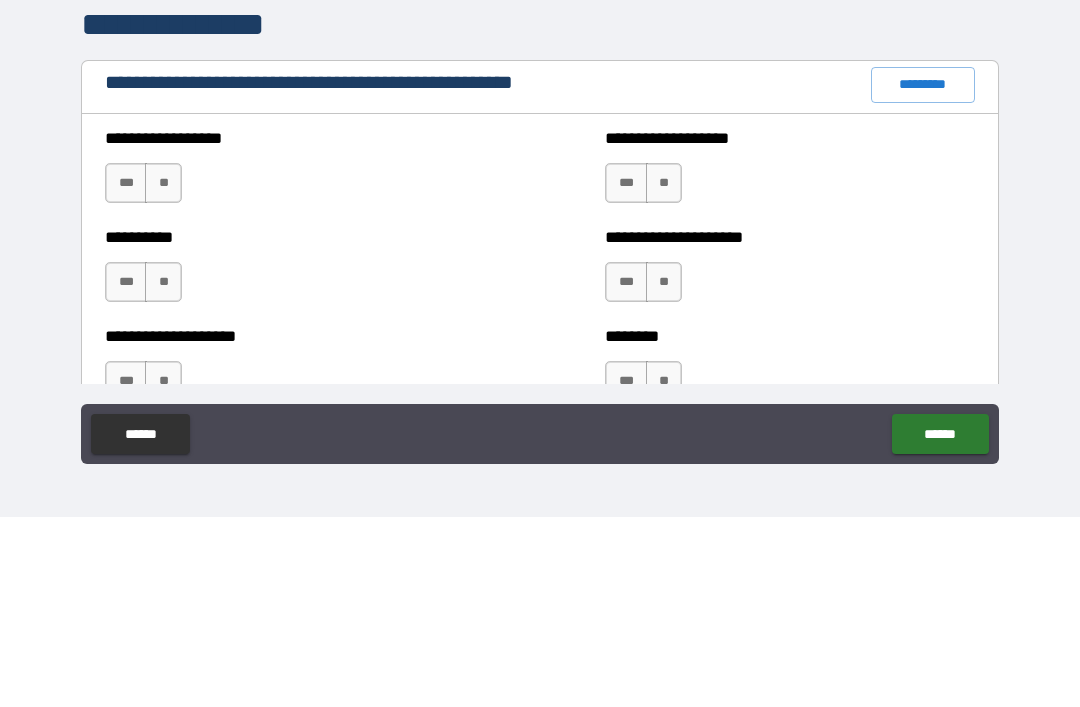 scroll, scrollTop: 2092, scrollLeft: 0, axis: vertical 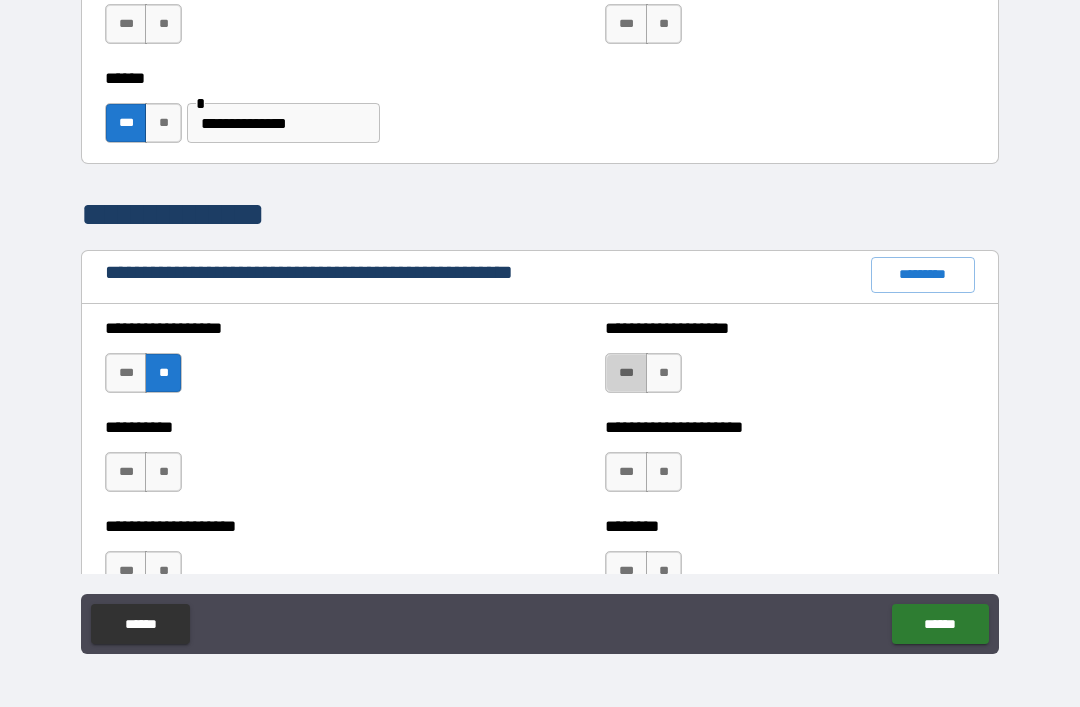 click on "***" at bounding box center (626, 373) 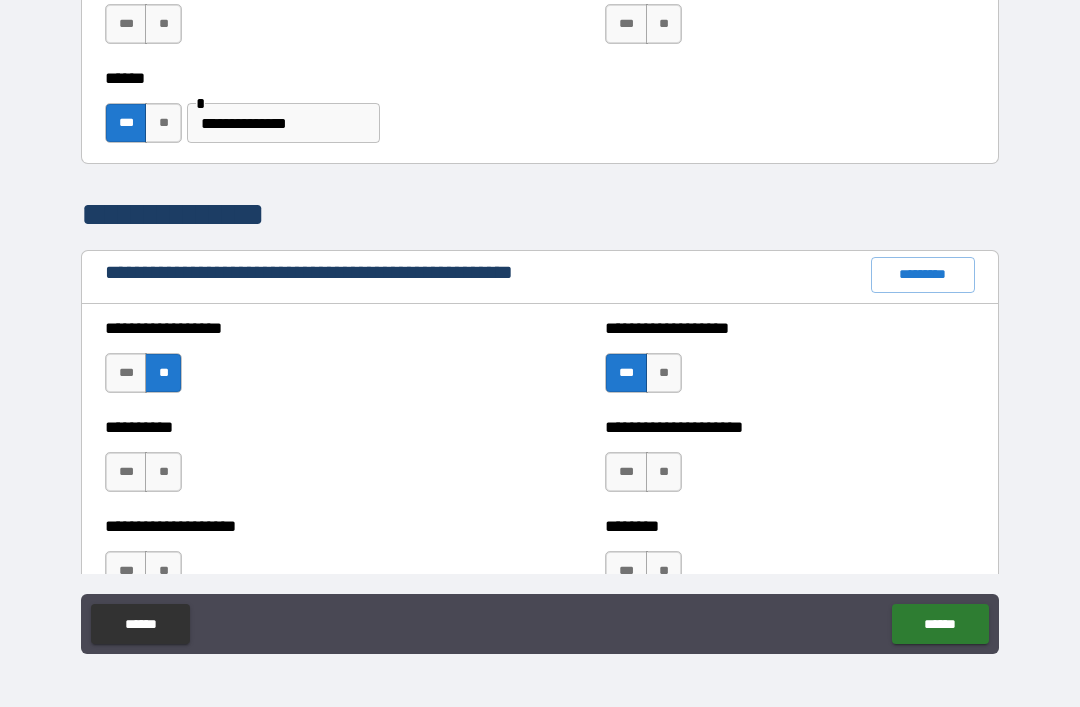 click on "**" at bounding box center [664, 472] 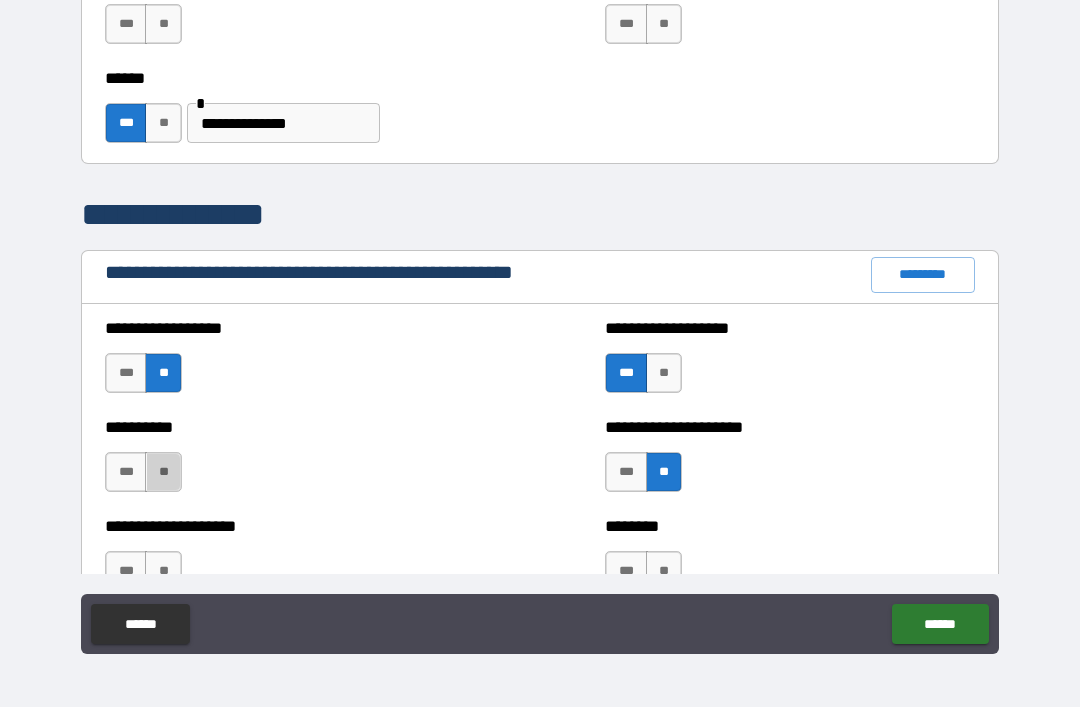click on "**" at bounding box center [163, 472] 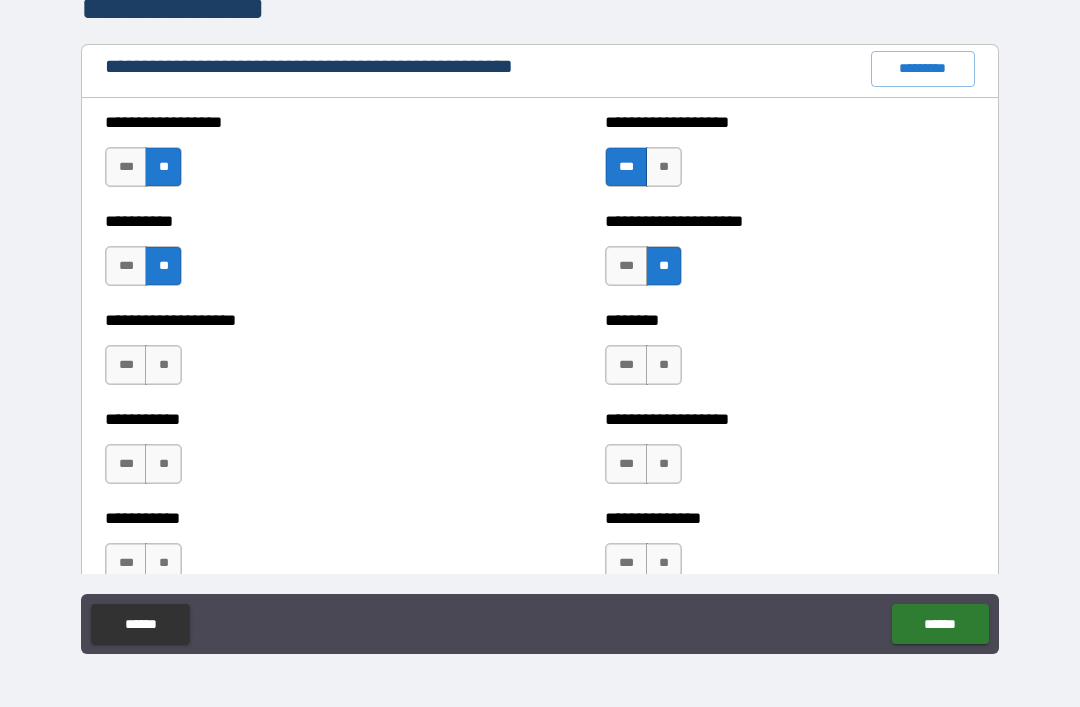 scroll, scrollTop: 2340, scrollLeft: 0, axis: vertical 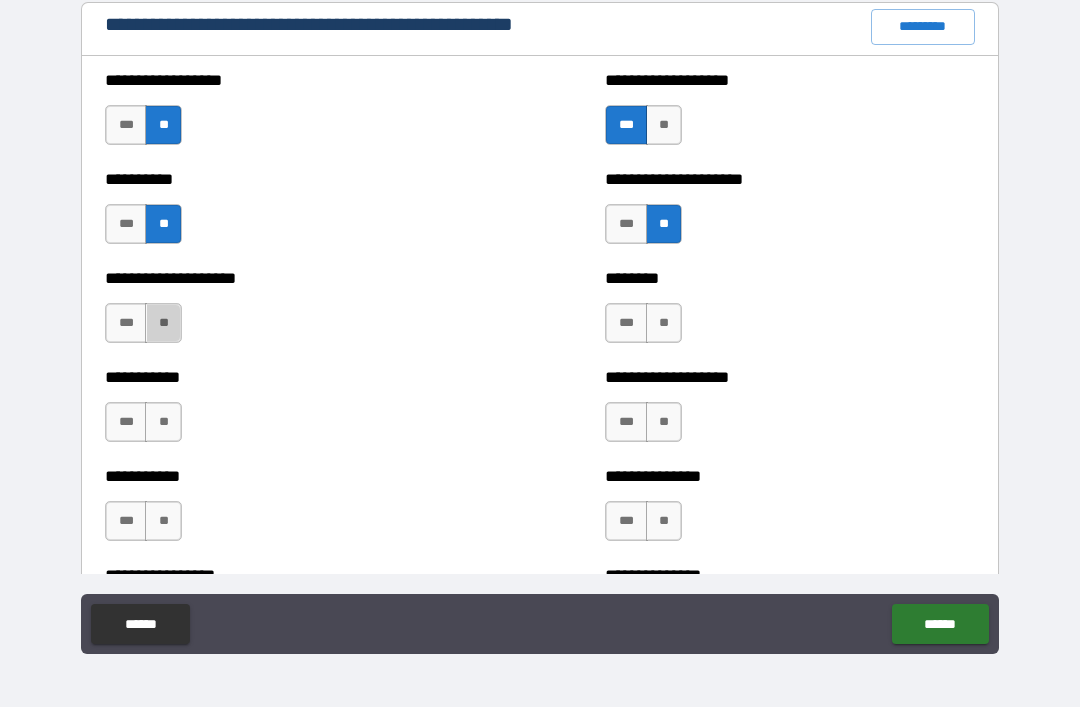 click on "**" at bounding box center (163, 323) 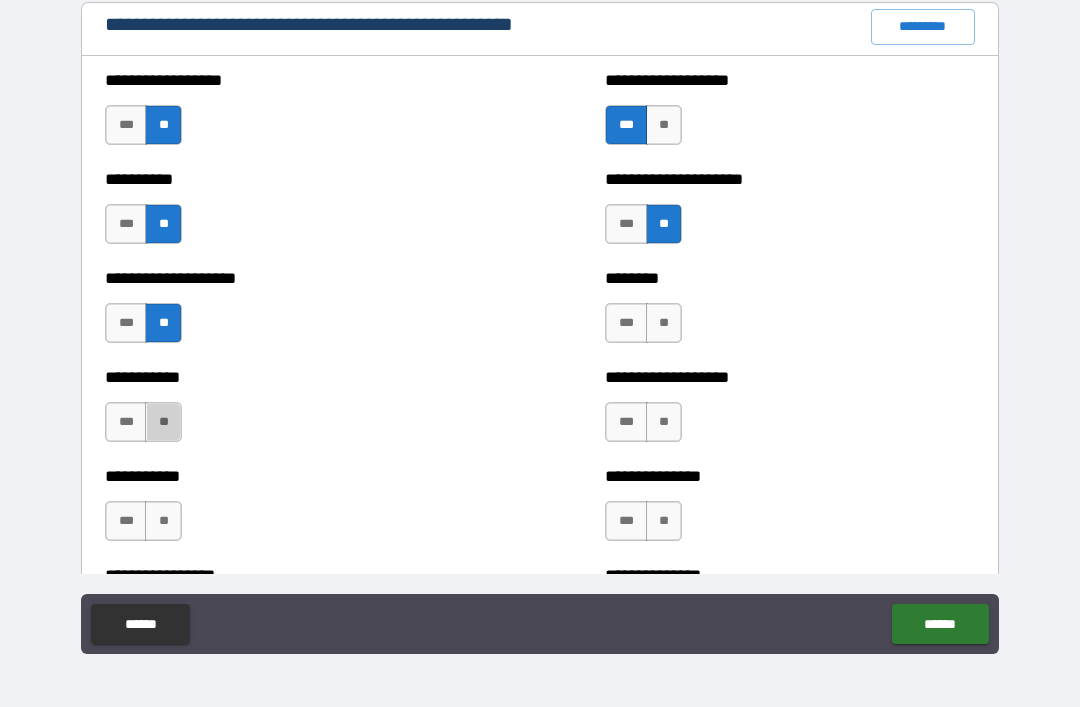 click on "**" at bounding box center (163, 422) 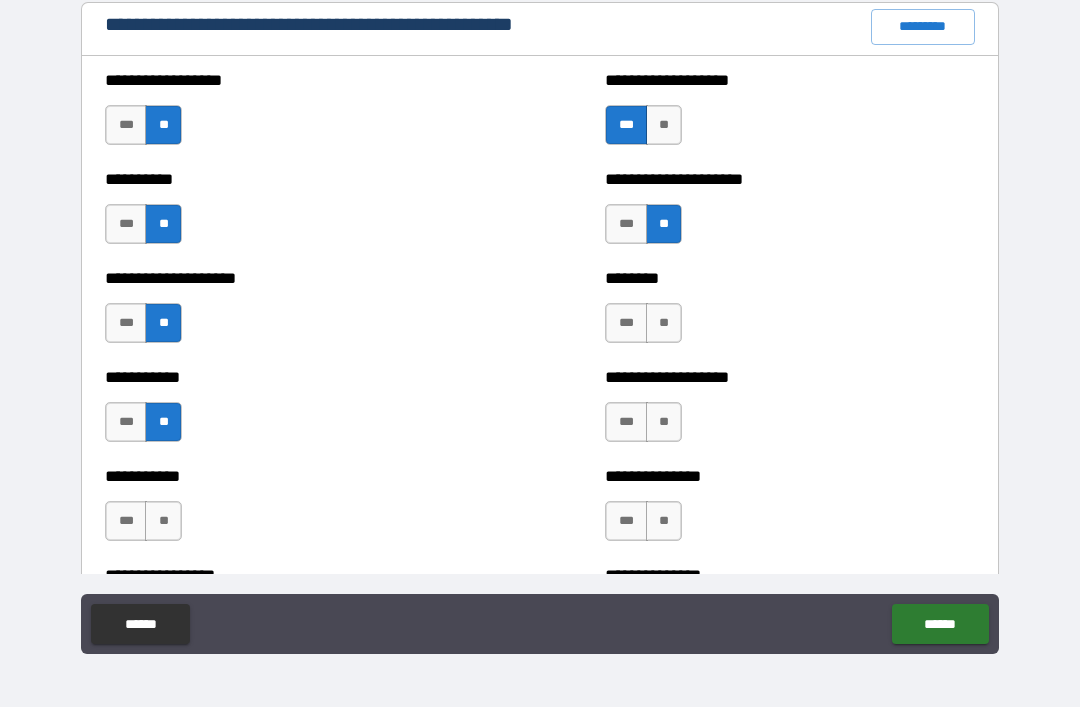 click on "**" at bounding box center [163, 521] 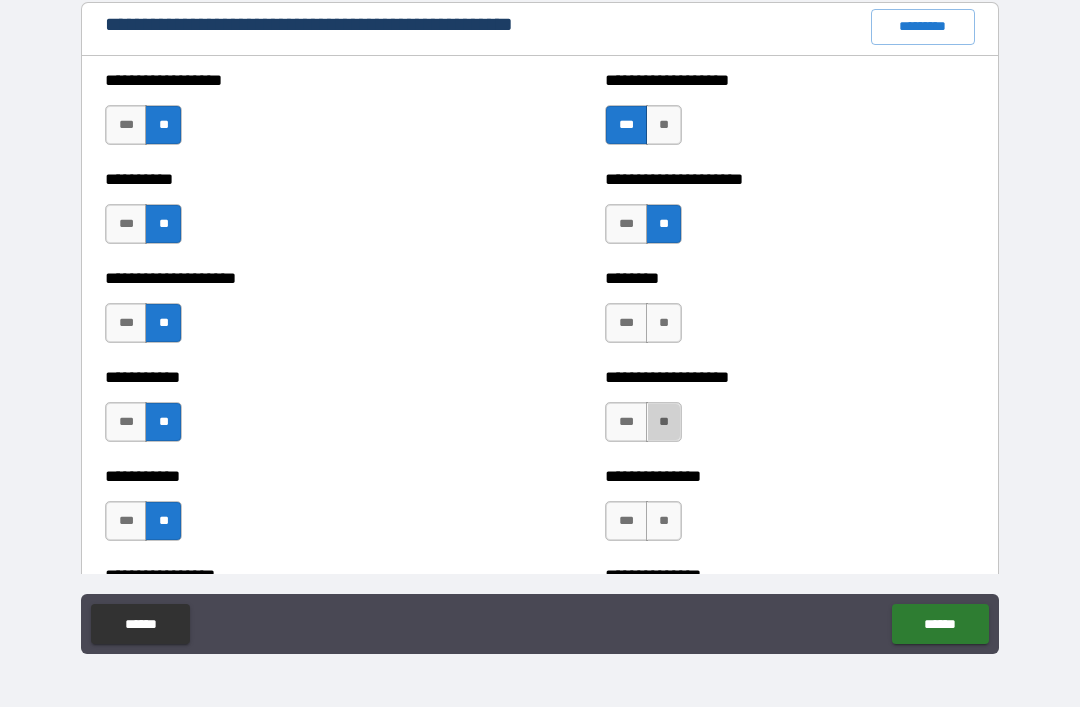 click on "**" at bounding box center [664, 422] 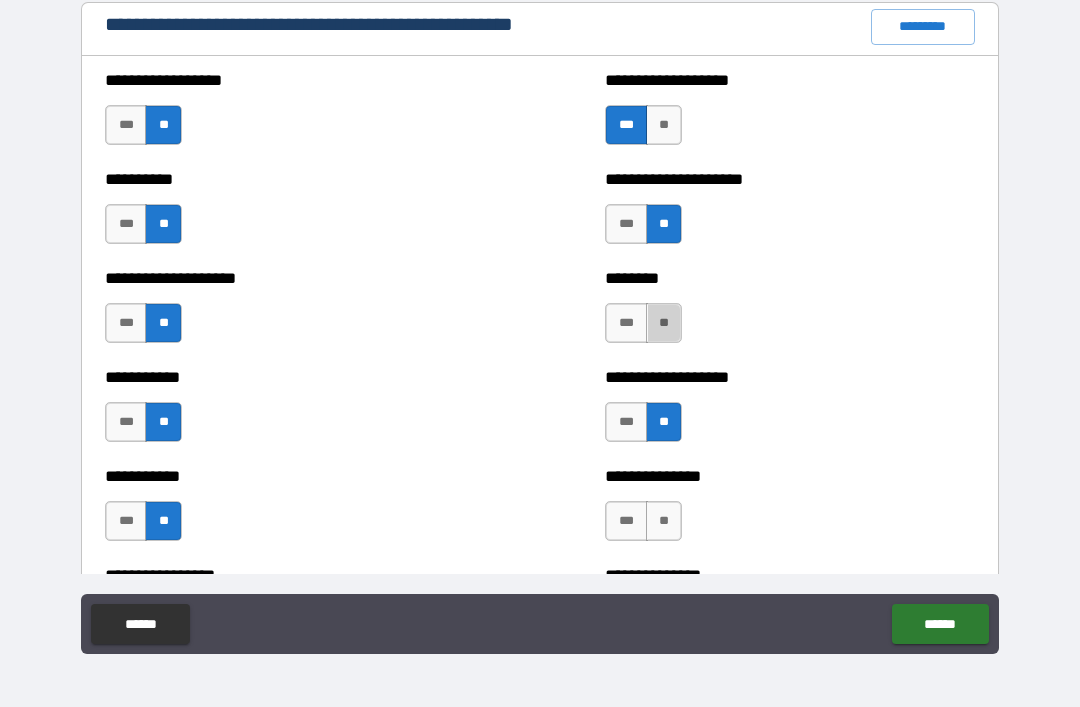 click on "**" at bounding box center (664, 323) 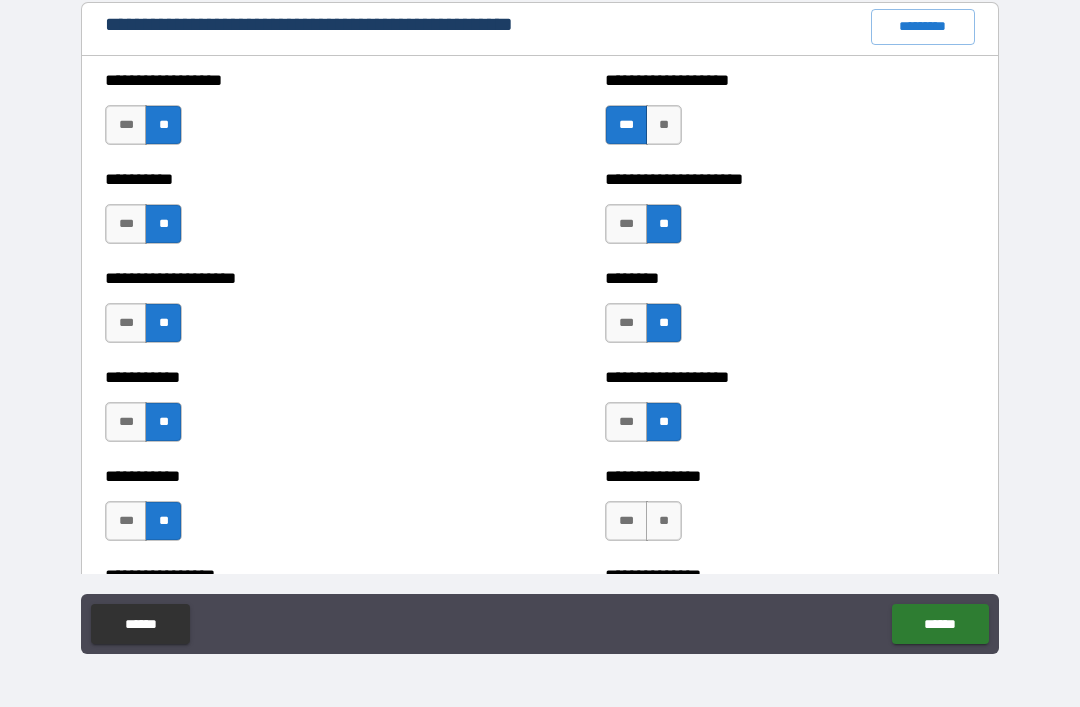 click on "**" at bounding box center [664, 521] 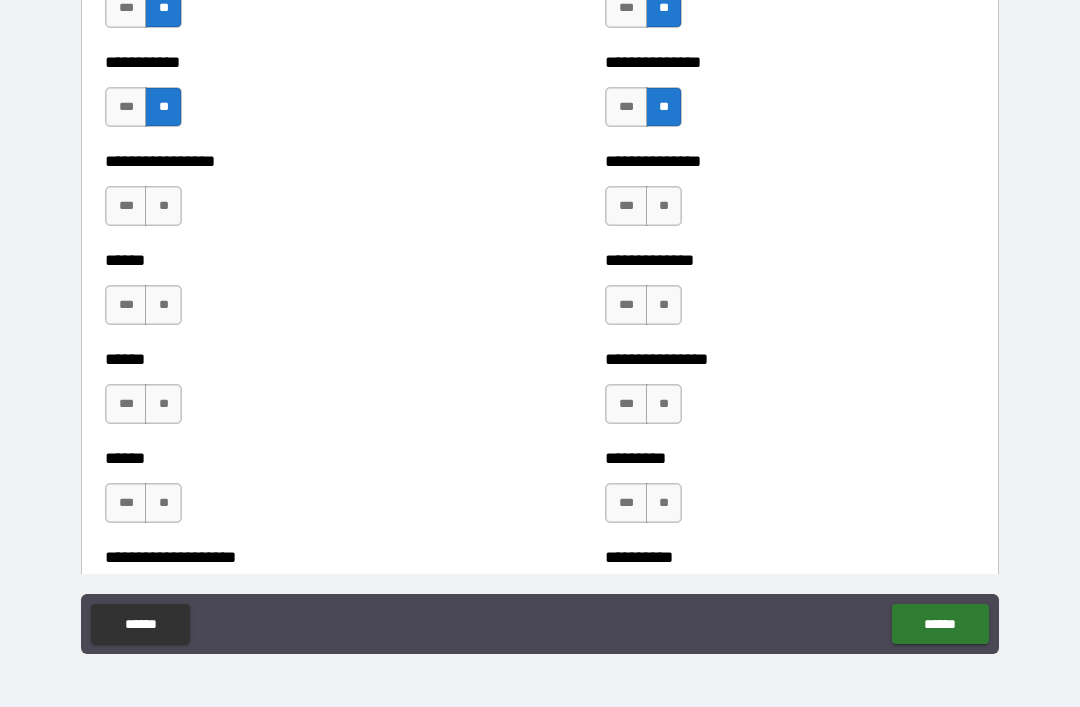 scroll, scrollTop: 2755, scrollLeft: 0, axis: vertical 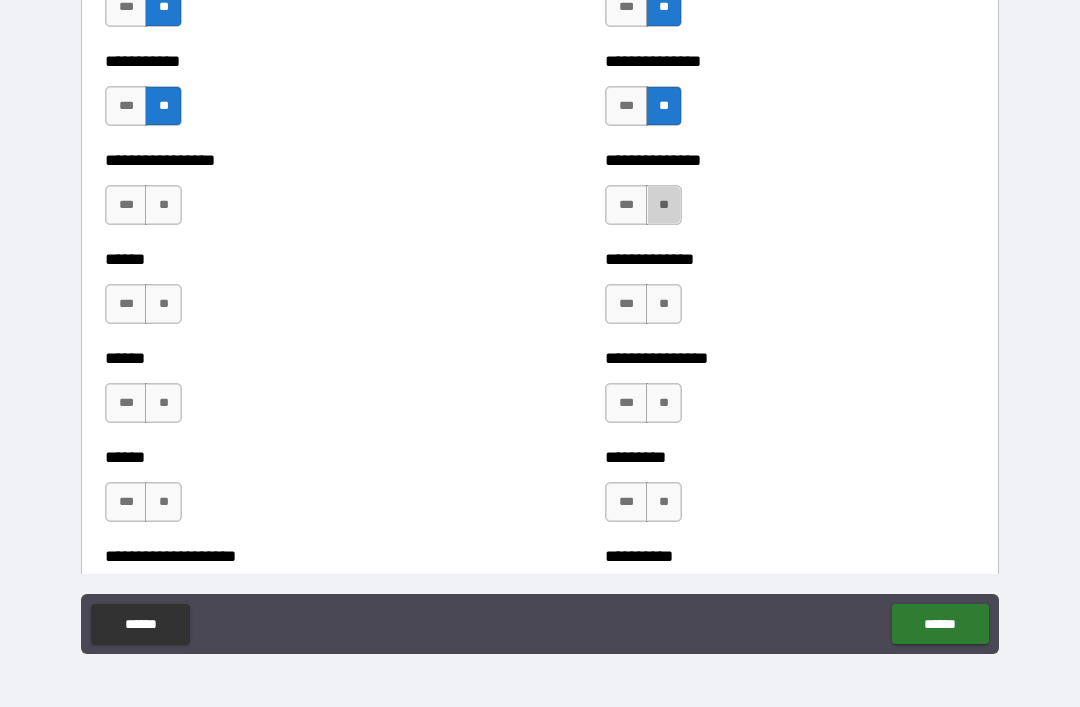 click on "*** **" at bounding box center (643, 205) 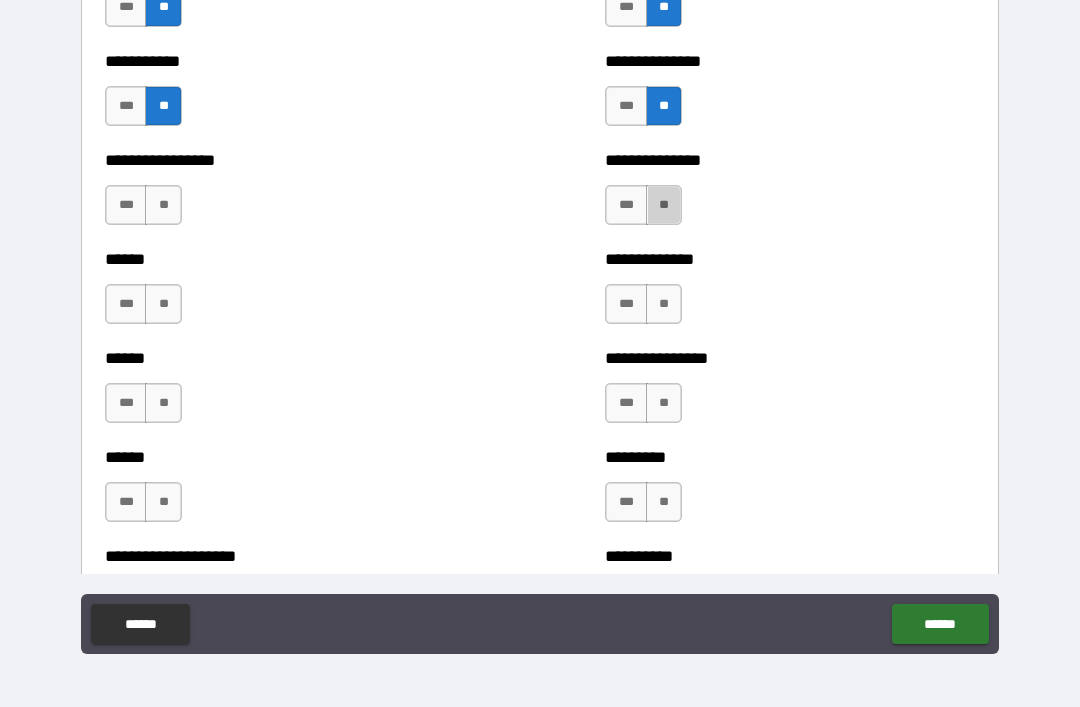 click on "**" at bounding box center (664, 205) 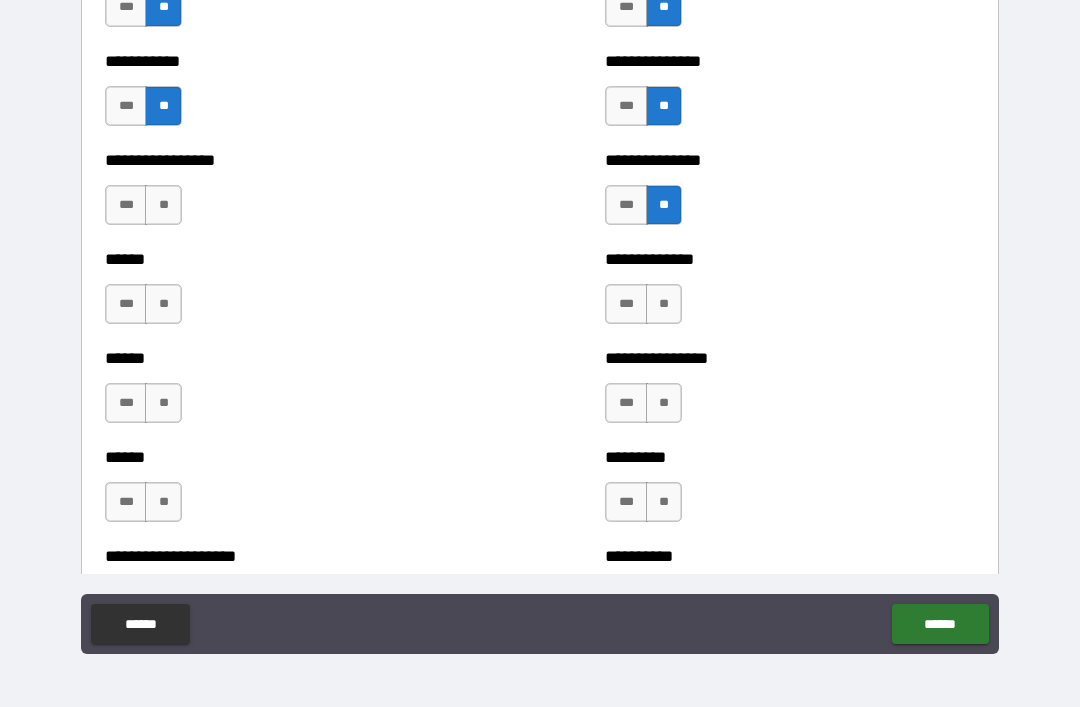 click on "***" at bounding box center [626, 304] 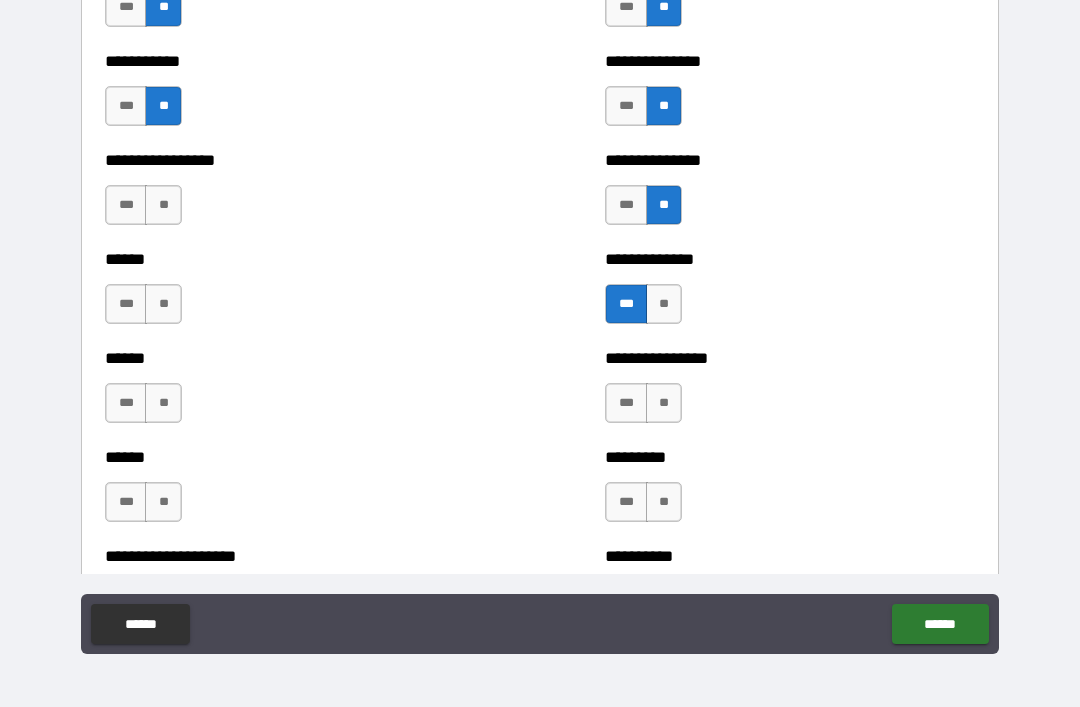 click on "**" at bounding box center (664, 403) 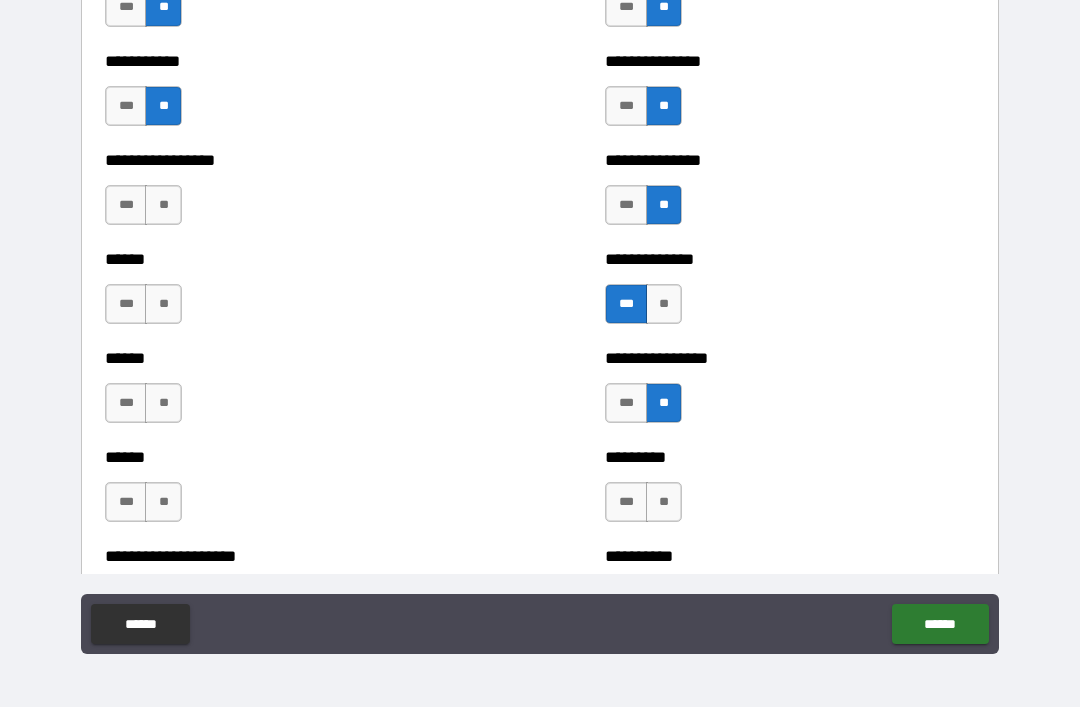 click on "**" at bounding box center [664, 502] 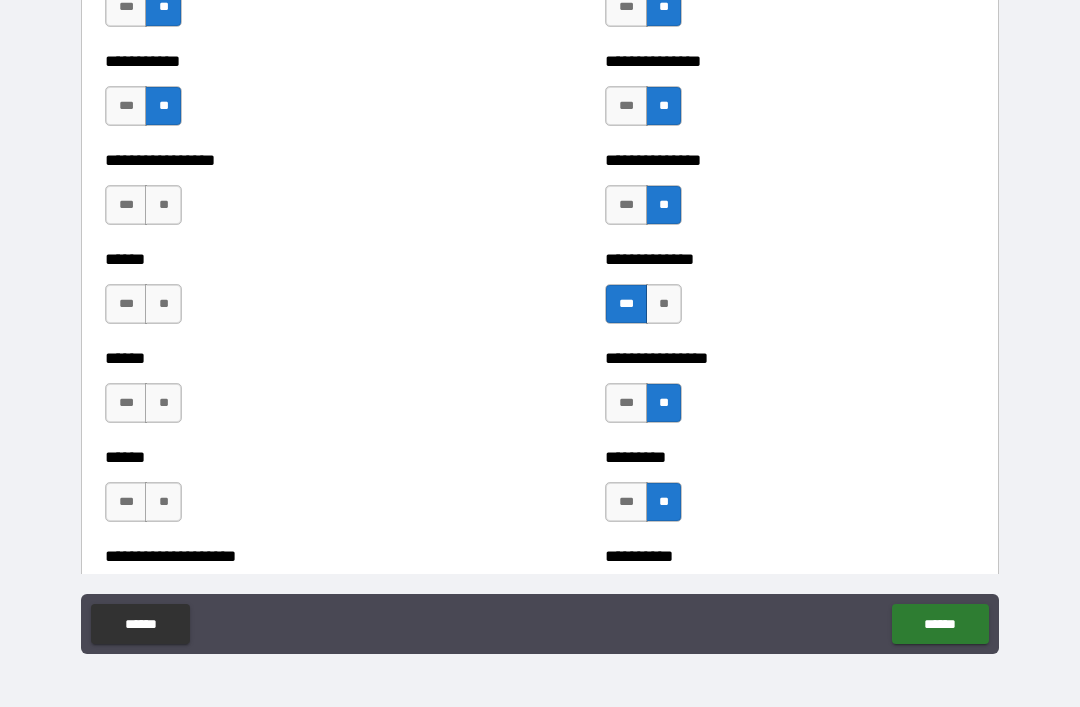click on "**" at bounding box center (163, 502) 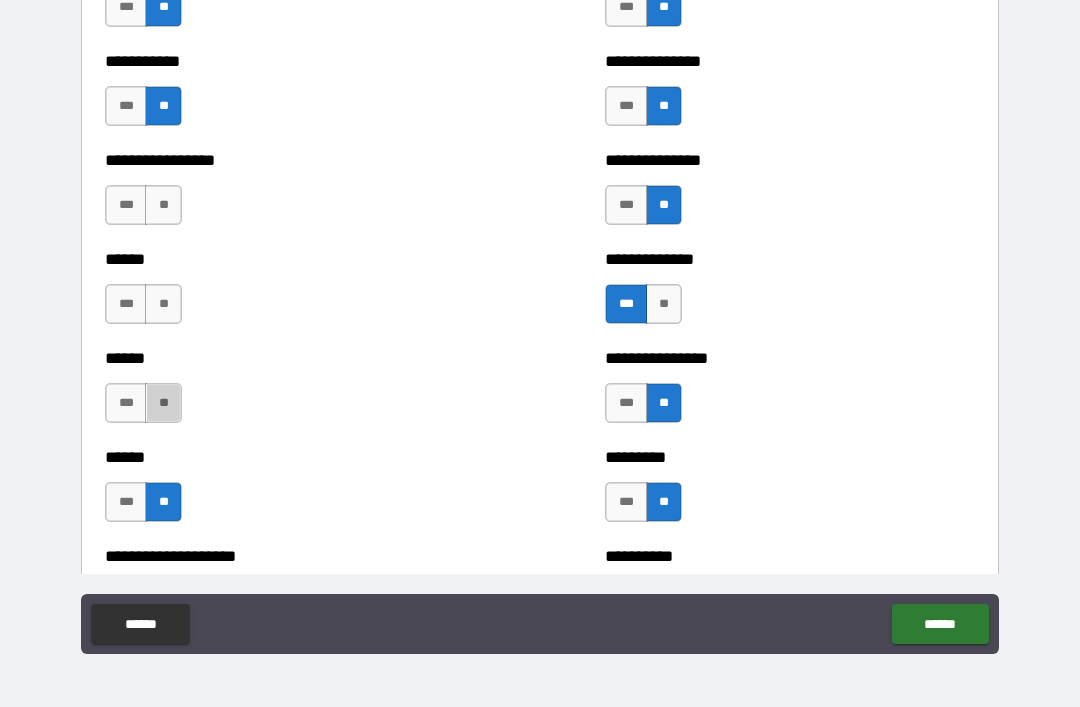 click on "**" at bounding box center (163, 403) 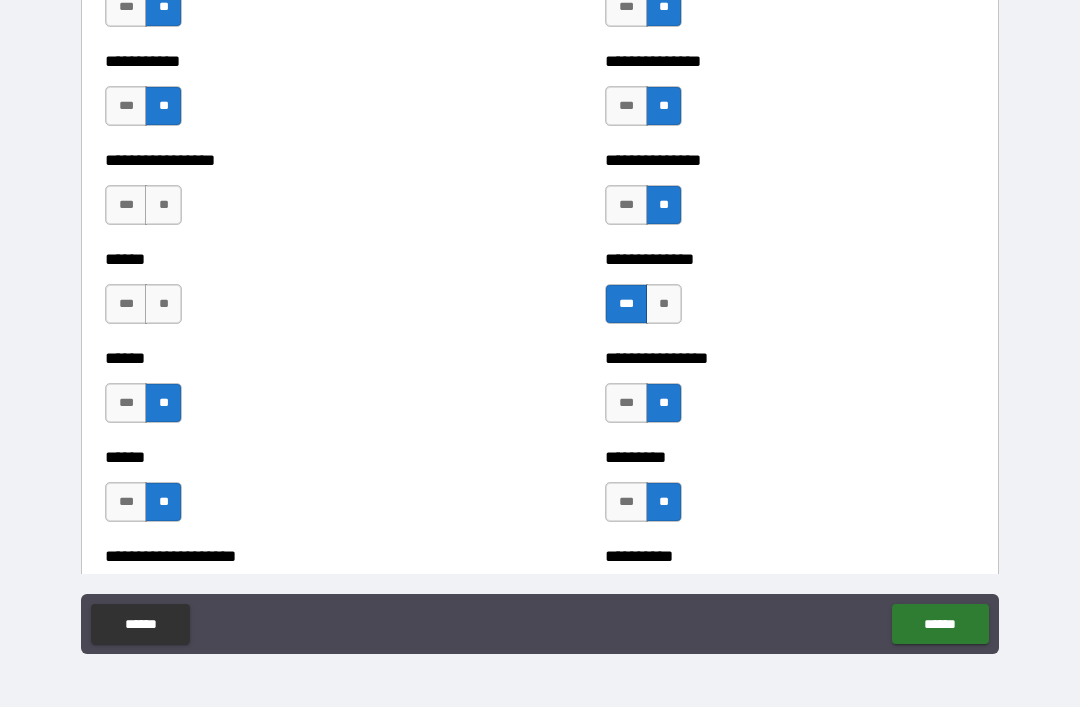 click on "**" at bounding box center [163, 304] 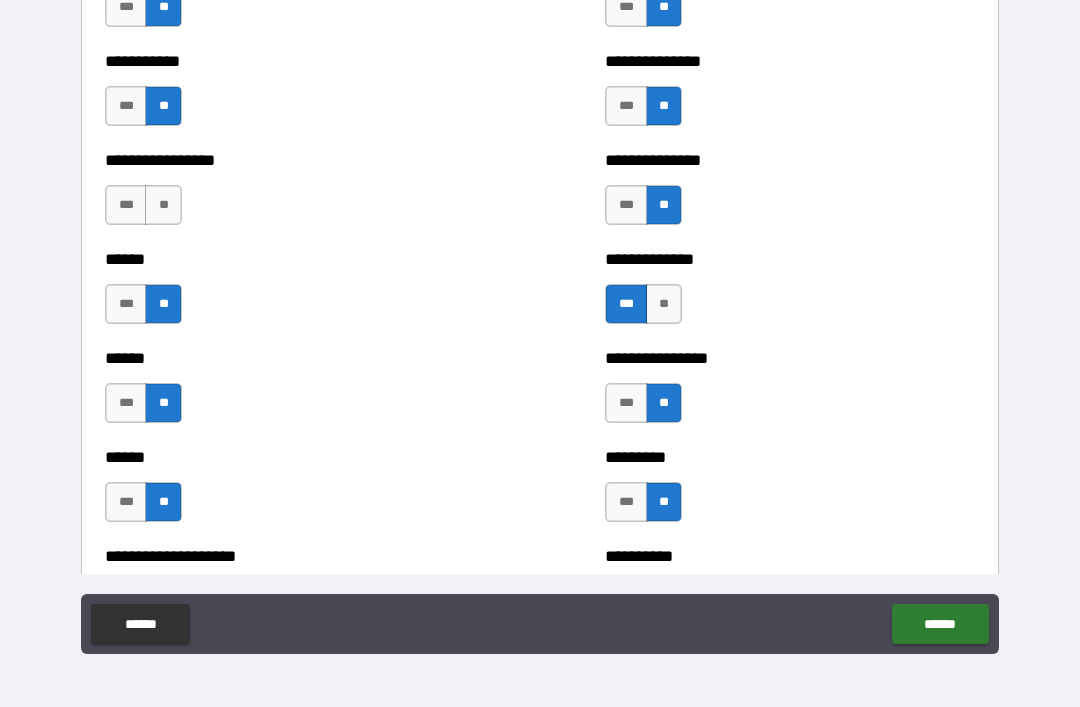 click on "**" at bounding box center [163, 205] 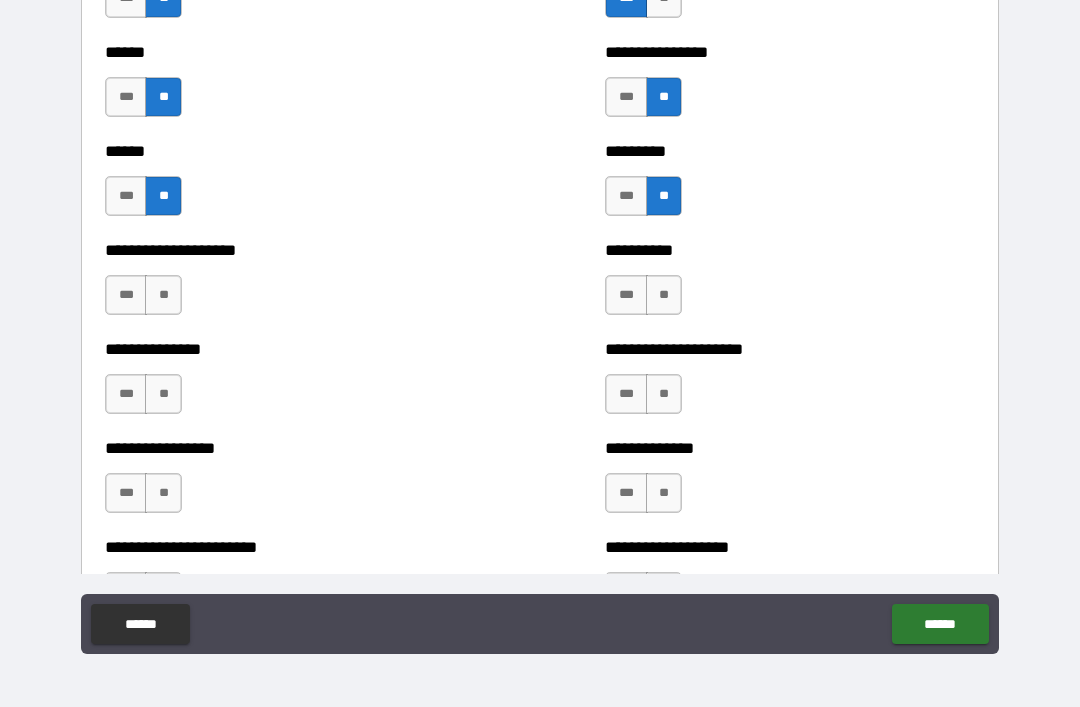 scroll, scrollTop: 3060, scrollLeft: 0, axis: vertical 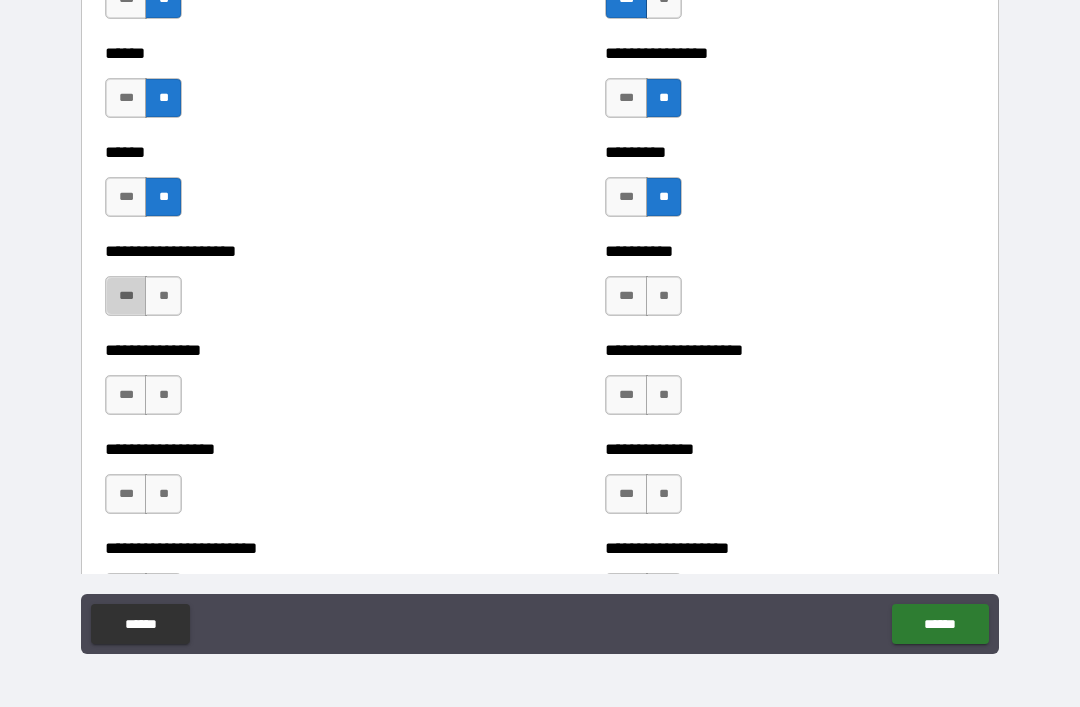 click on "***" at bounding box center (126, 296) 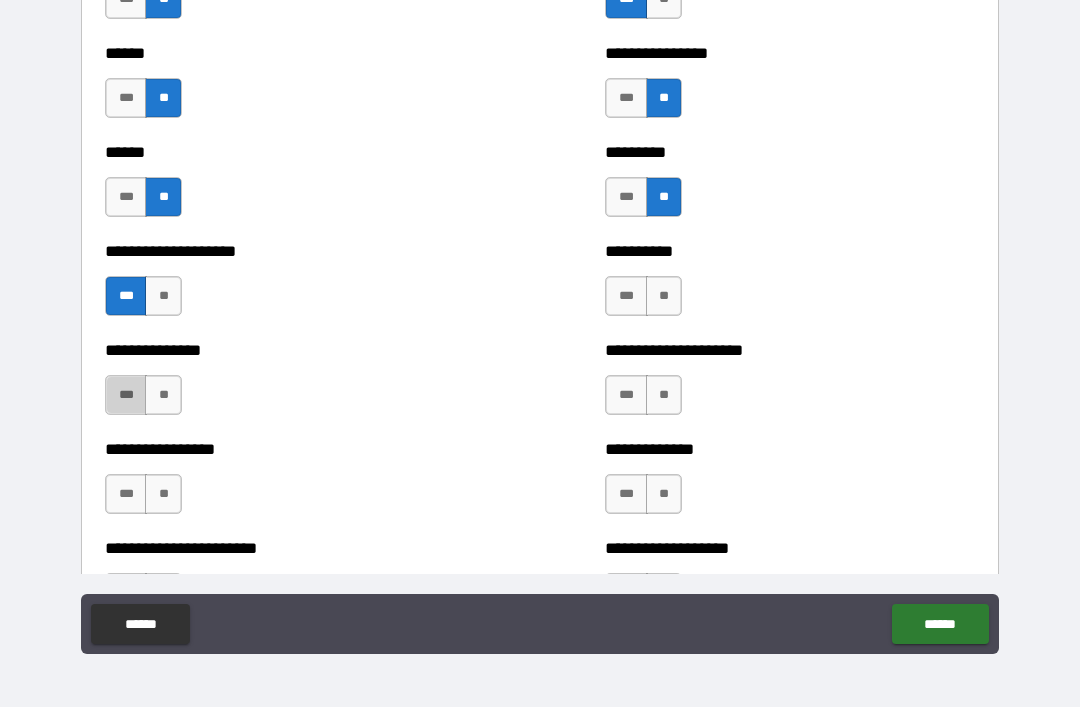 click on "***" at bounding box center (126, 395) 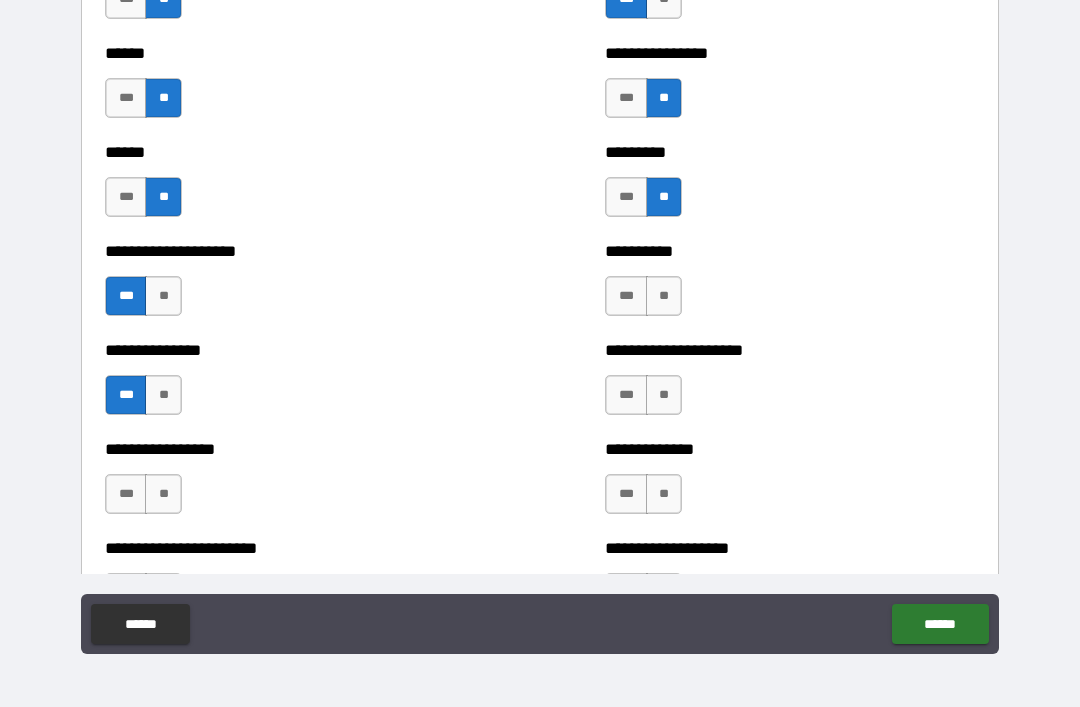 click on "***" at bounding box center (626, 296) 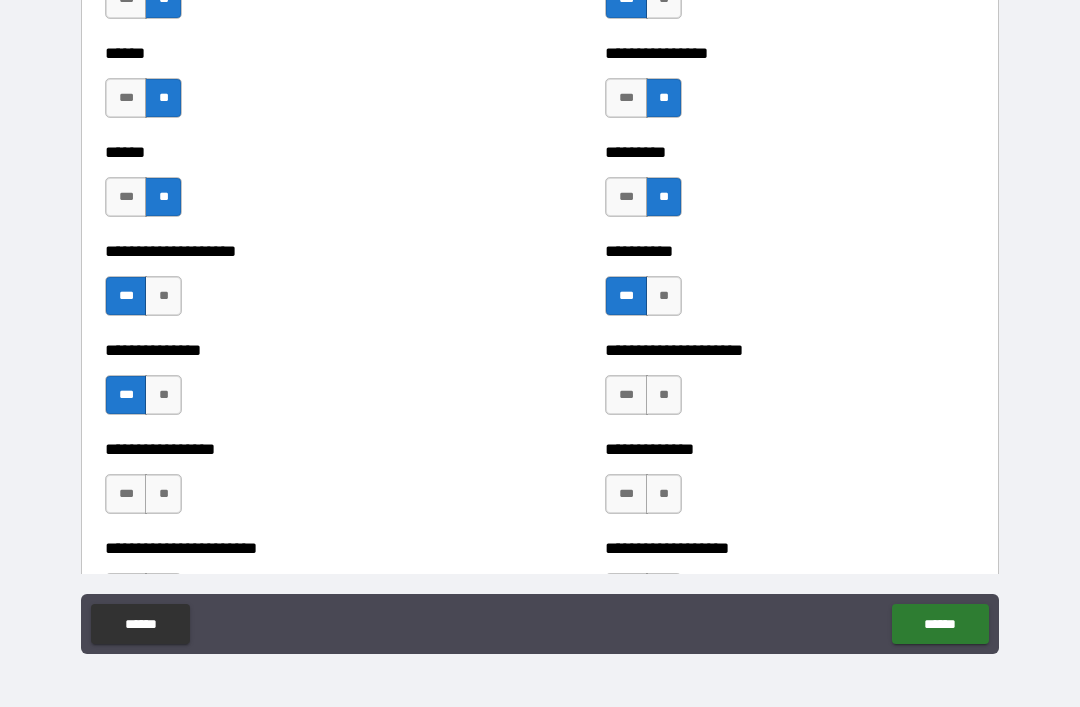 click on "**" at bounding box center (664, 395) 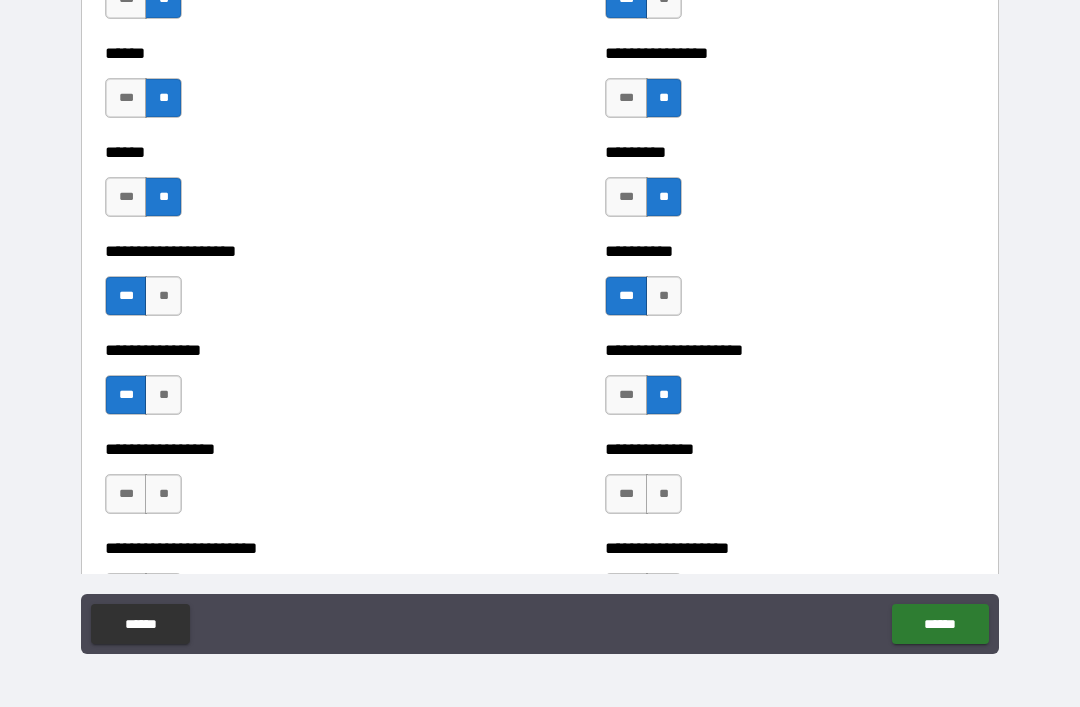 click on "**" at bounding box center [664, 494] 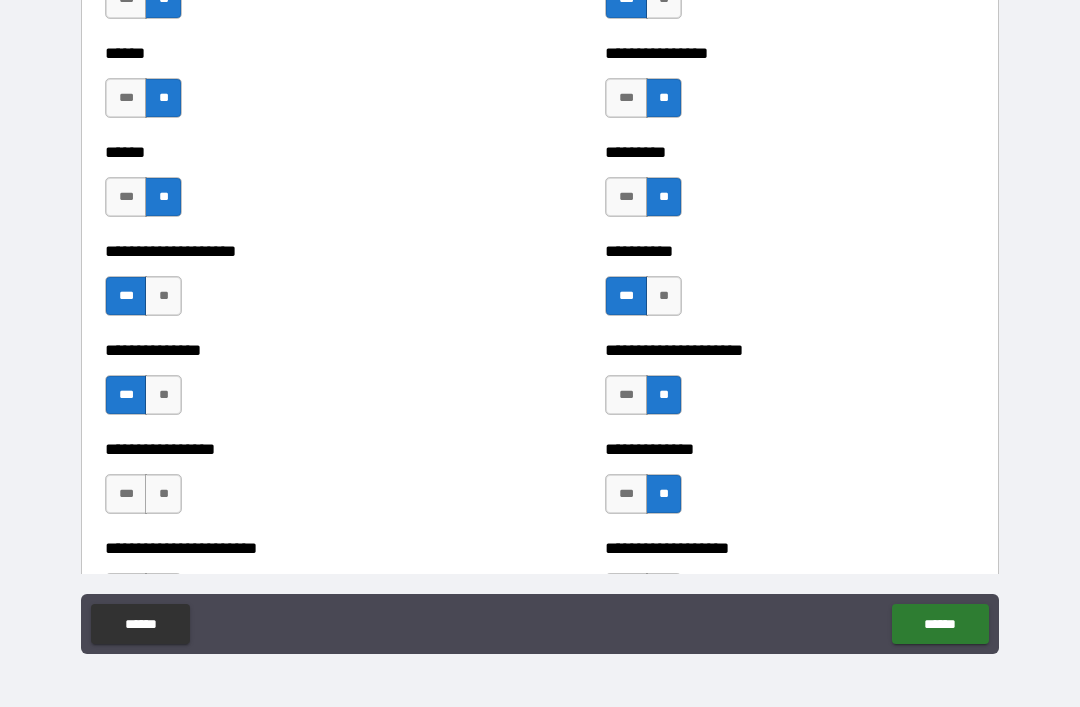 click on "***" at bounding box center (126, 494) 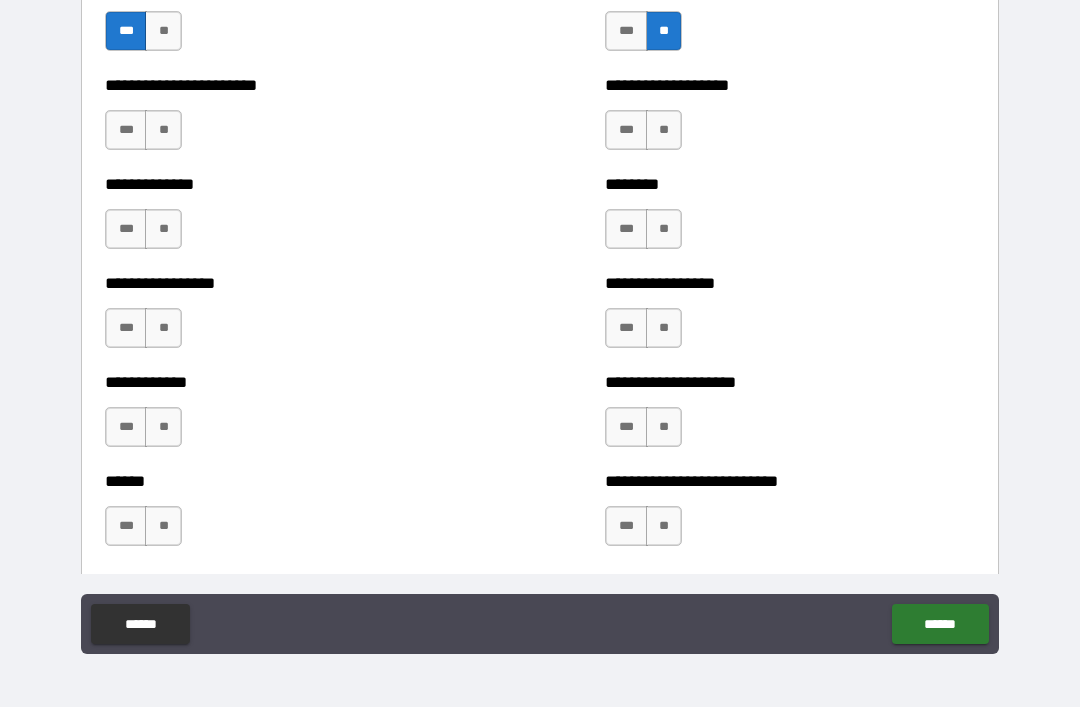 scroll, scrollTop: 3522, scrollLeft: 0, axis: vertical 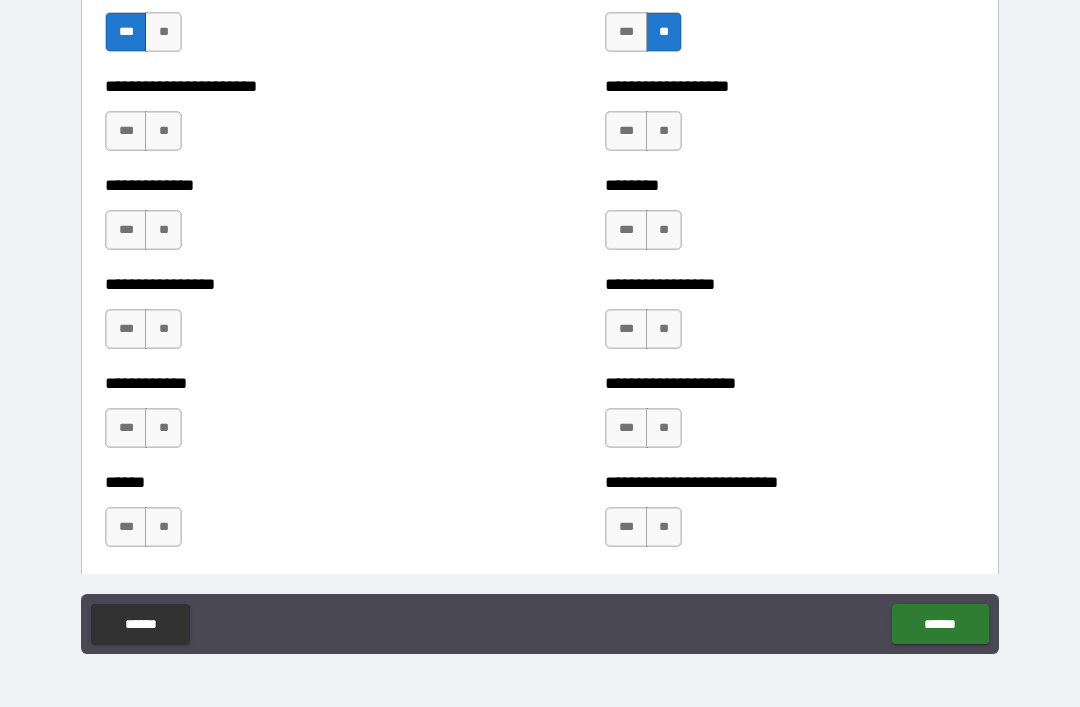 click on "***" at bounding box center (126, 131) 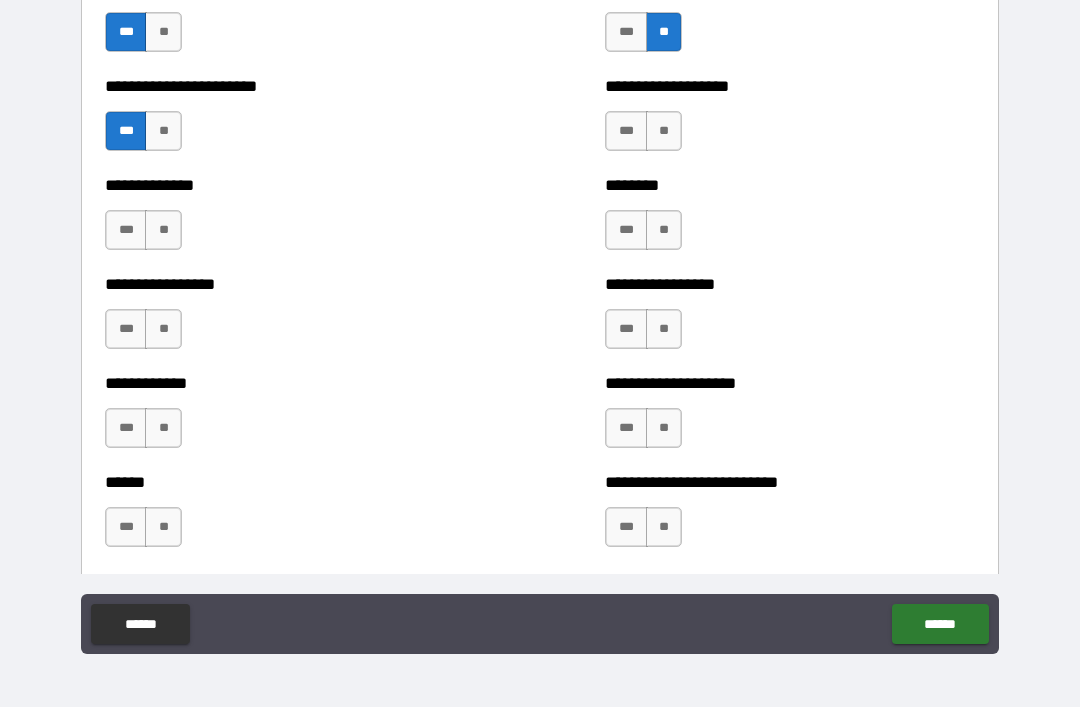 click on "**" at bounding box center (664, 131) 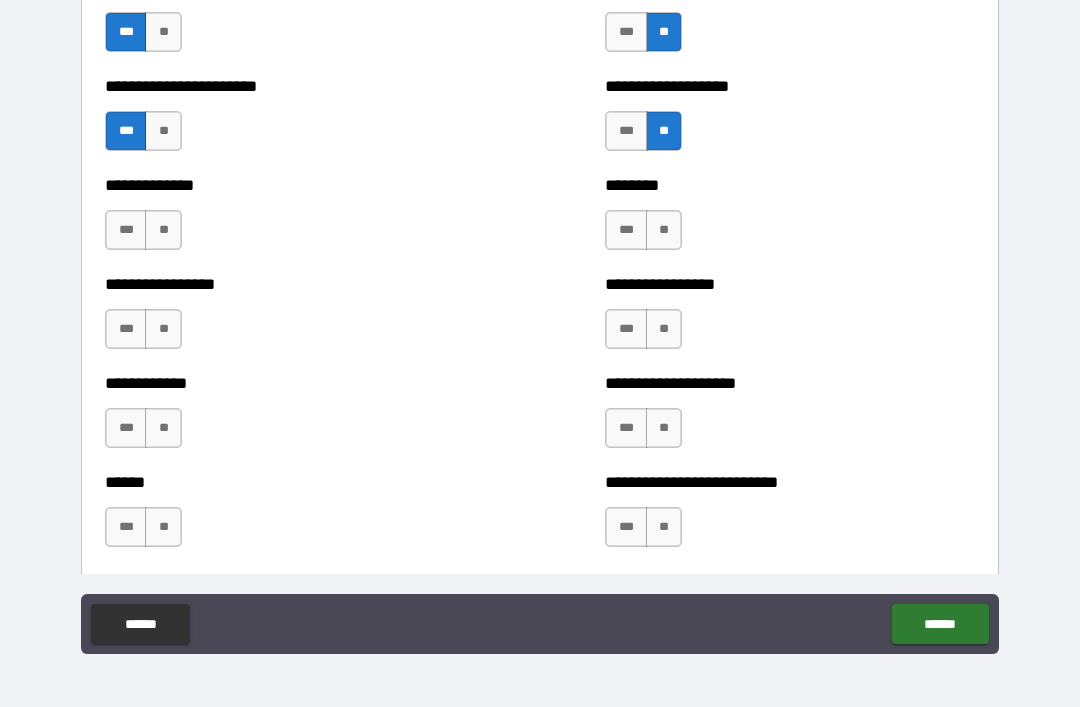 click on "**" at bounding box center [664, 230] 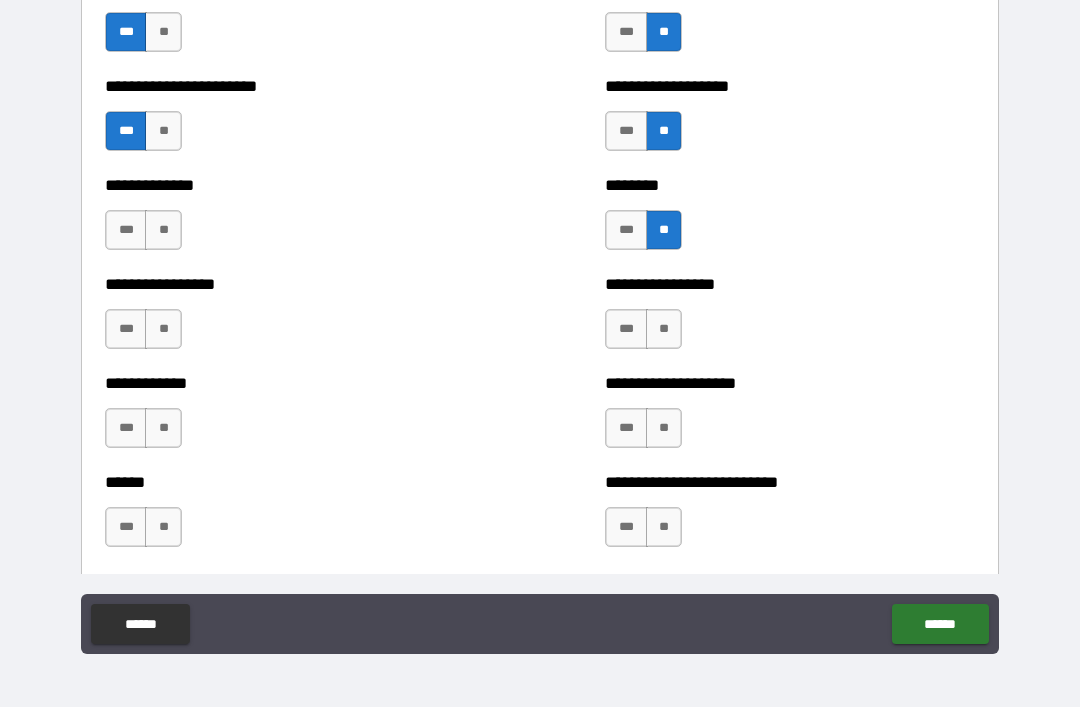 click on "**" at bounding box center (664, 329) 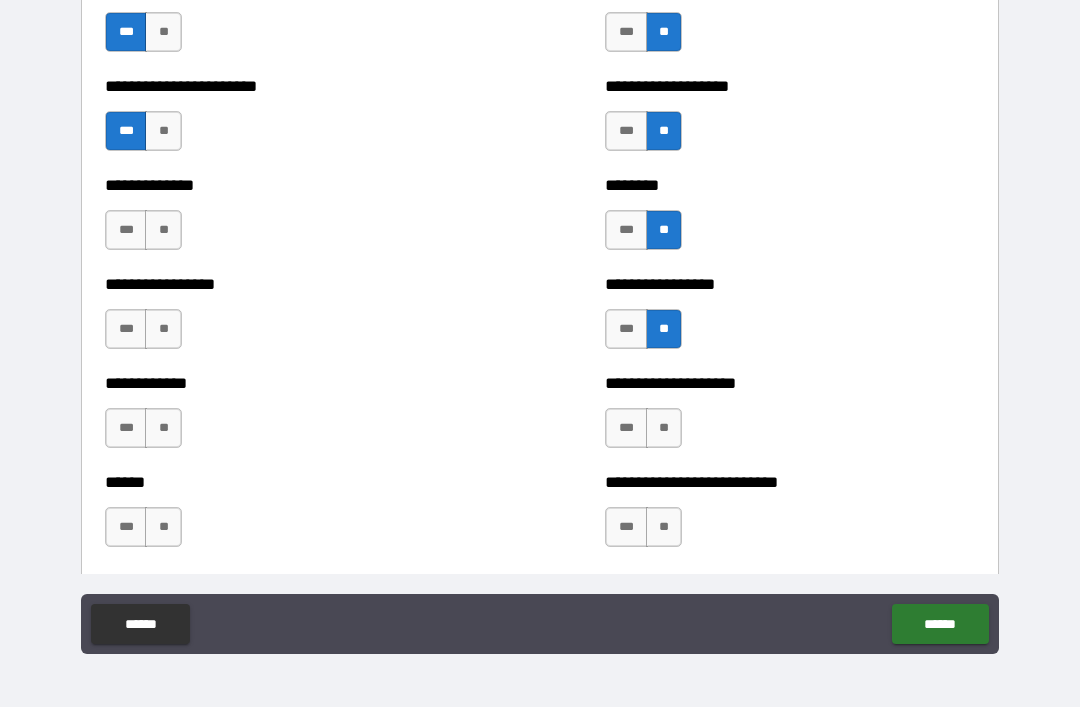 click on "**" at bounding box center (664, 428) 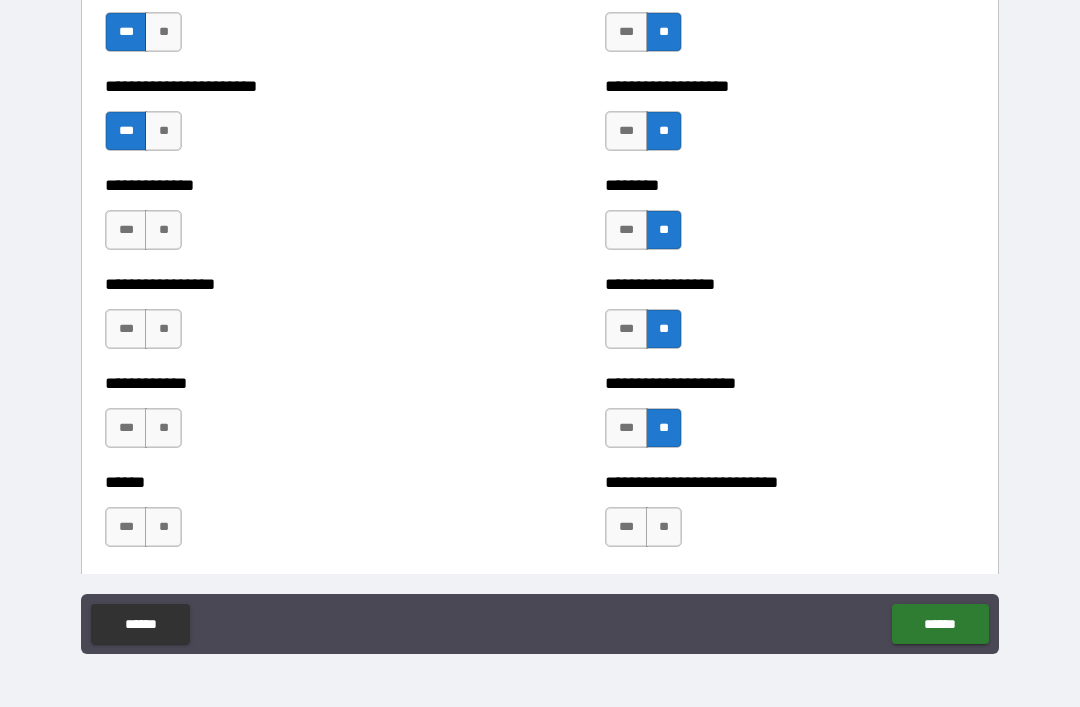 click on "**" at bounding box center (664, 527) 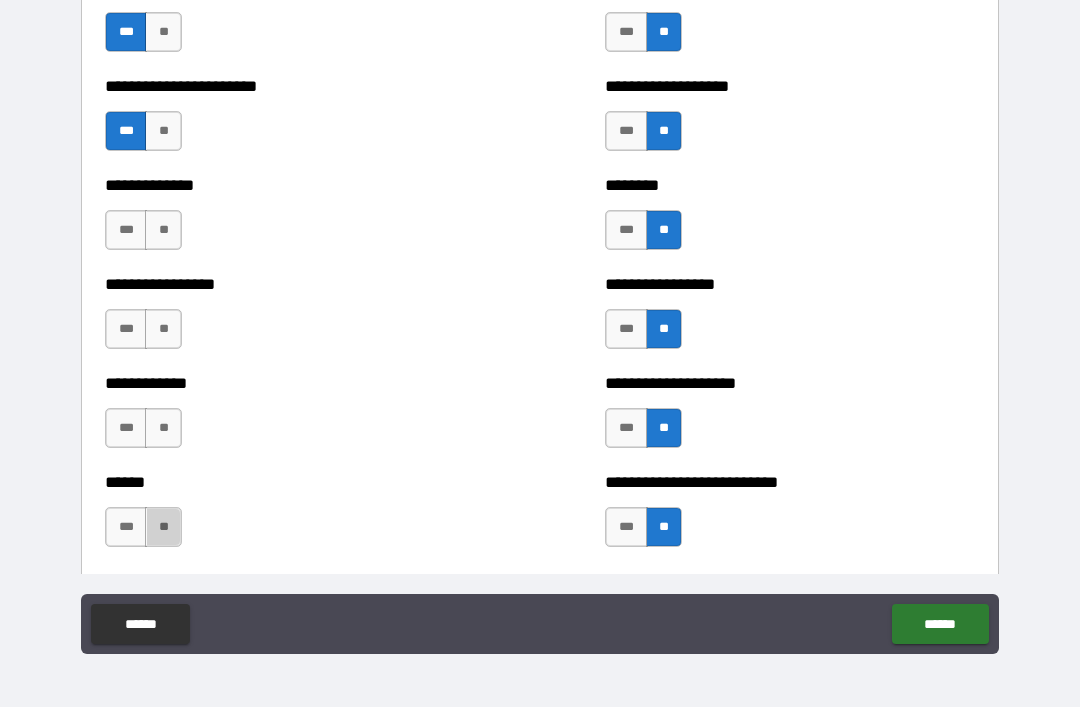click on "**" at bounding box center (163, 527) 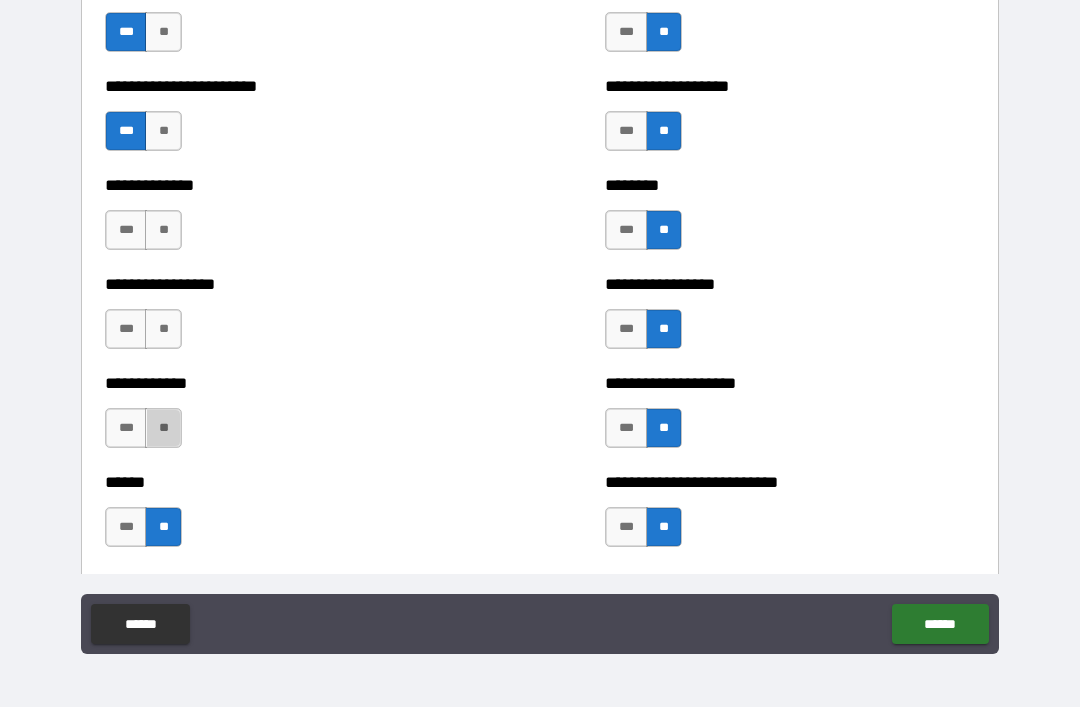 click on "**" at bounding box center [163, 428] 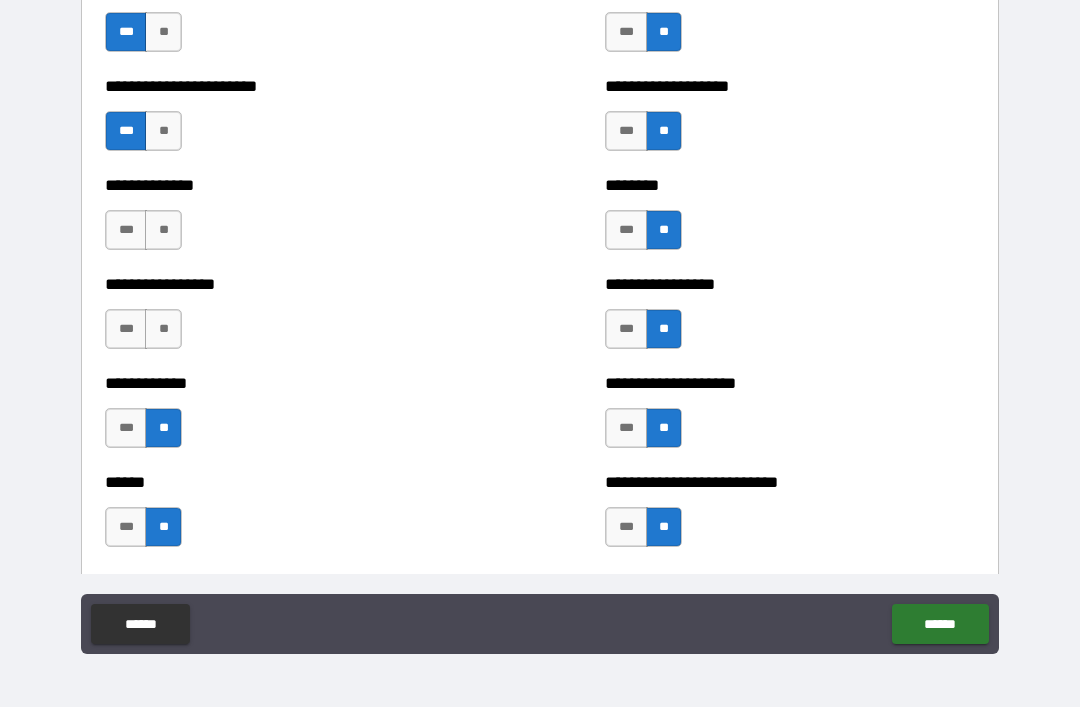 click on "**" at bounding box center (163, 329) 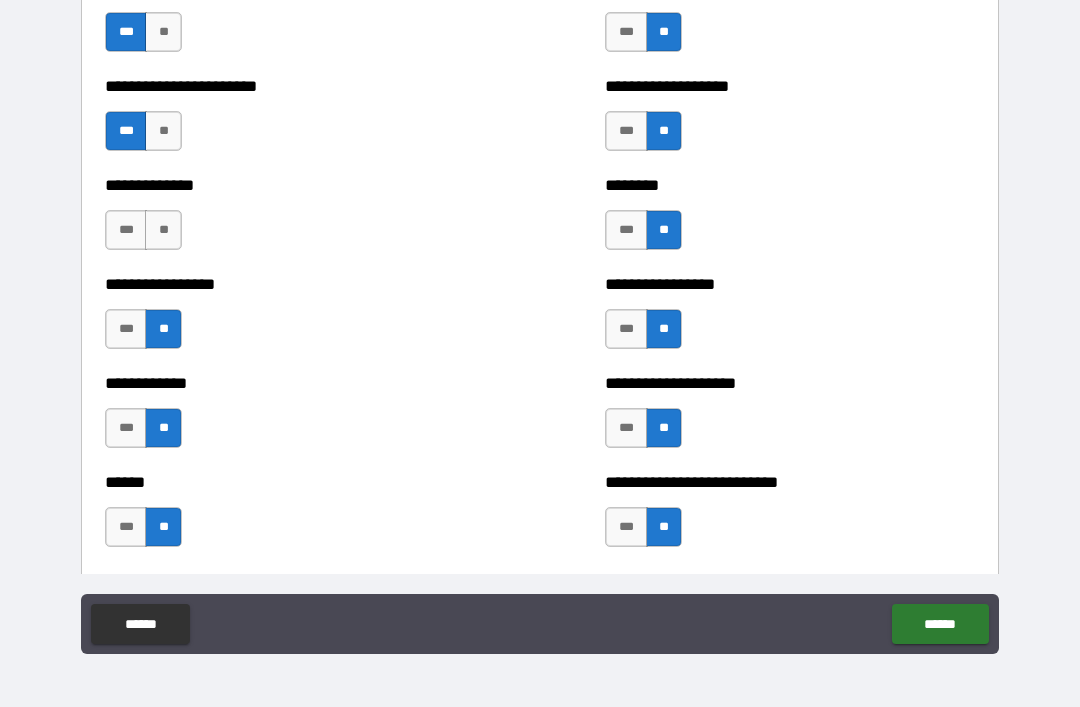 click on "**" at bounding box center [163, 230] 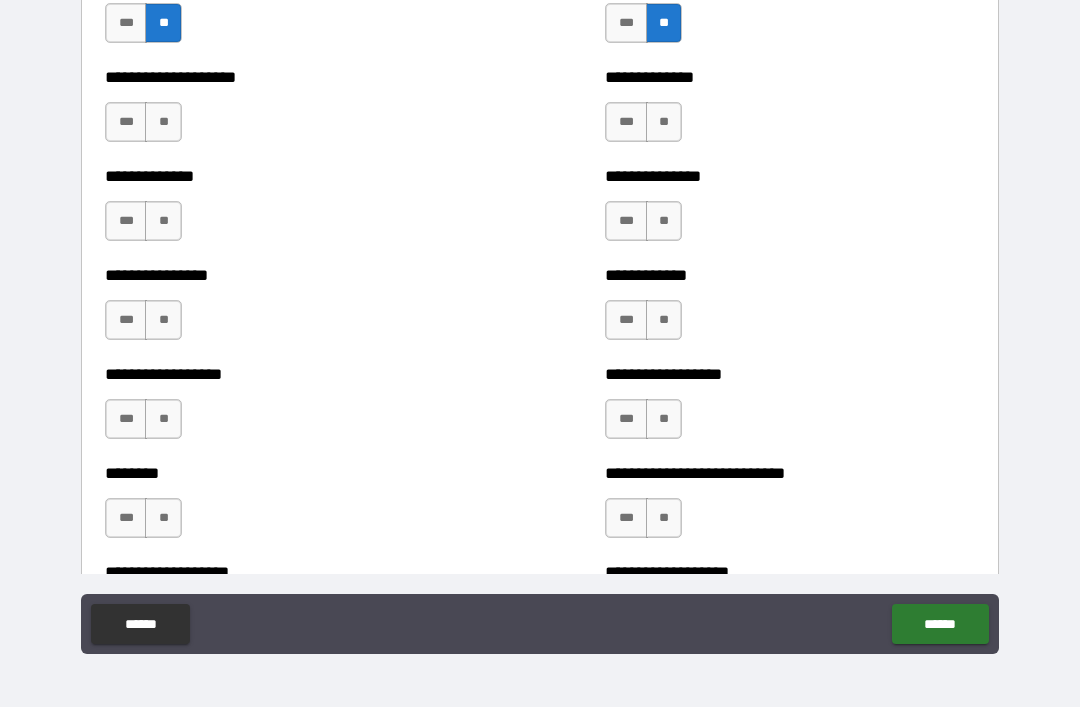 scroll, scrollTop: 4027, scrollLeft: 0, axis: vertical 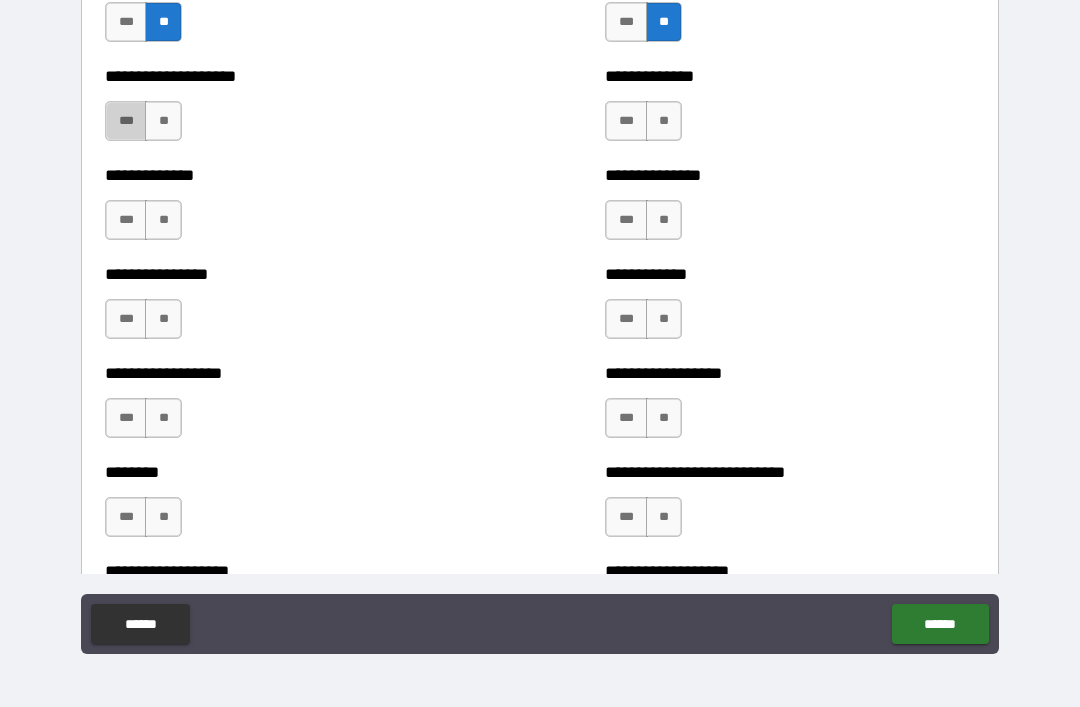 click on "***" at bounding box center [126, 121] 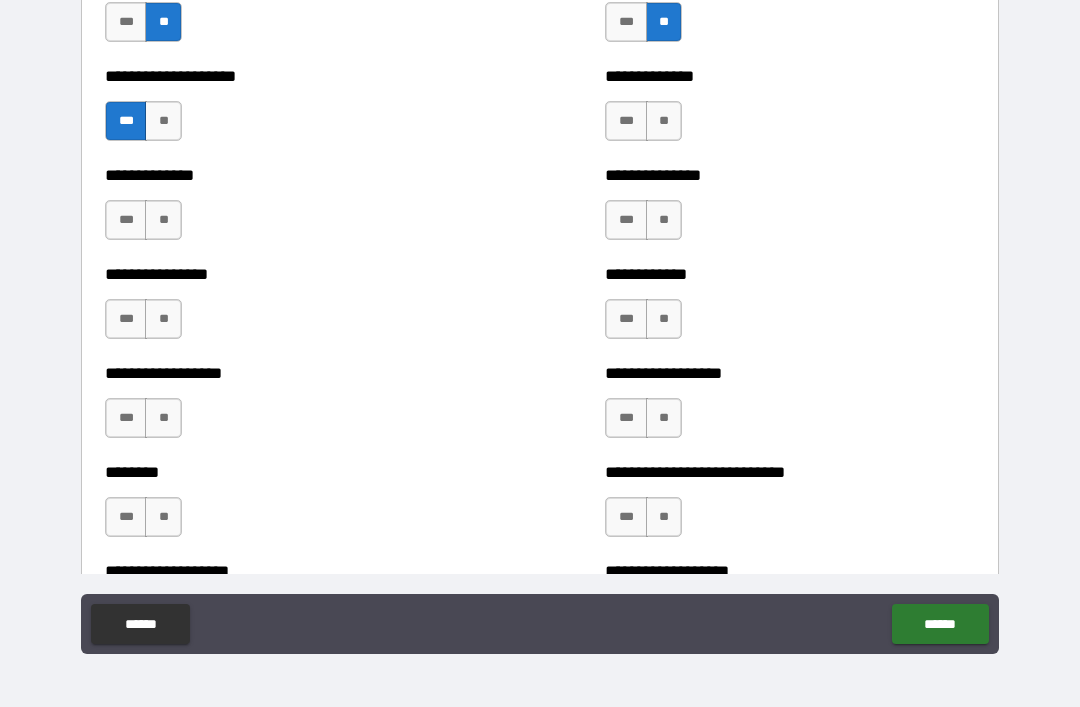 click on "**" at bounding box center (664, 121) 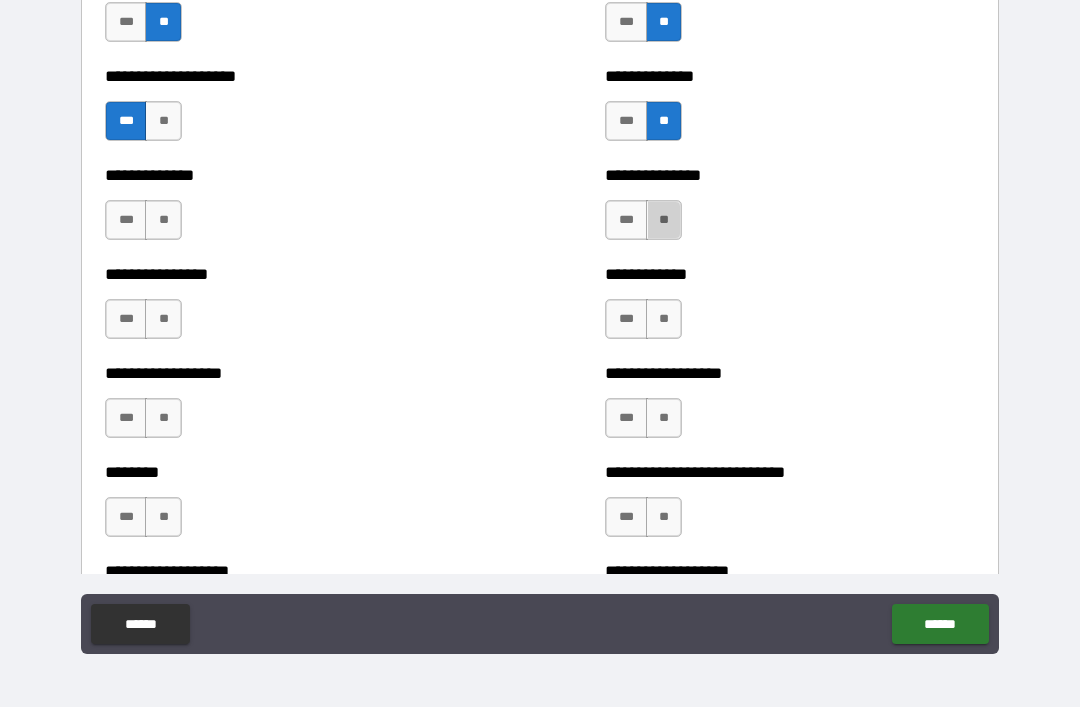 click on "**" at bounding box center (664, 220) 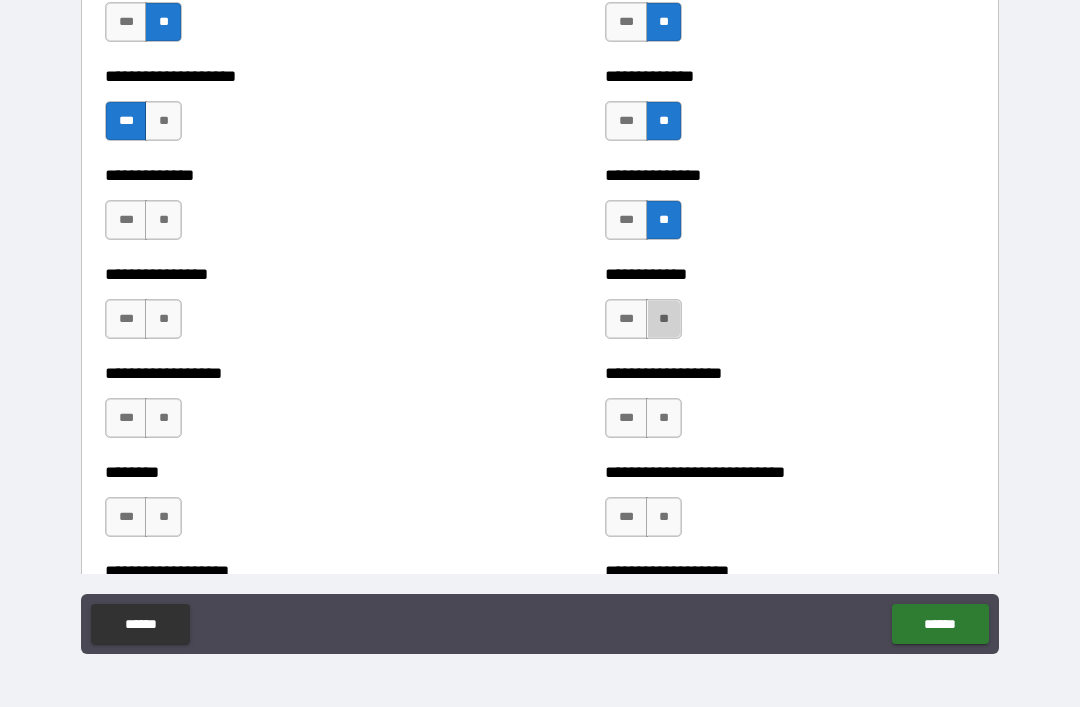 click on "**" at bounding box center [664, 319] 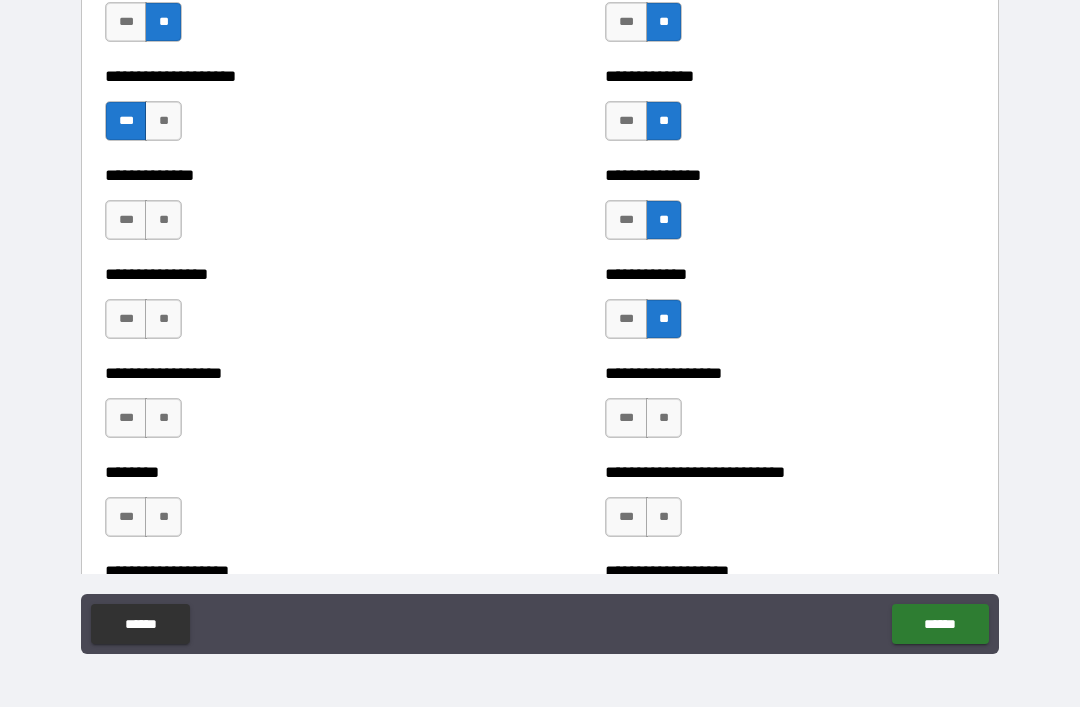 click on "**" at bounding box center [664, 418] 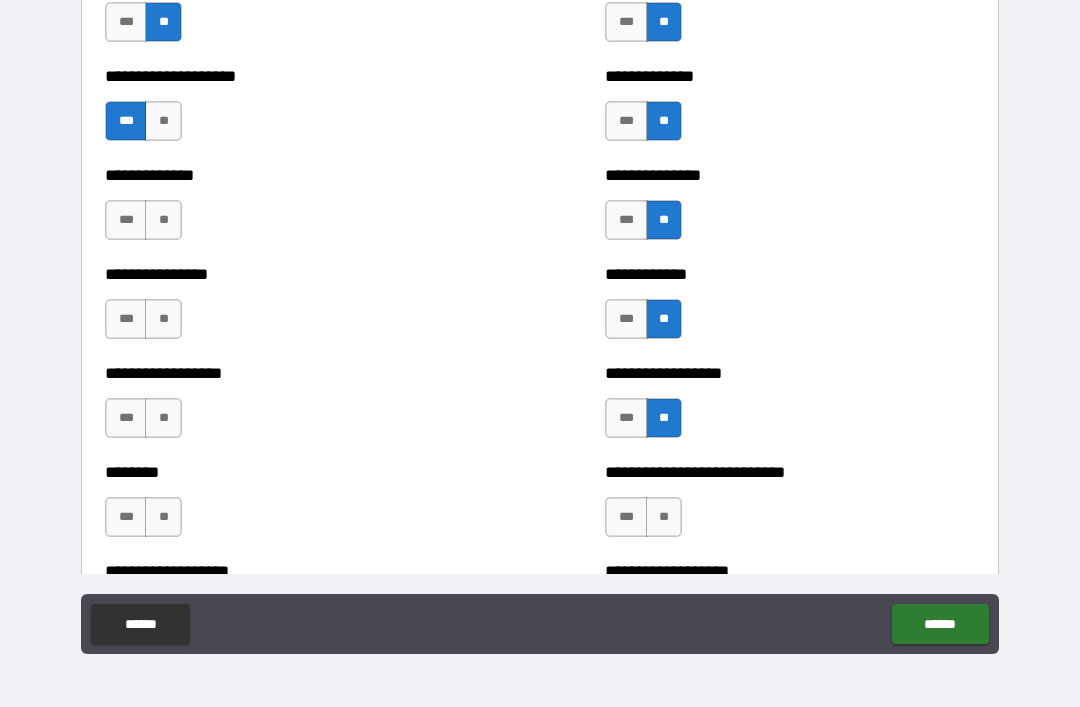 click on "**" at bounding box center (664, 517) 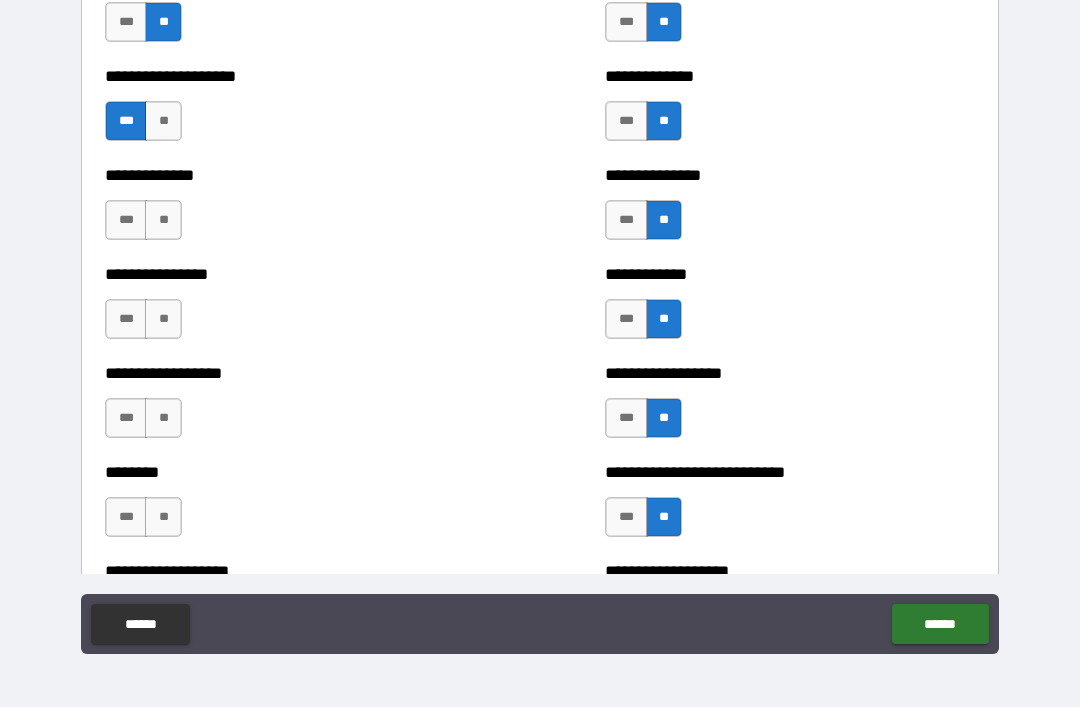 click on "**" at bounding box center (163, 517) 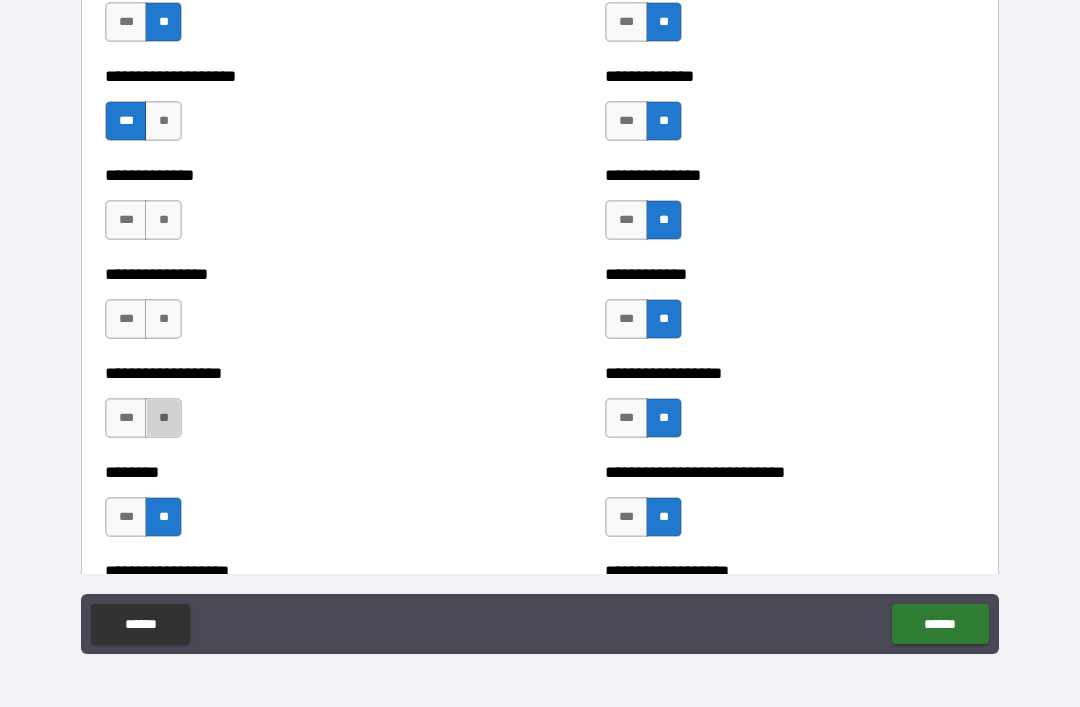 click on "**" at bounding box center [163, 418] 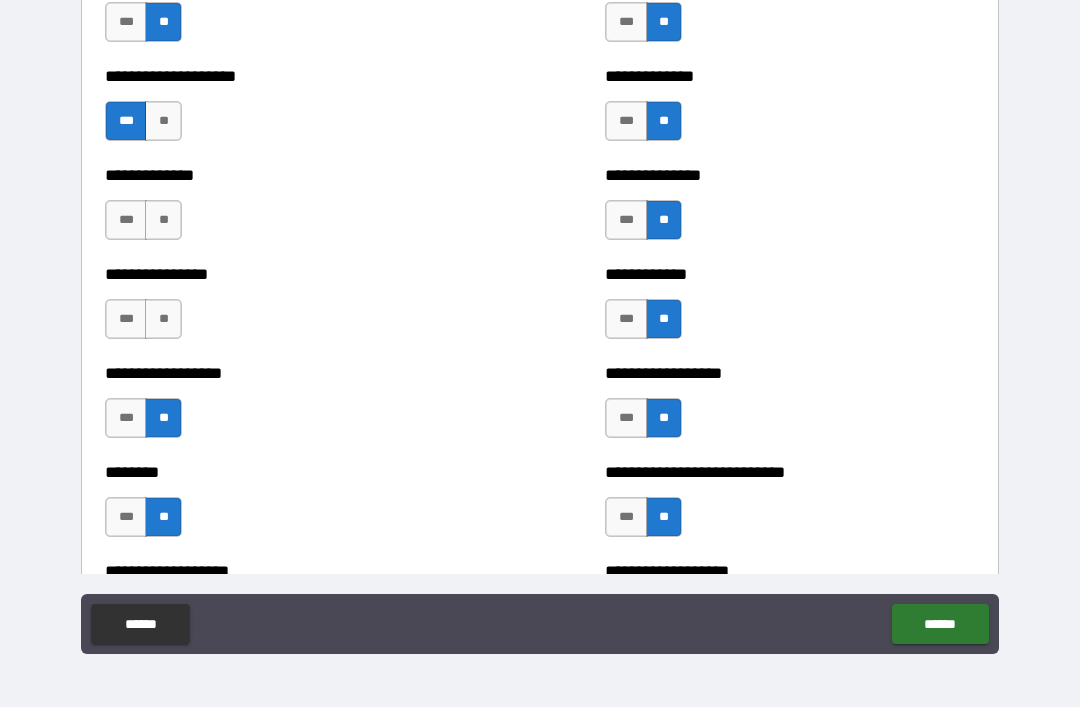 click on "***" at bounding box center (126, 418) 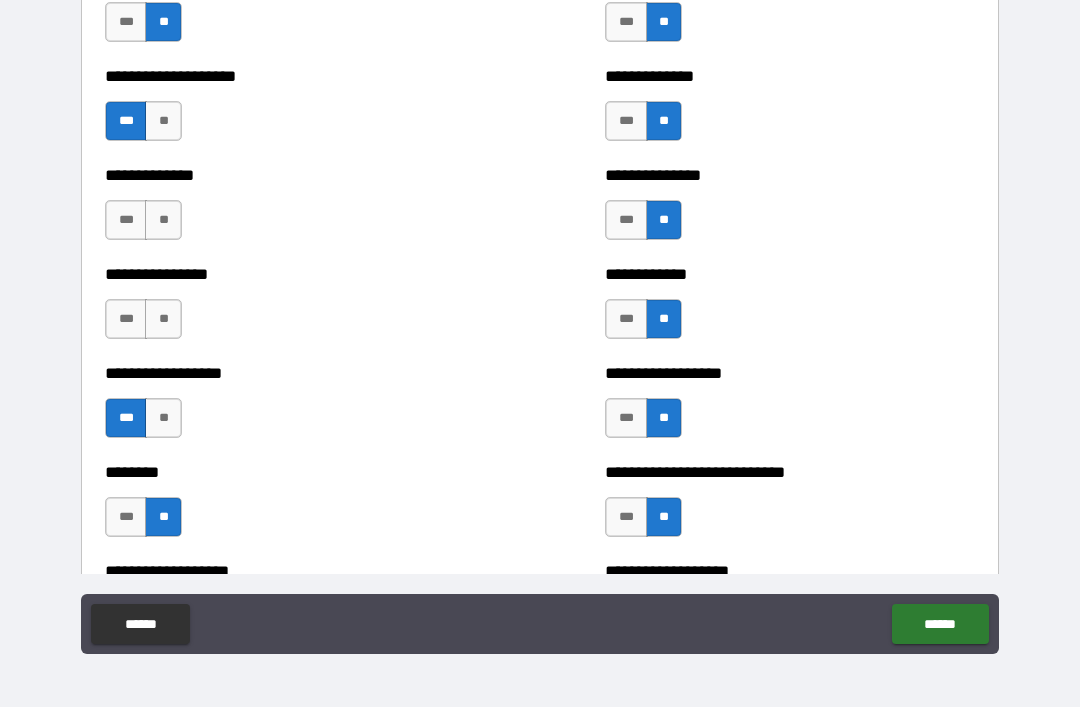 click on "**" at bounding box center (163, 319) 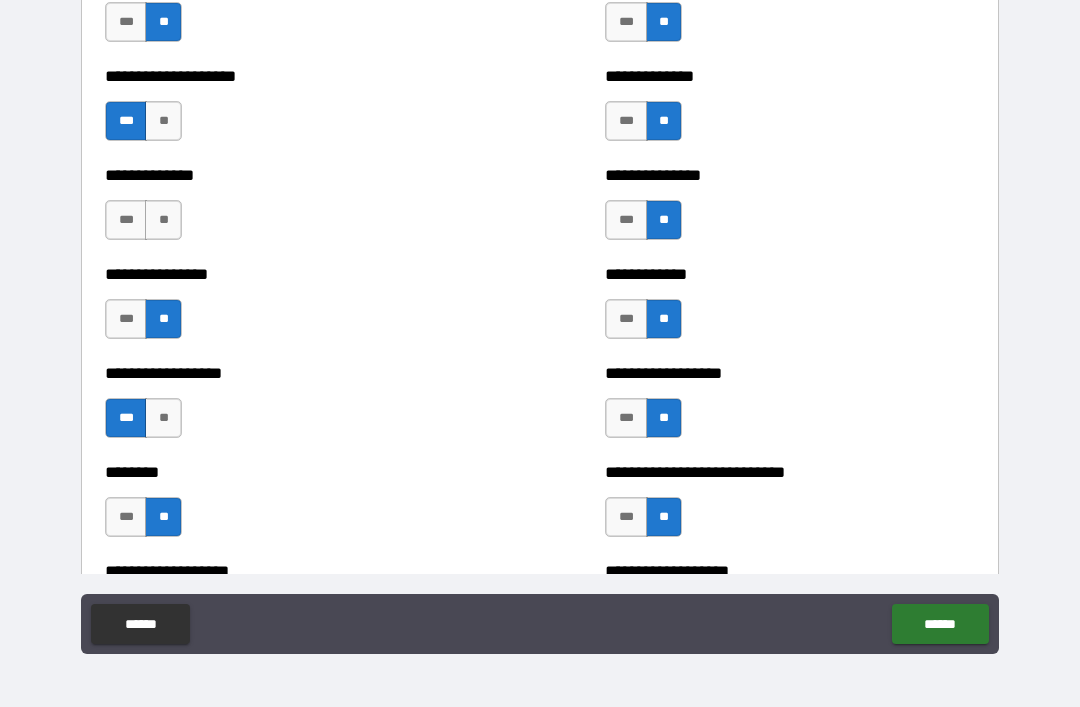 click on "**" at bounding box center [163, 220] 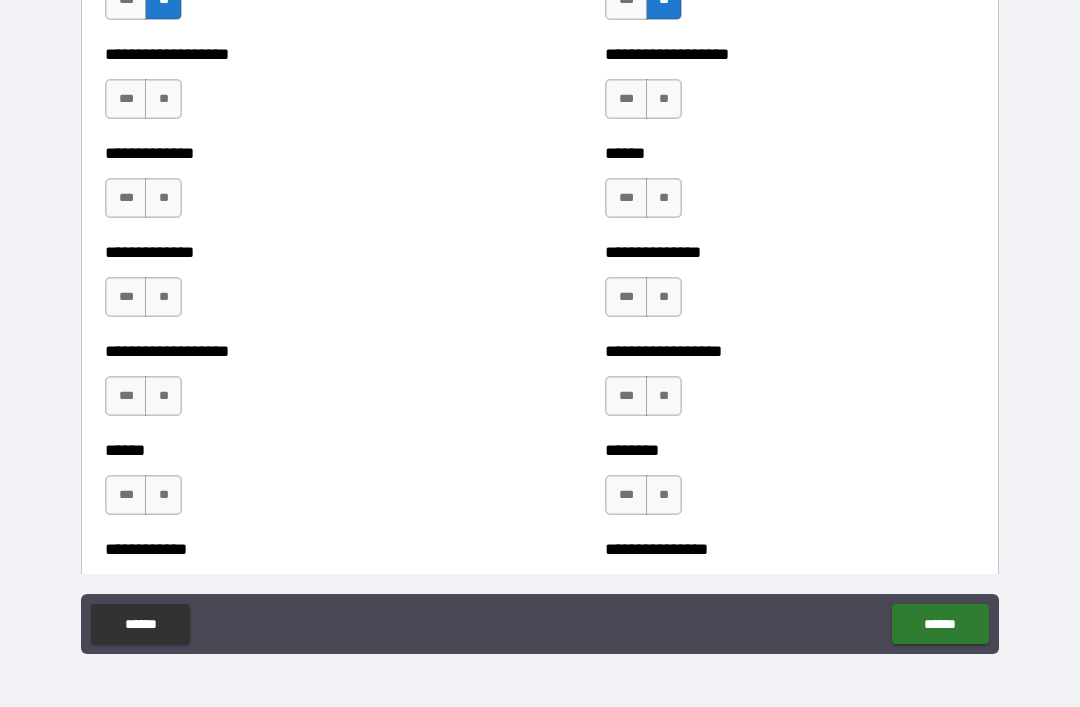 scroll, scrollTop: 4584, scrollLeft: 0, axis: vertical 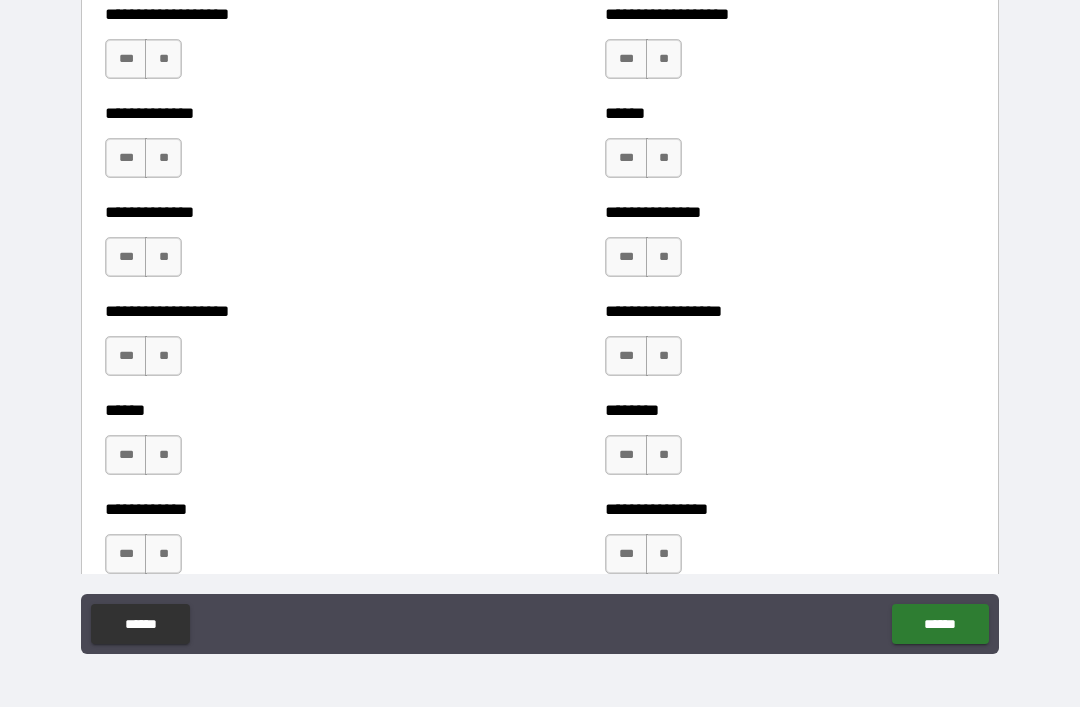 click on "**" at bounding box center [664, 59] 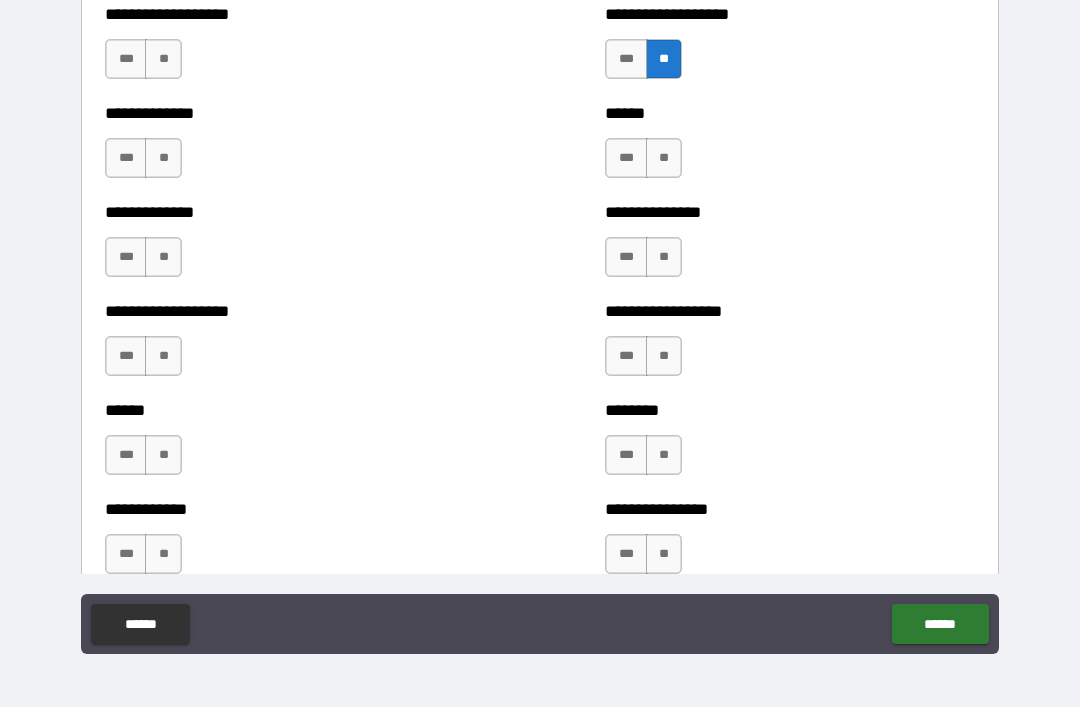 click on "*** **" at bounding box center (646, 163) 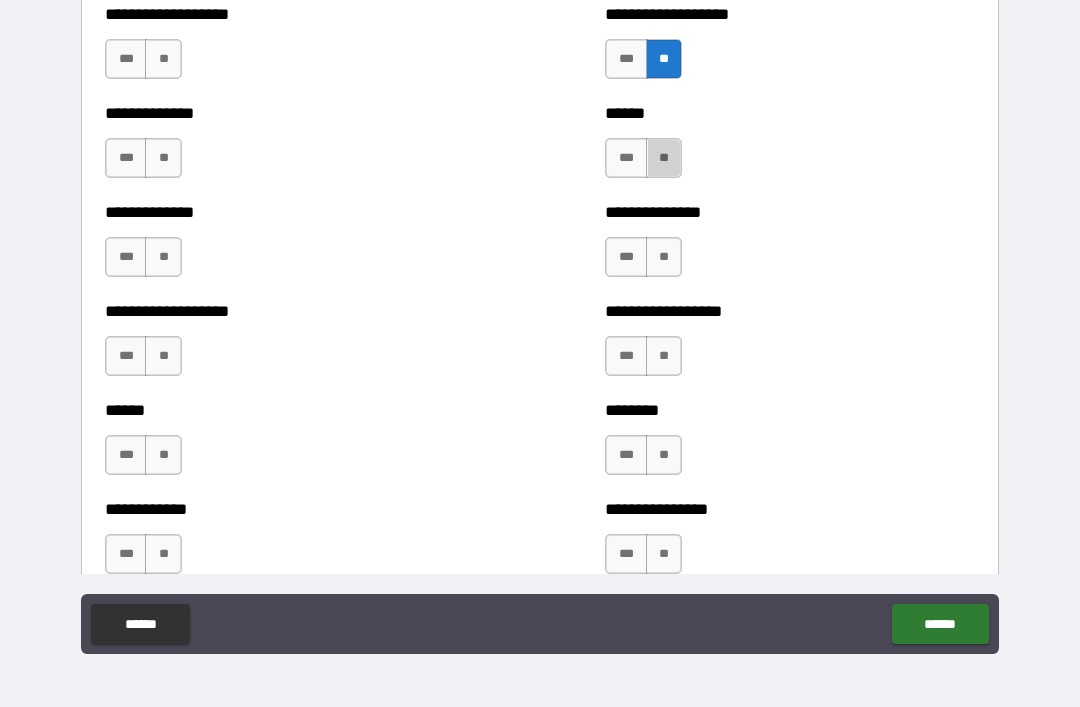 click on "**" at bounding box center [664, 158] 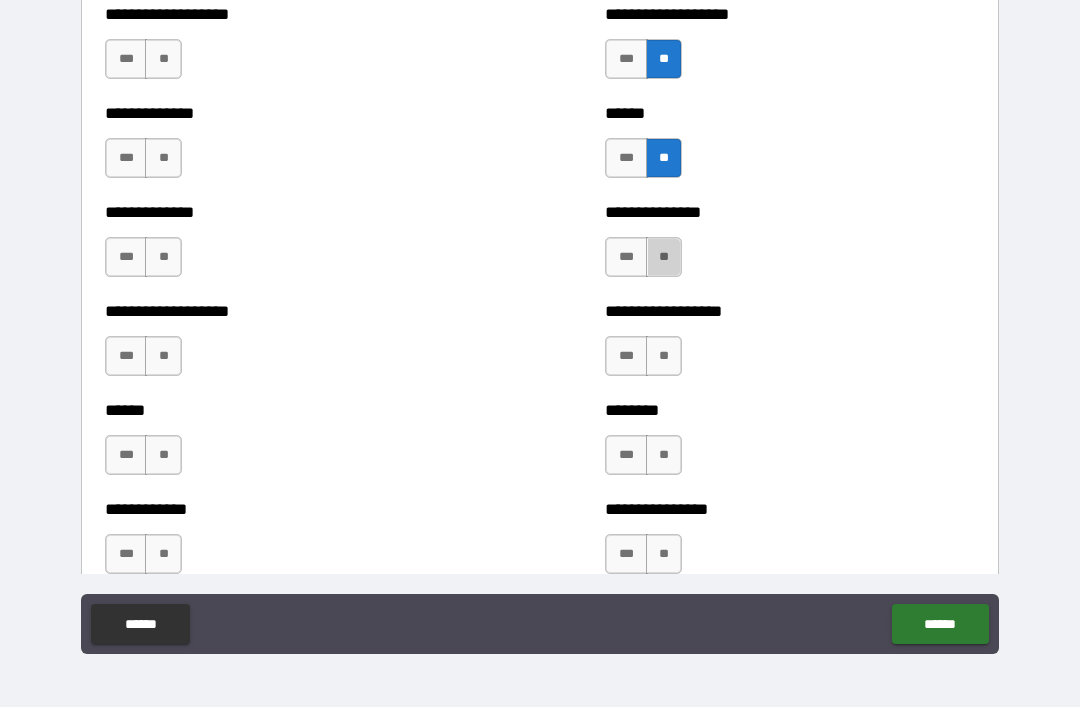 click on "**" at bounding box center [664, 257] 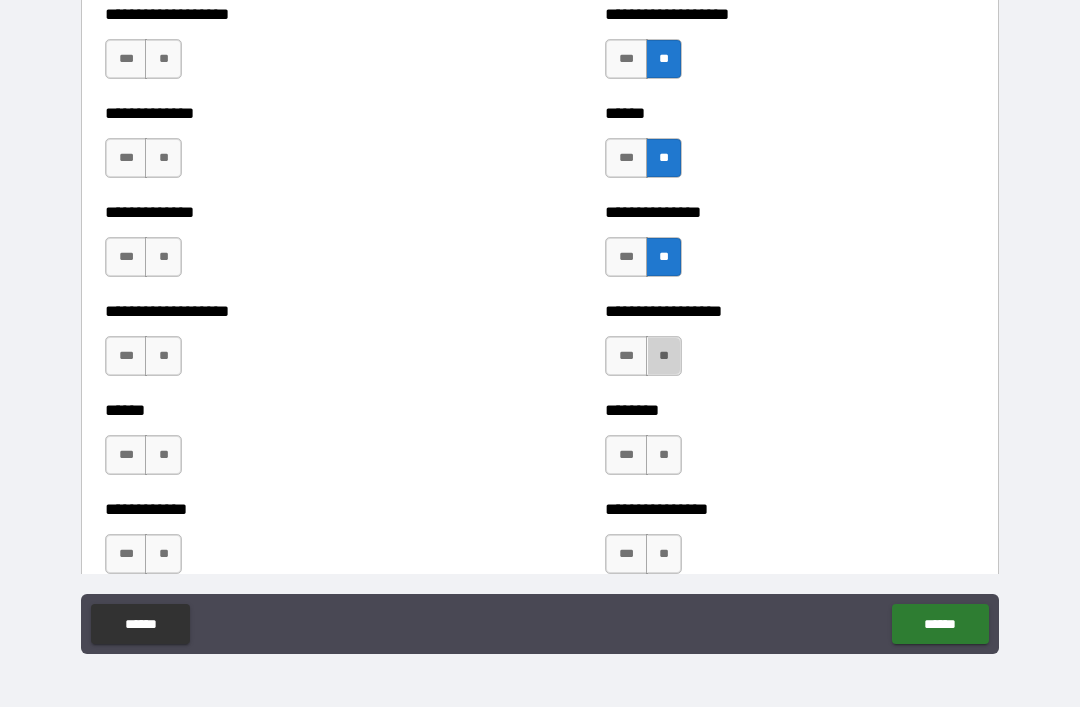 click on "**" at bounding box center [664, 356] 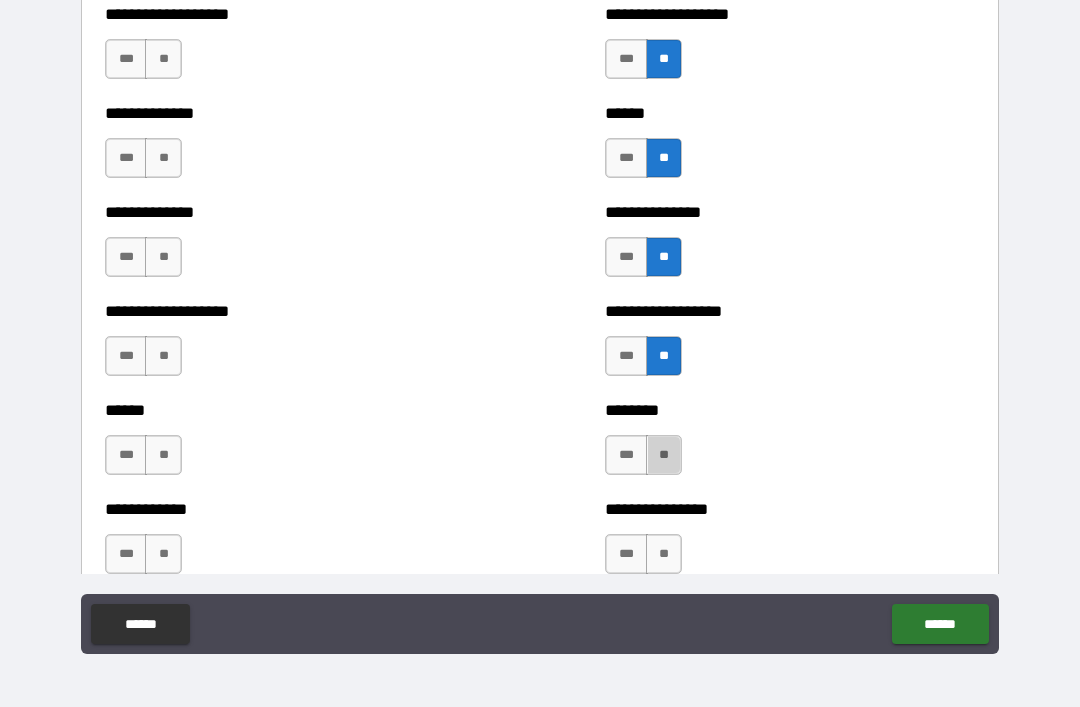 click on "**" at bounding box center (664, 455) 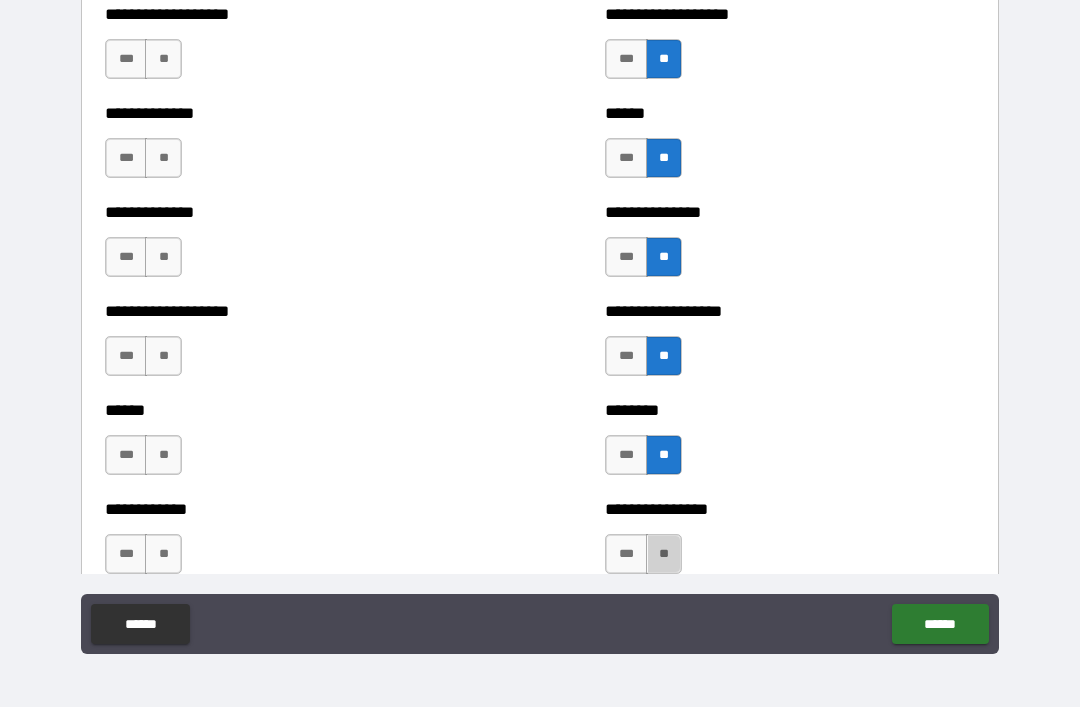 click on "**" at bounding box center [664, 554] 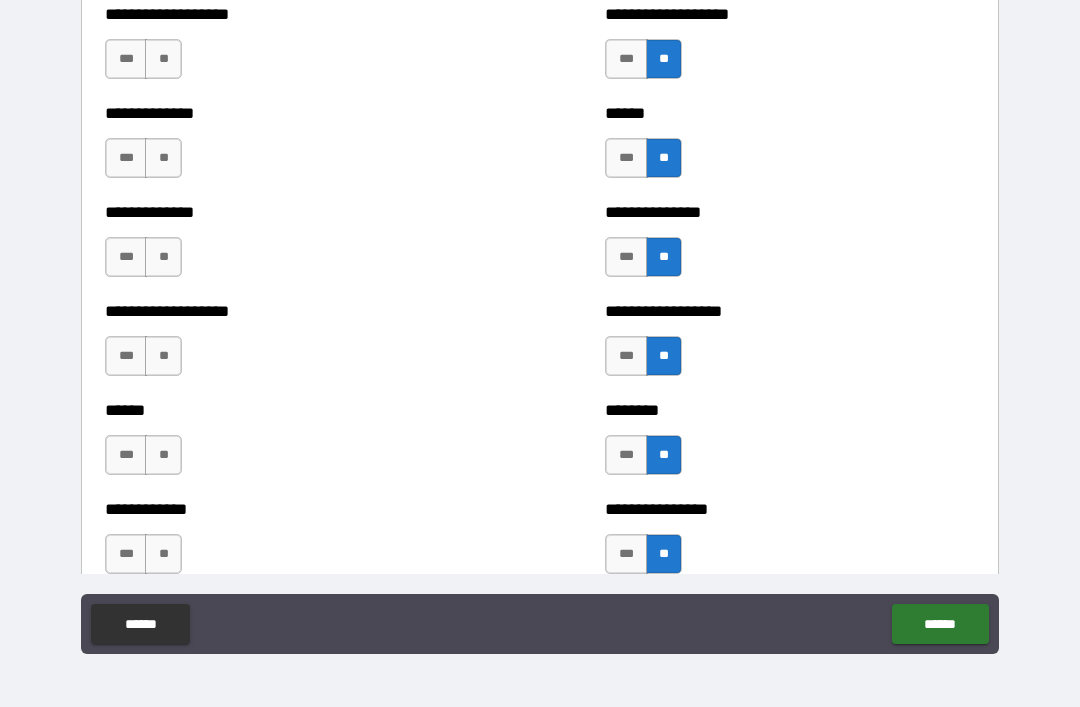 click on "**" at bounding box center (163, 554) 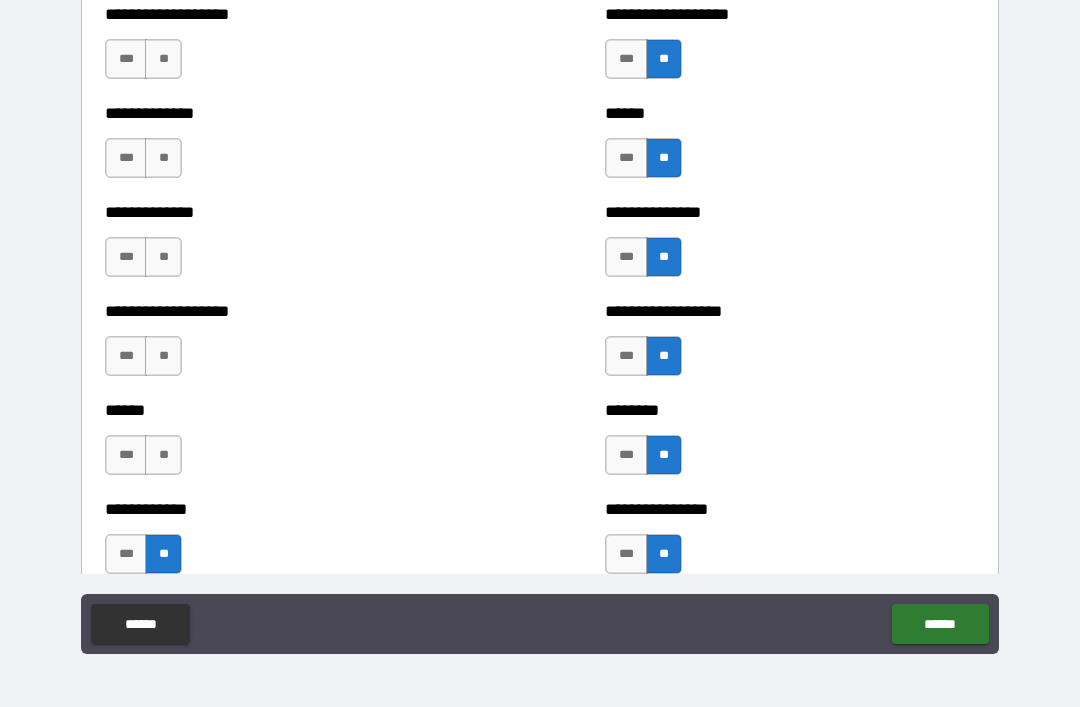 click on "**" at bounding box center [163, 455] 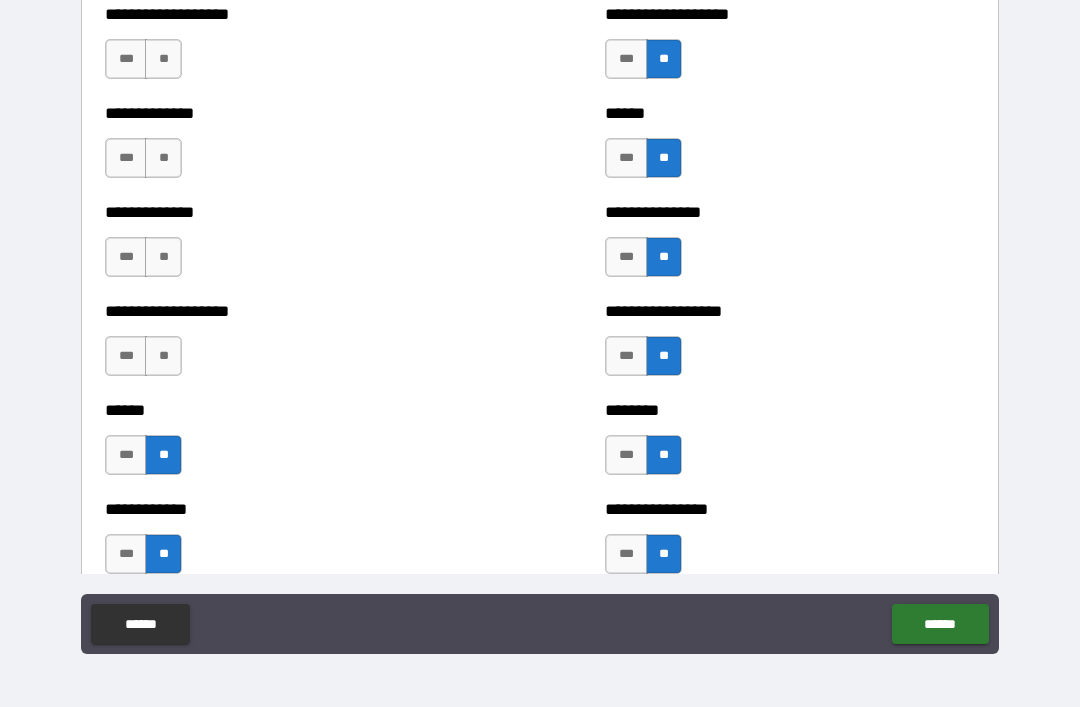 click on "**" at bounding box center [163, 356] 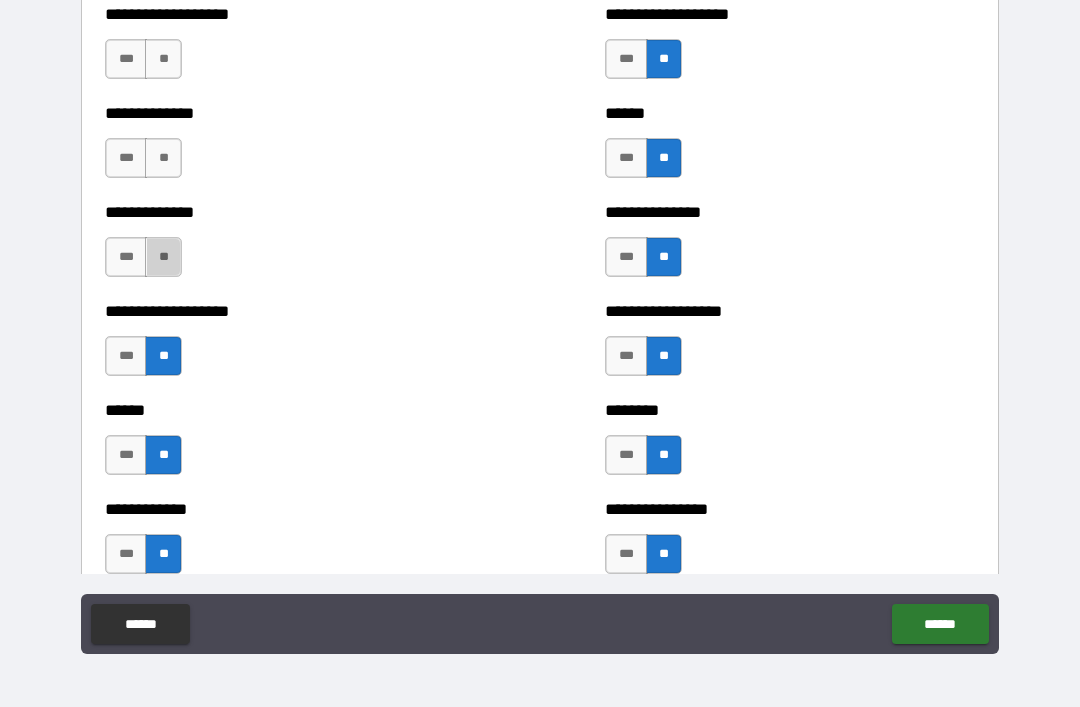 click on "**" at bounding box center (163, 257) 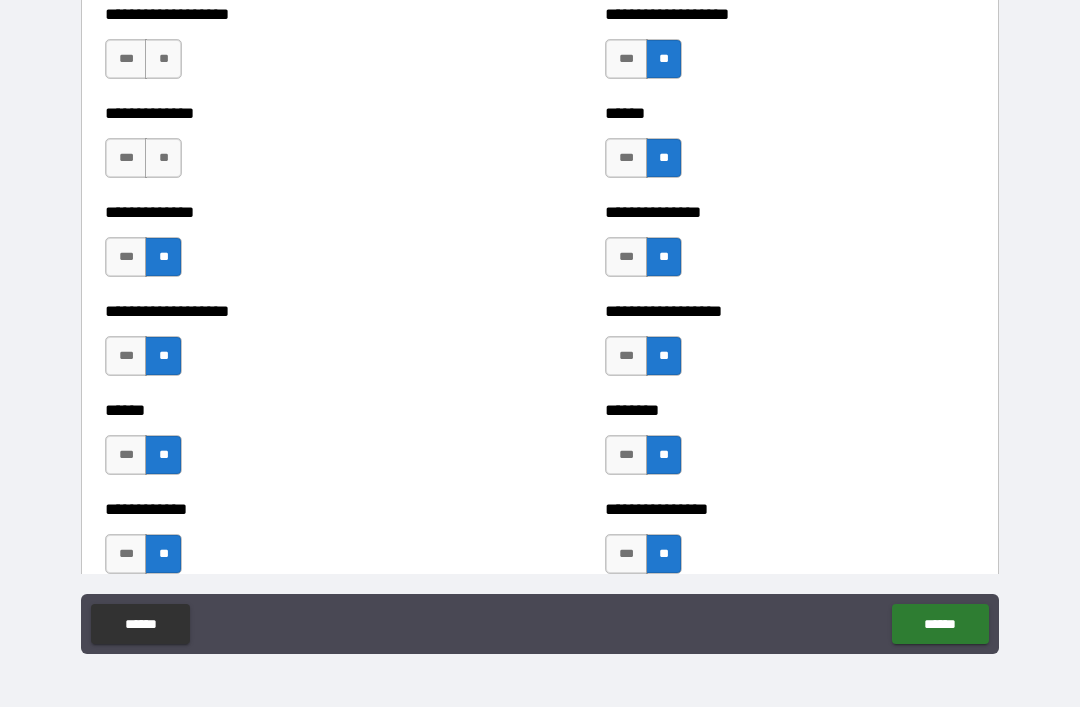 click on "**" at bounding box center [163, 158] 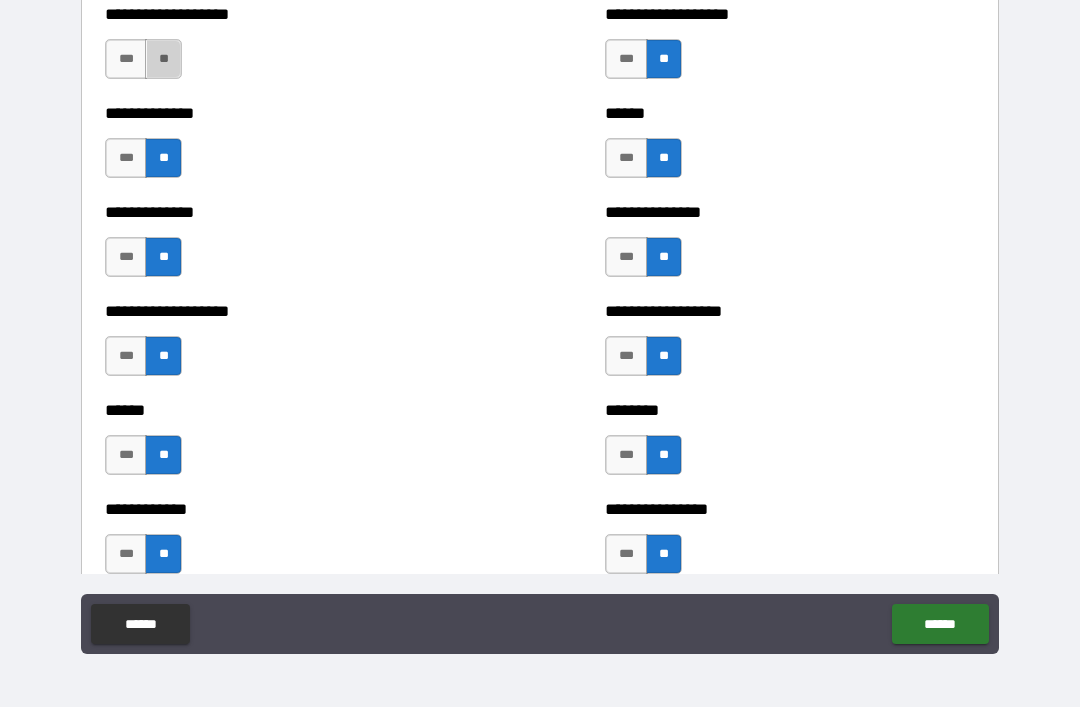 click on "**" at bounding box center [163, 59] 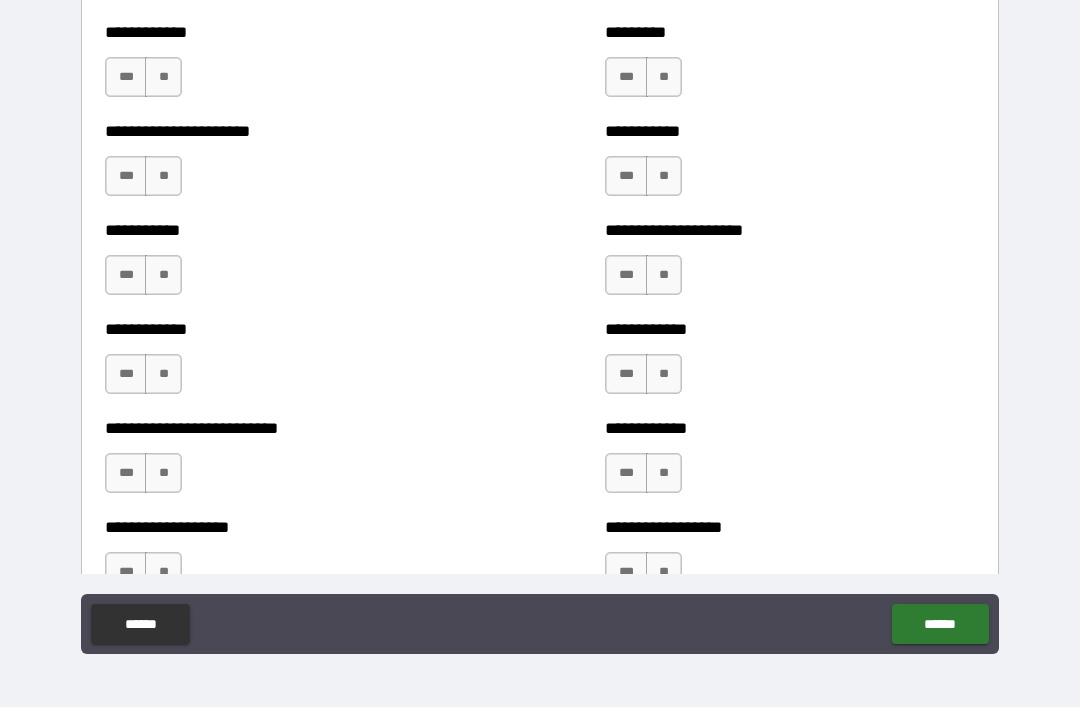 scroll, scrollTop: 5158, scrollLeft: 0, axis: vertical 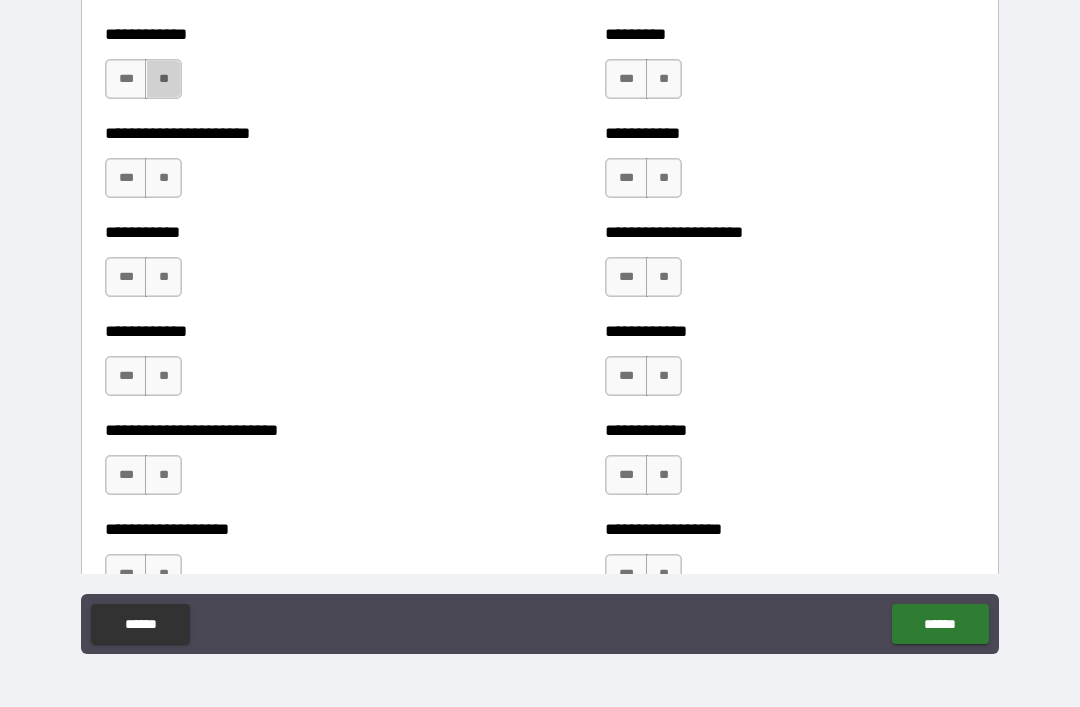 click on "**" at bounding box center (163, 79) 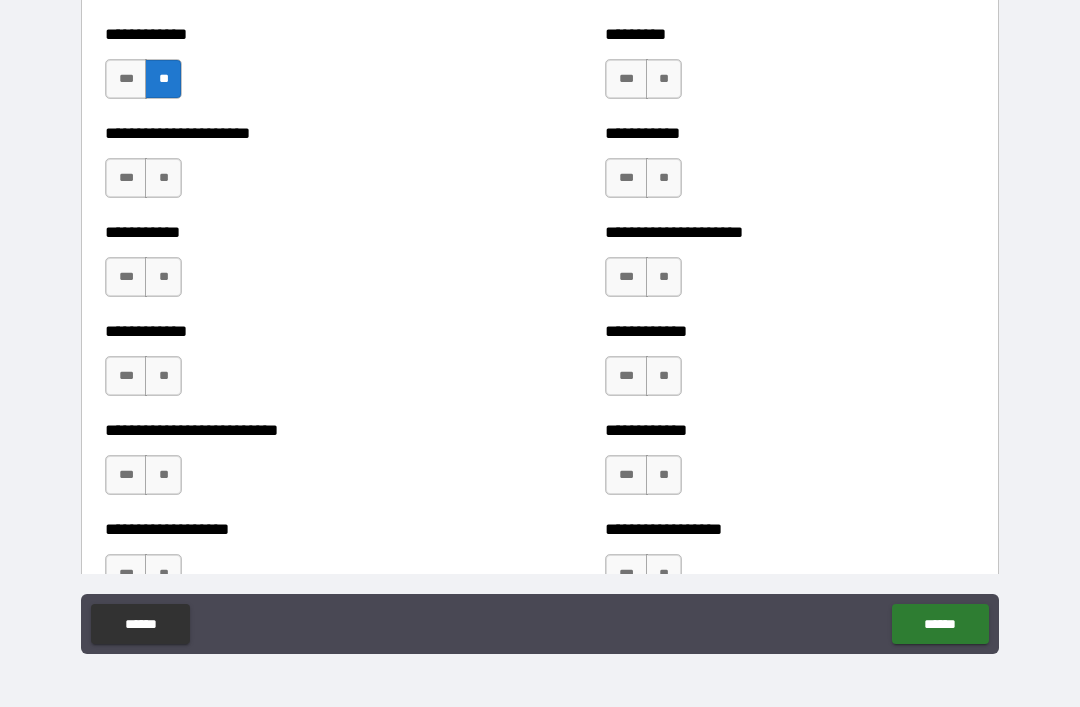 click on "**" at bounding box center [163, 178] 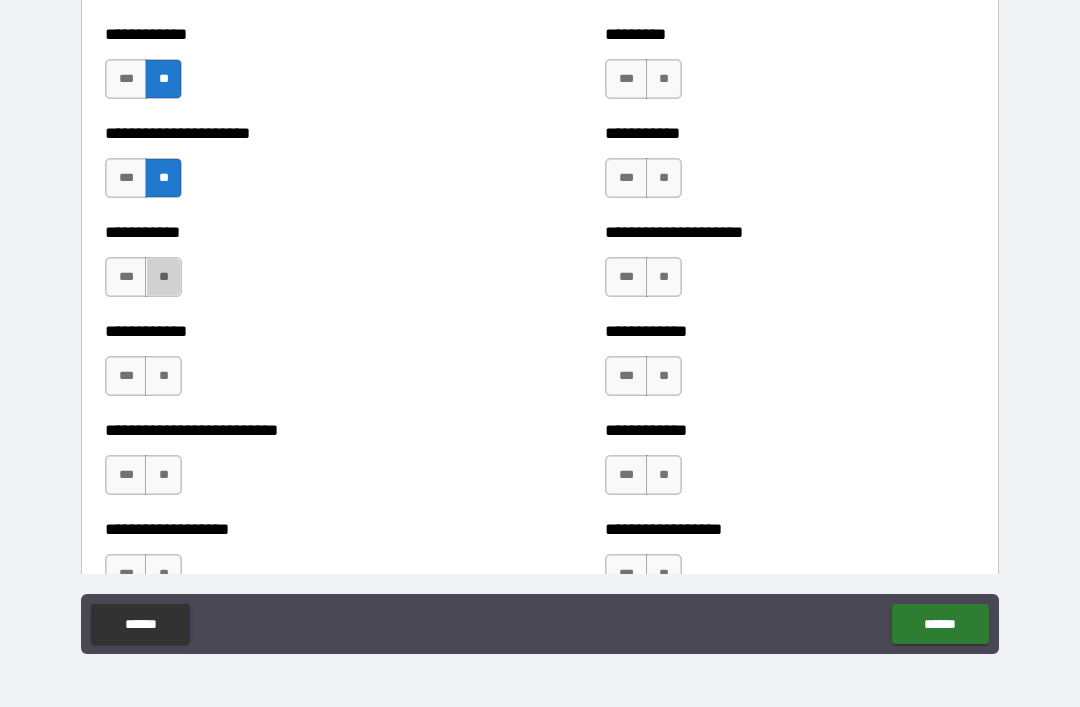 click on "**" at bounding box center (163, 277) 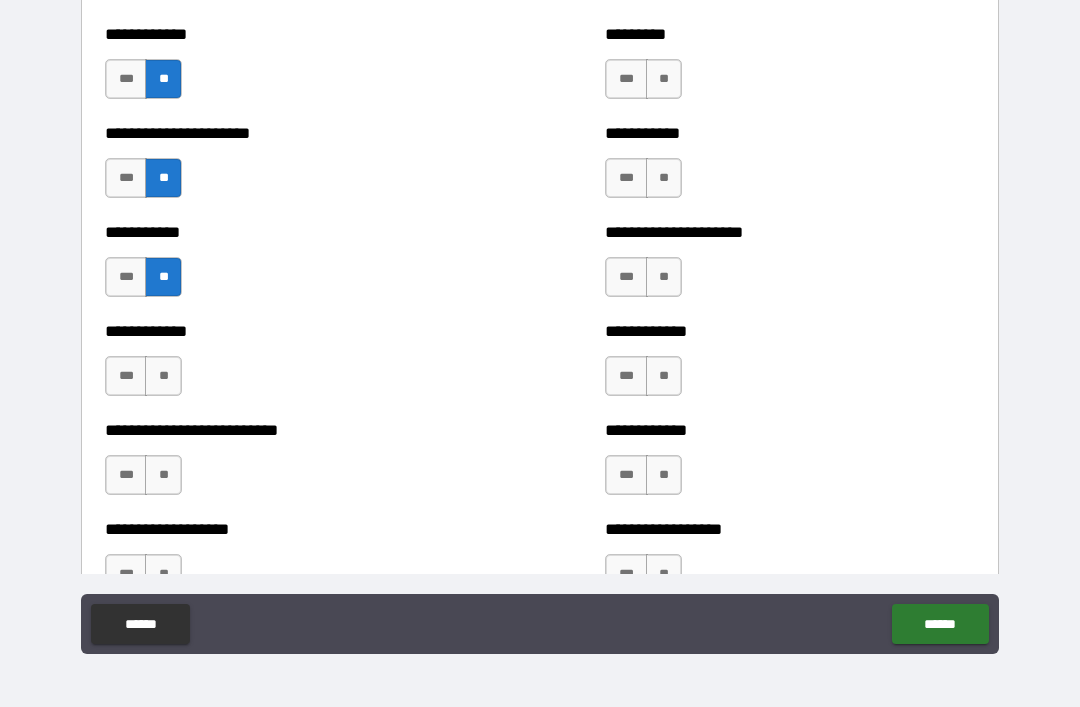 click on "**" at bounding box center (163, 376) 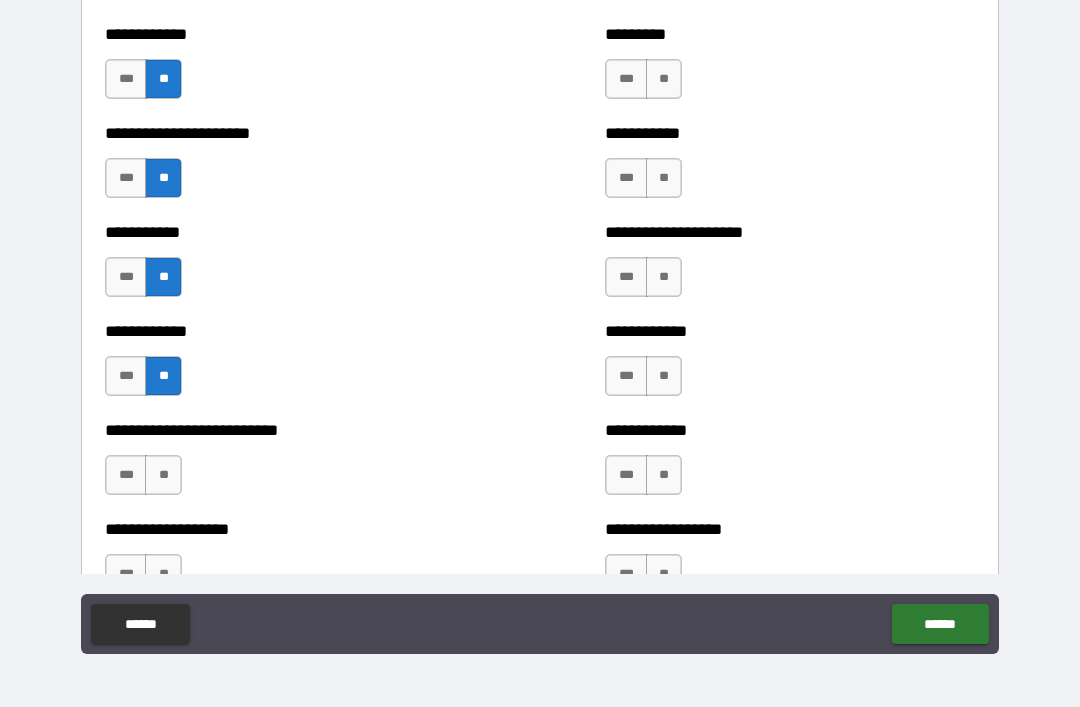 click on "**********" at bounding box center (290, 465) 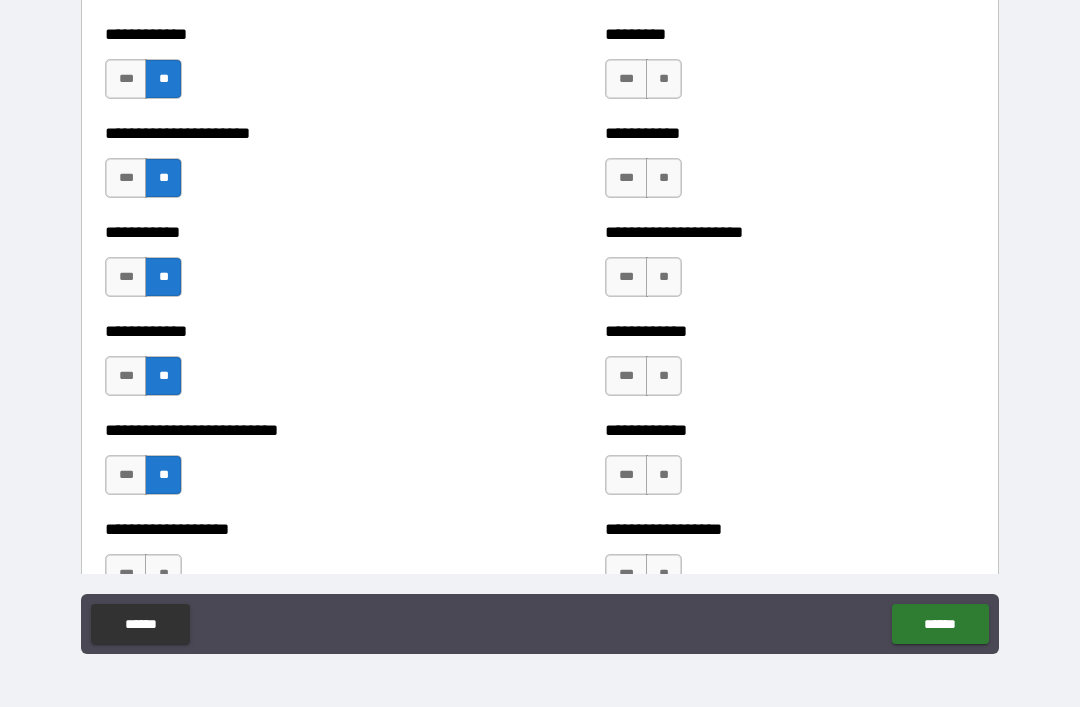 click on "**" at bounding box center (163, 574) 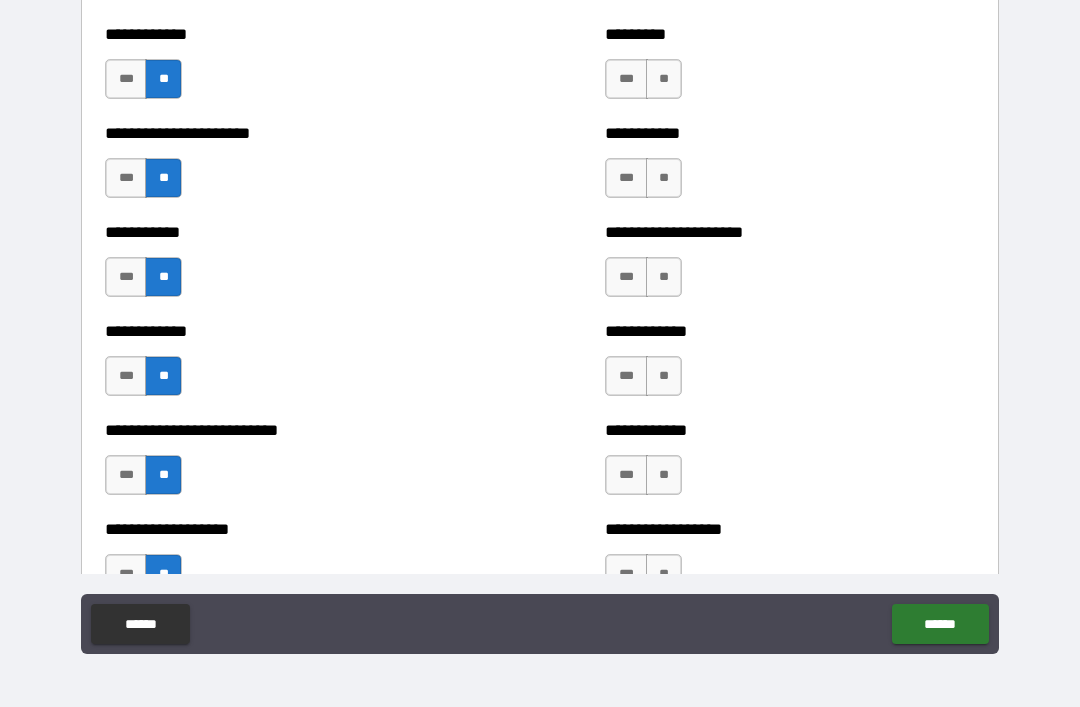 click on "**" at bounding box center (664, 574) 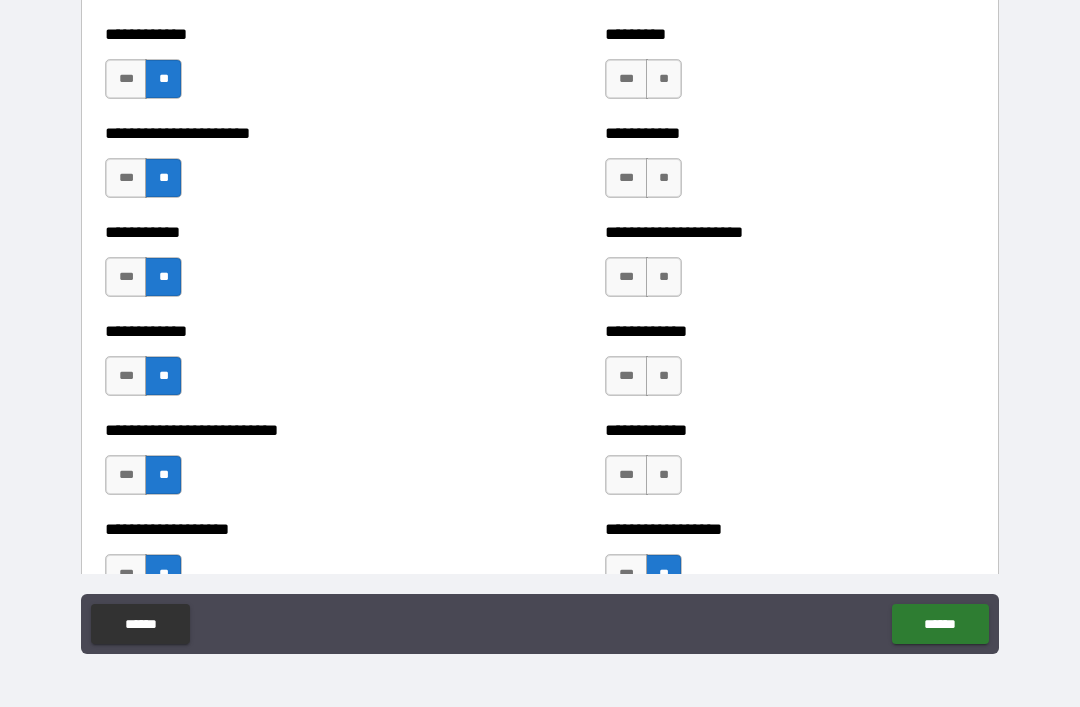 click on "***" at bounding box center (626, 475) 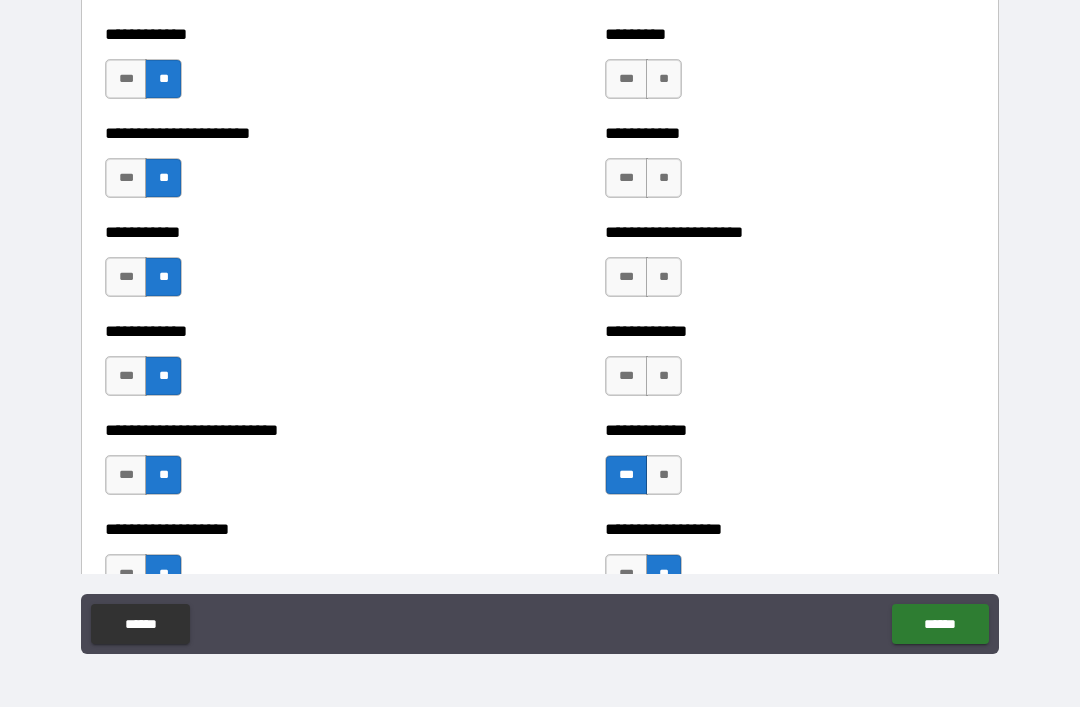 click on "**********" at bounding box center (790, 366) 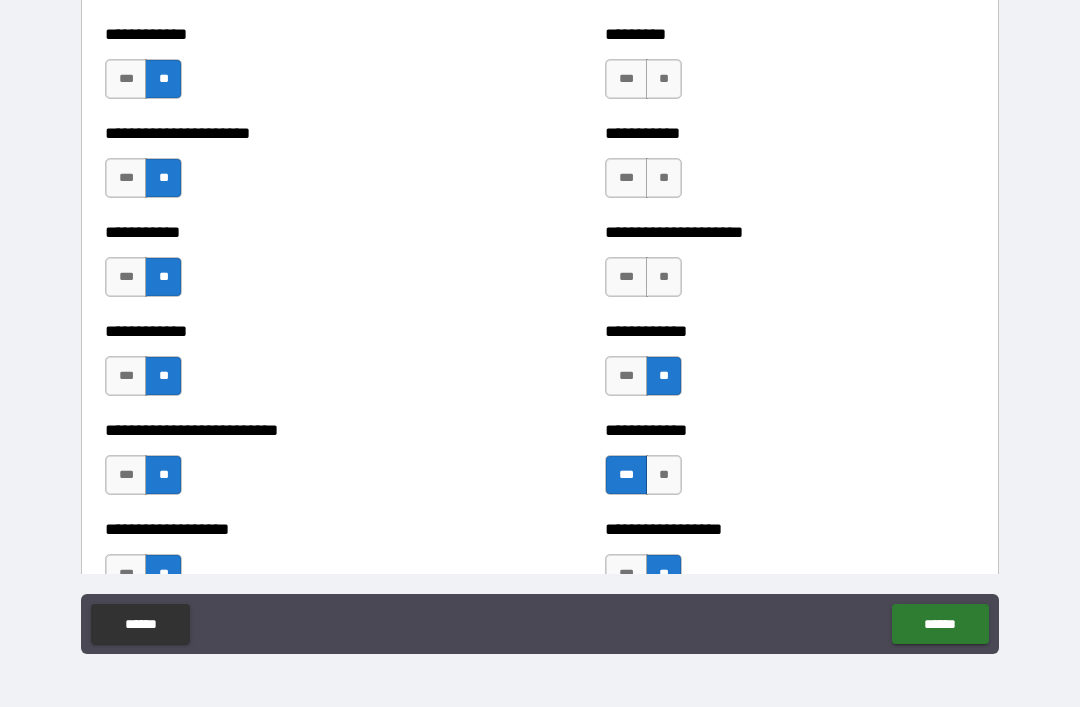 click on "**" at bounding box center [664, 277] 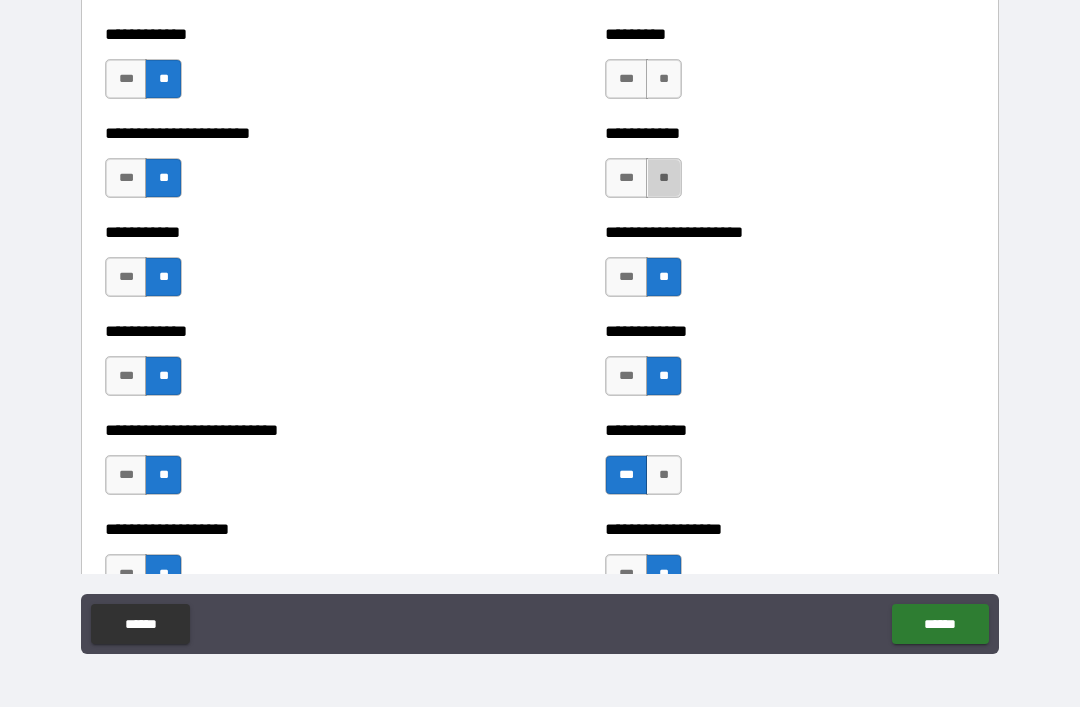 click on "**" at bounding box center (664, 178) 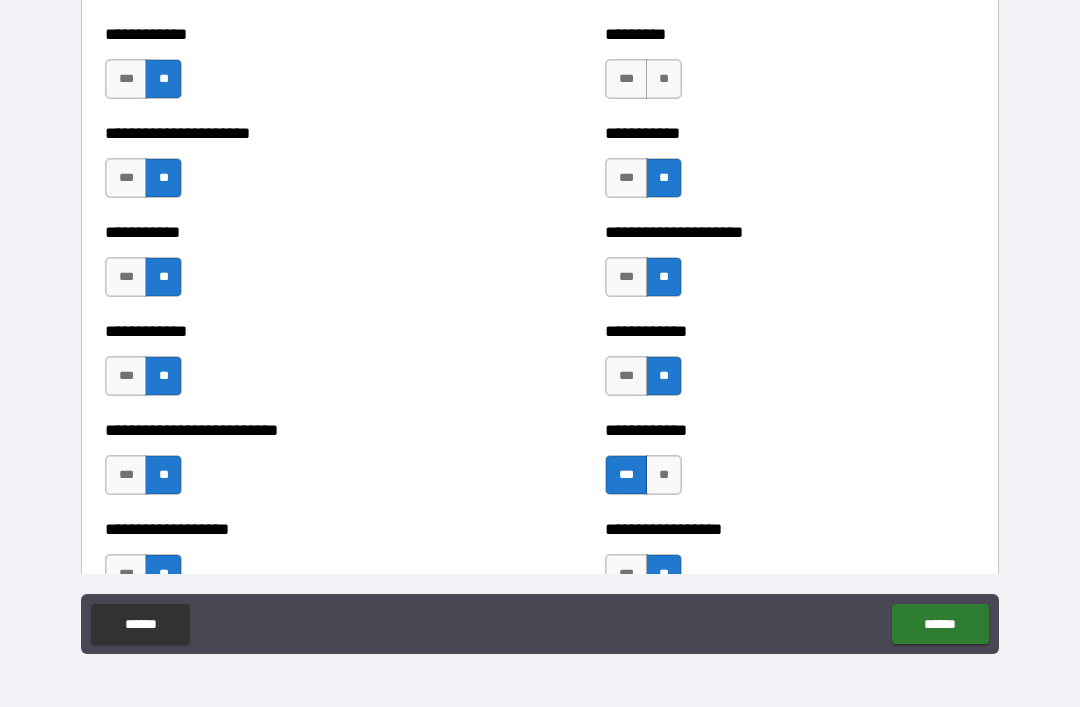 click on "**" at bounding box center [664, 79] 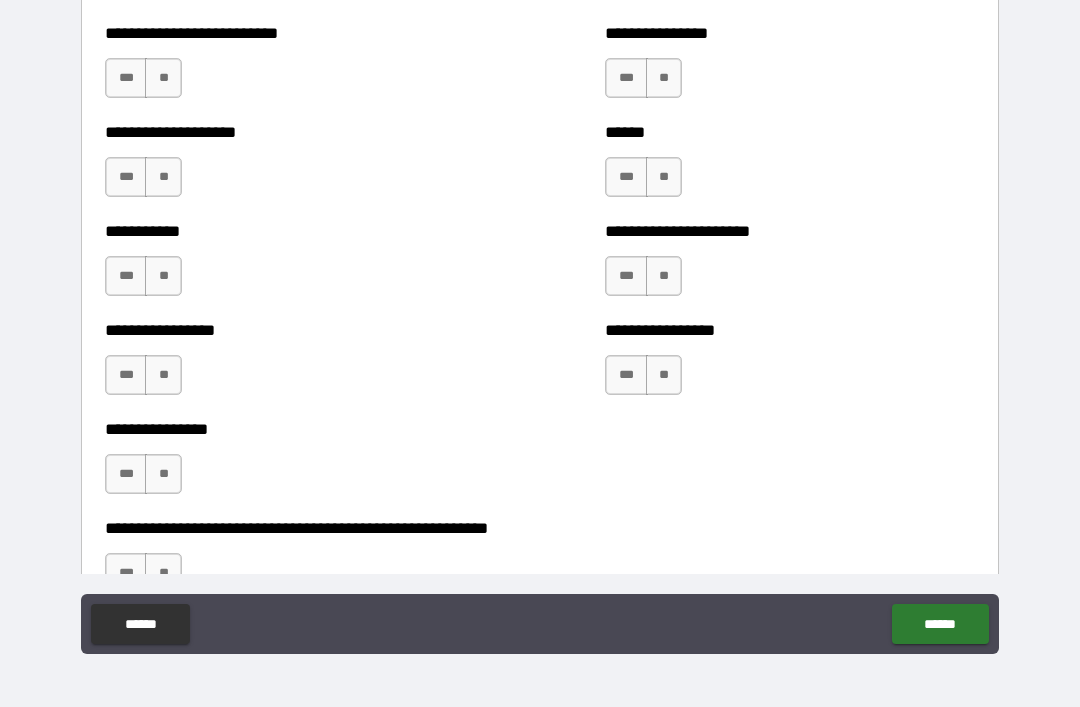scroll, scrollTop: 5752, scrollLeft: 0, axis: vertical 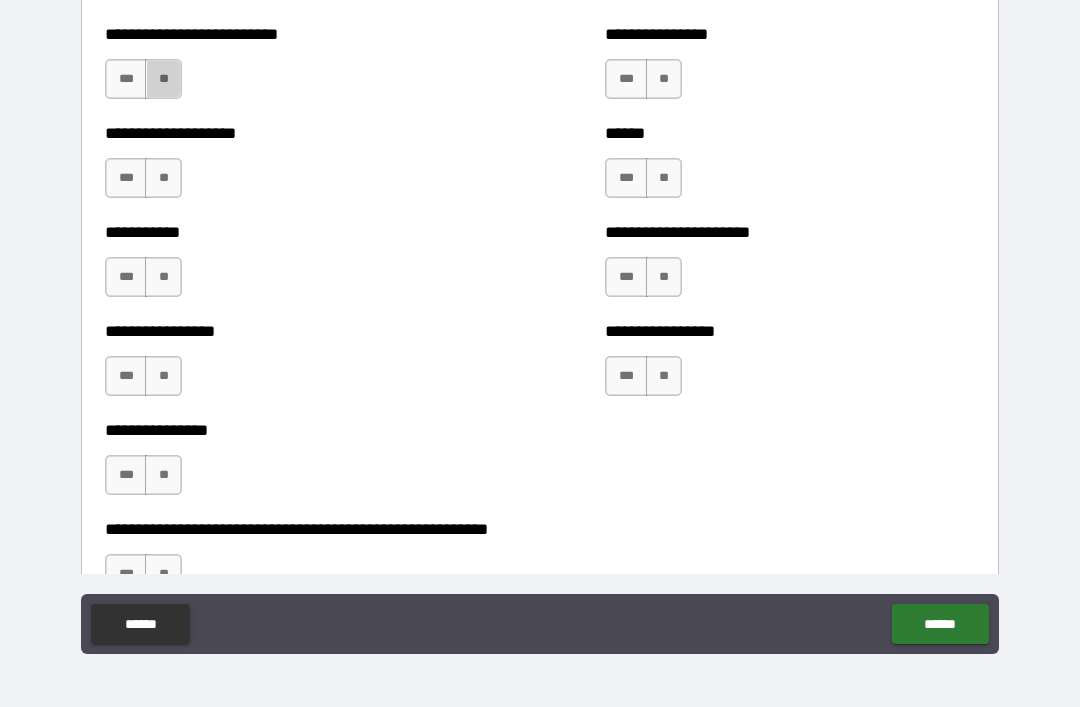 click on "**" at bounding box center (163, 79) 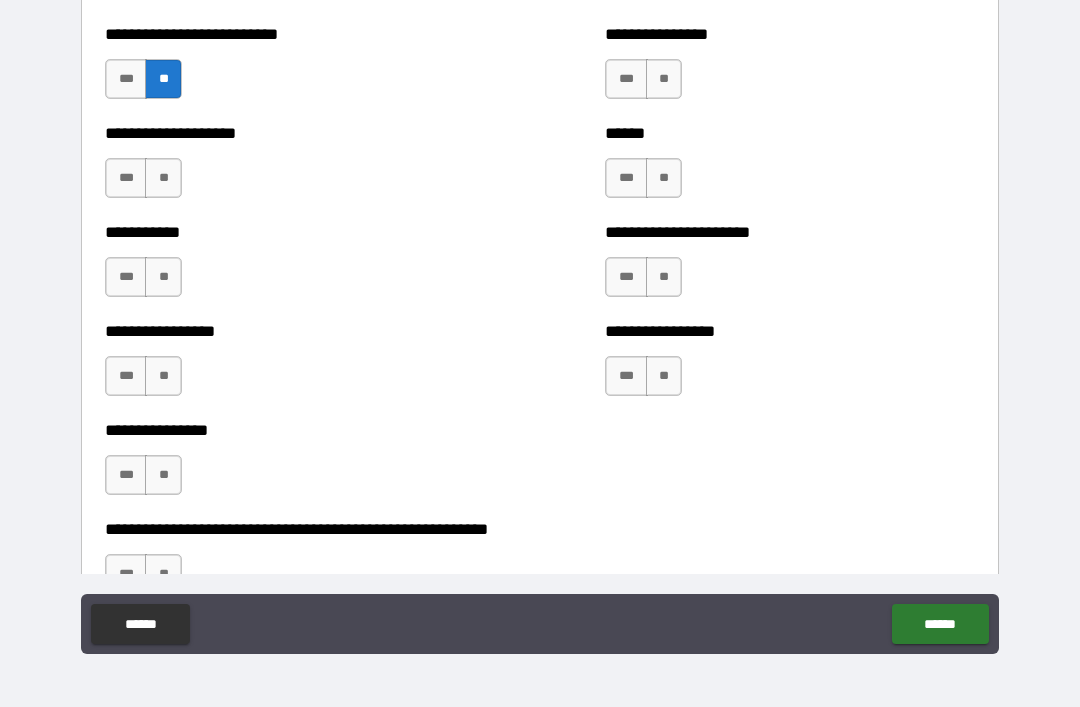 click on "**" at bounding box center [163, 178] 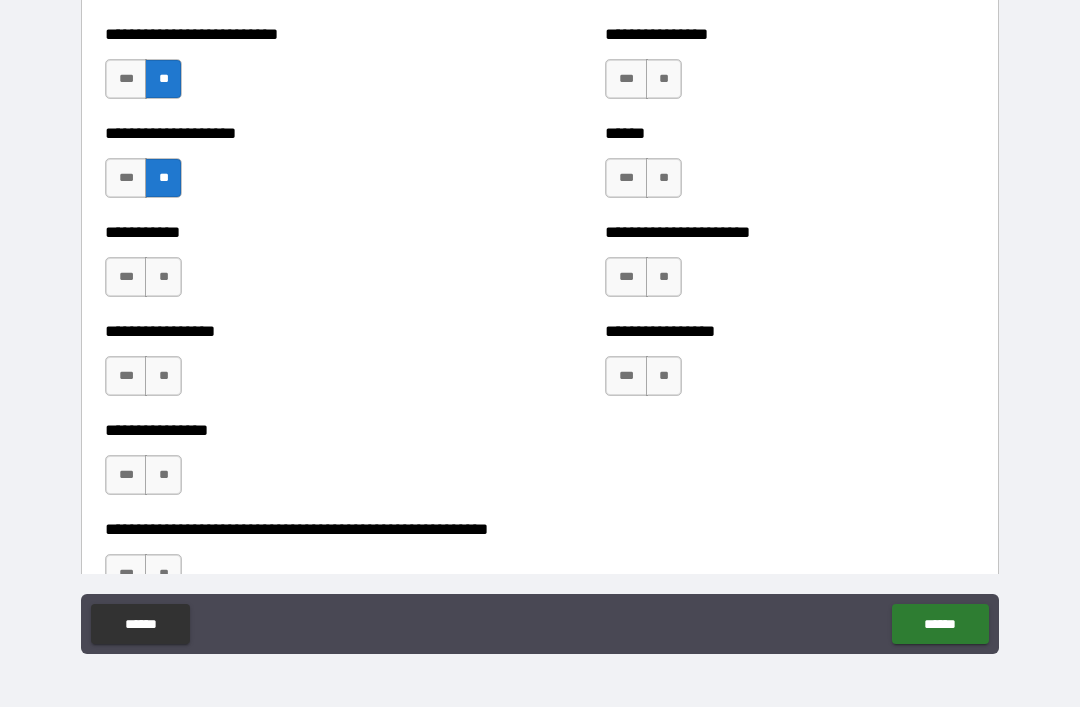 click on "**" at bounding box center (163, 277) 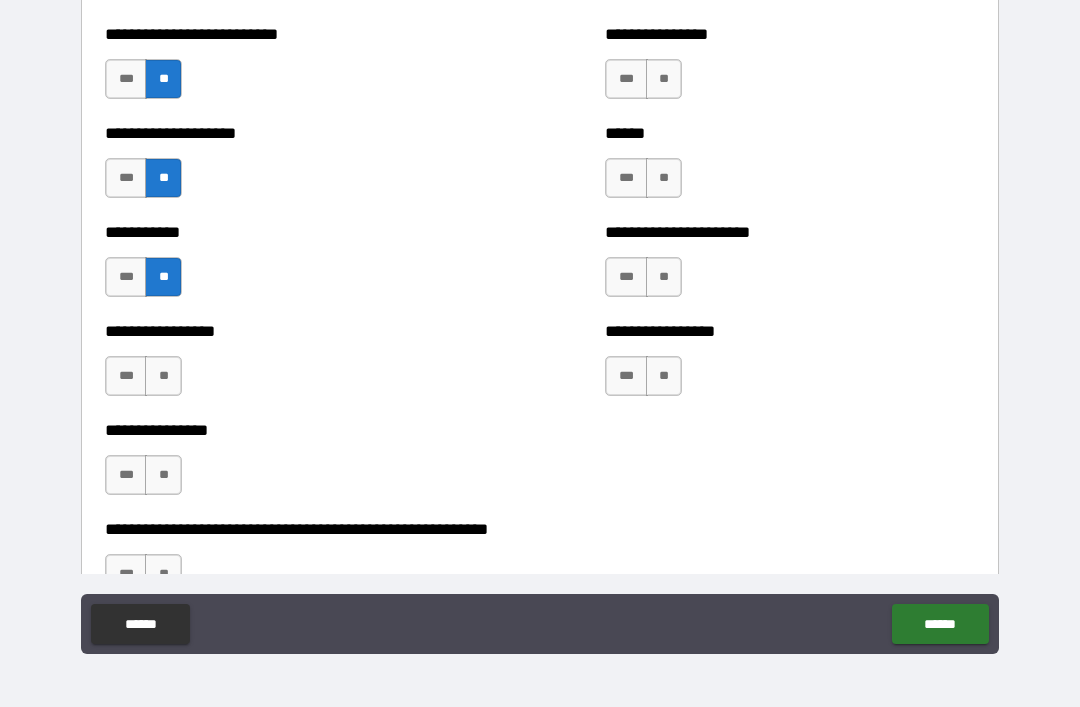 click on "**" at bounding box center [163, 376] 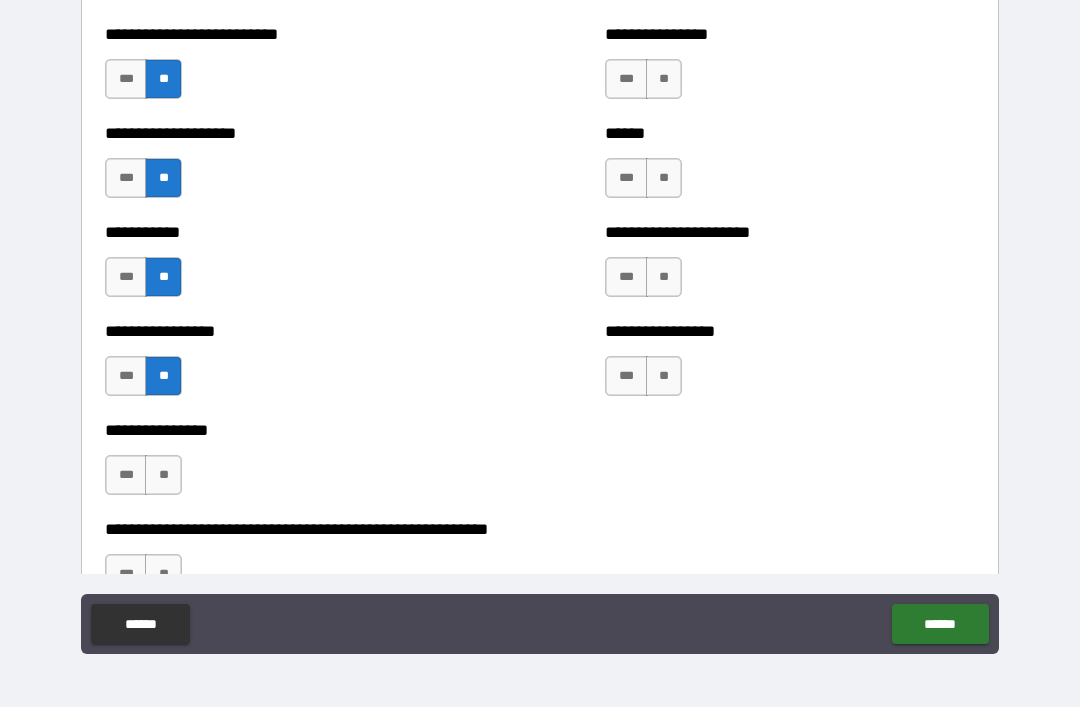 click on "**" at bounding box center (163, 475) 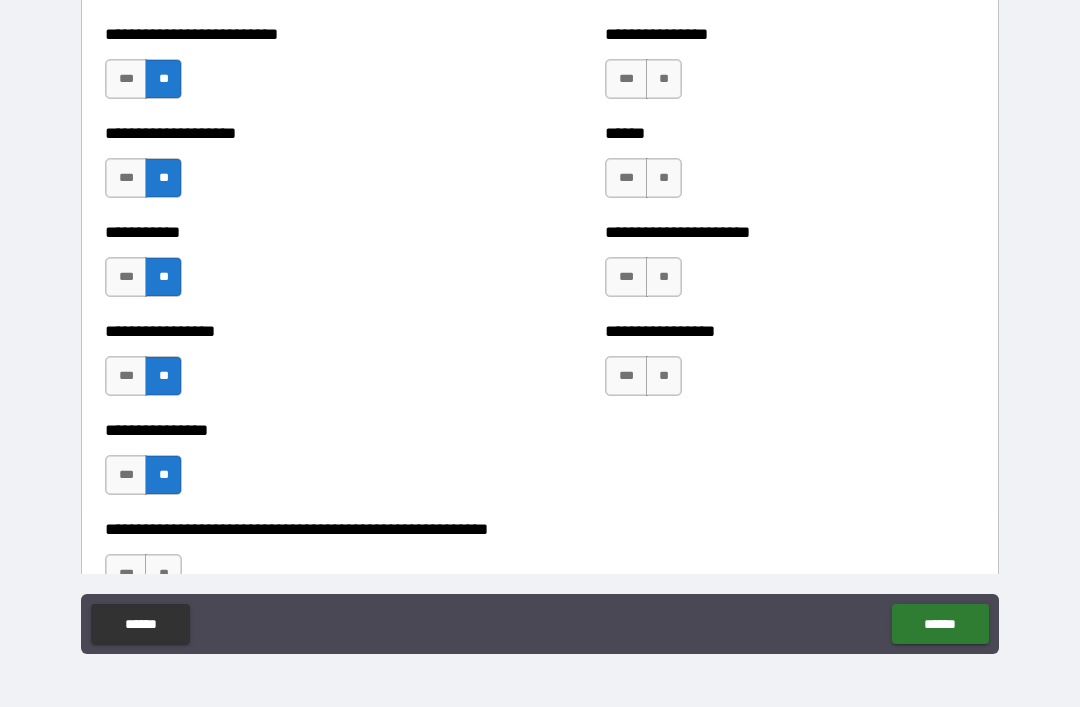 click on "**********" at bounding box center [540, 564] 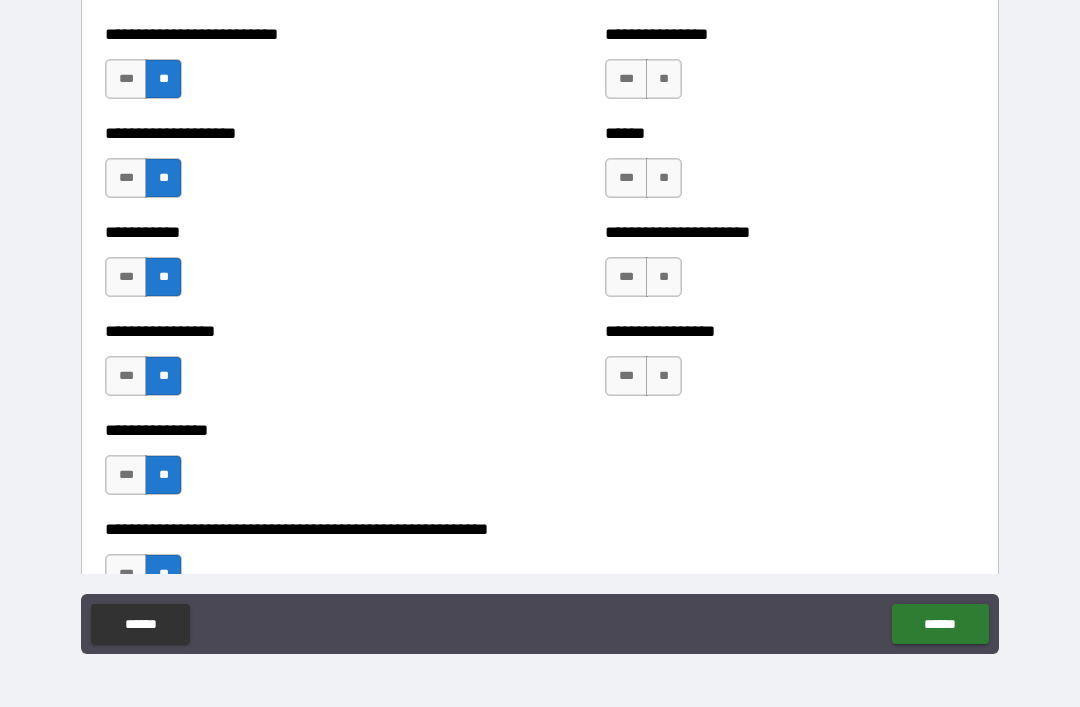click on "**" at bounding box center (664, 376) 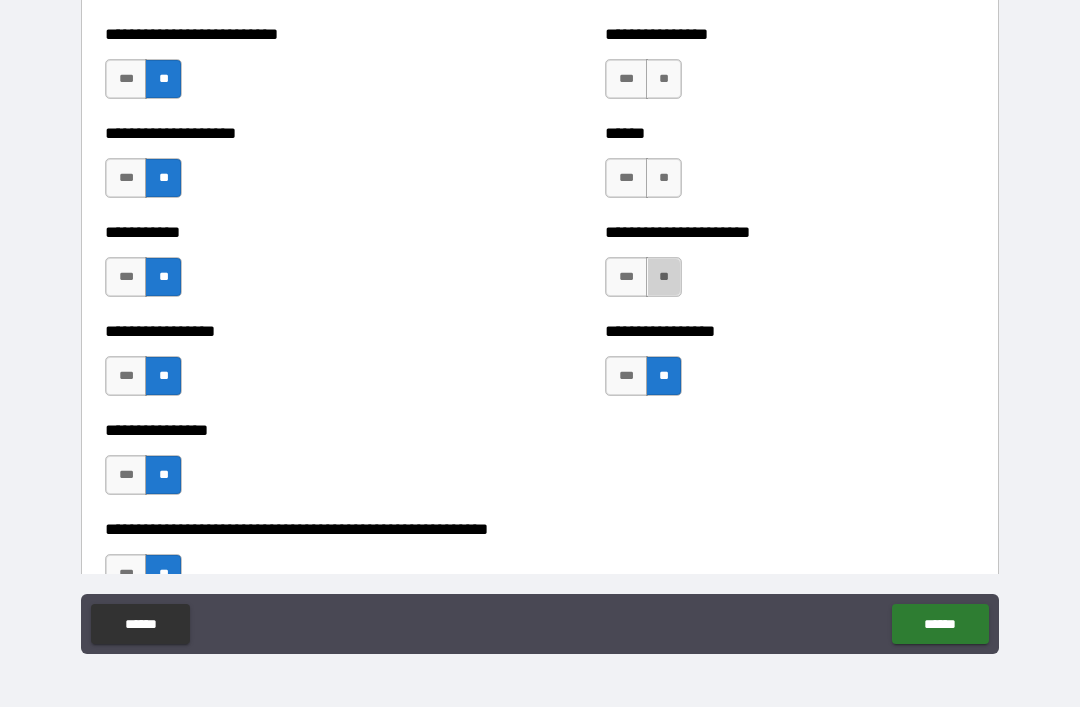 click on "**" at bounding box center [664, 277] 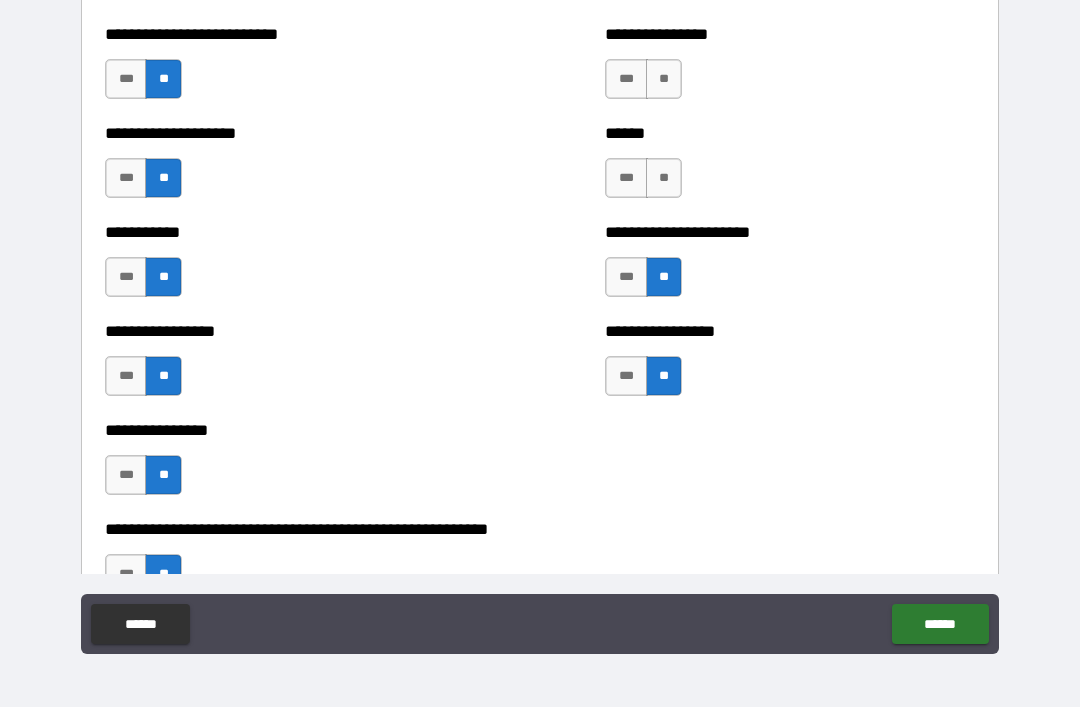 click on "***" at bounding box center [626, 277] 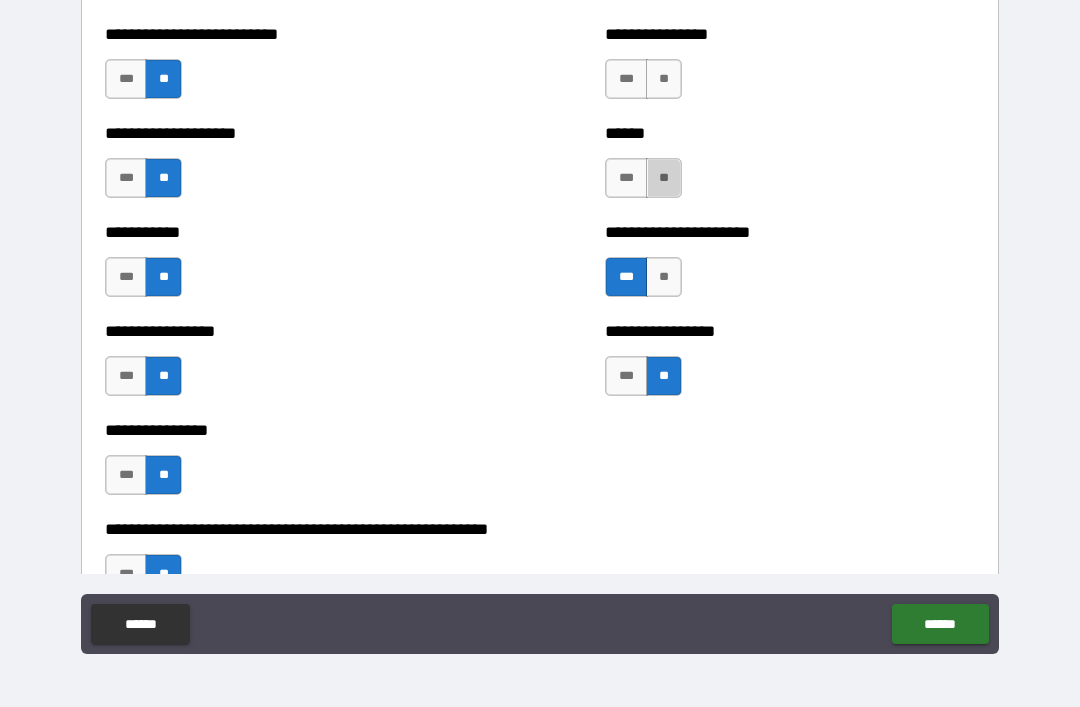 click on "**" at bounding box center (664, 178) 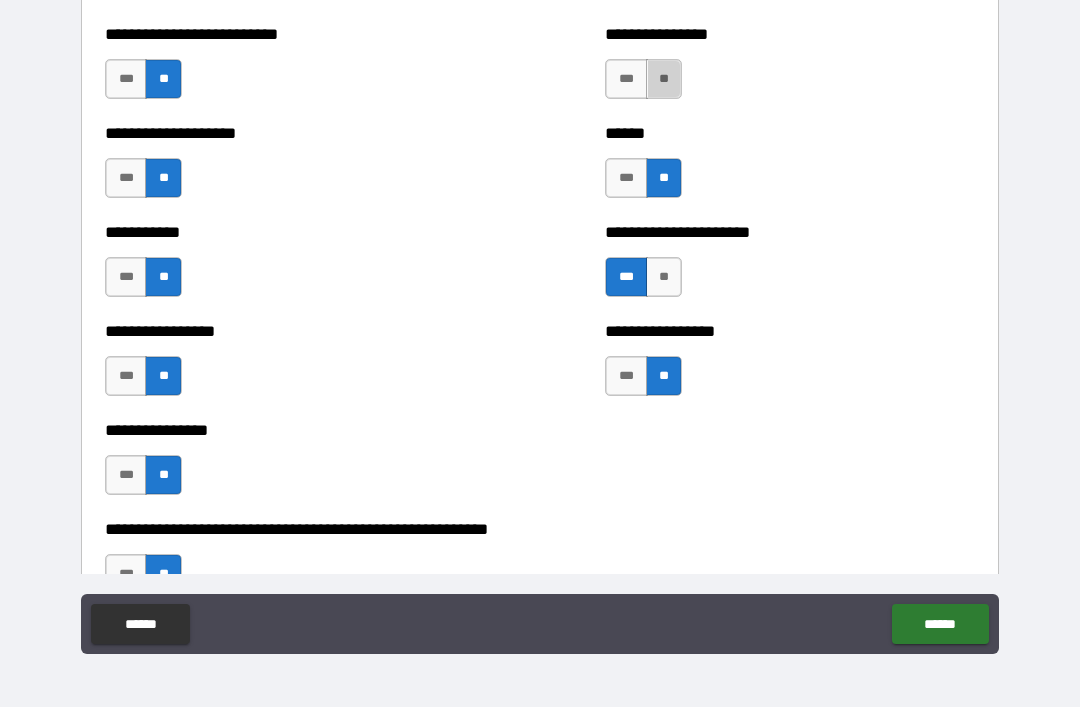 click on "**" at bounding box center (664, 79) 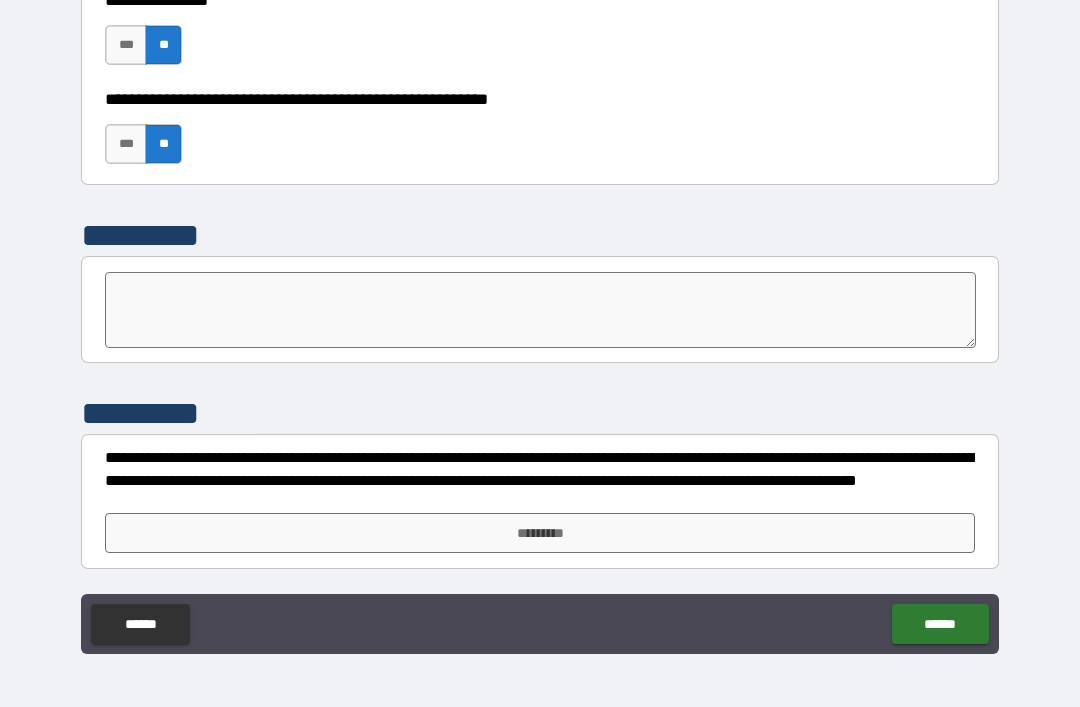 scroll, scrollTop: 6182, scrollLeft: 0, axis: vertical 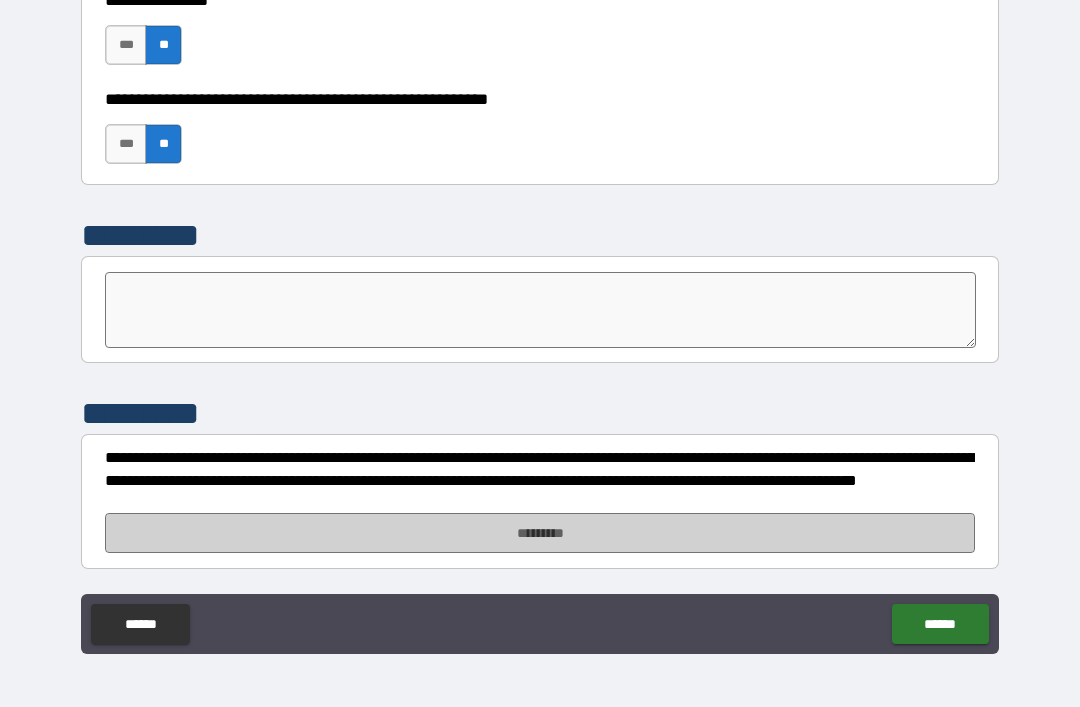 click on "*********" at bounding box center (540, 533) 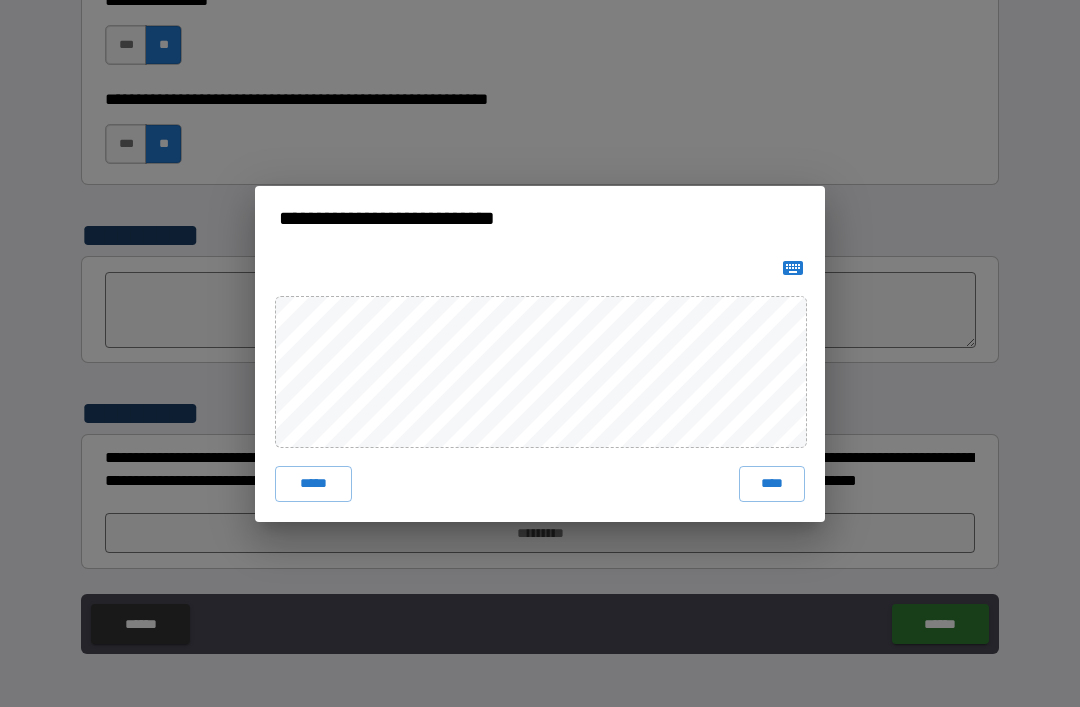 click on "****" at bounding box center [772, 484] 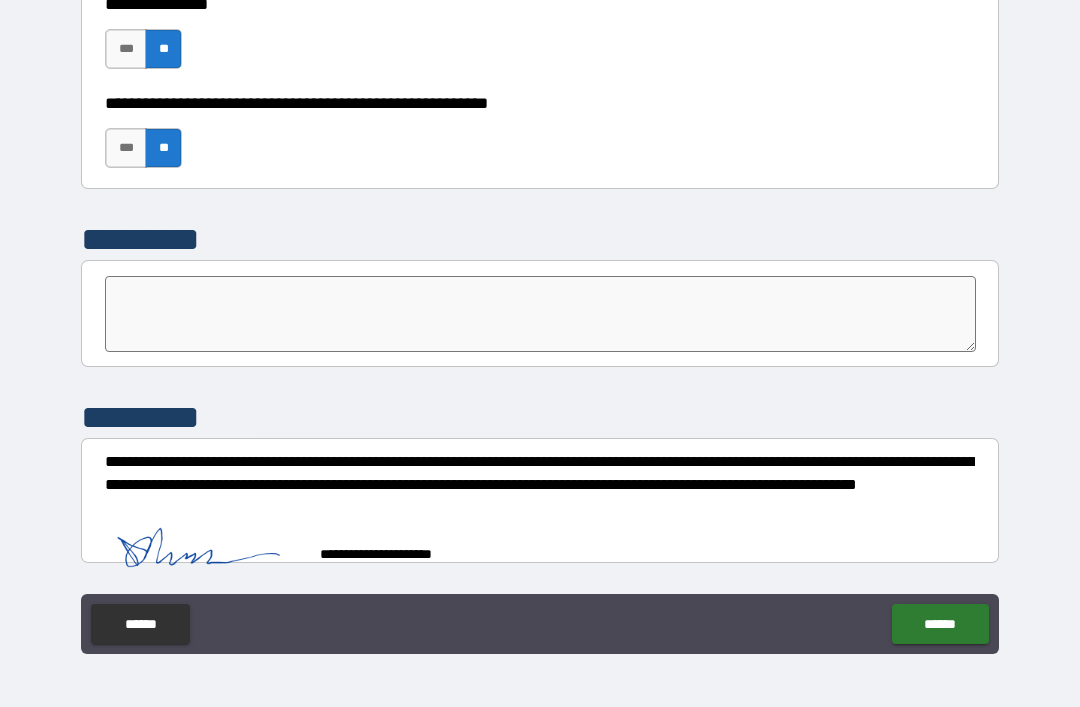 scroll, scrollTop: 6172, scrollLeft: 0, axis: vertical 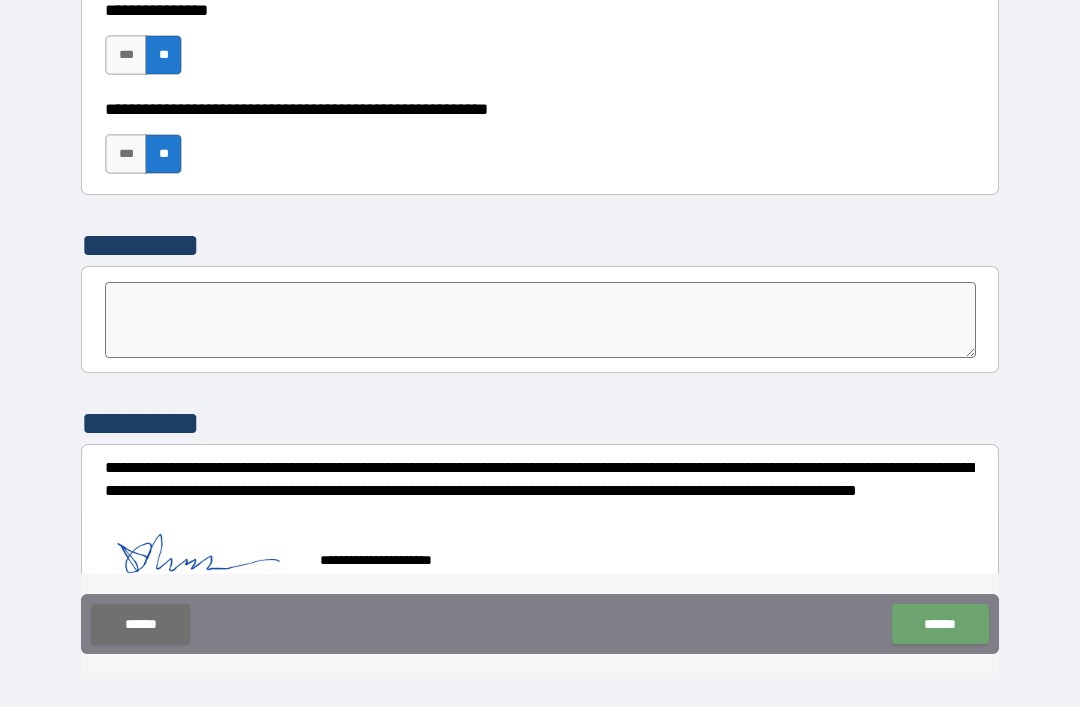 click on "******" at bounding box center [940, 624] 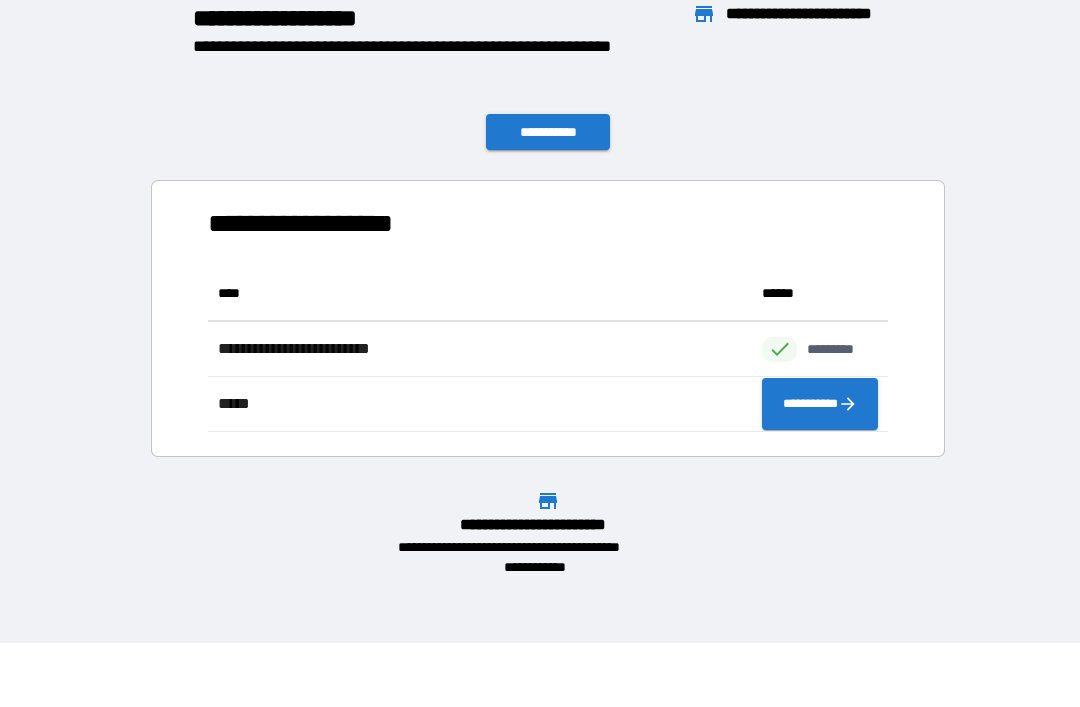 scroll, scrollTop: 166, scrollLeft: 680, axis: both 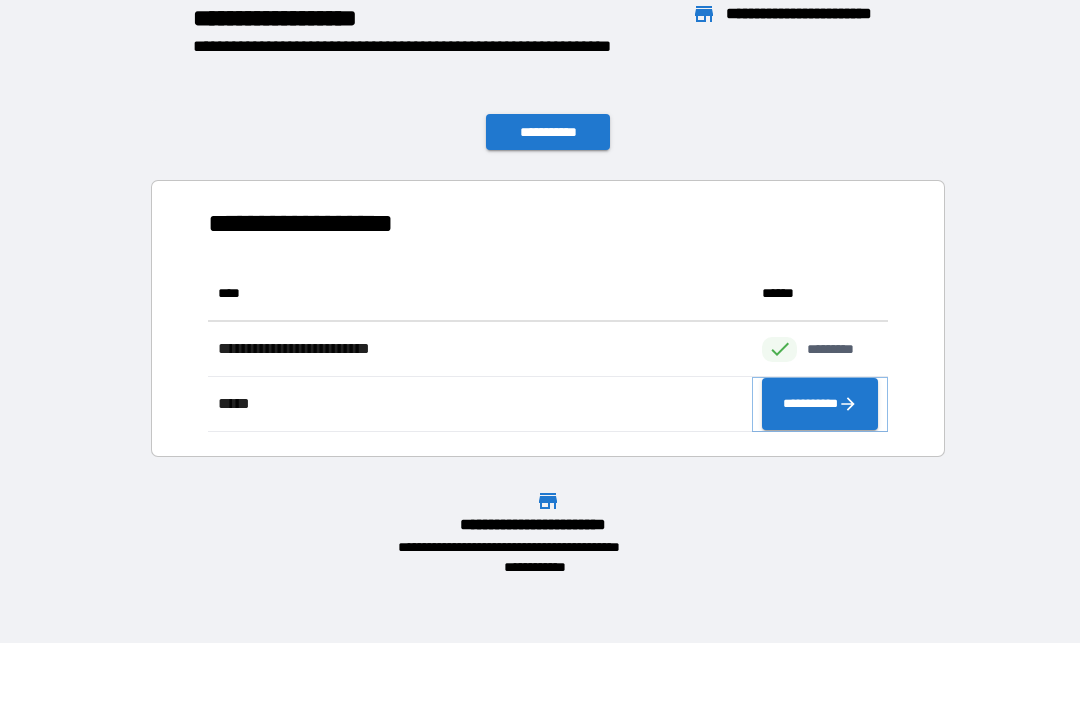 click on "**********" at bounding box center (820, 404) 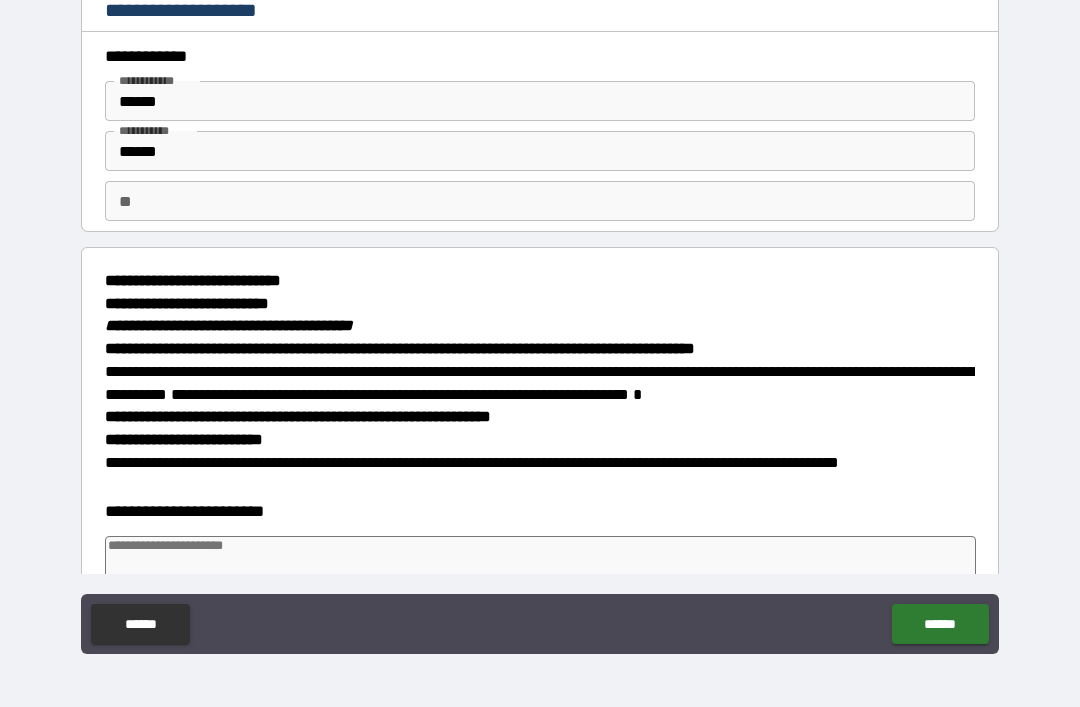 type on "*" 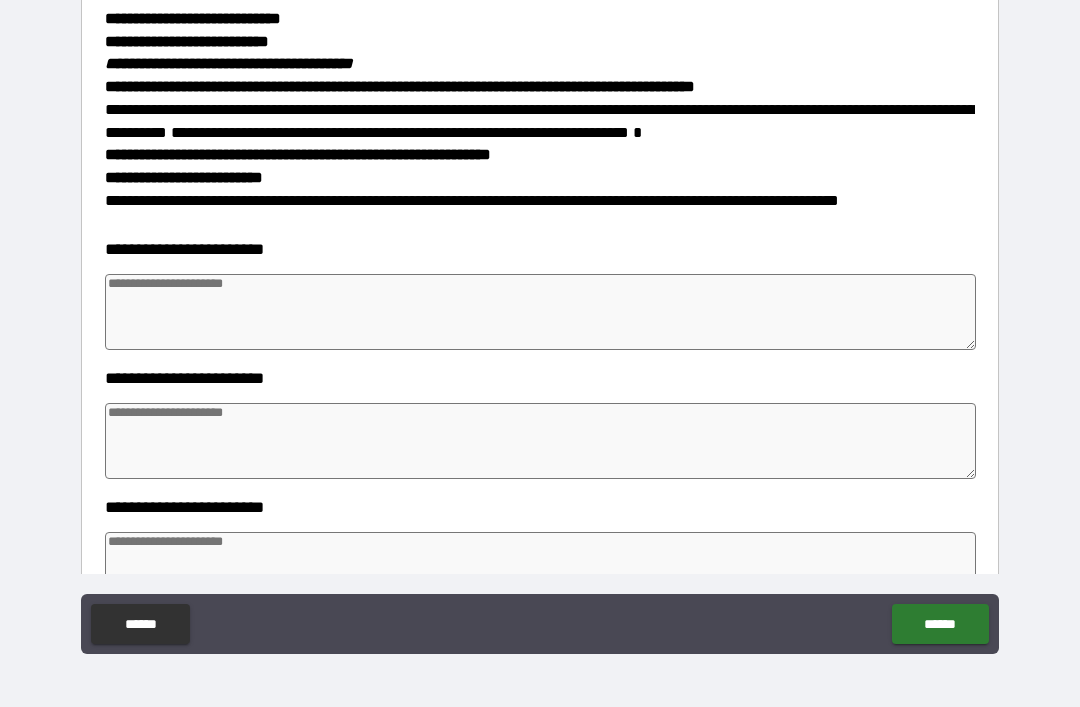 scroll, scrollTop: 268, scrollLeft: 0, axis: vertical 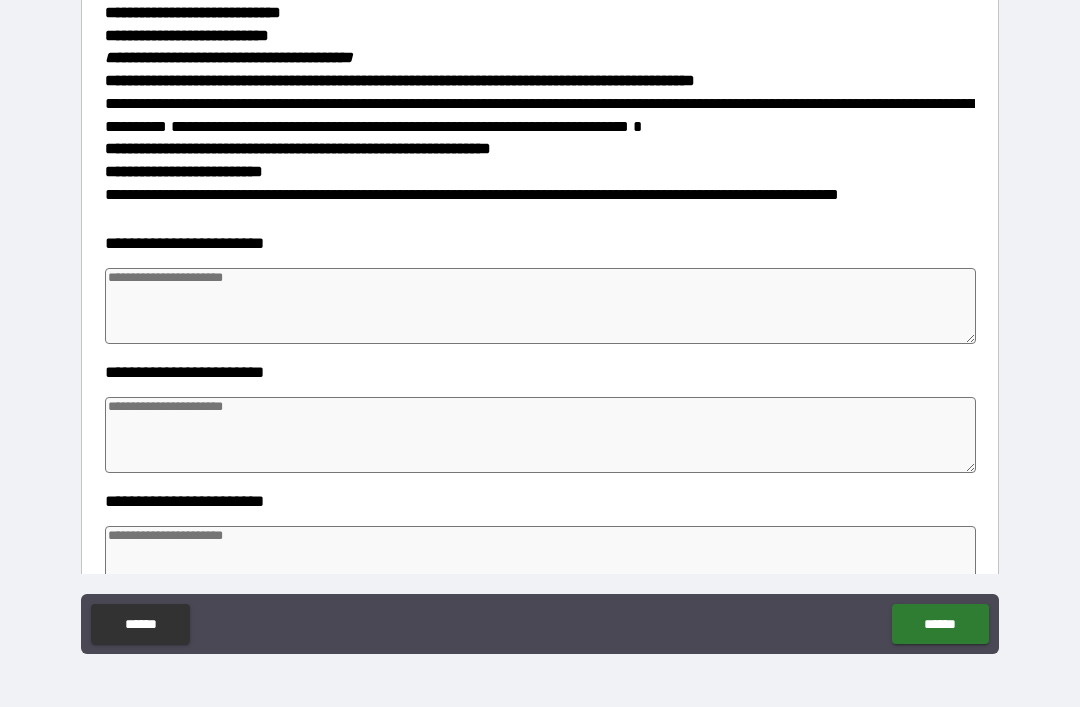 click at bounding box center (540, 306) 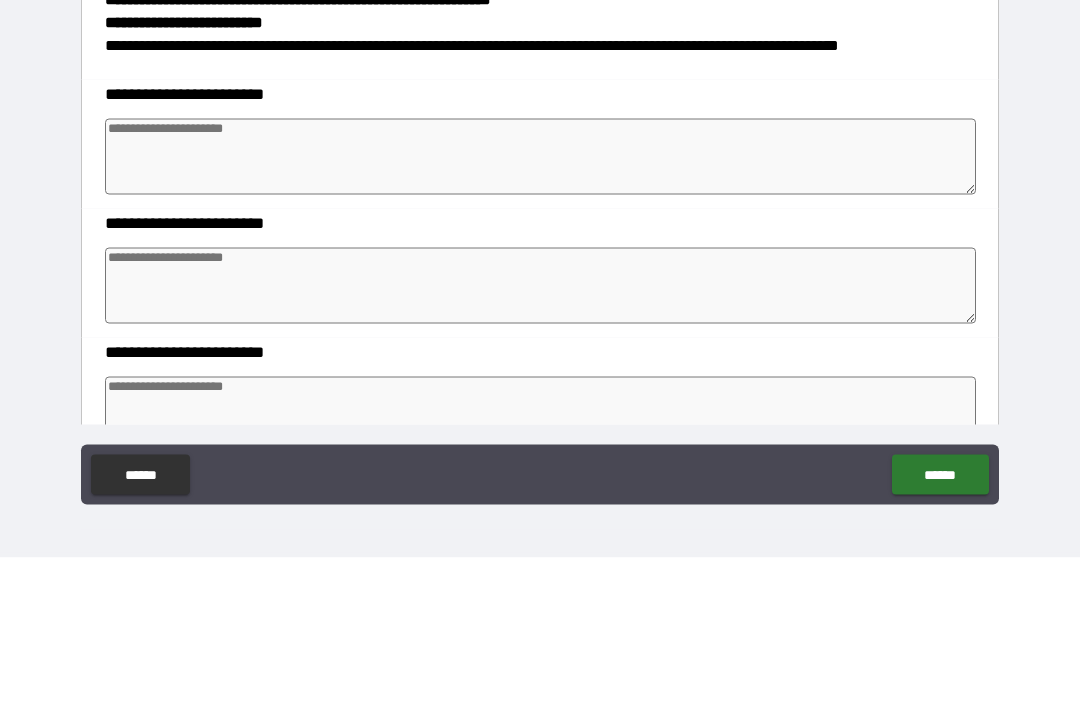 type on "*" 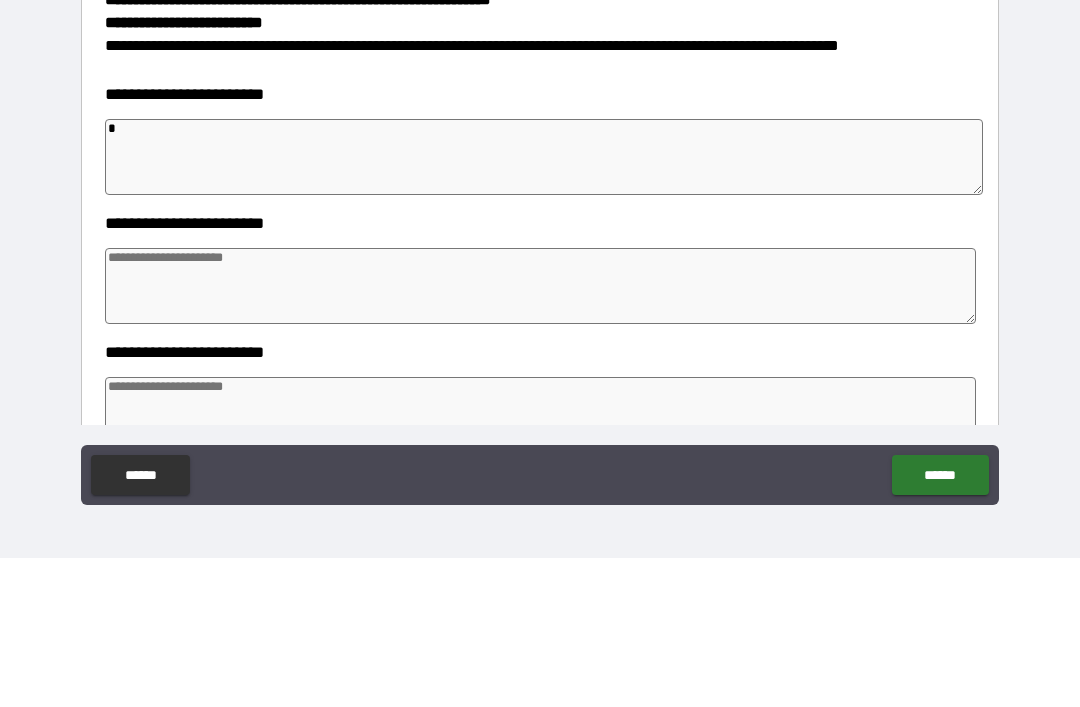 type on "*" 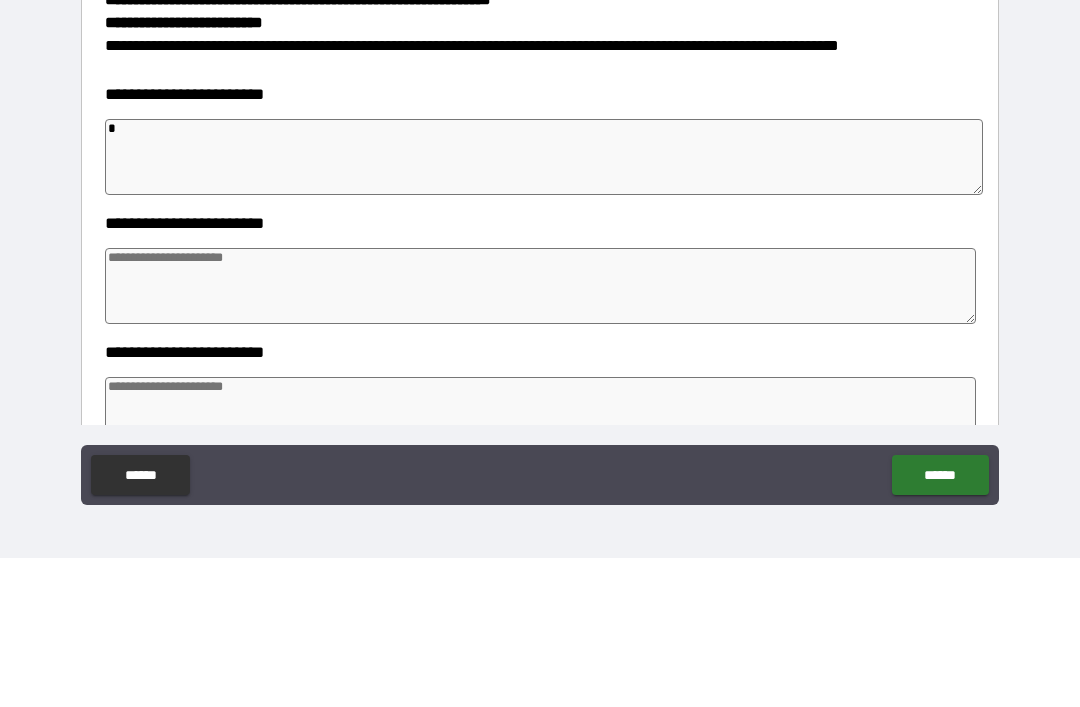 type on "*" 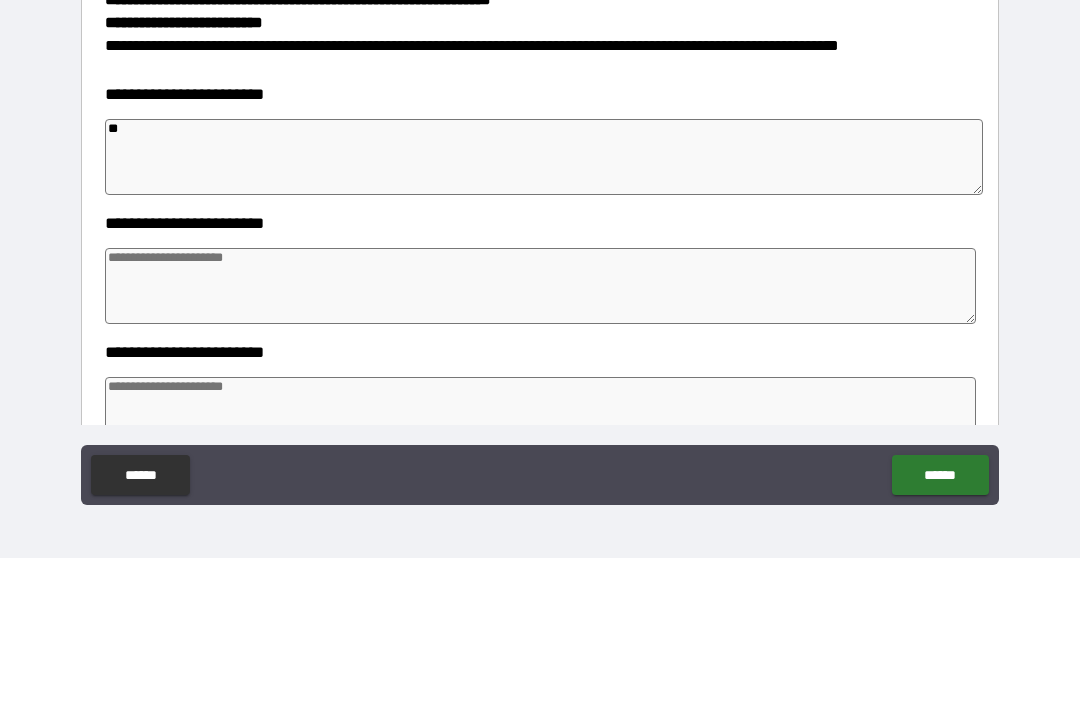 type on "*" 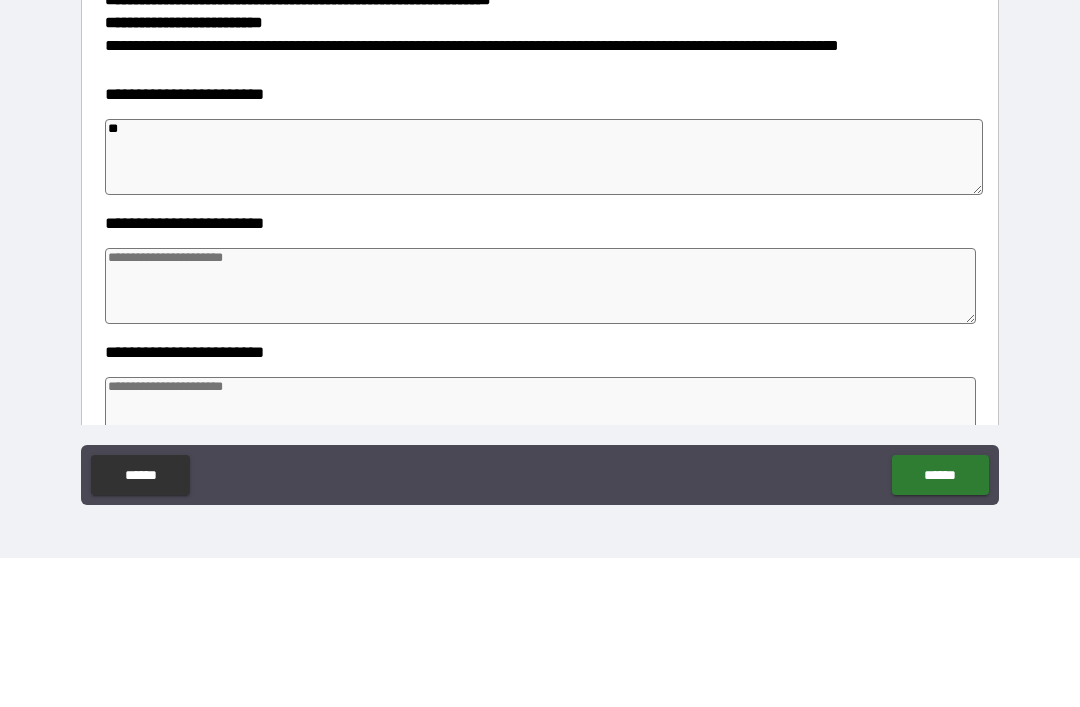 type on "*" 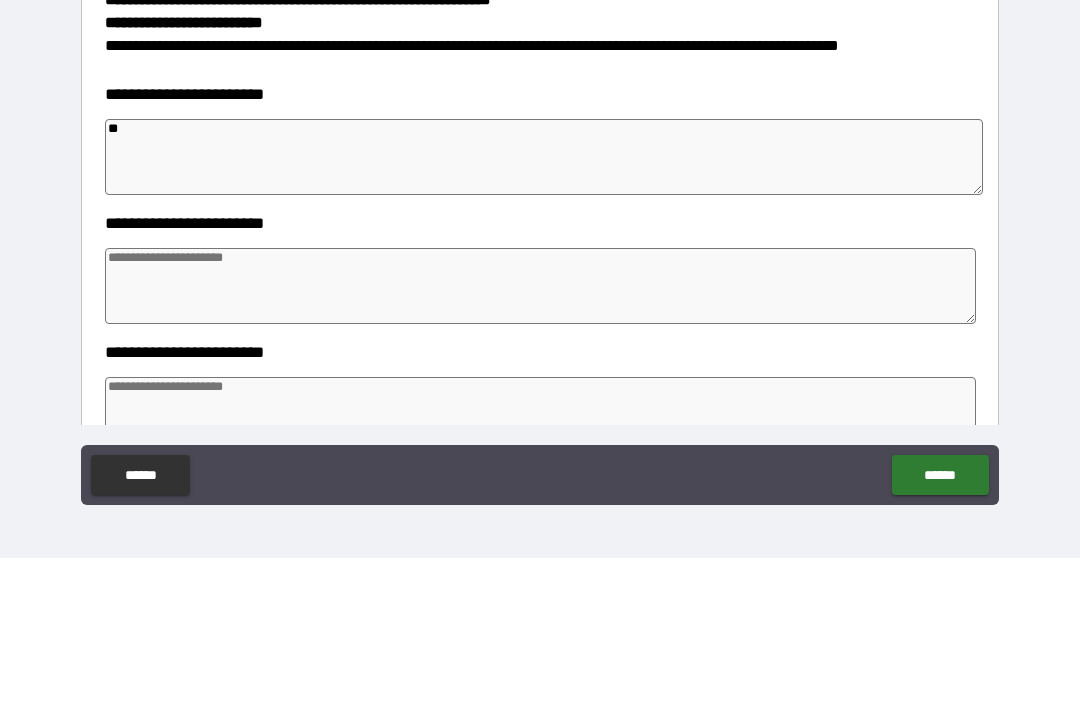 type on "*" 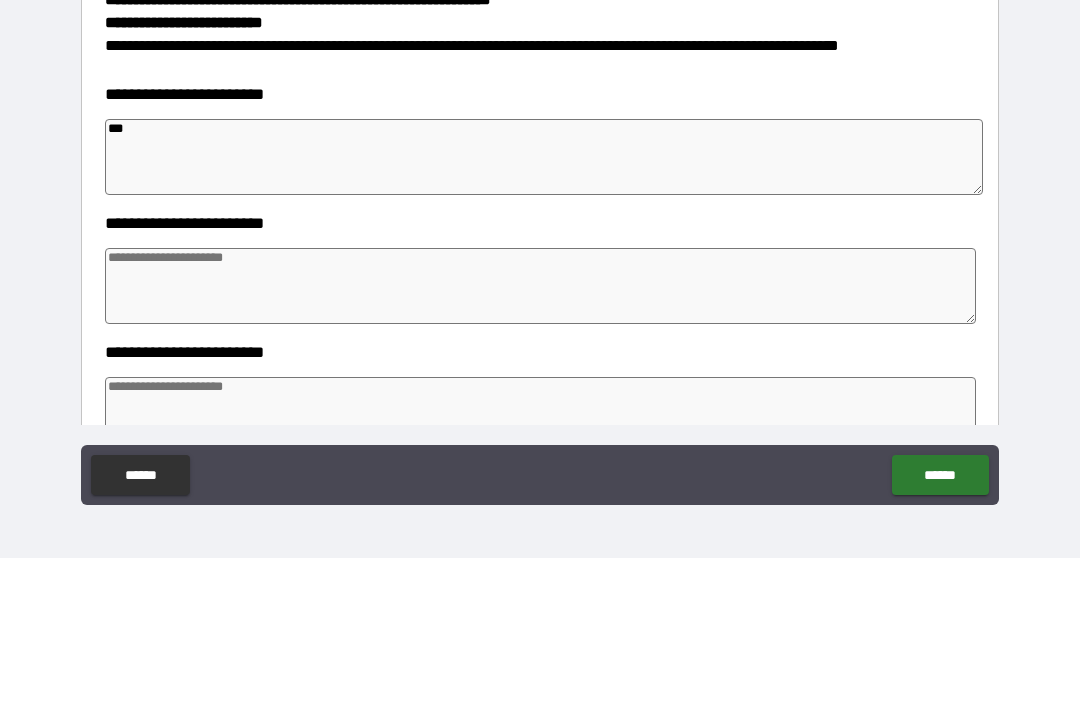type on "*" 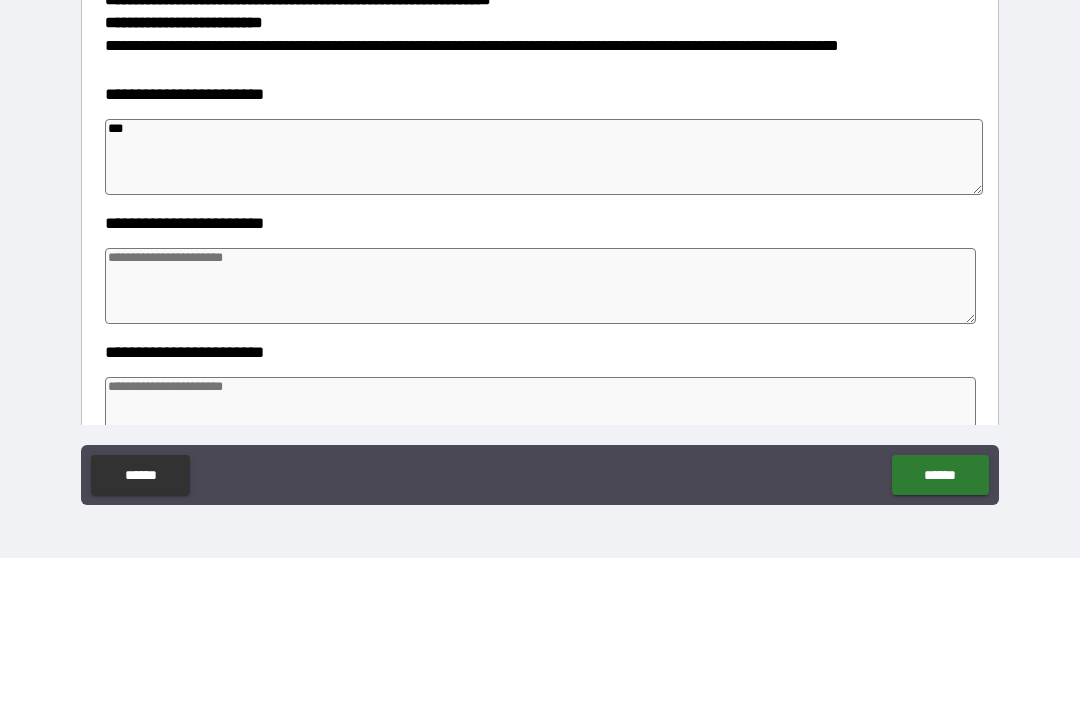 type on "*" 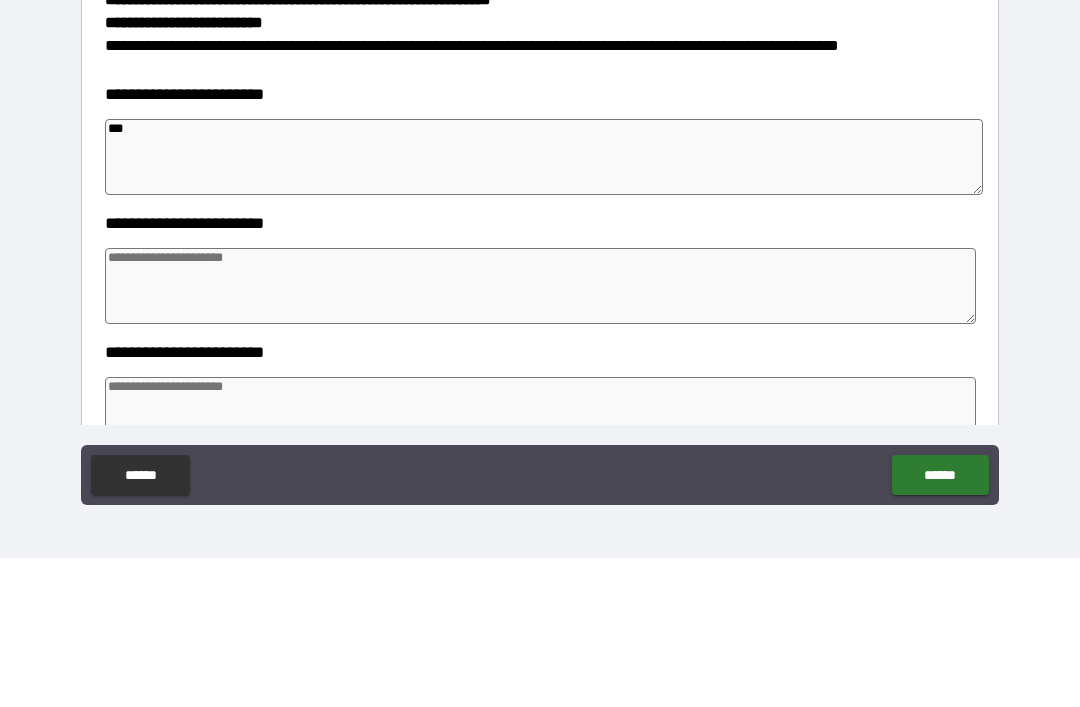 type on "*" 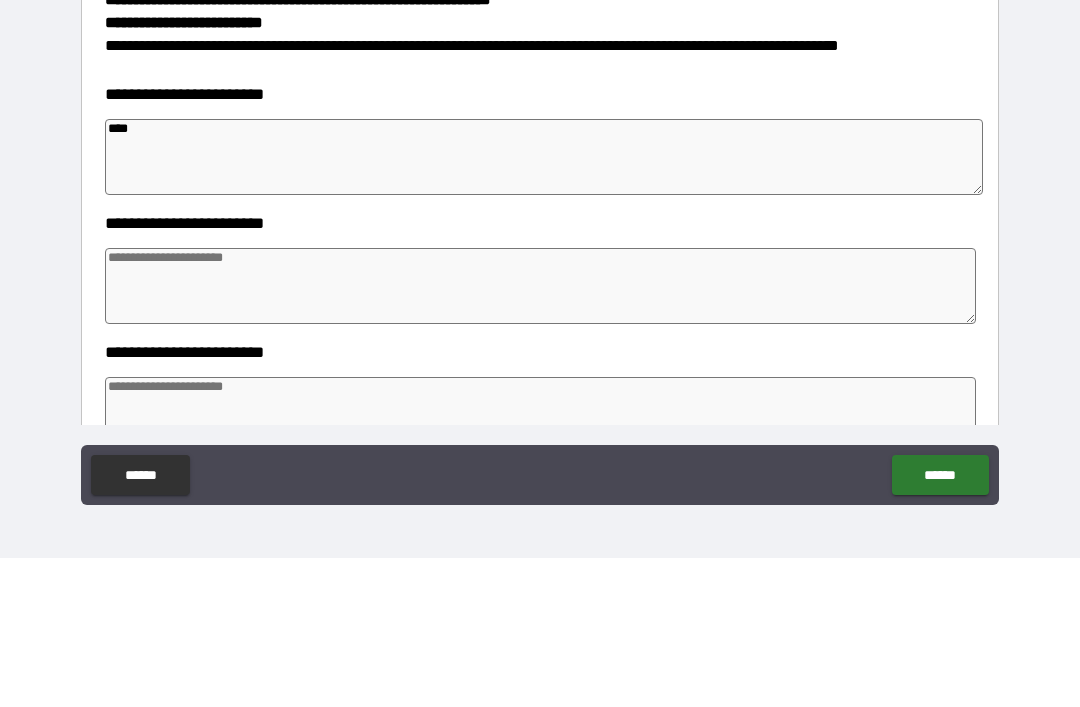 type on "*" 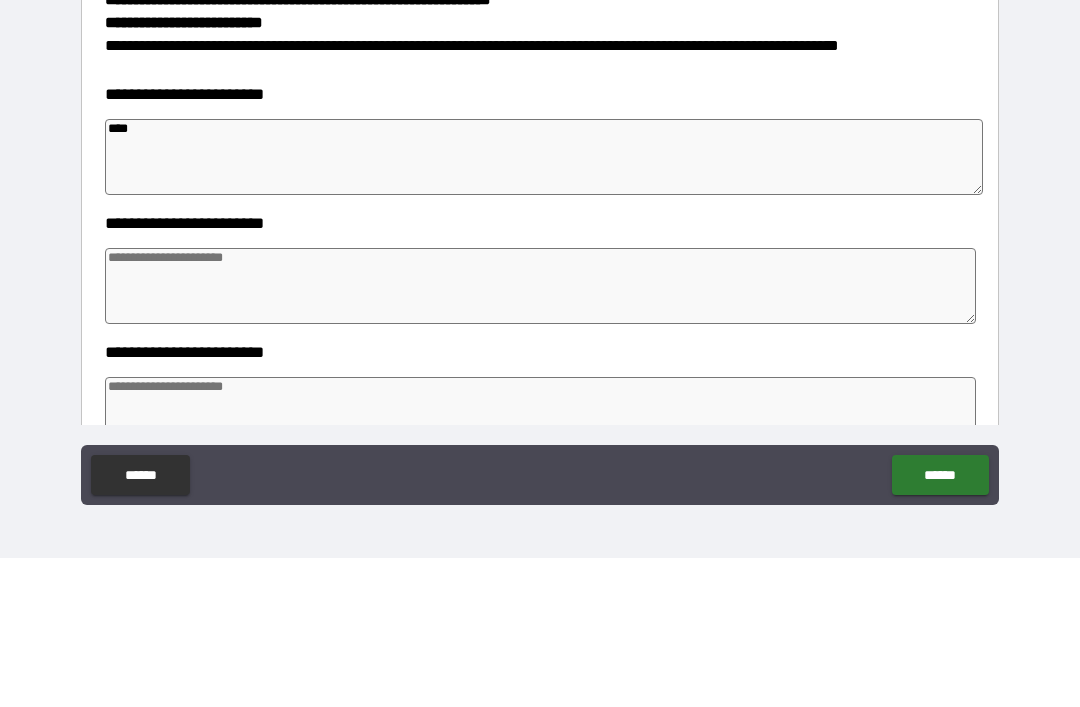 type on "*" 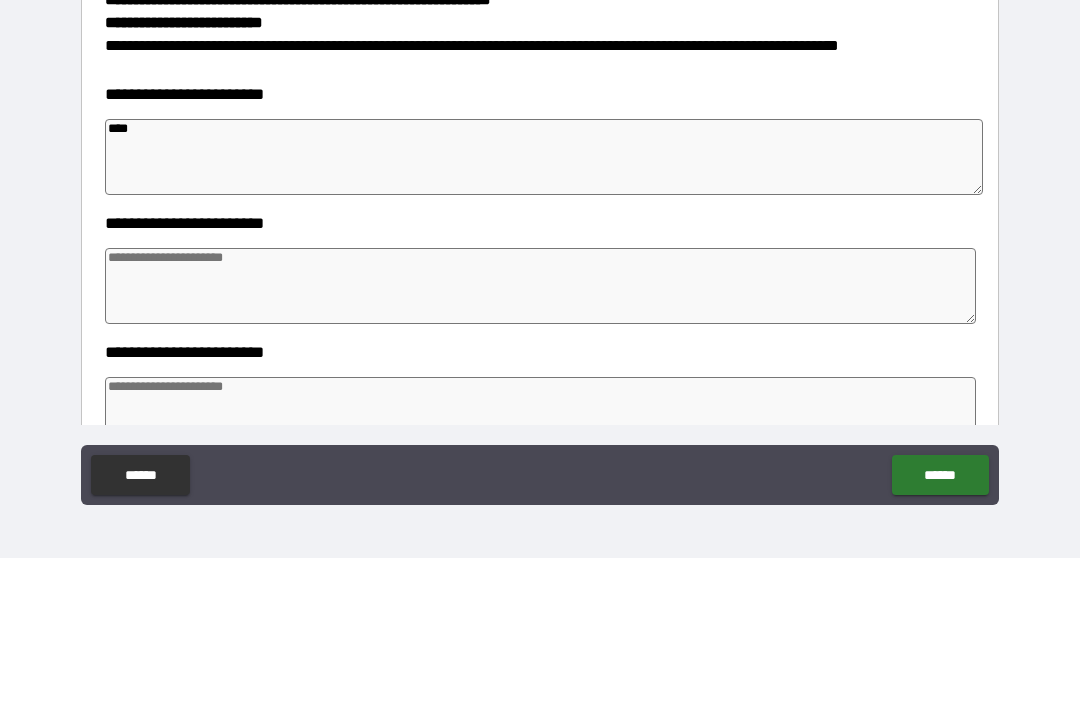 type on "*" 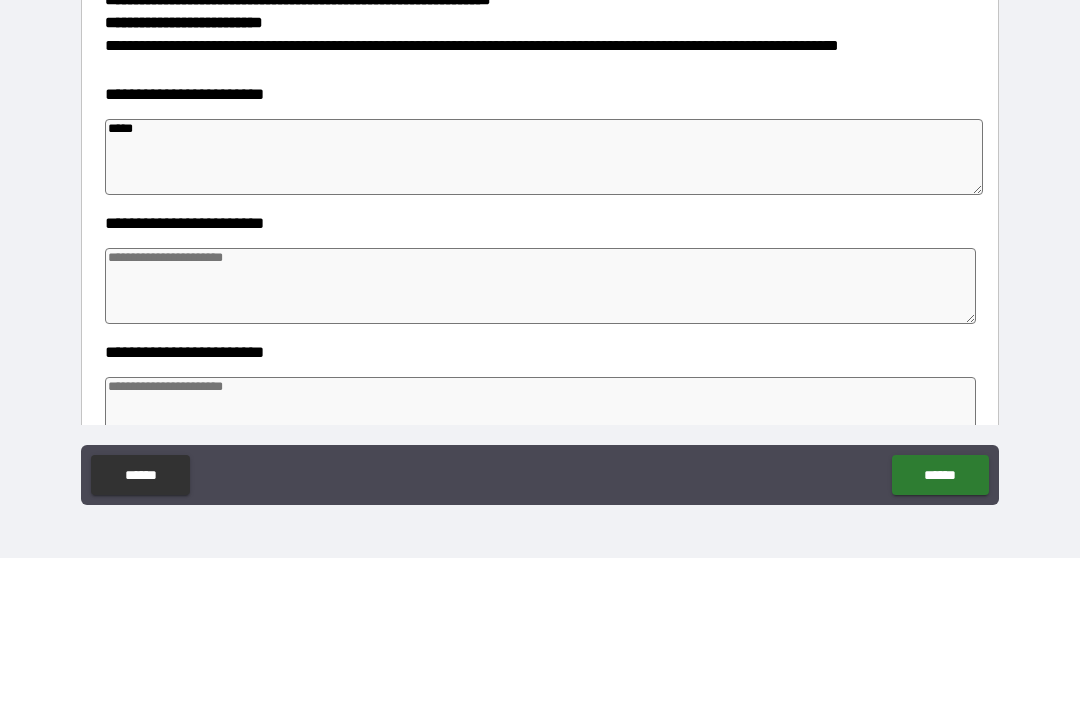 type on "*" 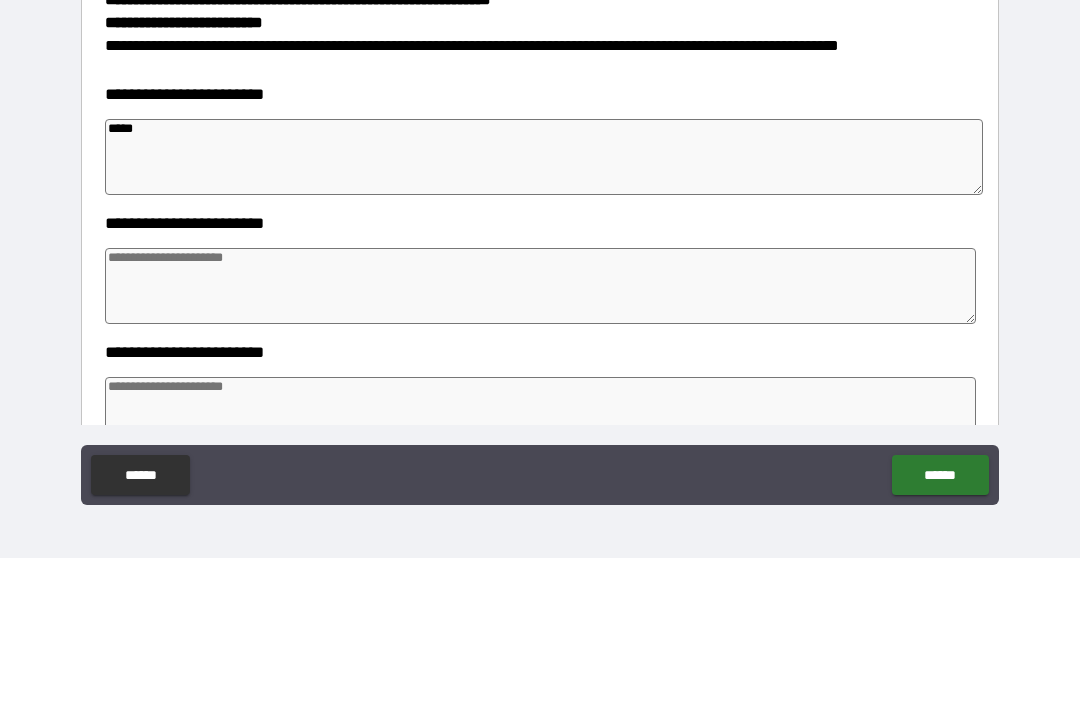 type on "*" 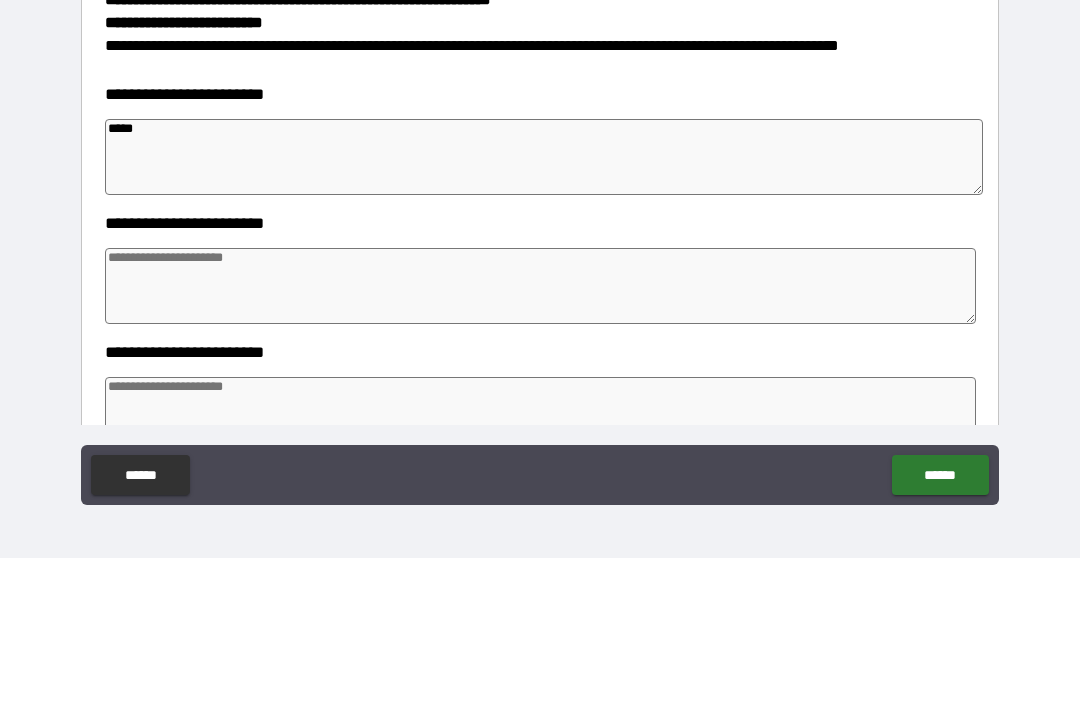 type on "*" 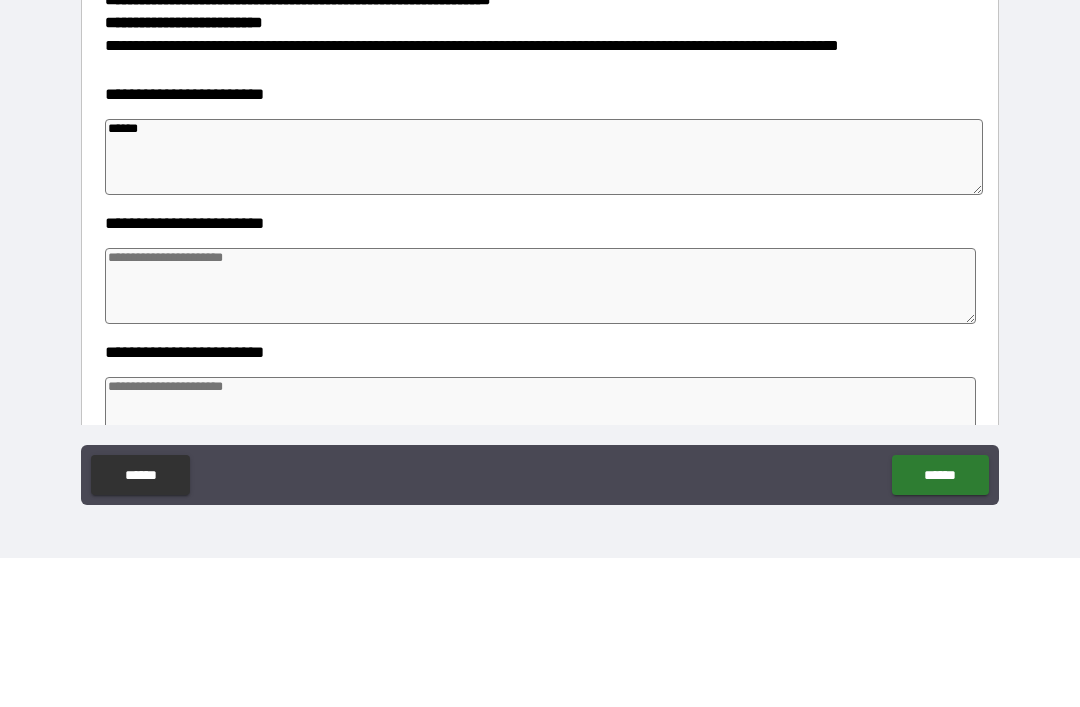 type on "*" 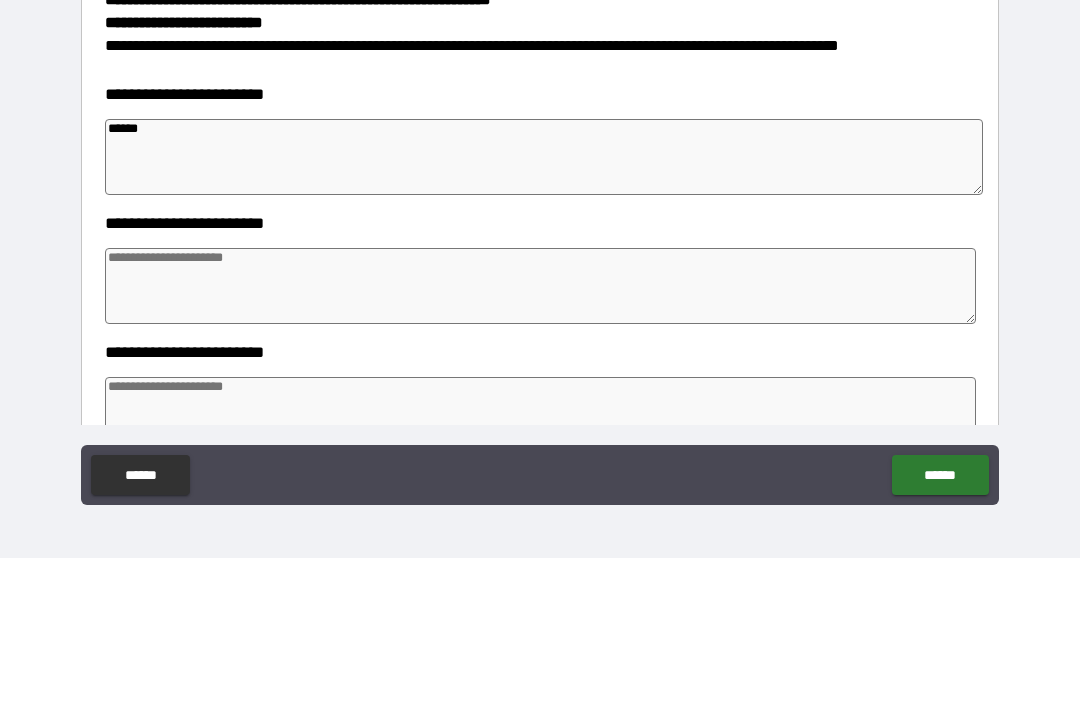 type on "*" 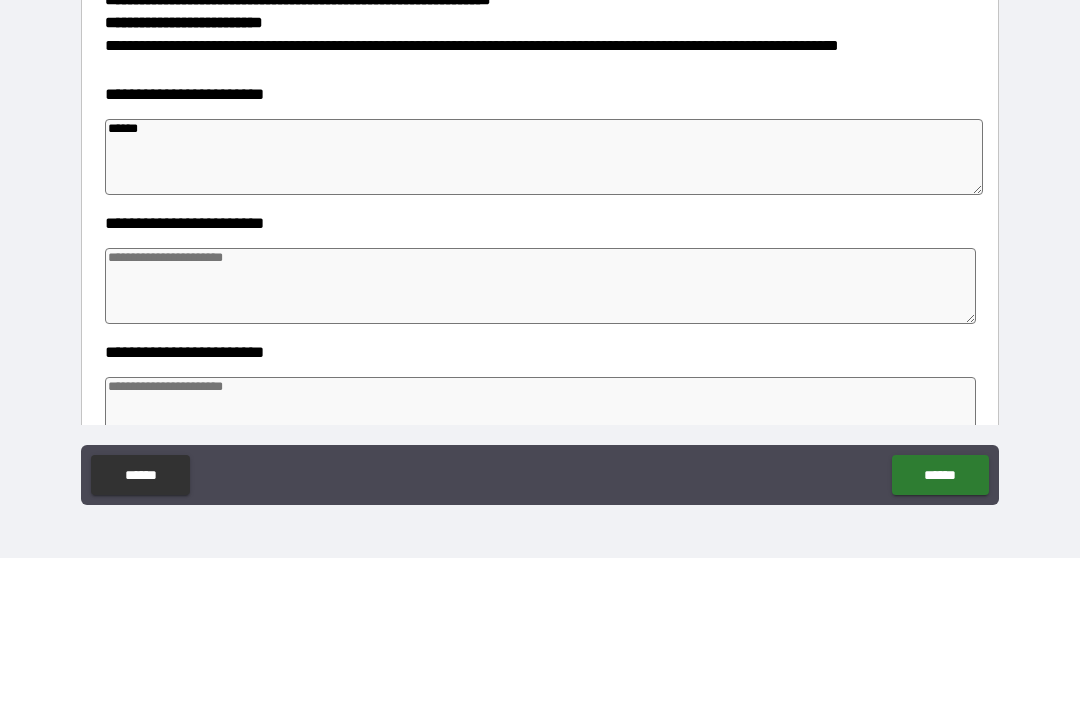 type on "*" 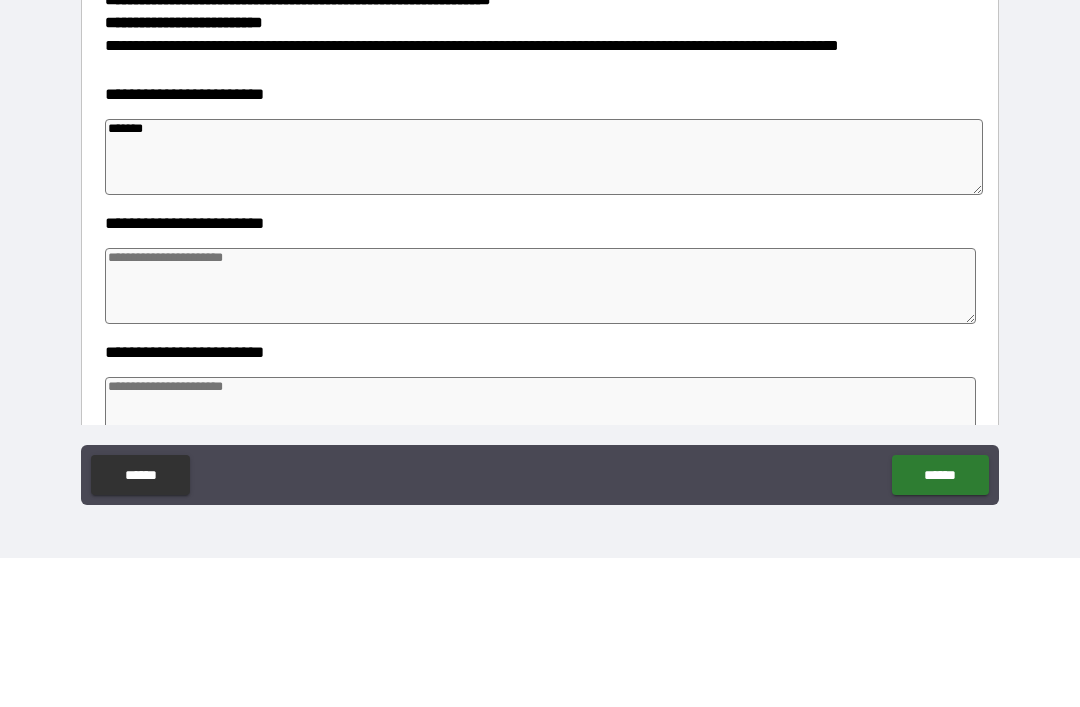 type on "*" 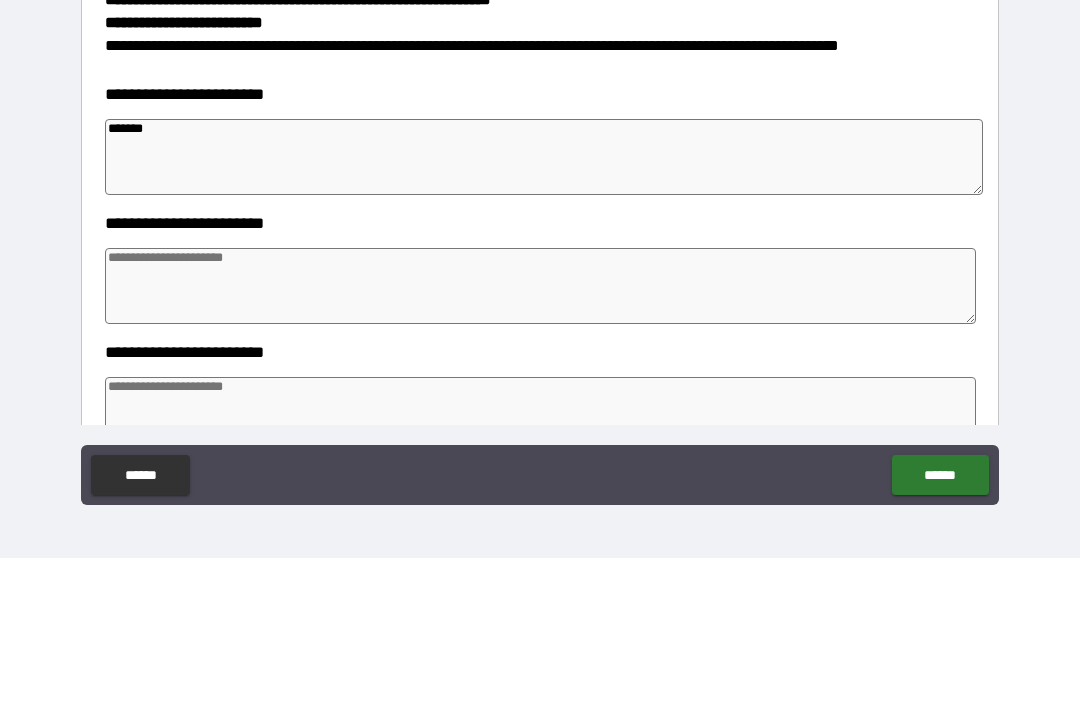 type on "*" 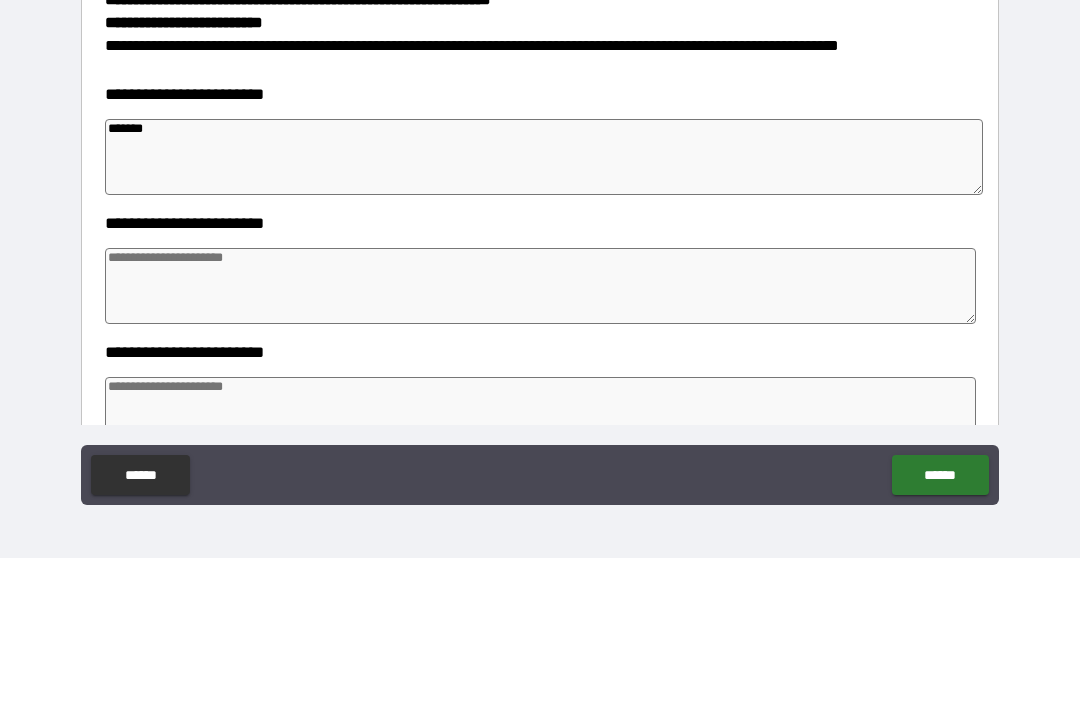 type on "*" 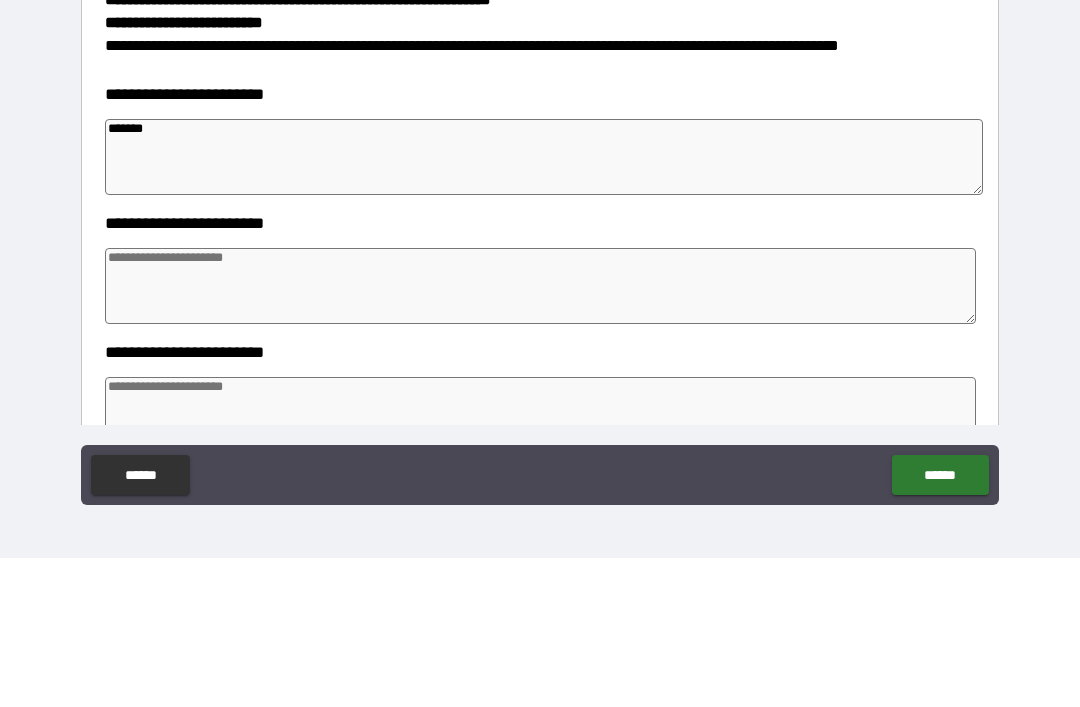 type on "*******" 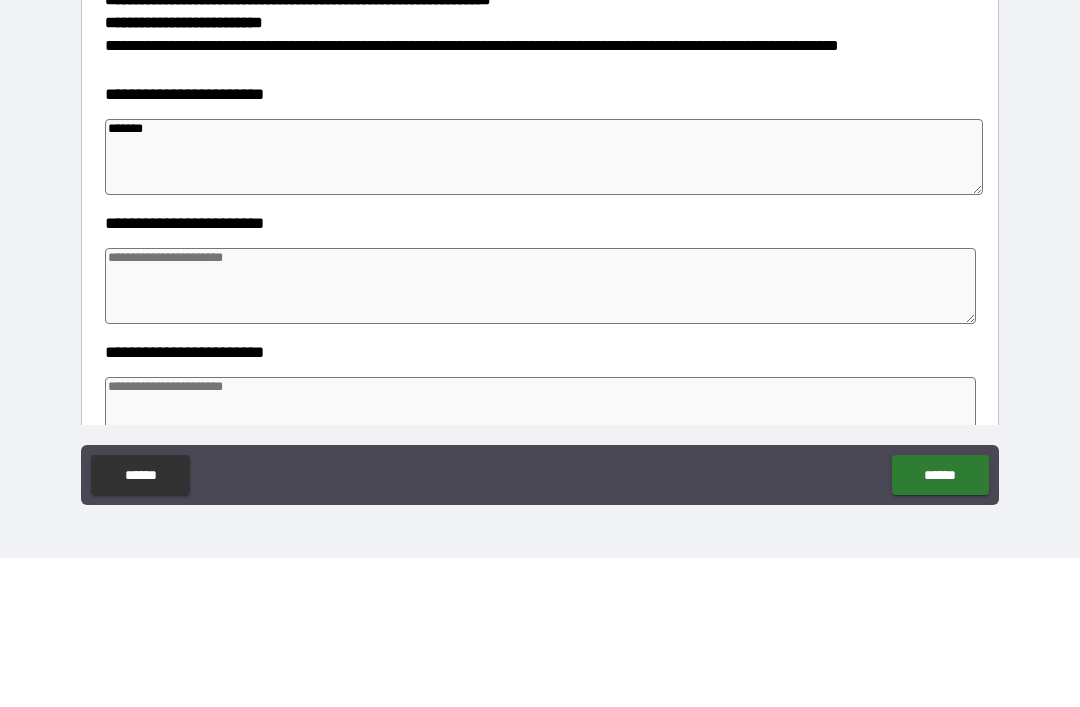 type on "*" 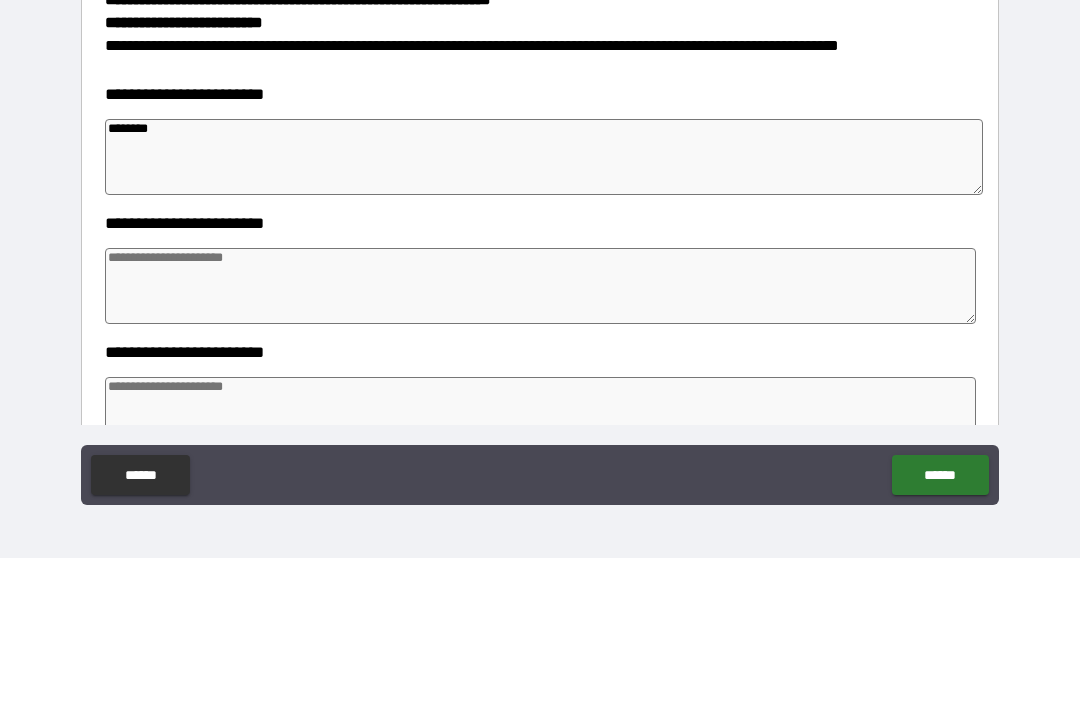 type on "*" 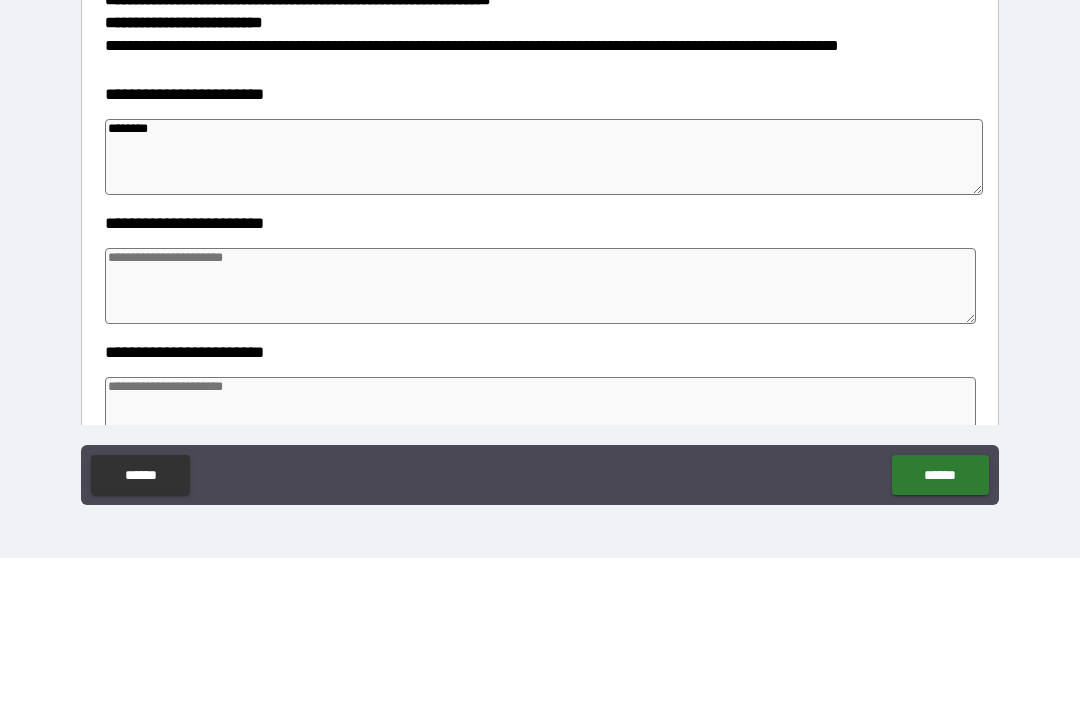 type on "*" 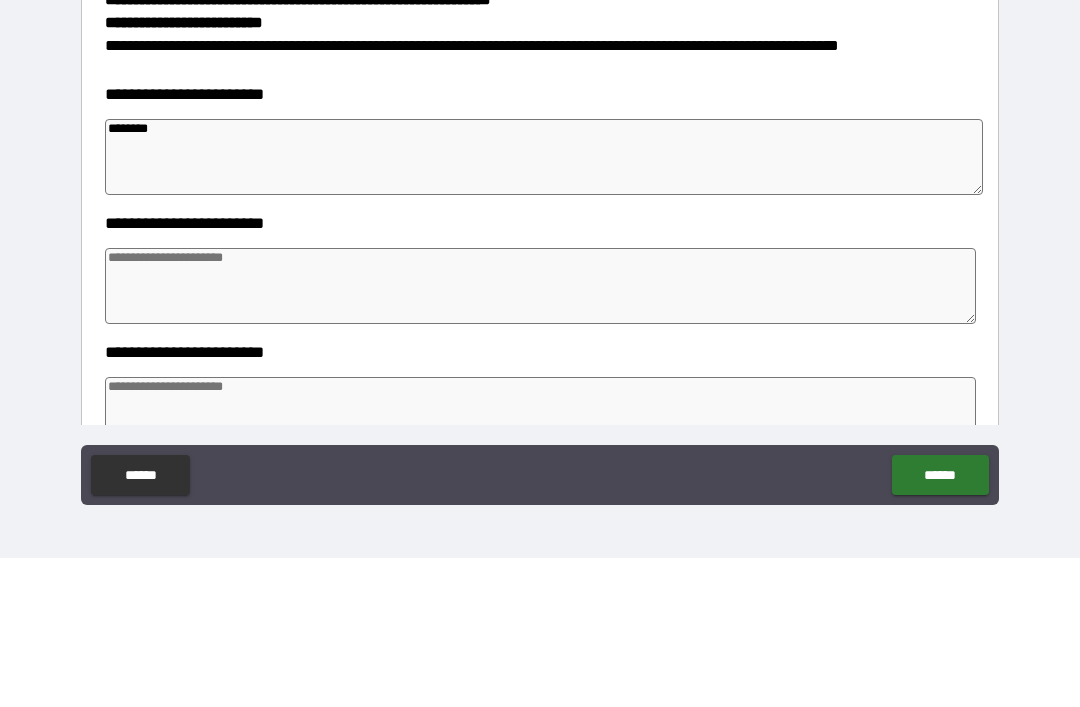 type on "*******" 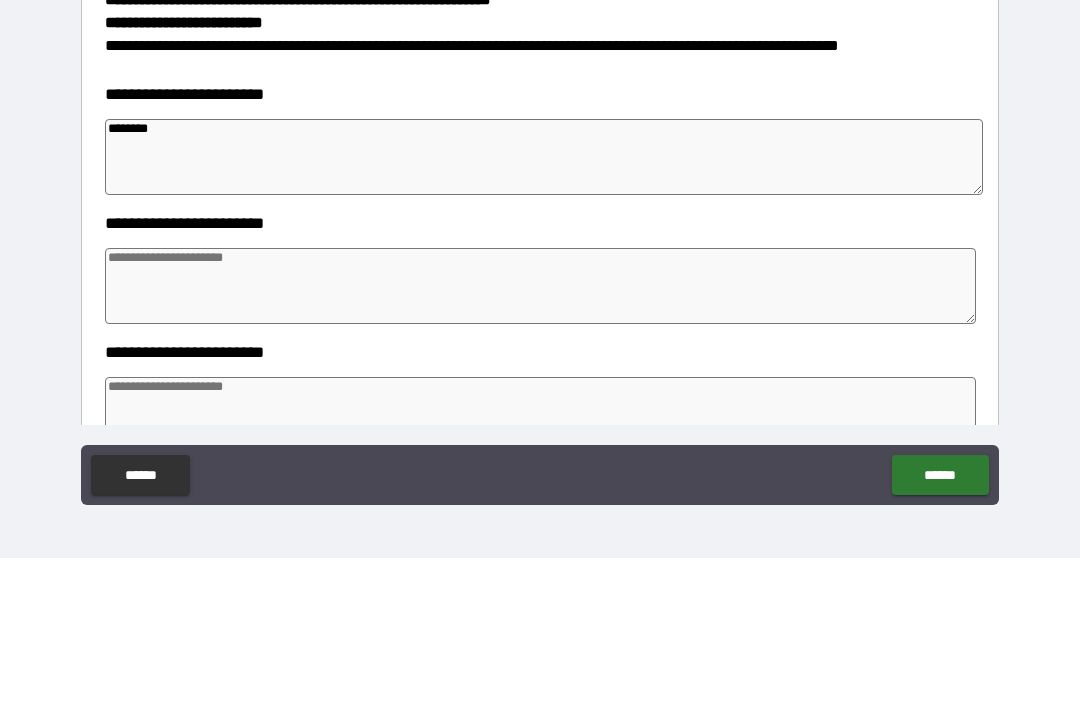type on "*" 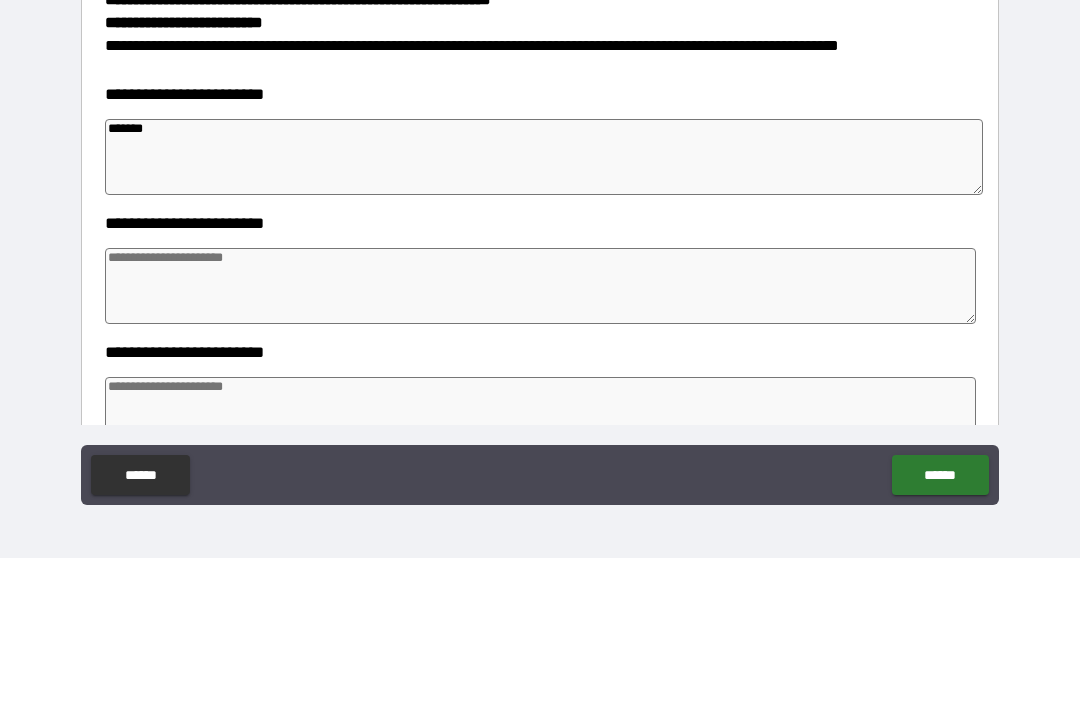type on "*" 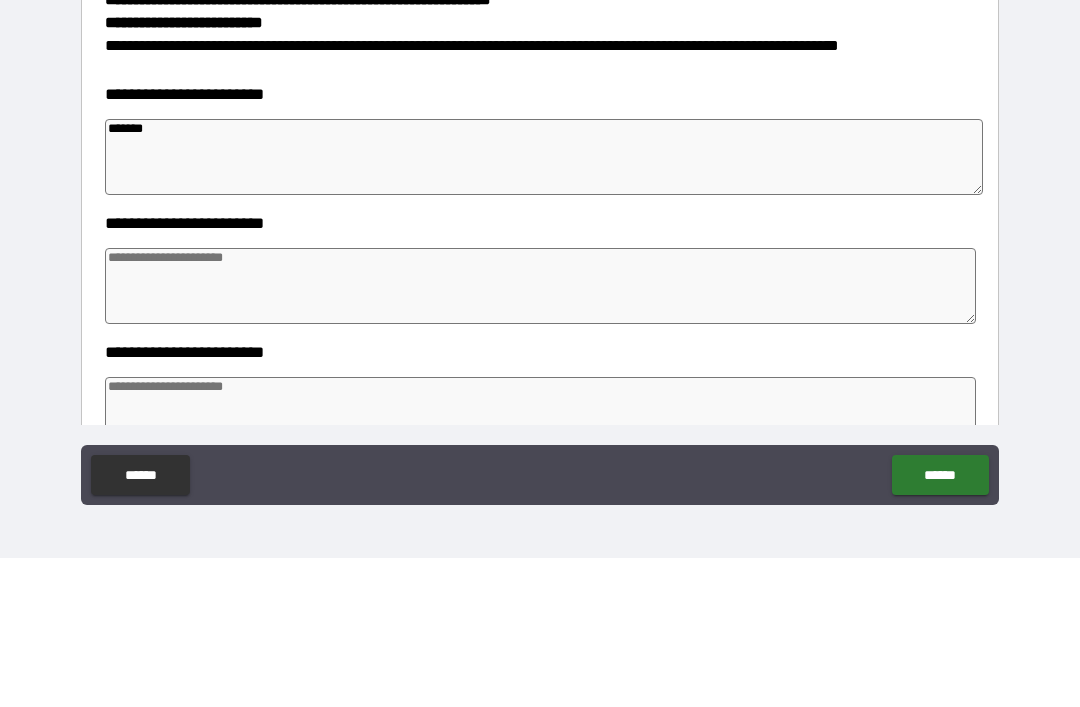 type on "*" 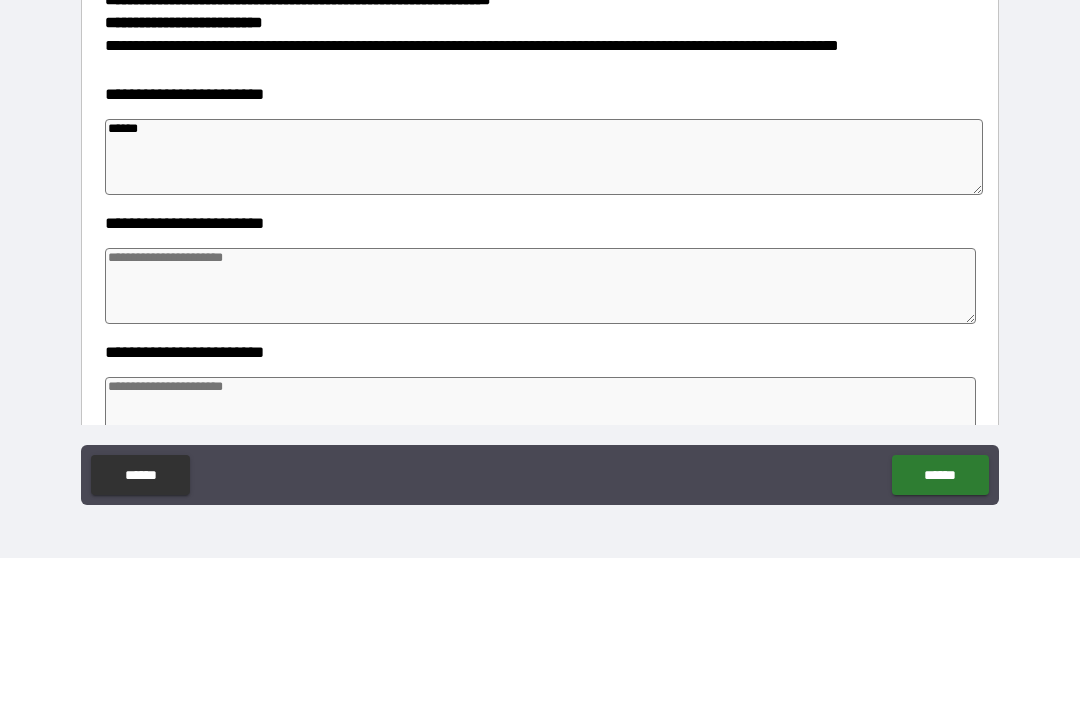 type on "*" 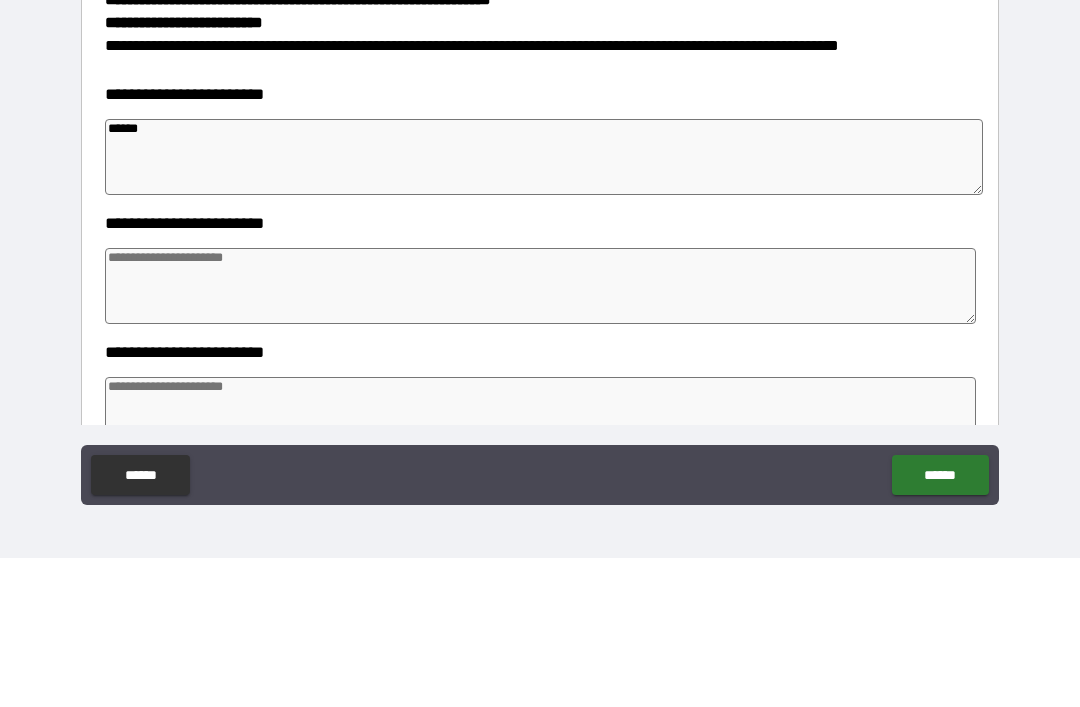 type on "*" 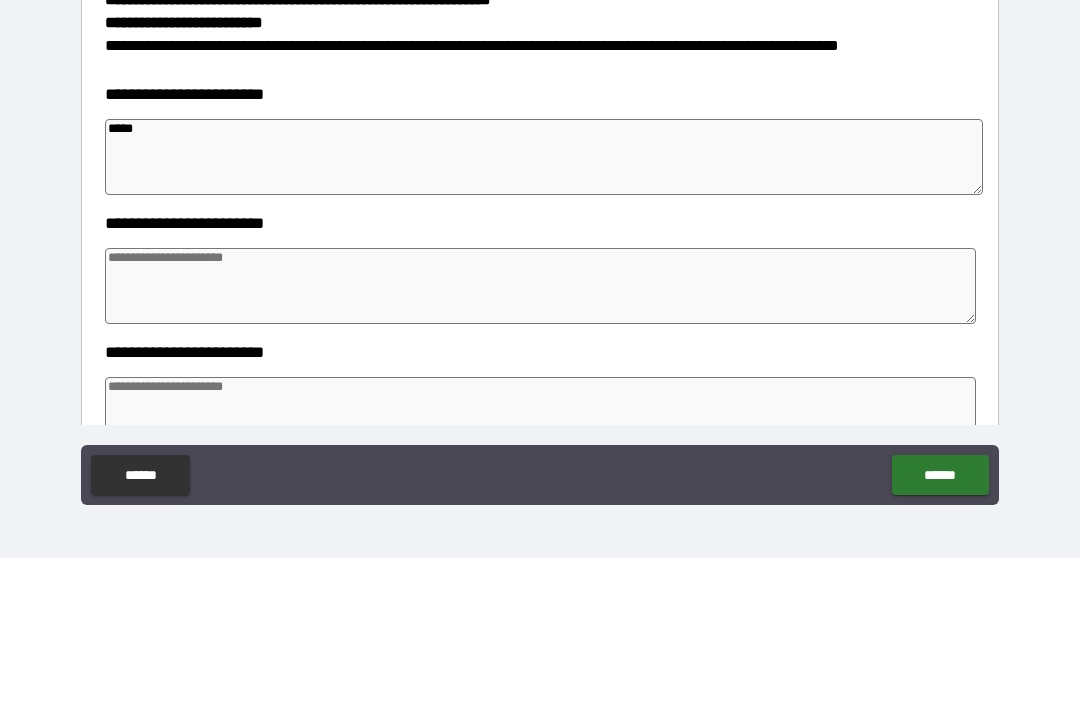 type on "*" 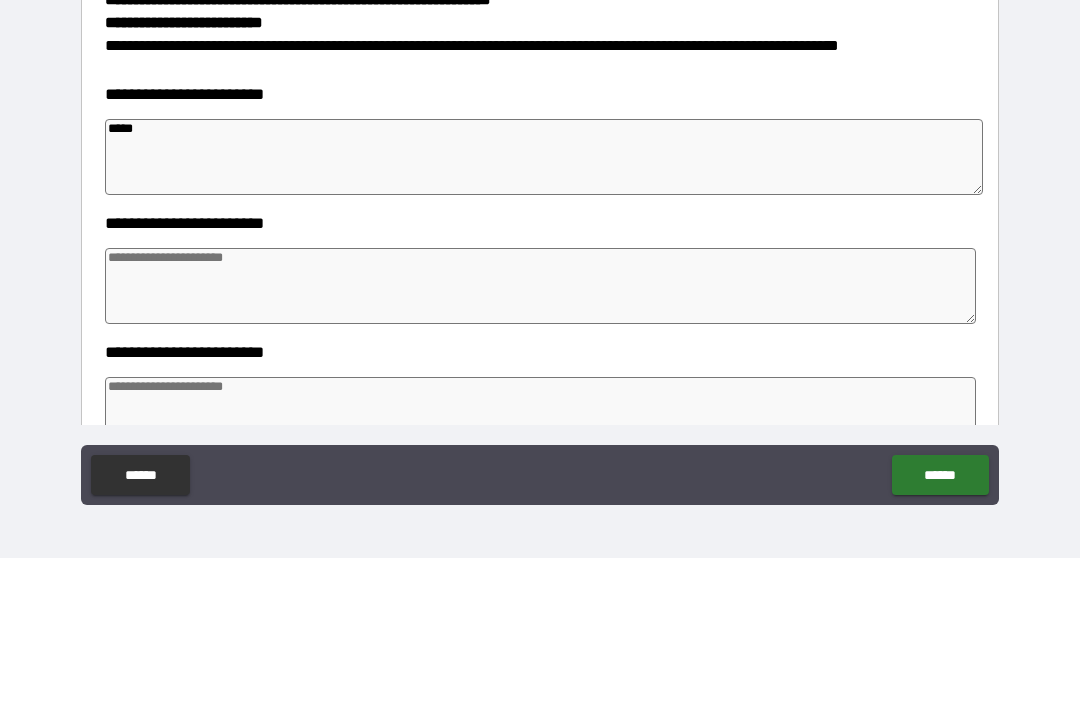 type on "*" 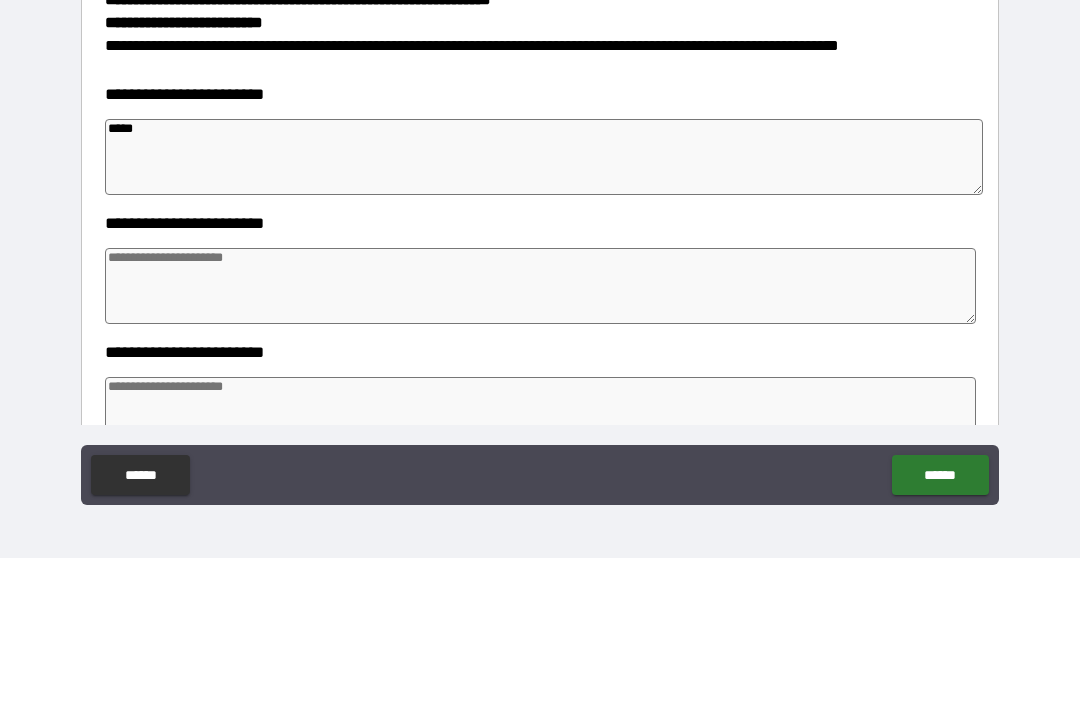 type on "*" 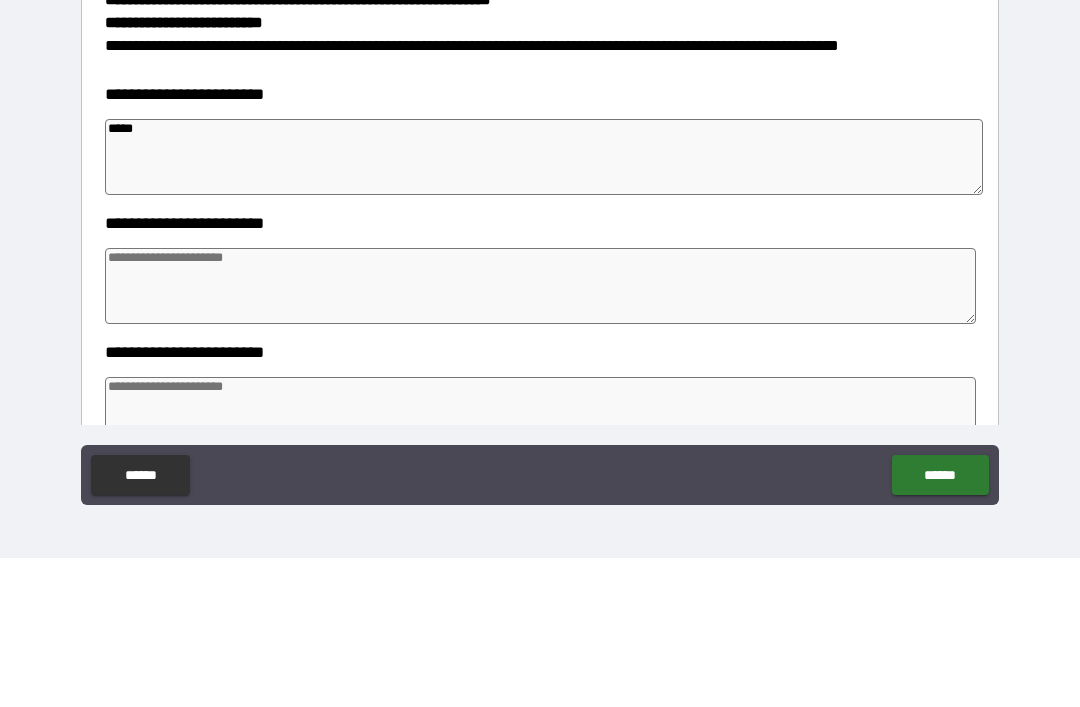 type on "******" 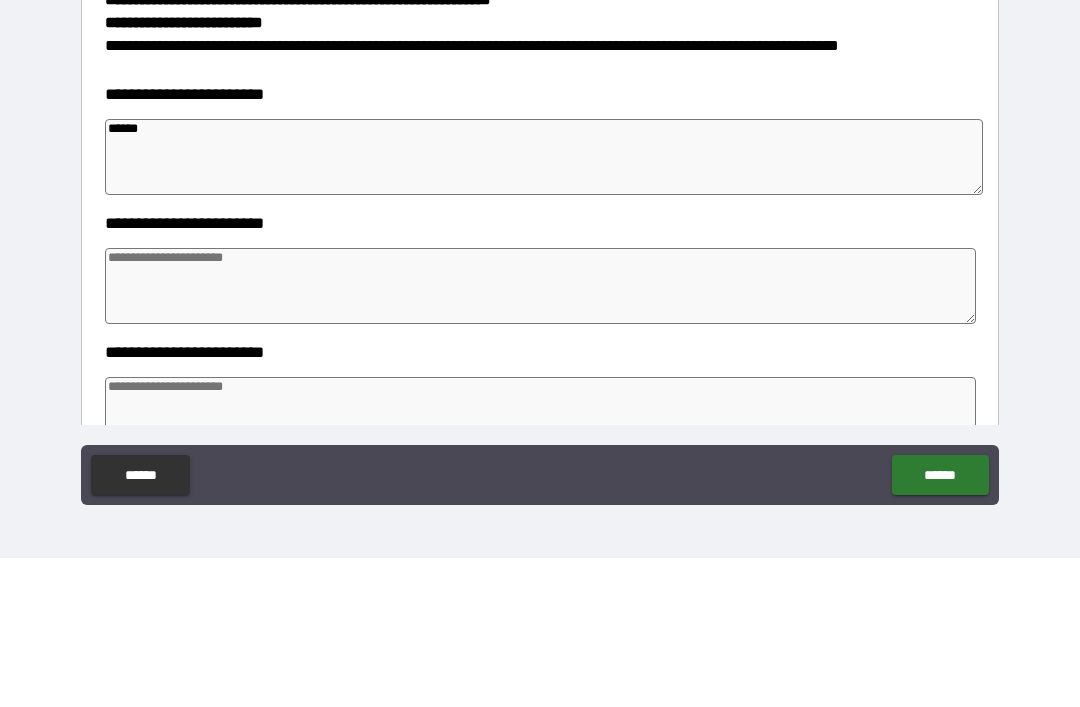 type on "*" 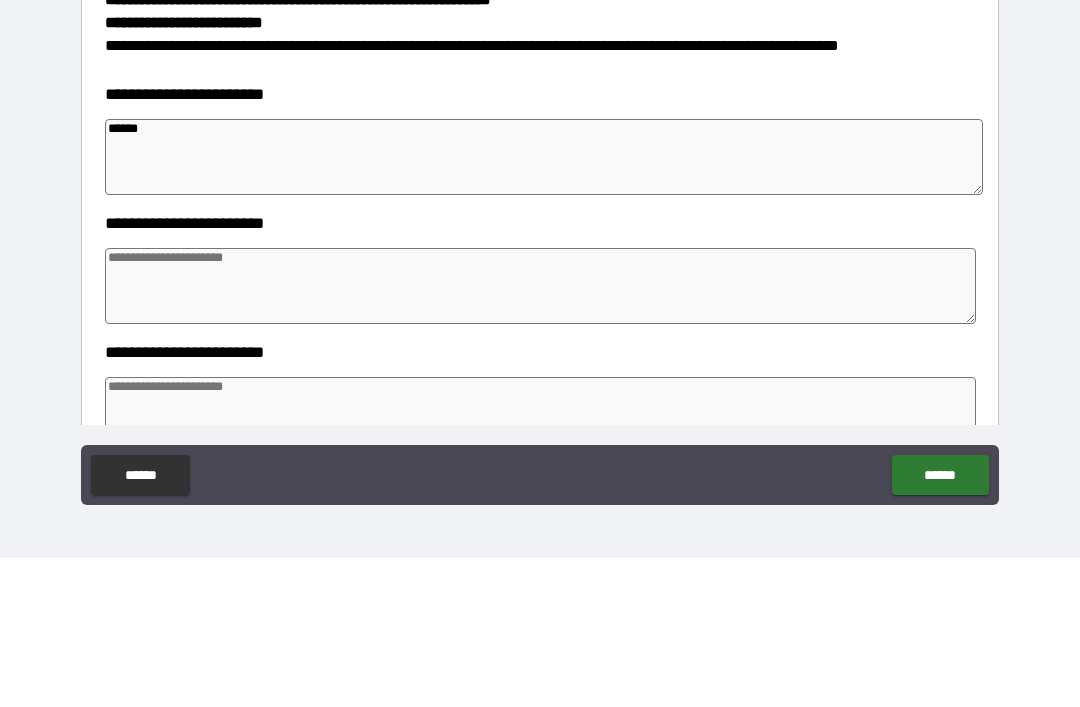 type on "*" 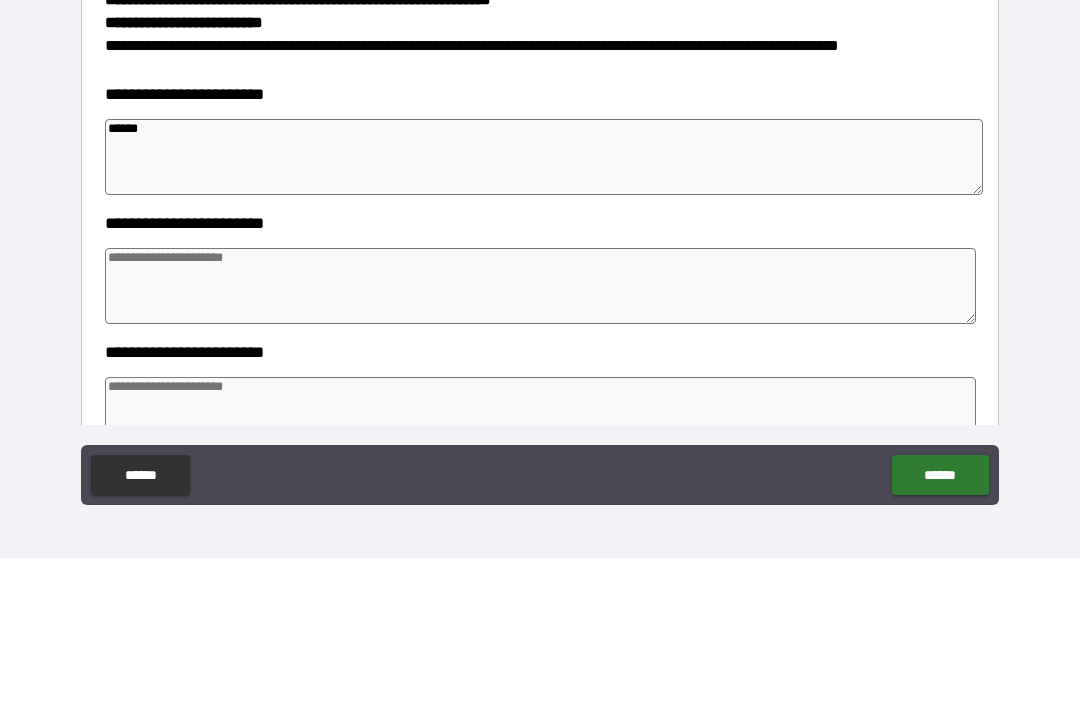 type on "*" 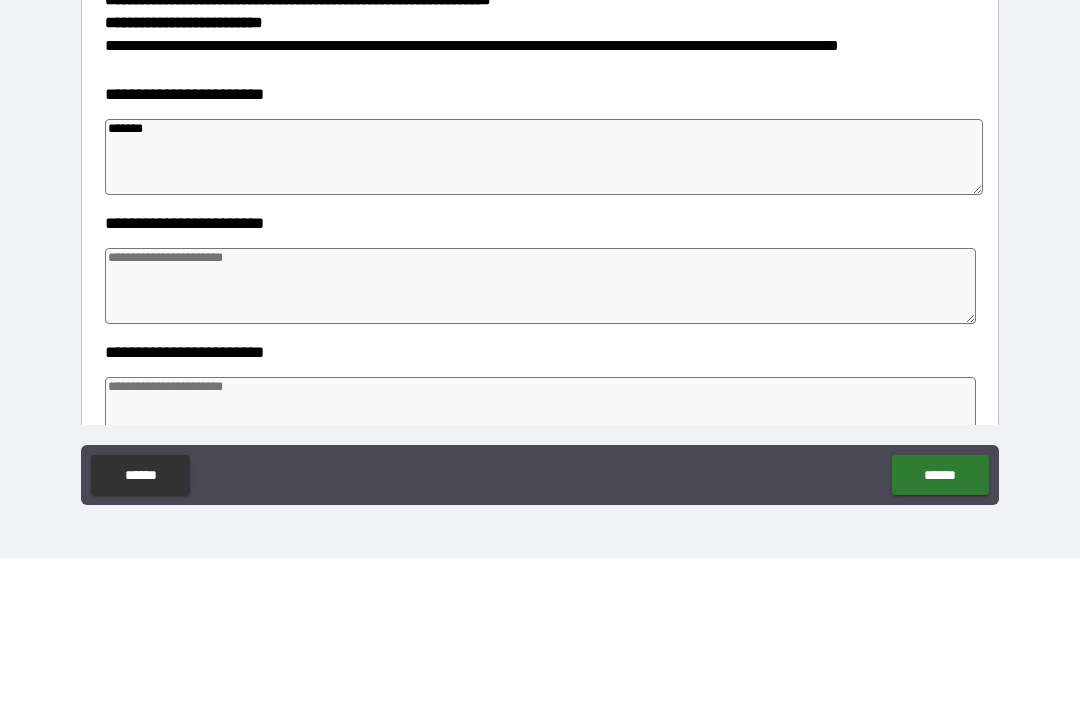 type on "*" 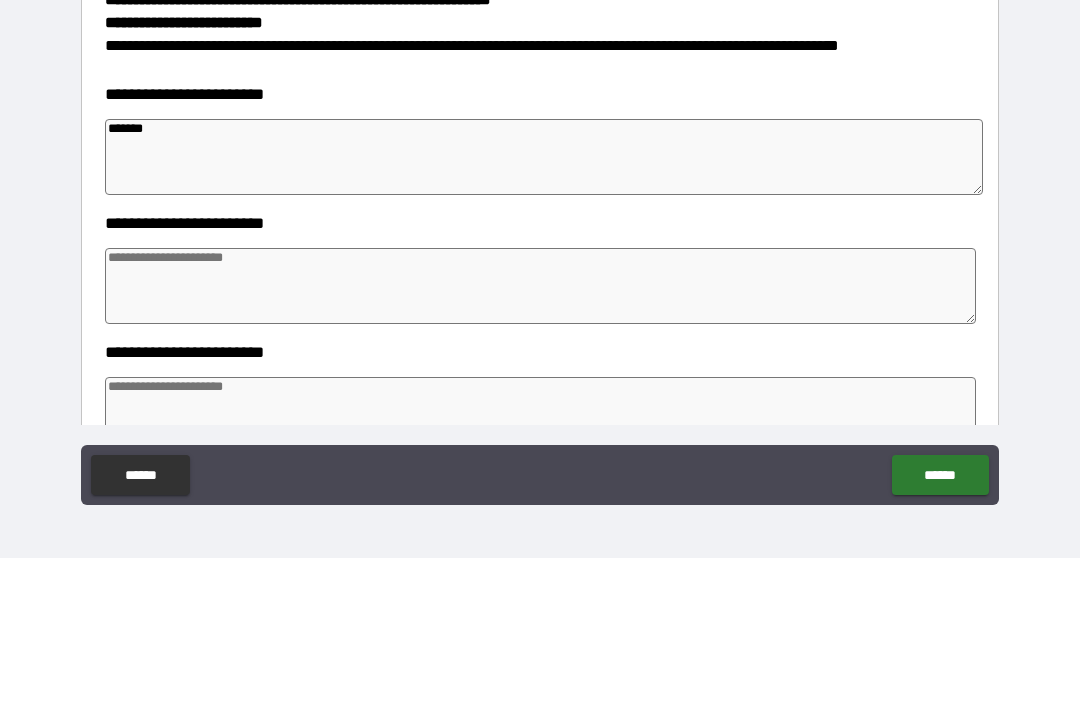 type on "*" 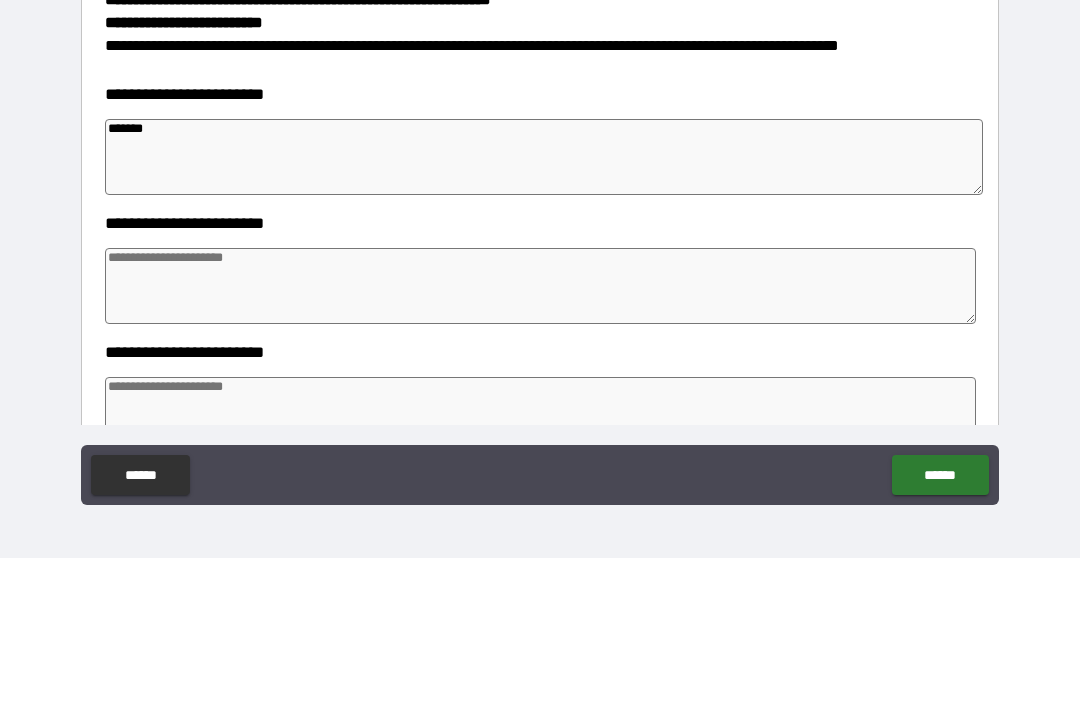 type on "*" 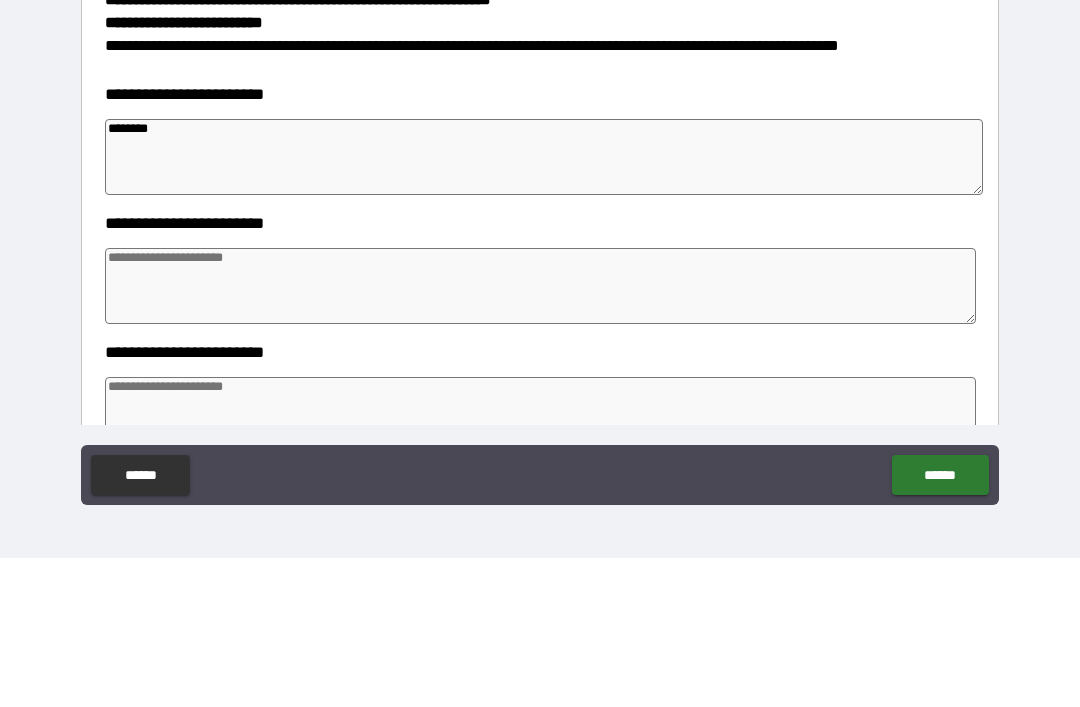 type on "*" 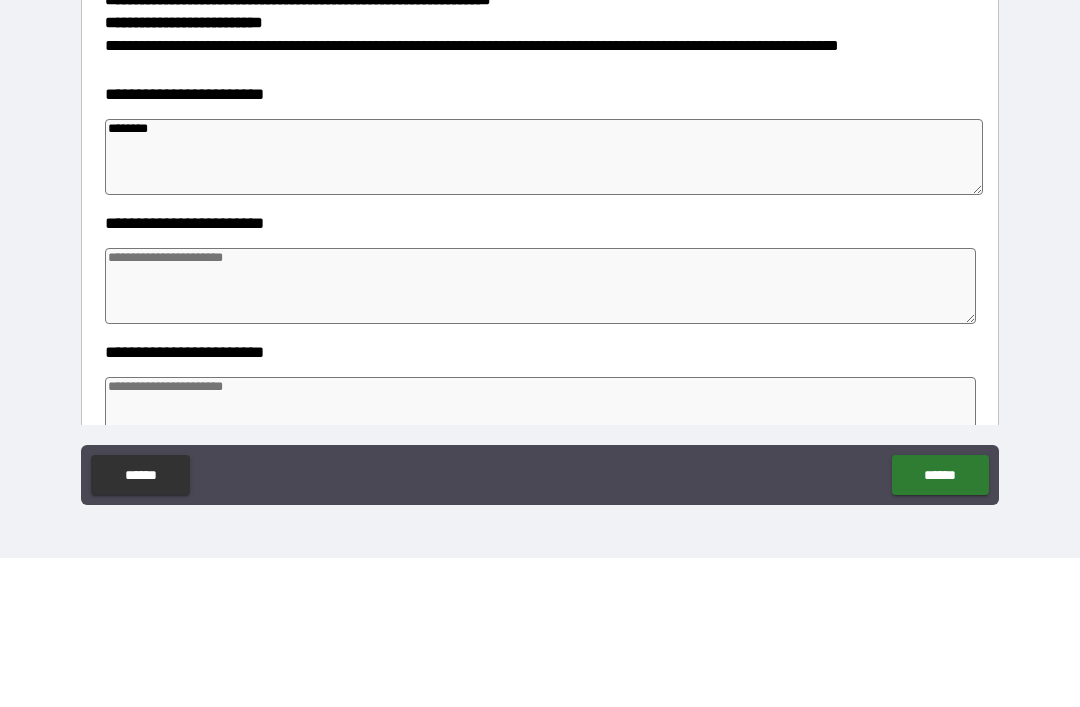 type on "*" 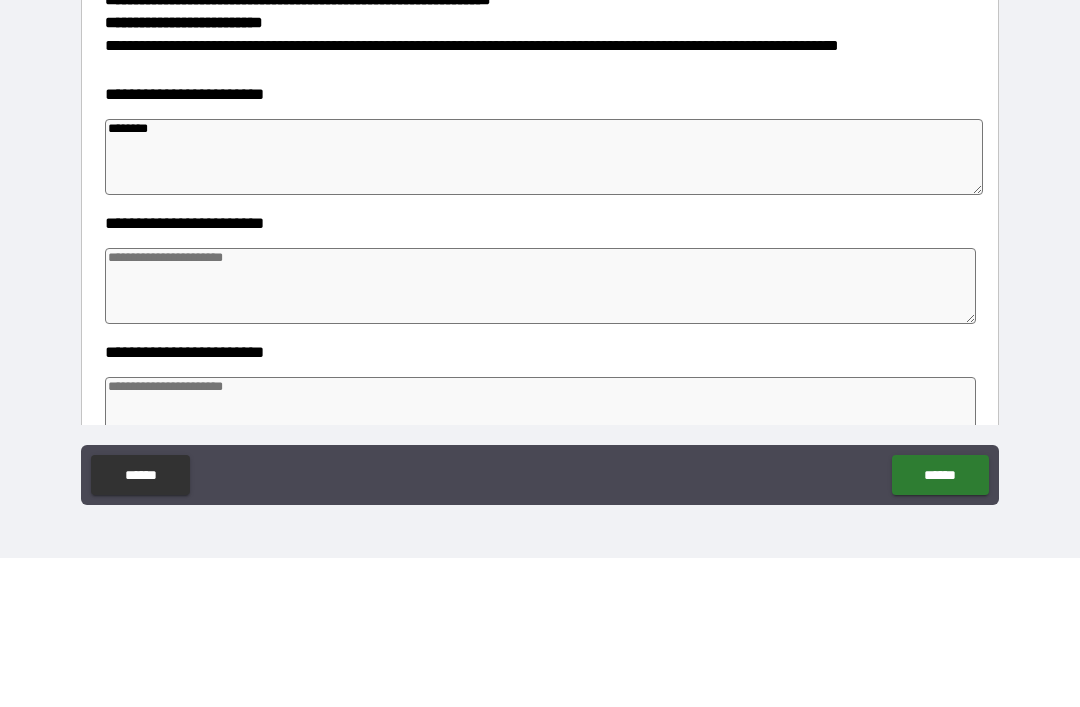 type on "*" 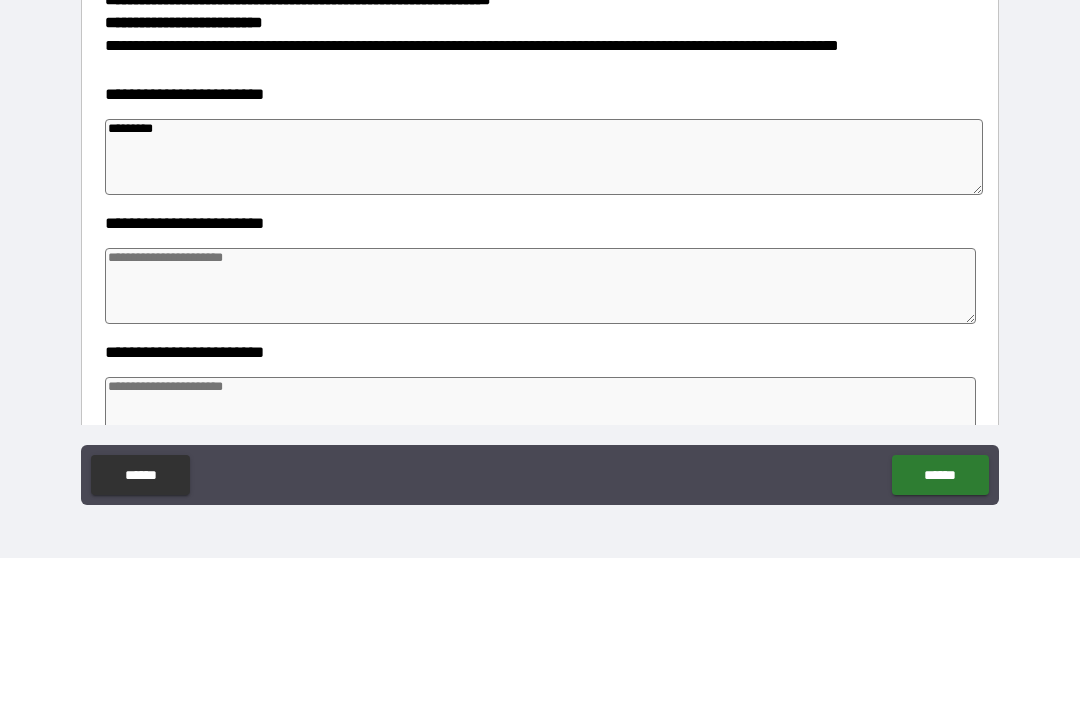 type on "*" 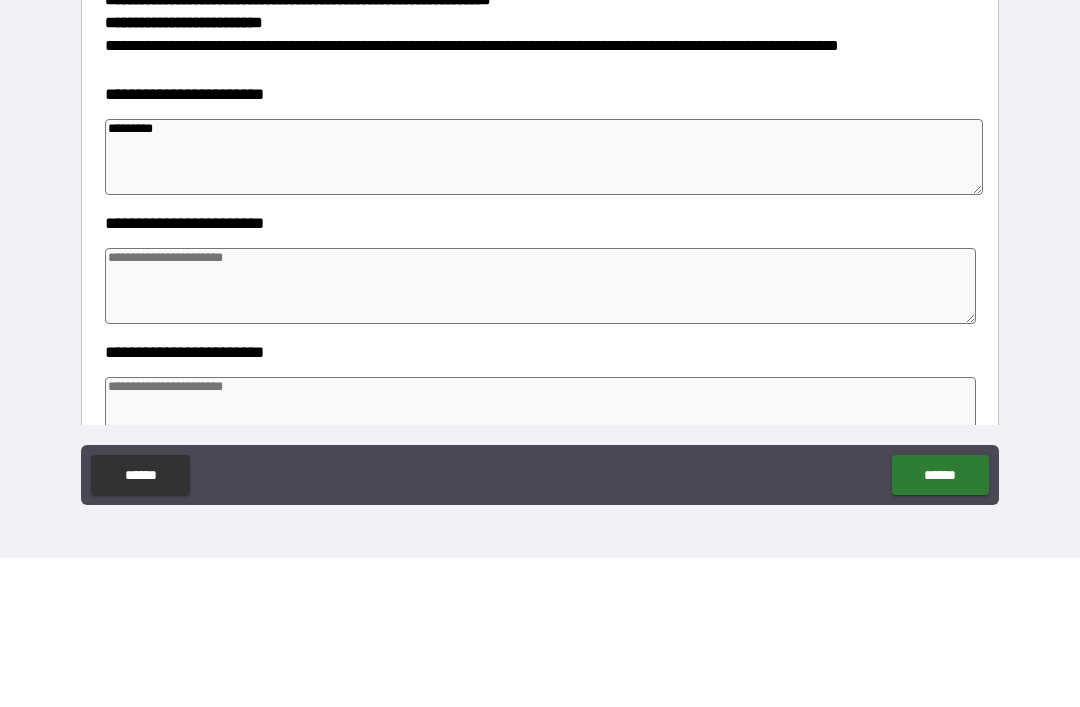 type on "*" 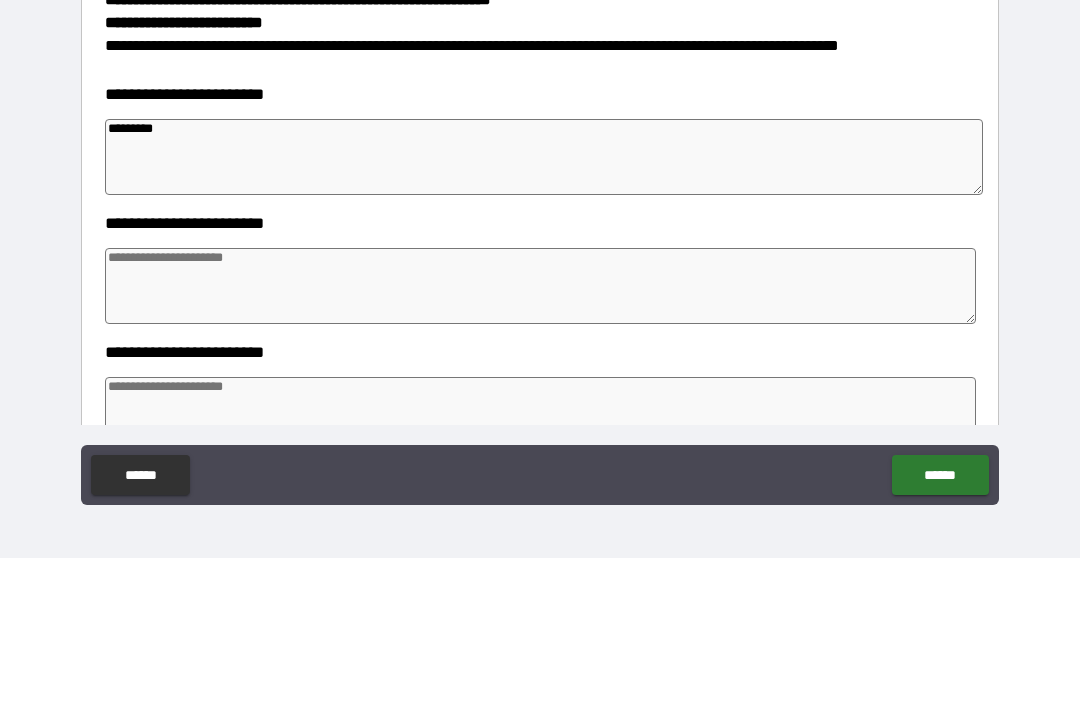 type on "*" 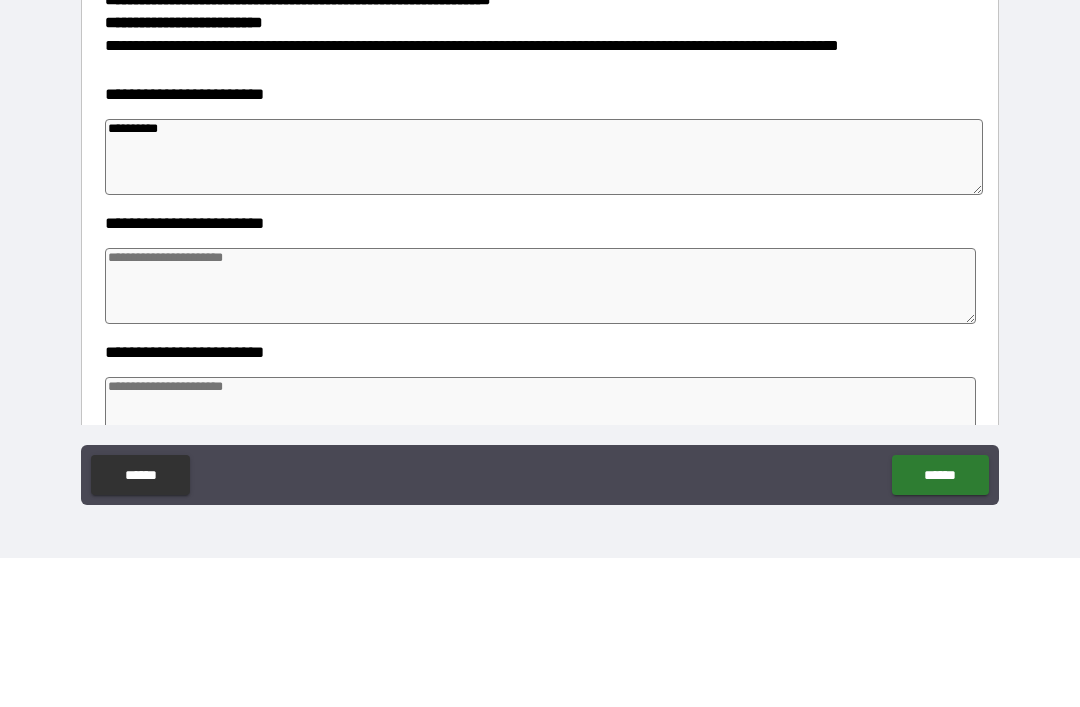 type on "*" 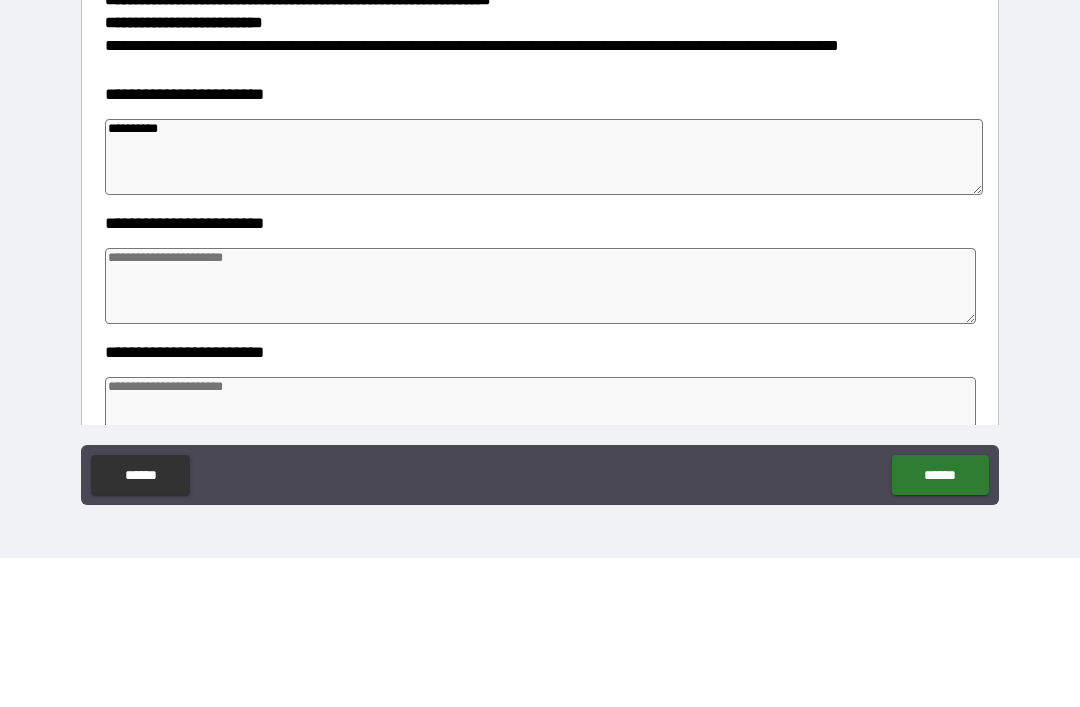 type on "*" 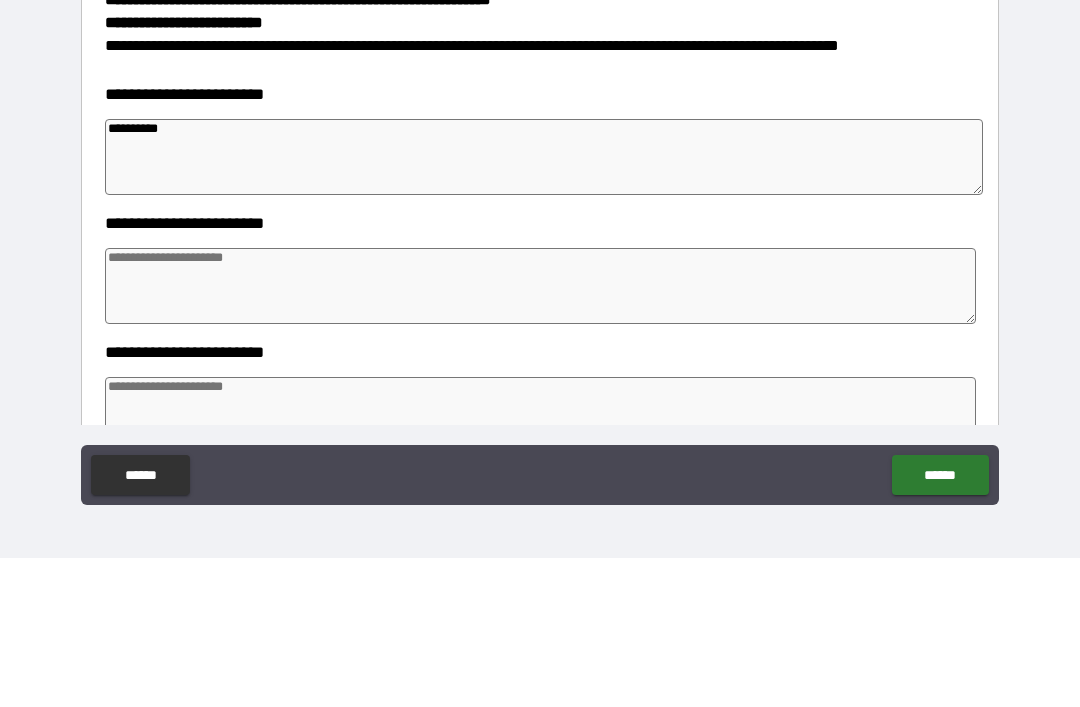 type on "*" 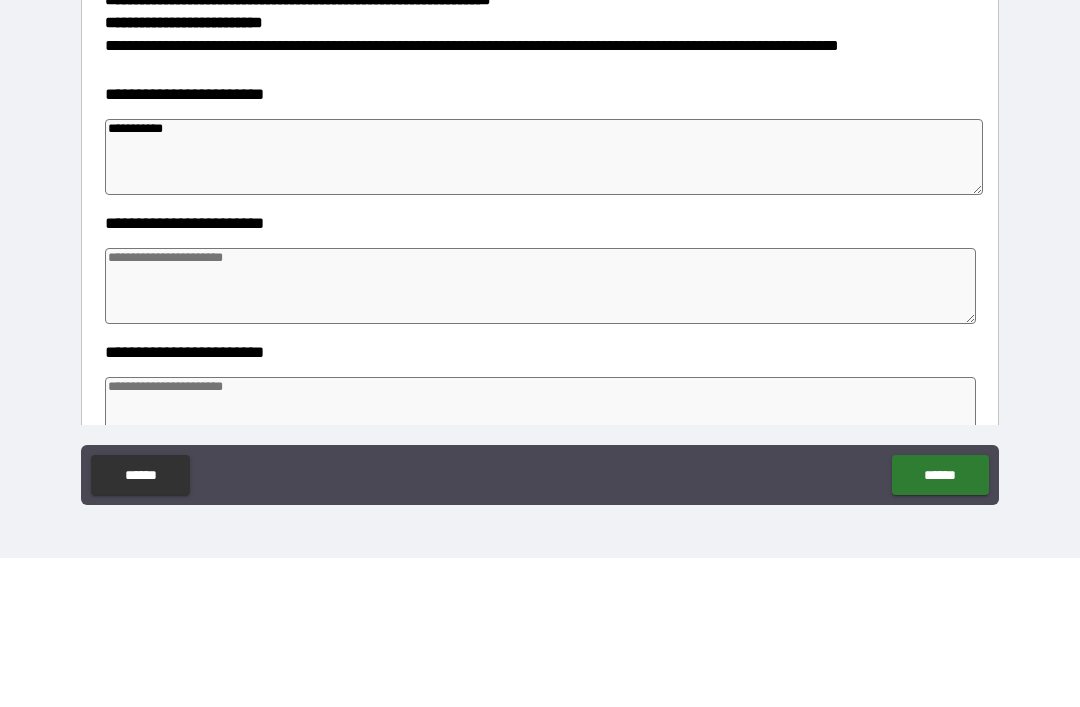 type on "*" 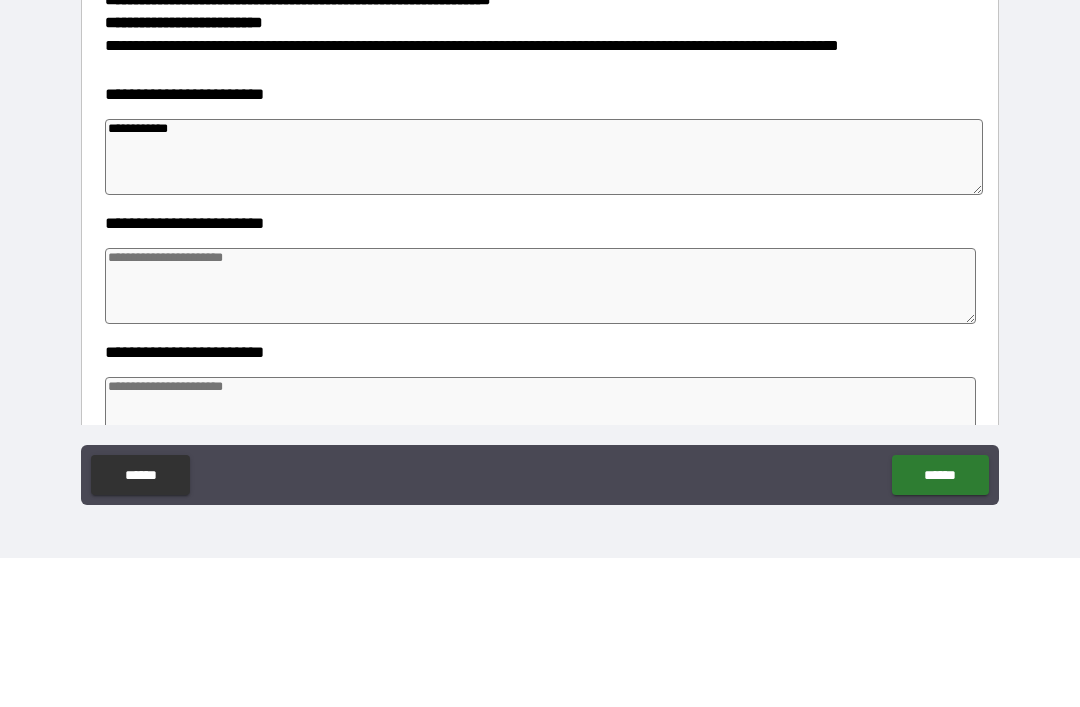 type on "*" 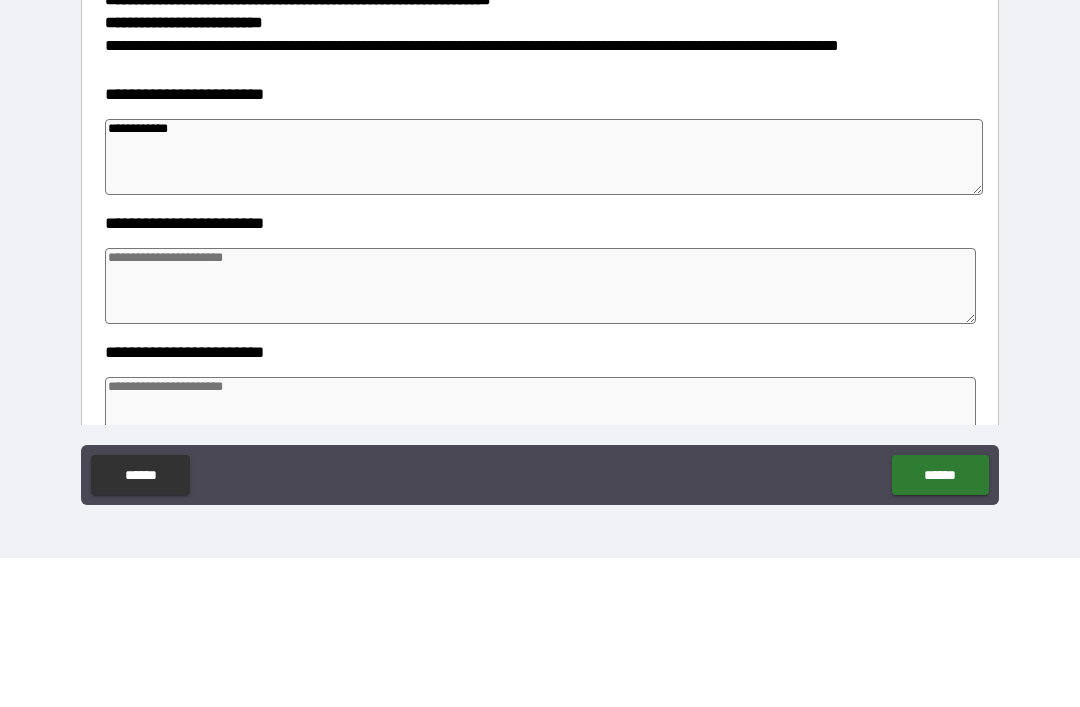 type on "*" 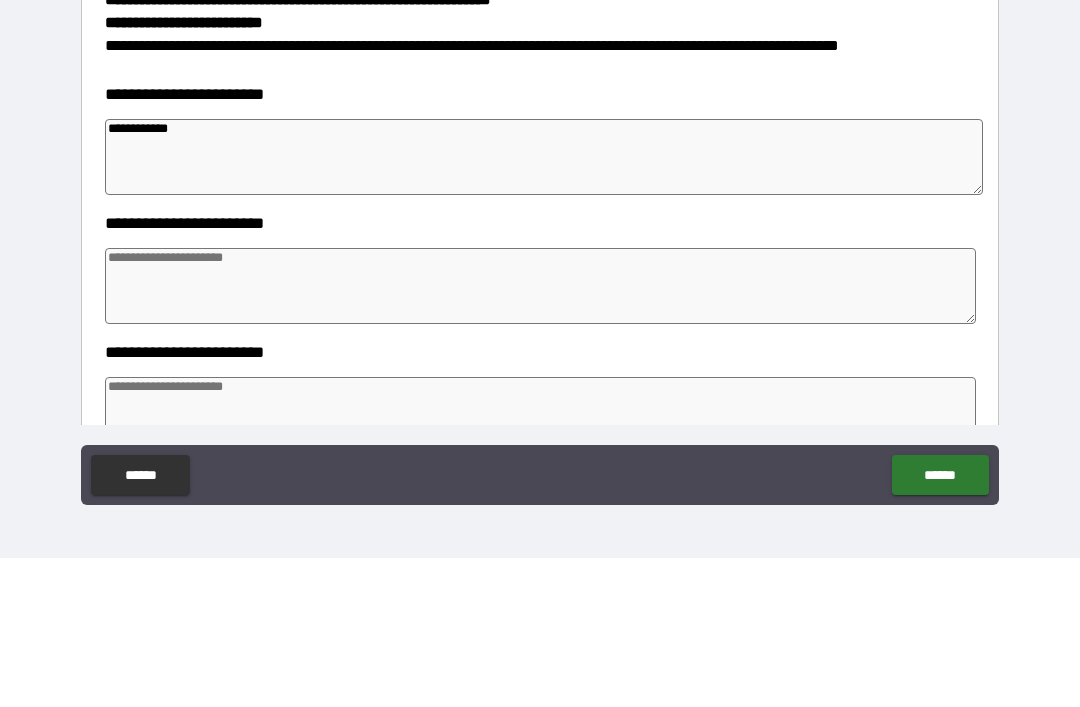 type on "**********" 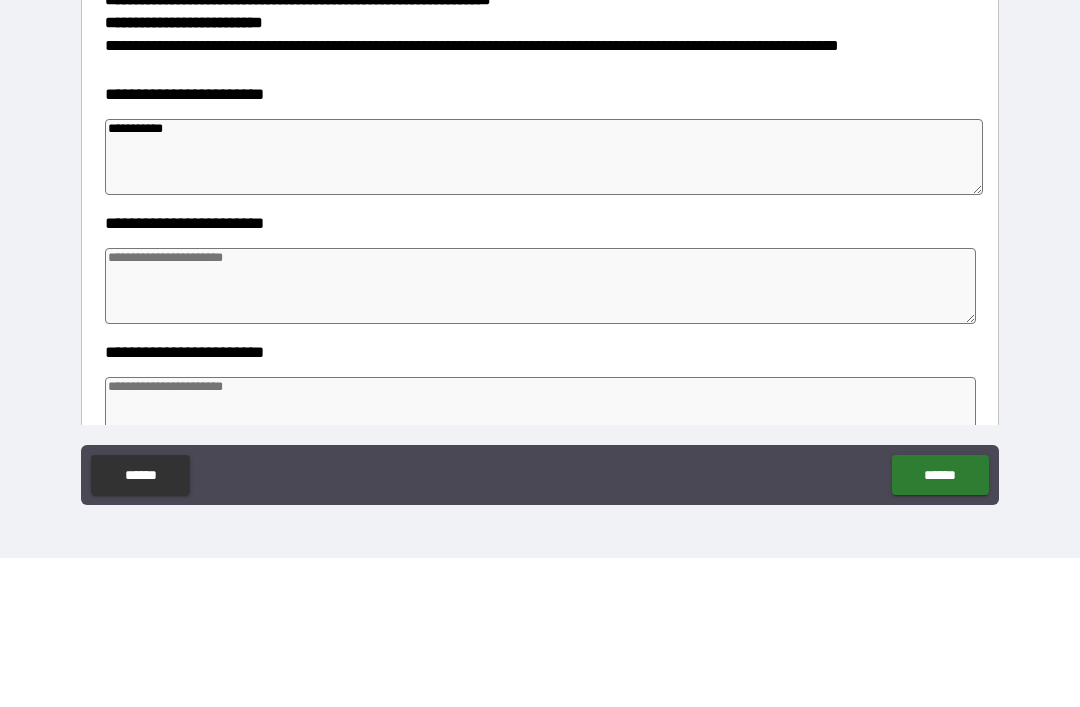type on "*" 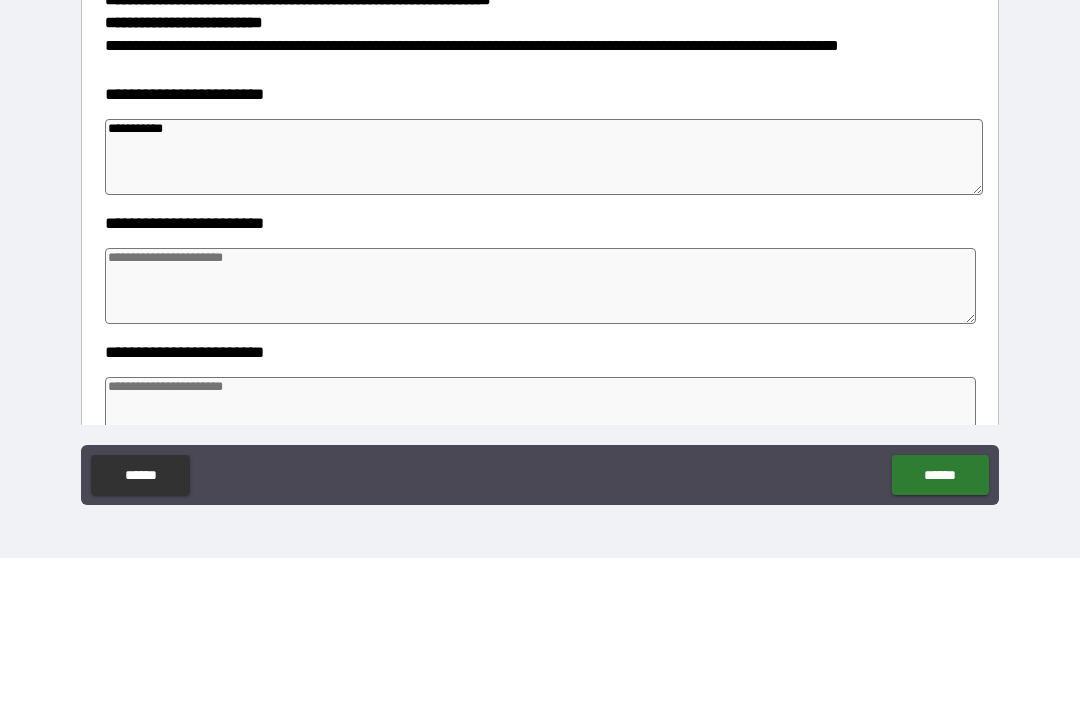type on "*" 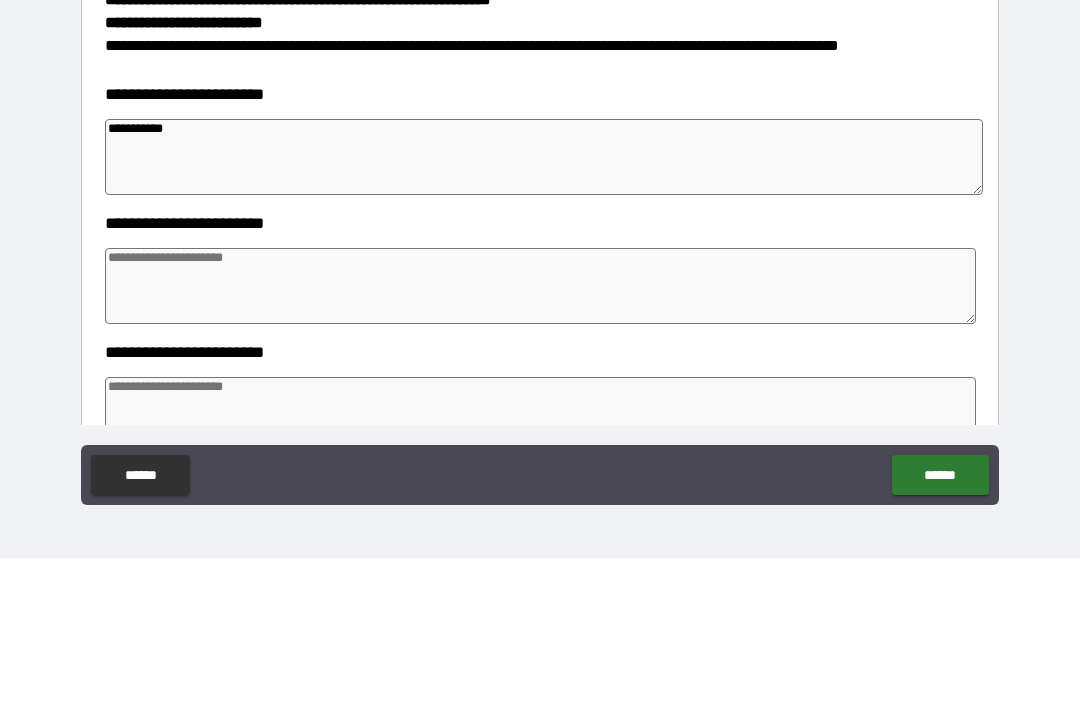 type on "*" 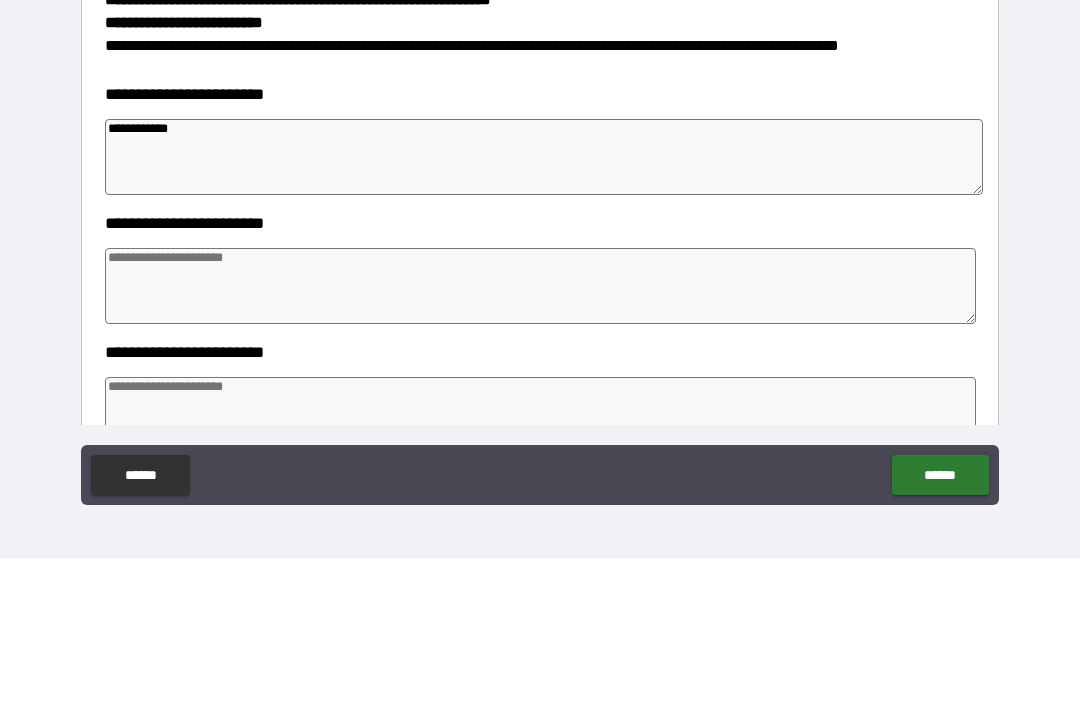 type on "*" 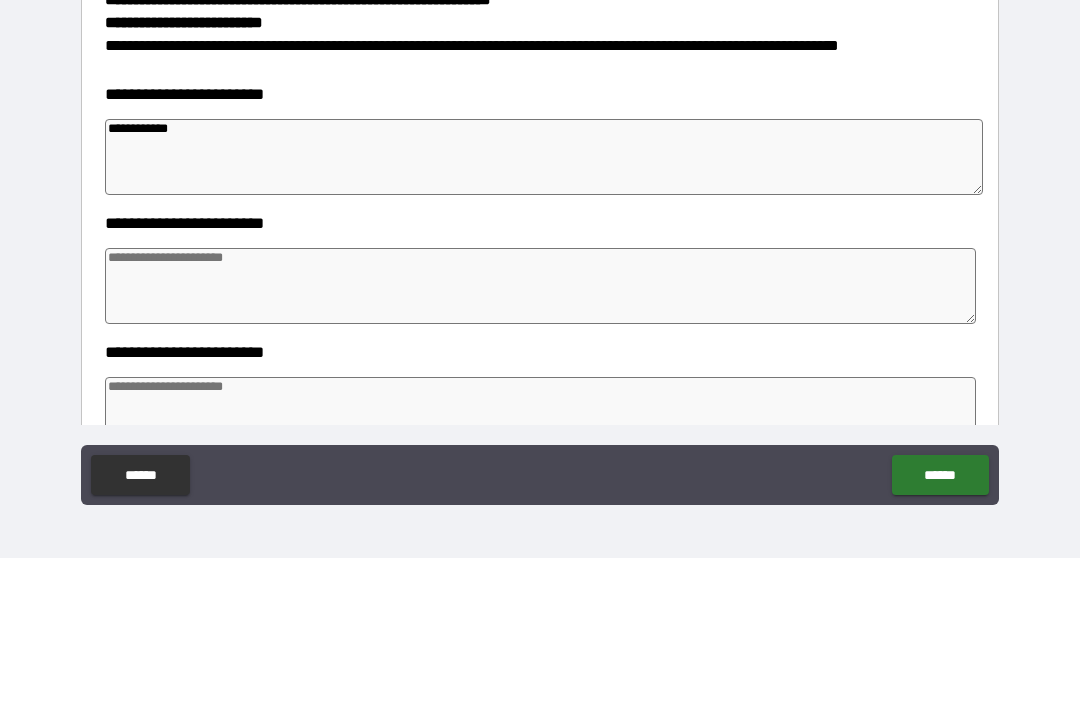 type on "*" 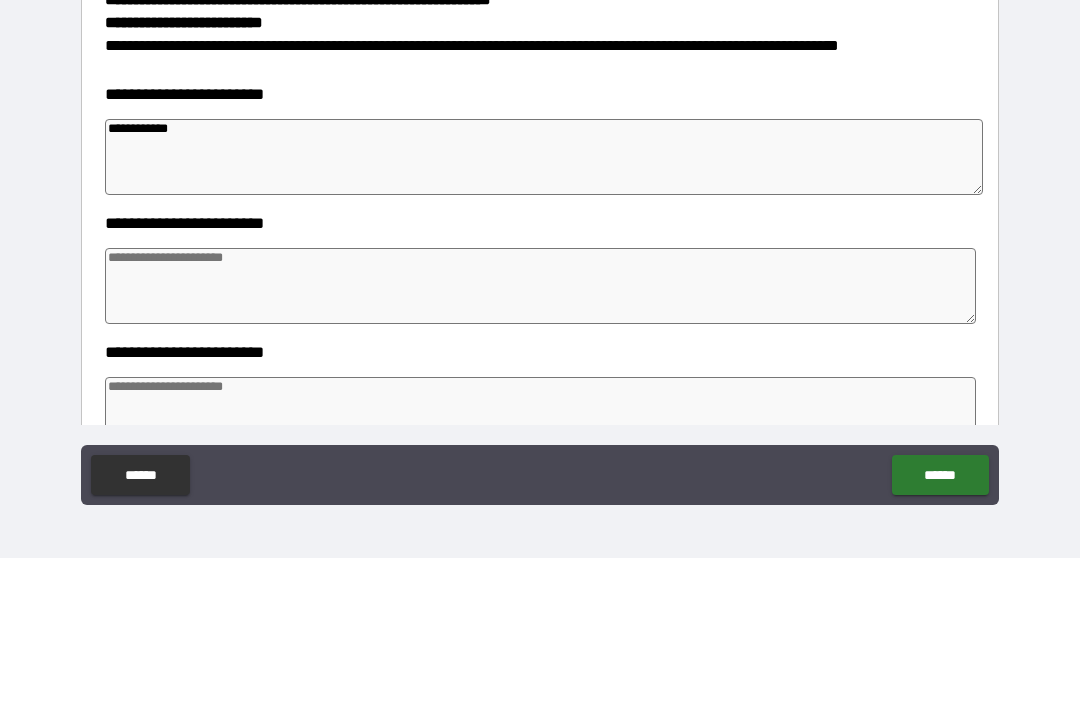 type on "**********" 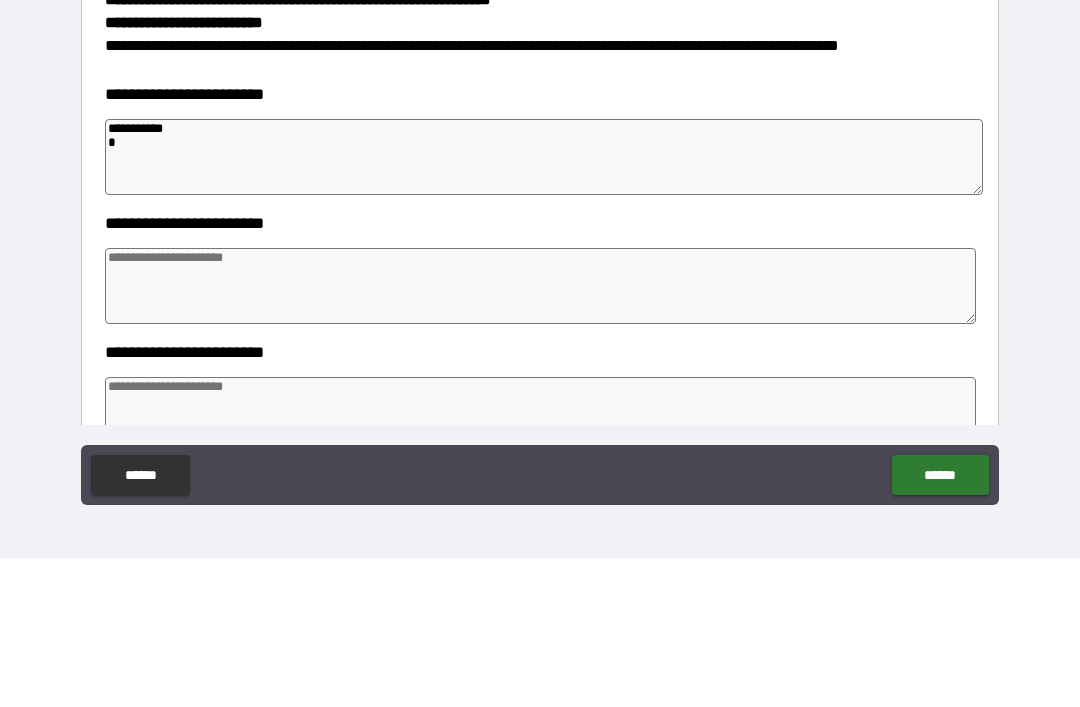 type on "*" 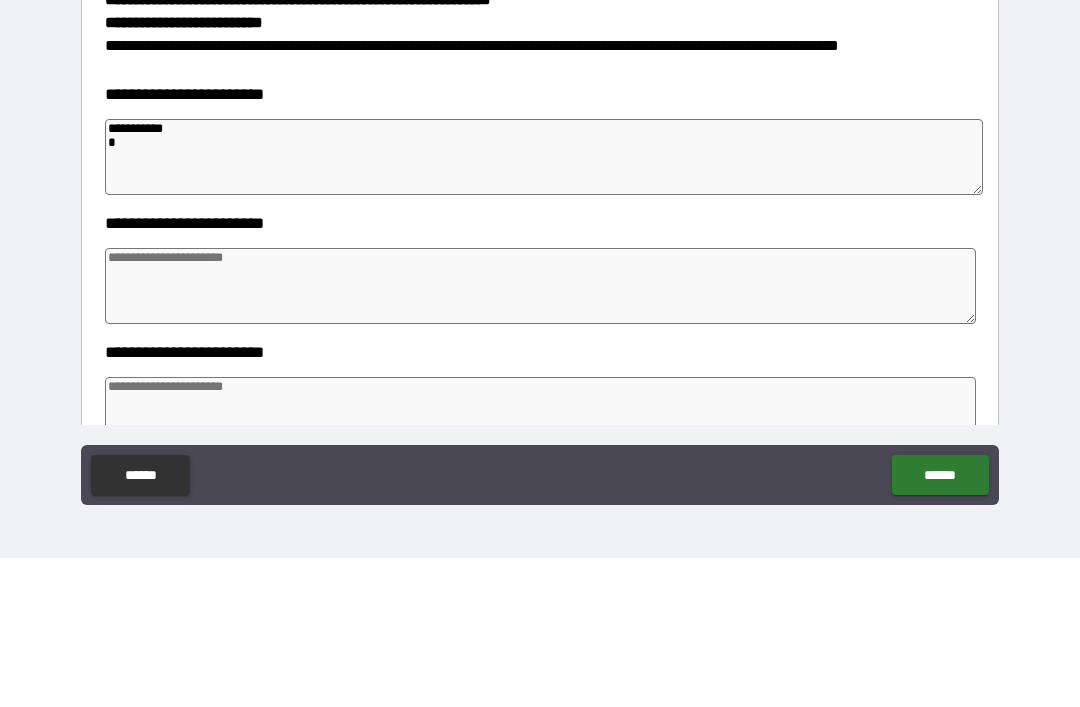 type on "*" 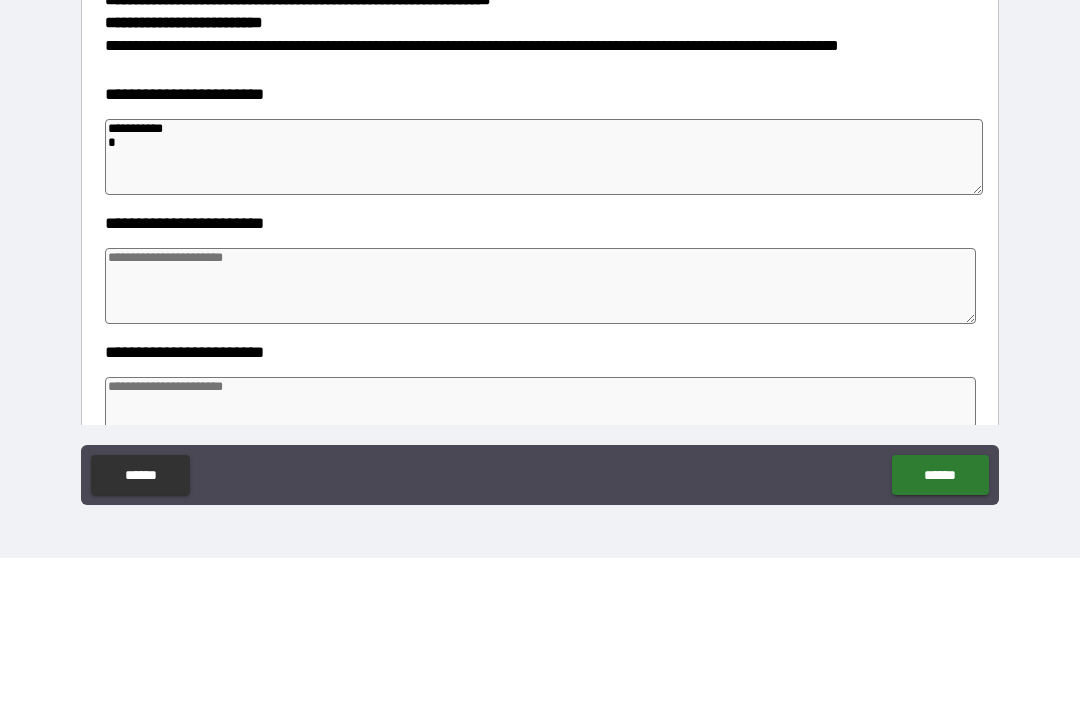 type on "*" 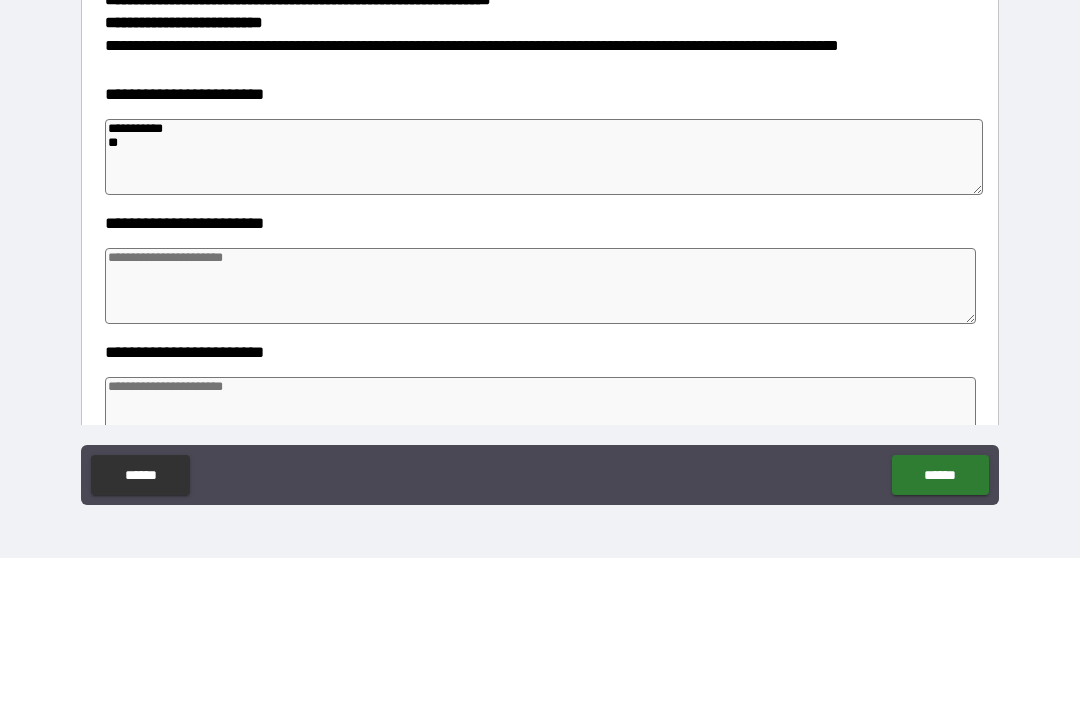 type on "*" 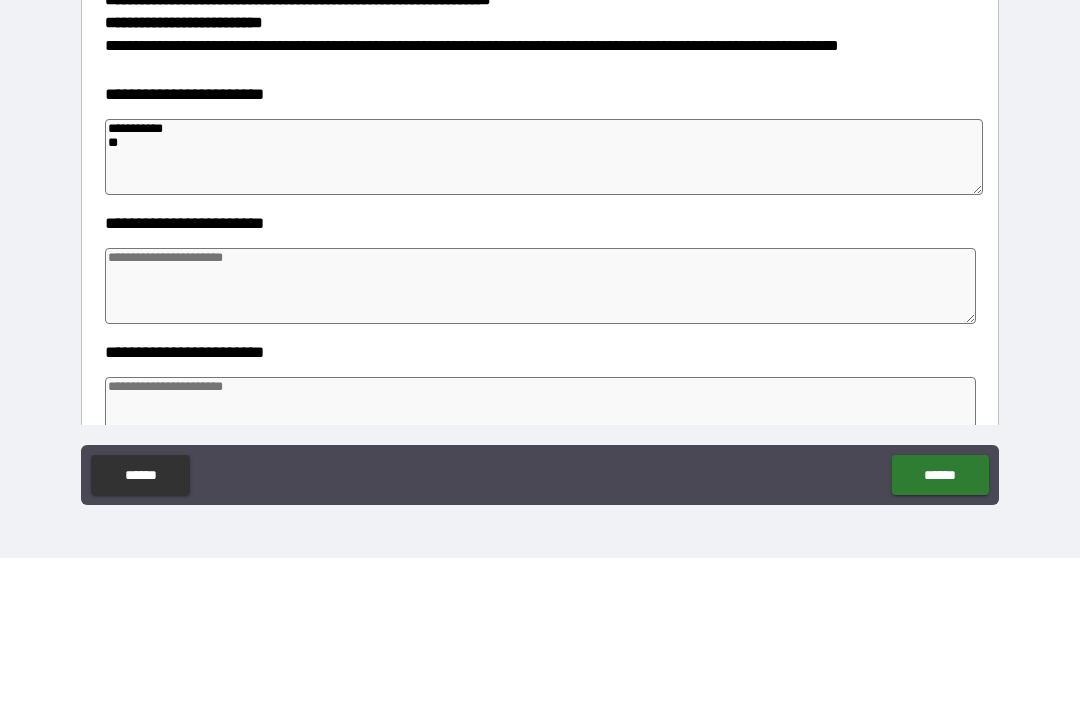 type on "*" 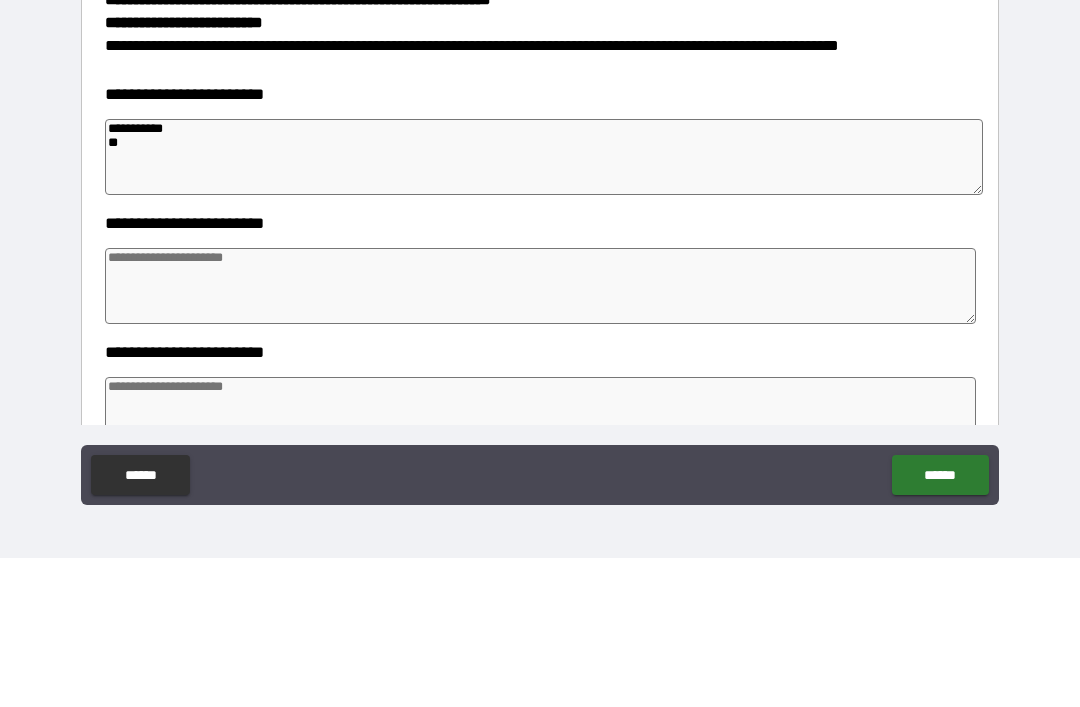 type on "*" 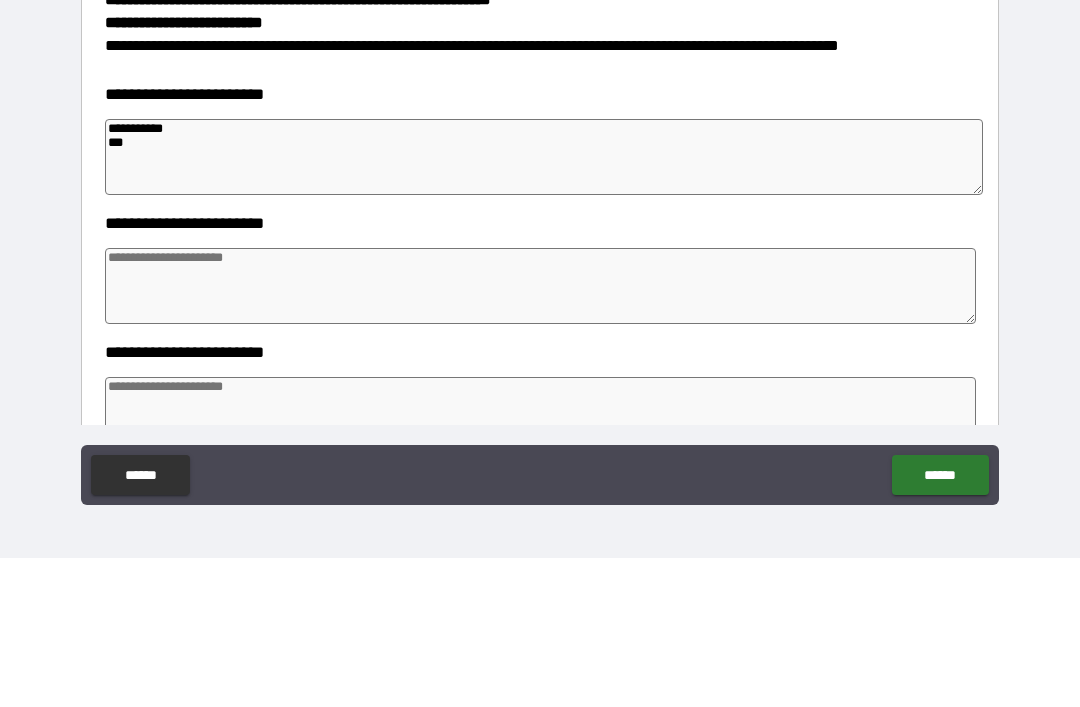 type on "*" 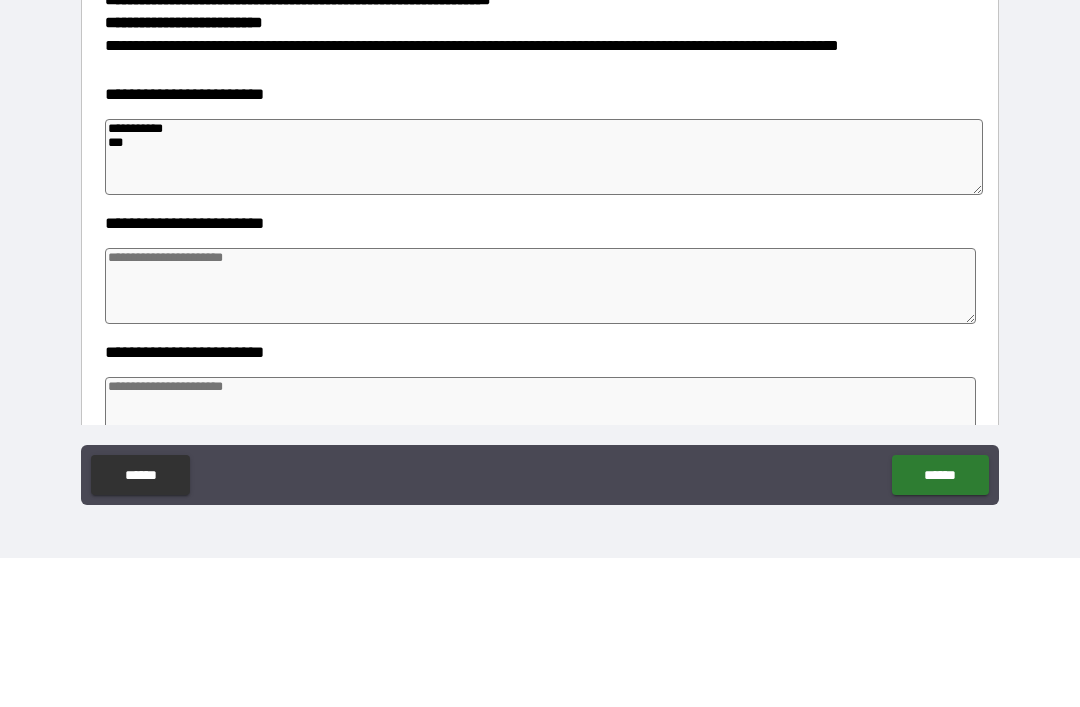 type on "*" 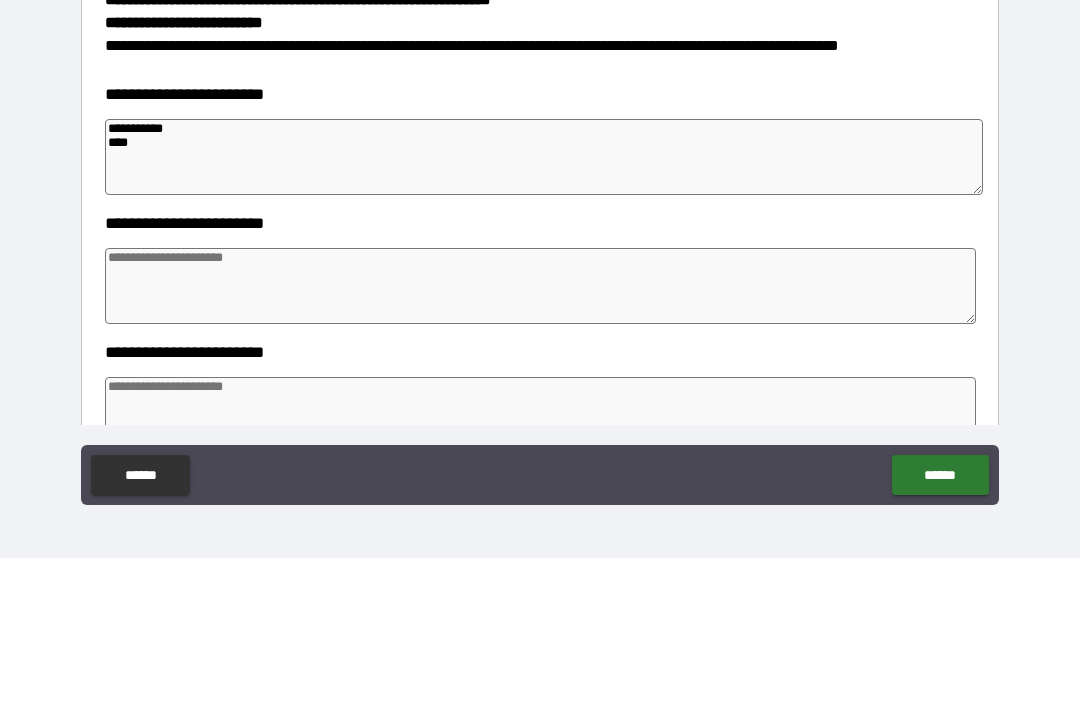type on "*" 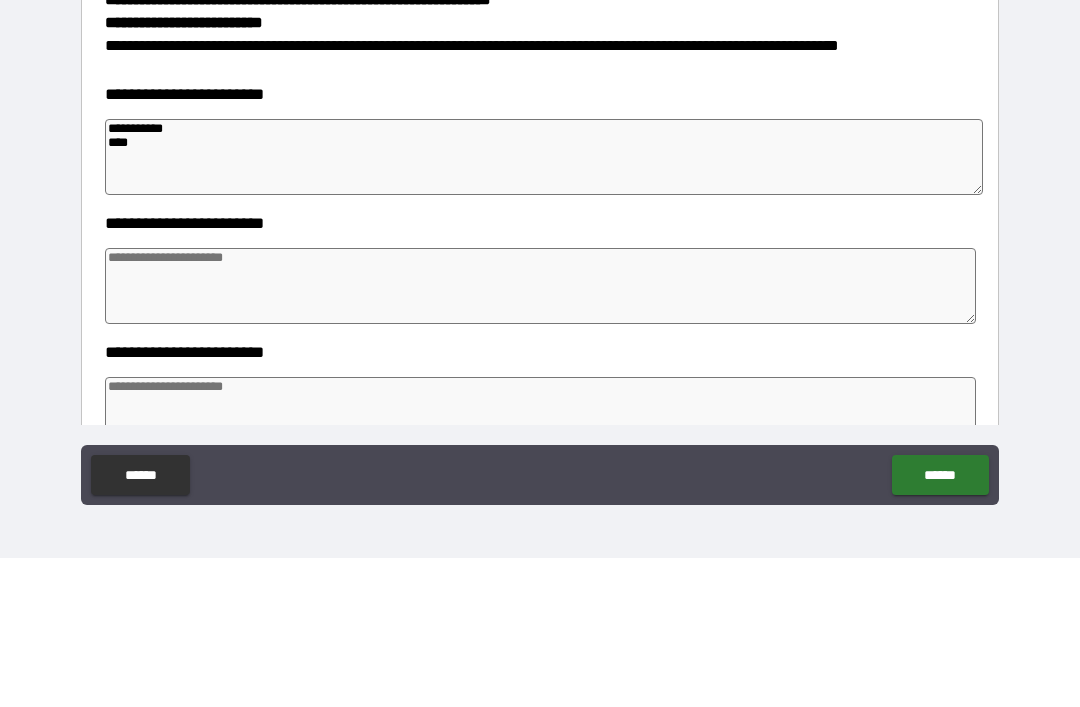 type on "*" 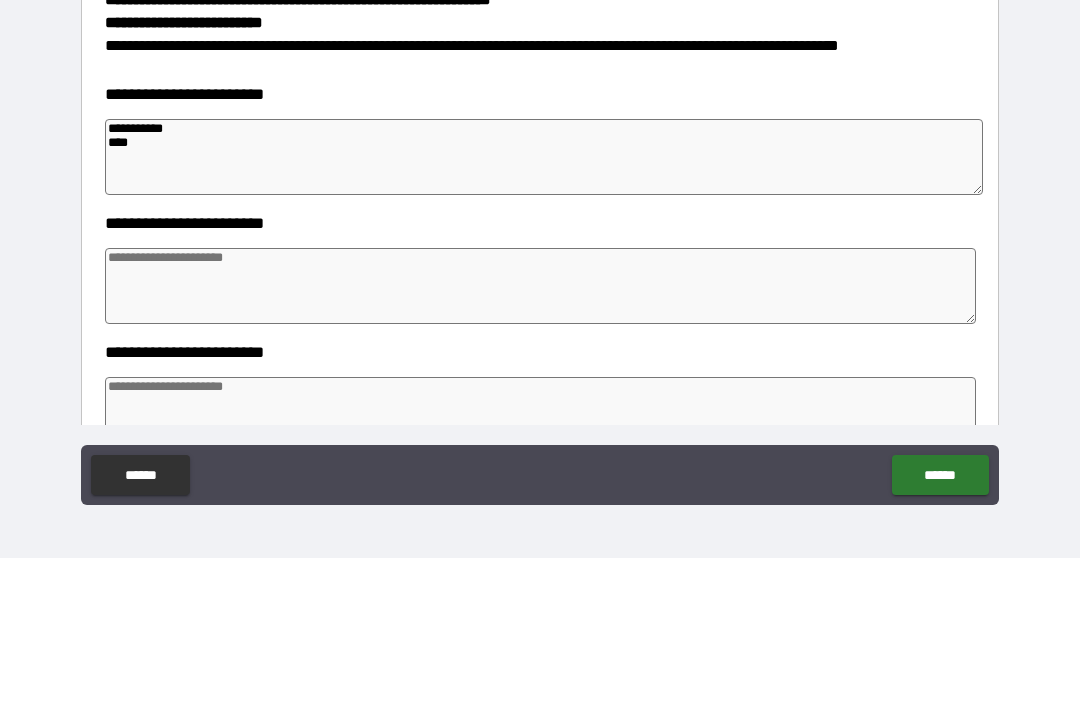 type on "*" 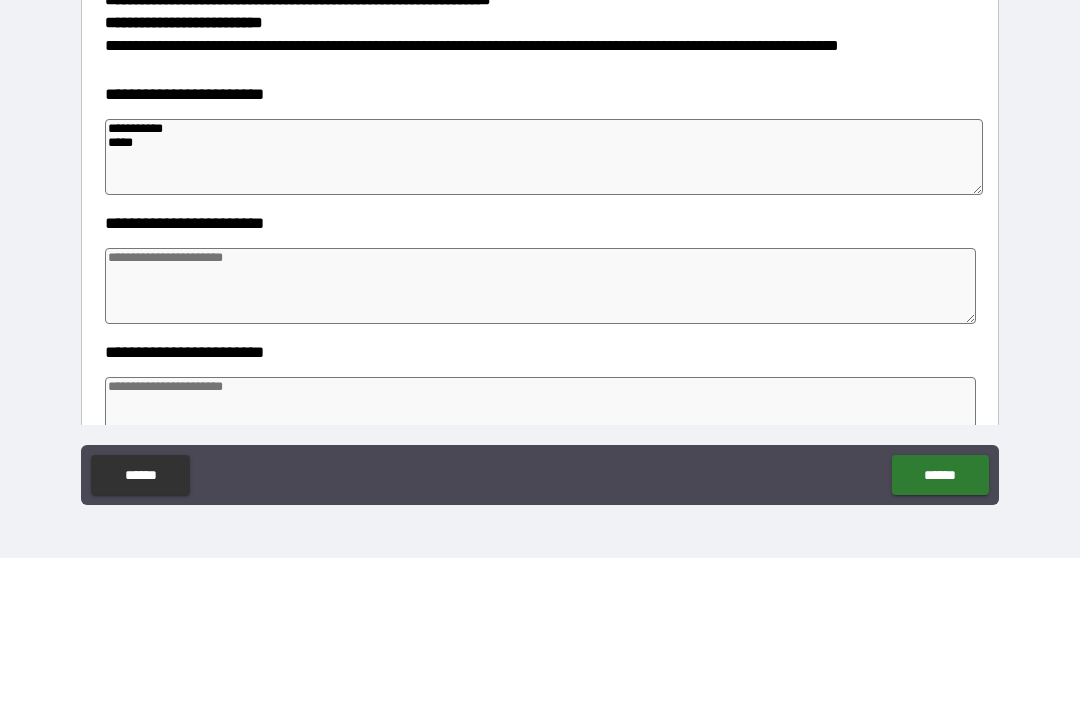 type on "*" 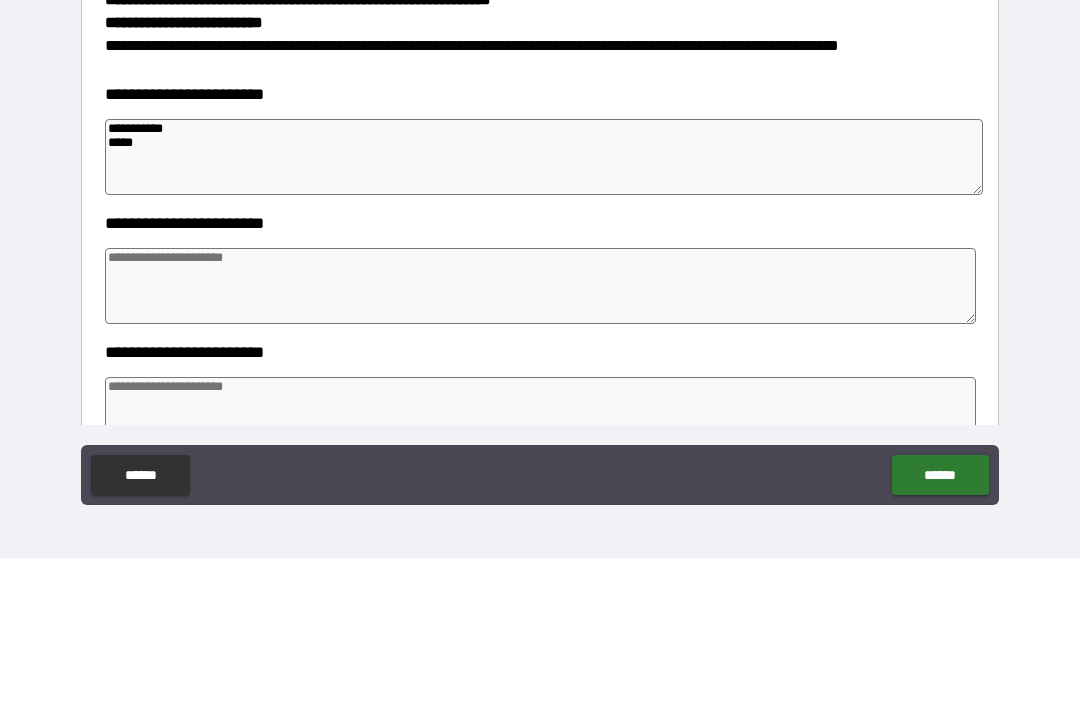 type on "*" 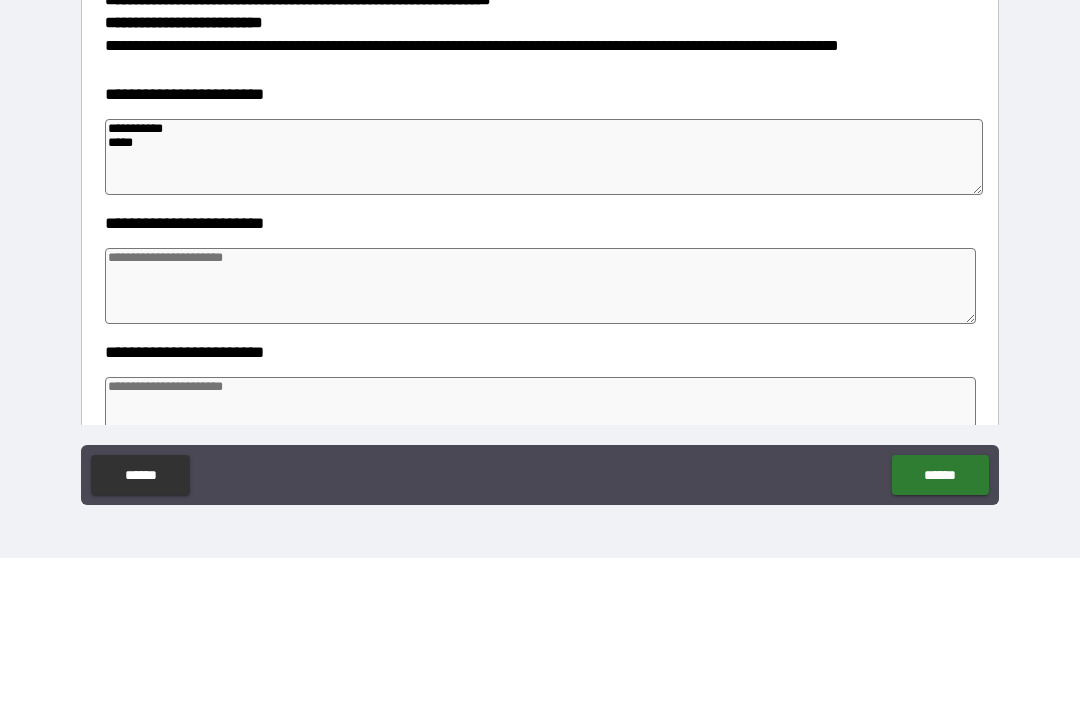 type on "*" 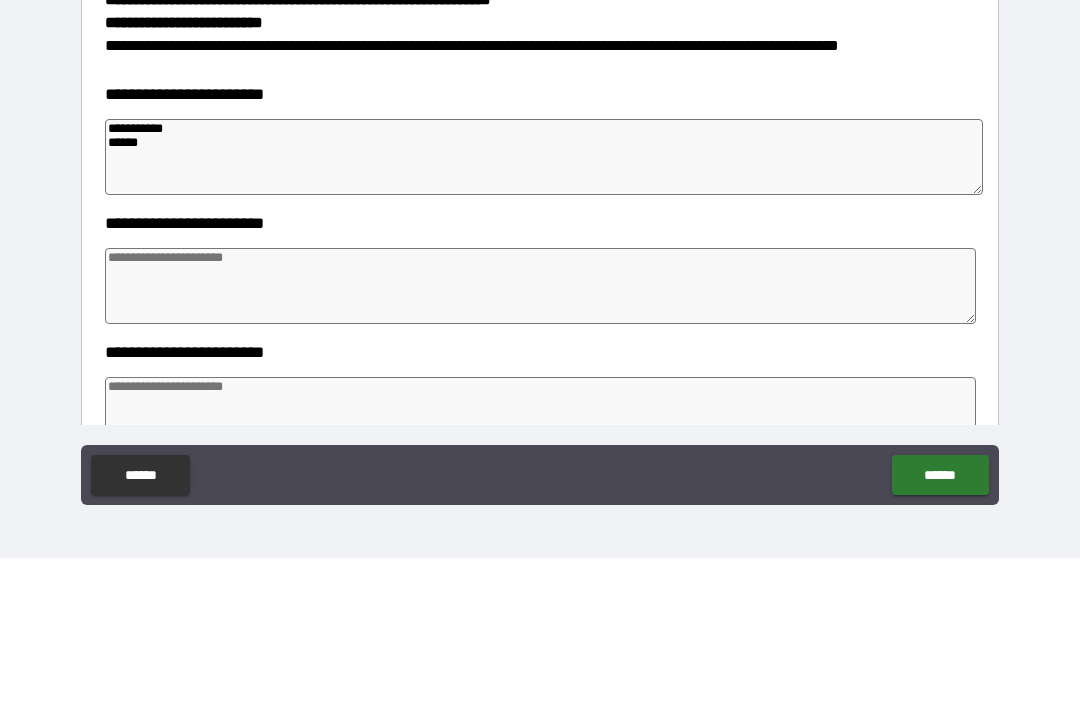 type on "*" 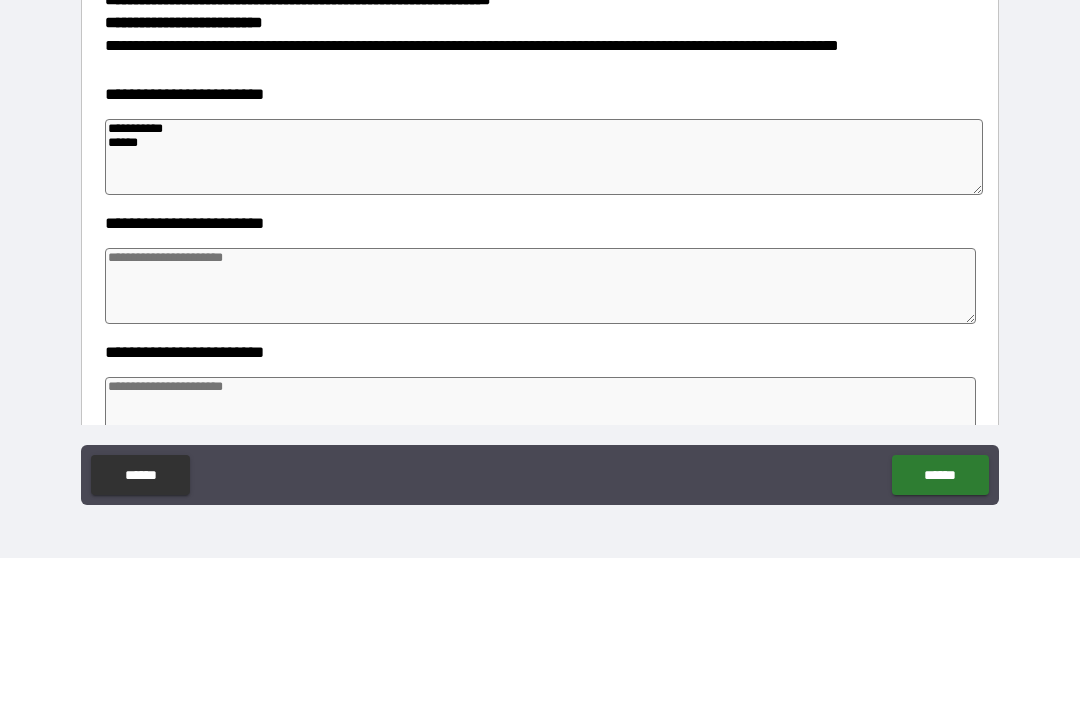 type on "*" 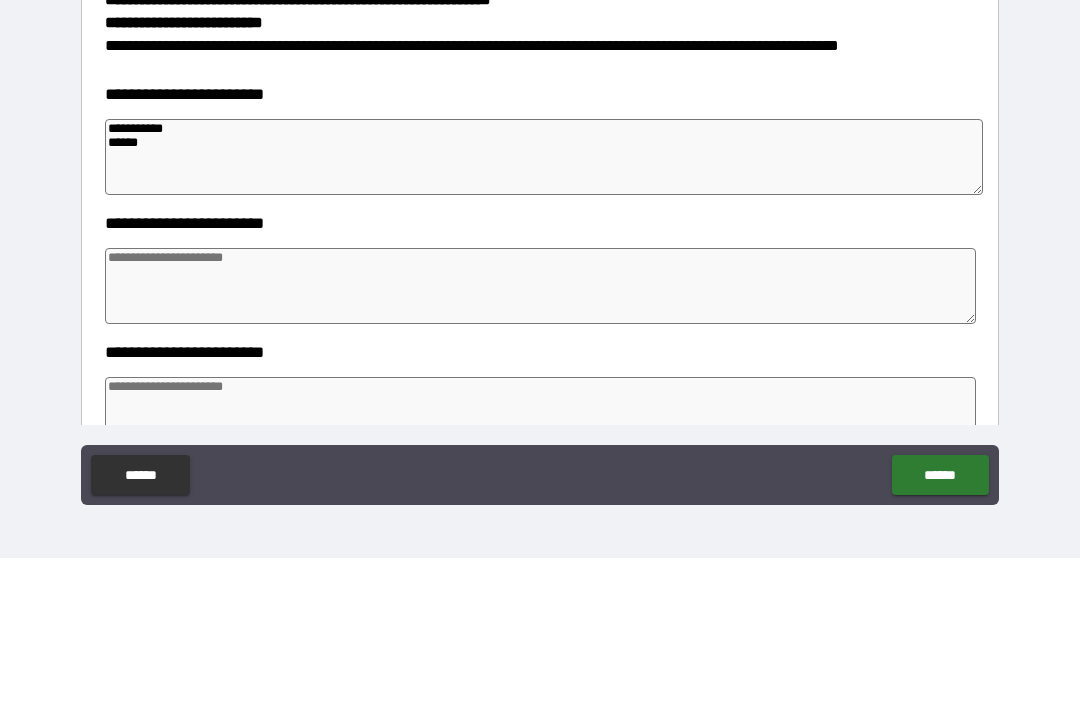 type on "*" 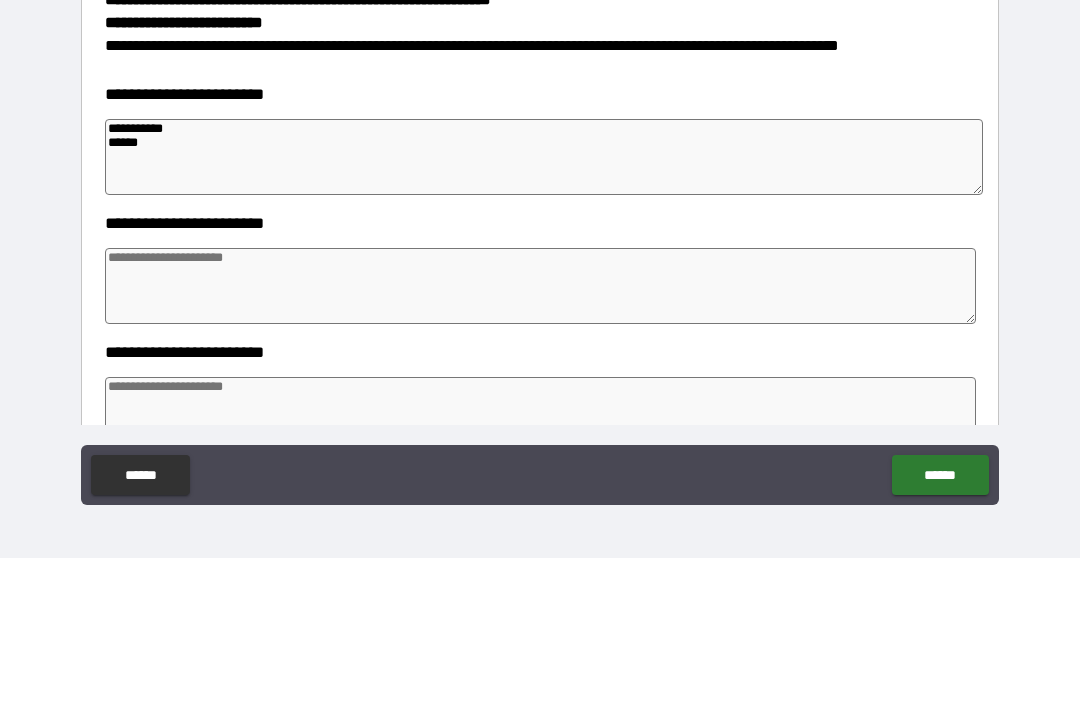type on "**********" 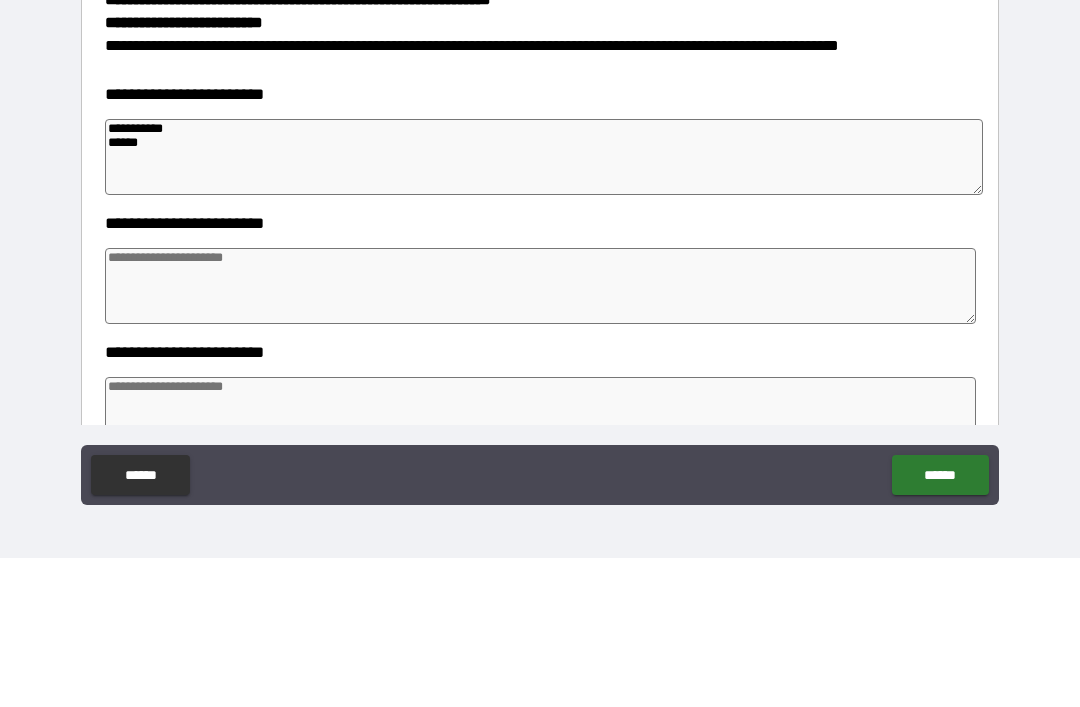 type on "*" 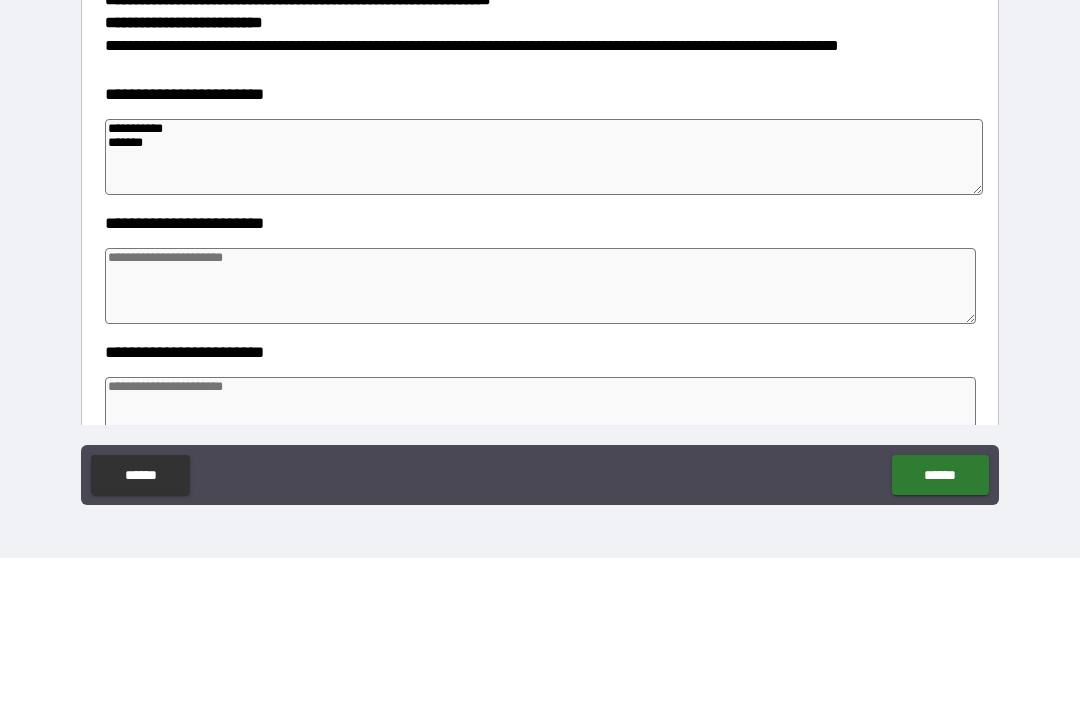 type on "*" 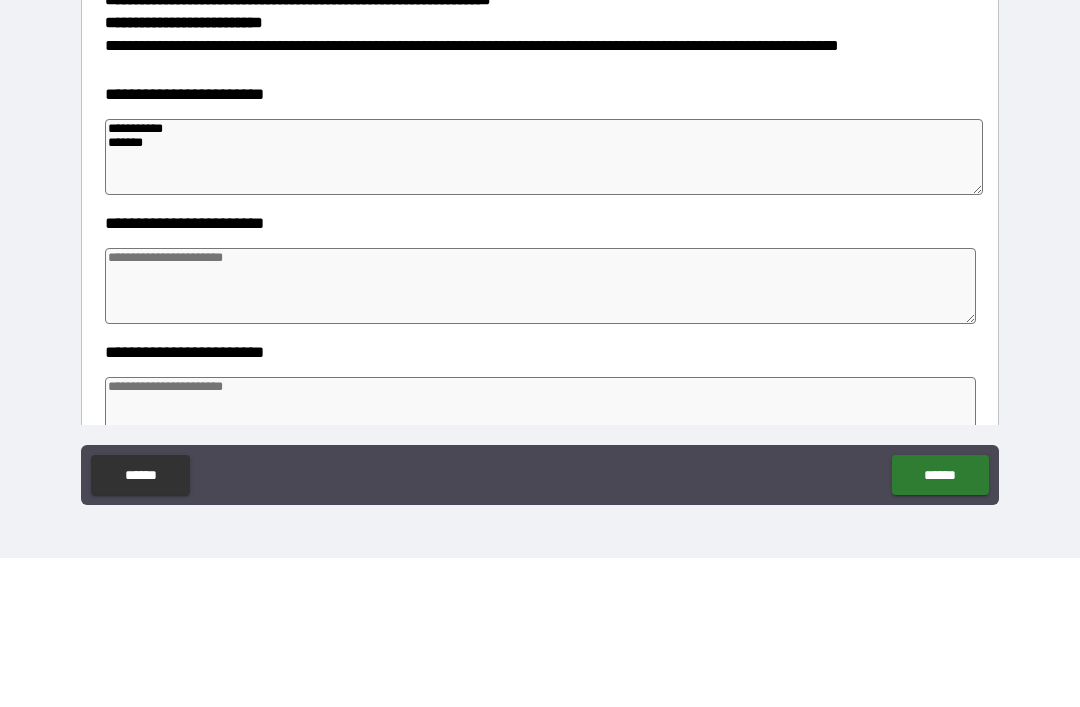 type on "*" 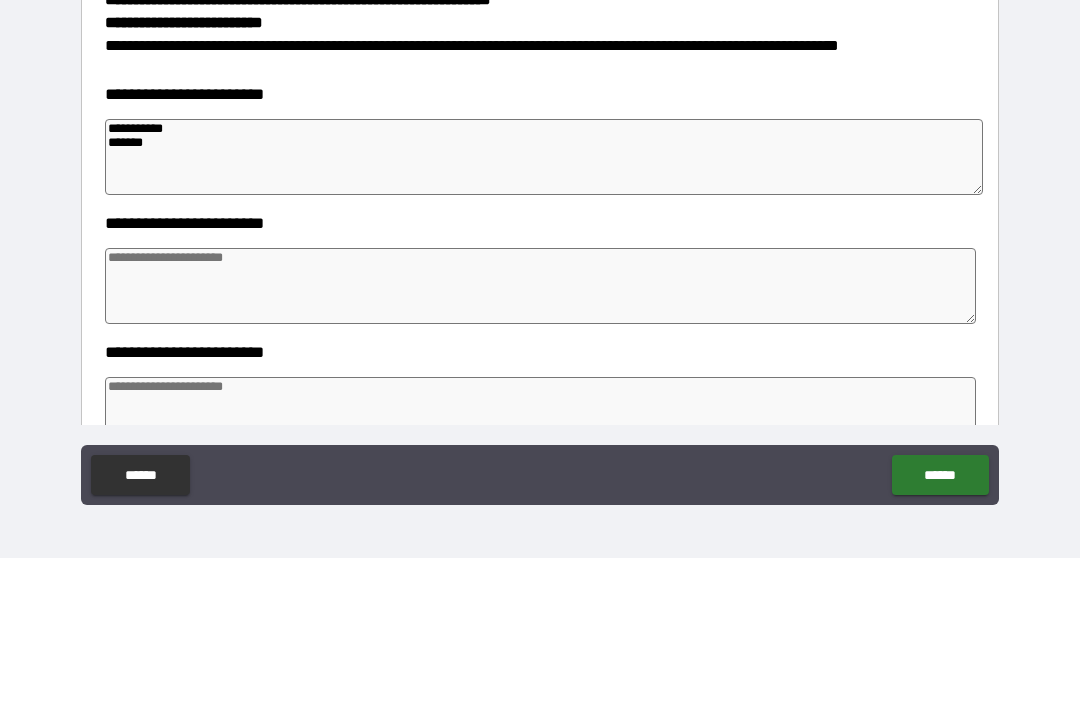 type on "**********" 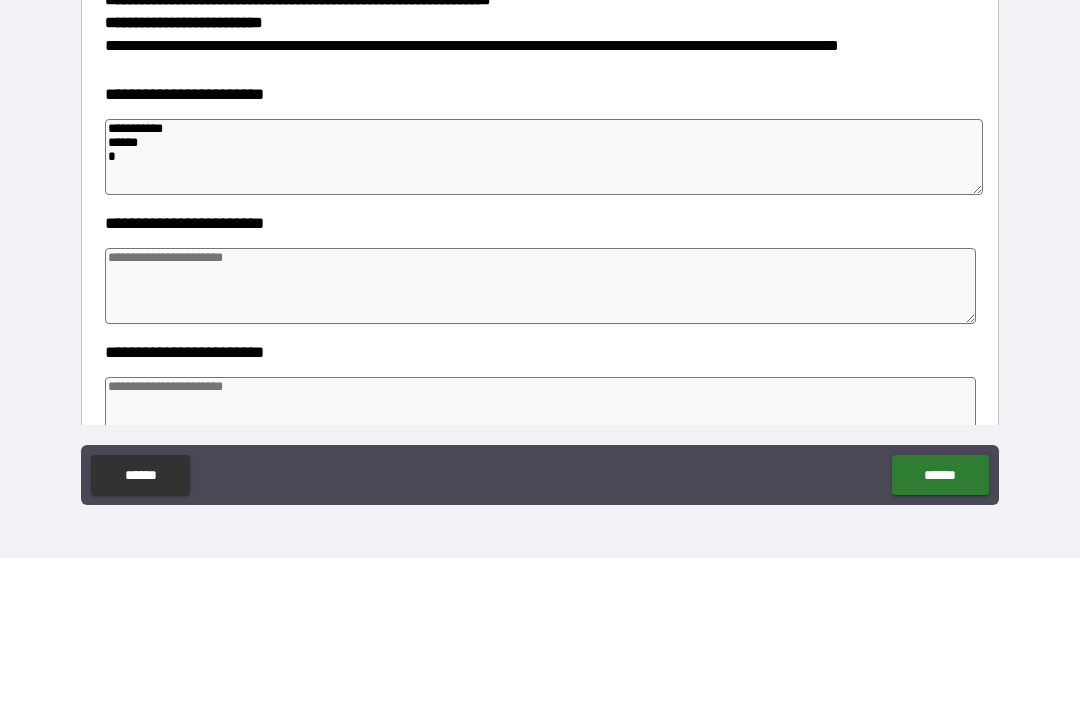 type on "*" 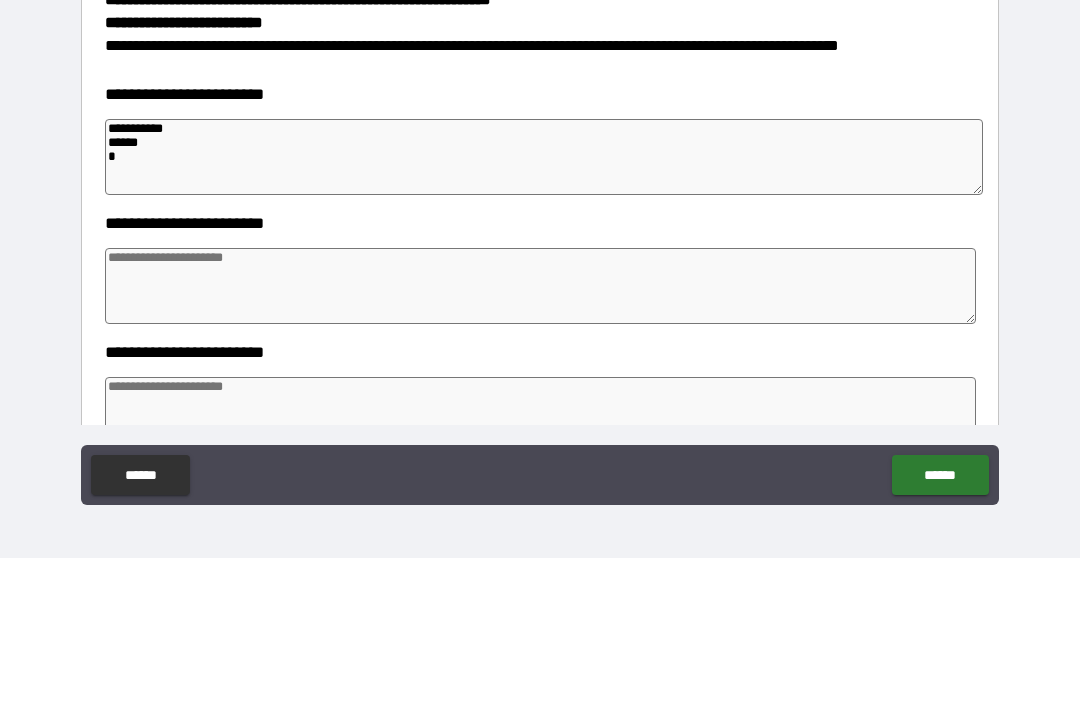 type on "*" 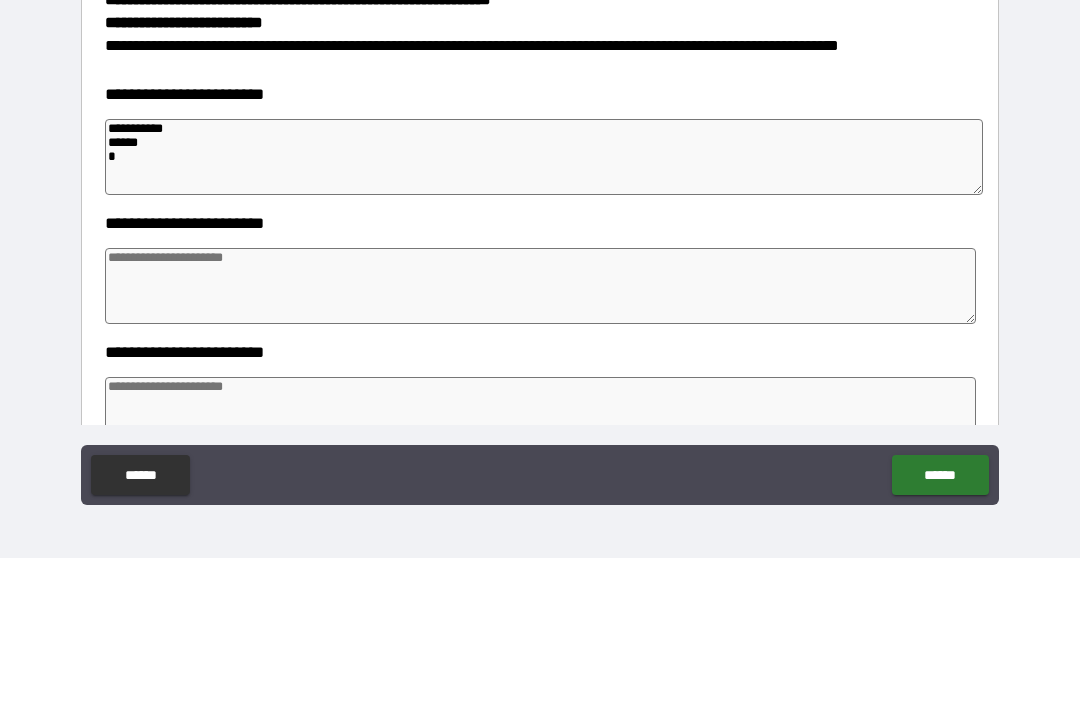 type on "*" 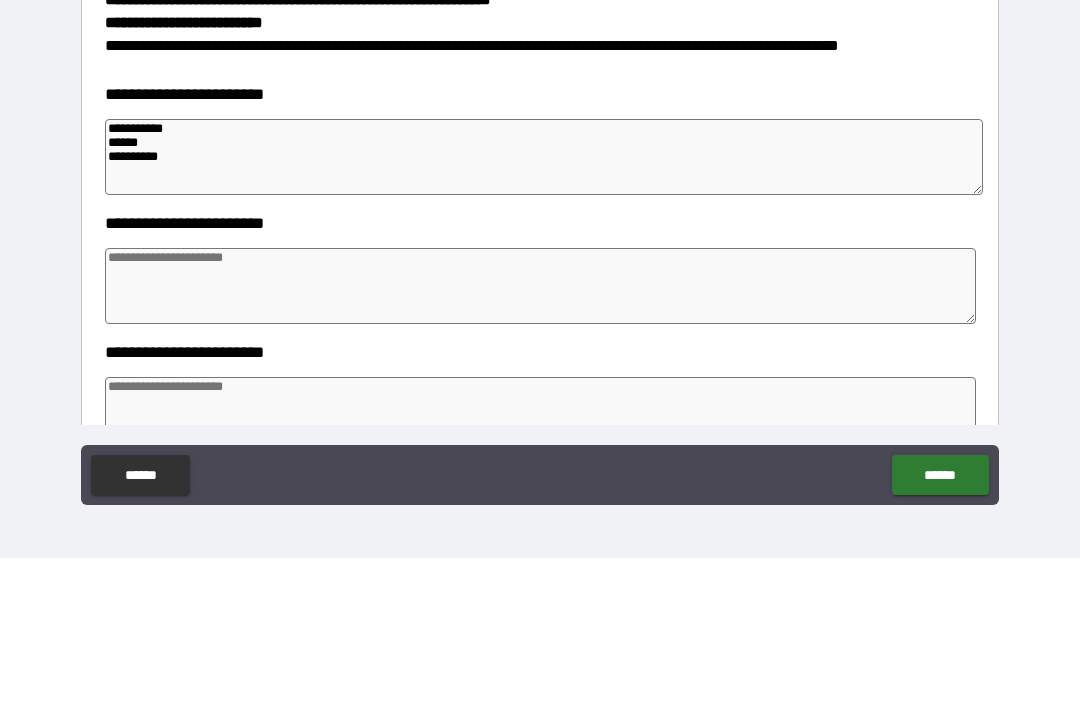 click at bounding box center [540, 435] 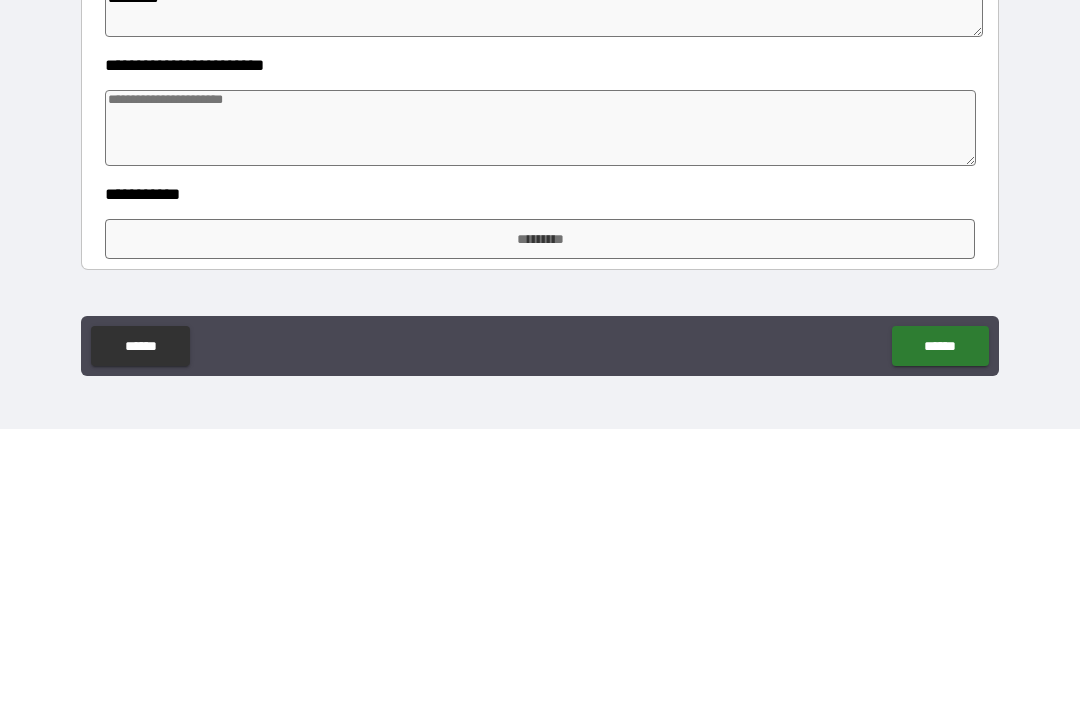 scroll, scrollTop: 425, scrollLeft: 0, axis: vertical 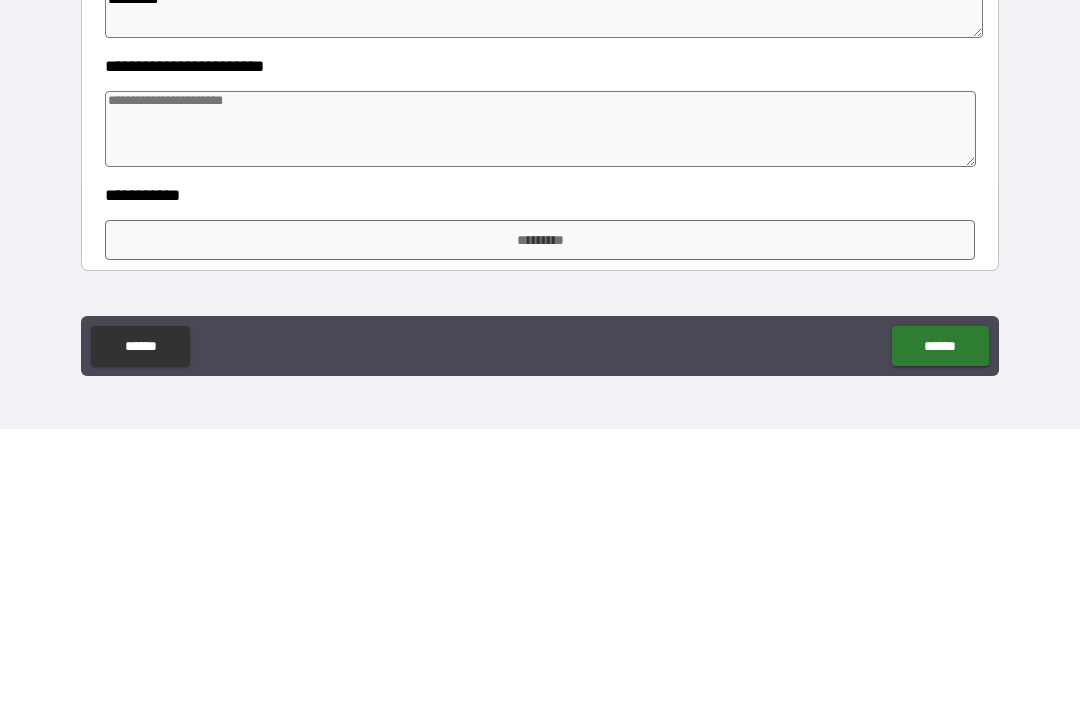 click at bounding box center (540, 407) 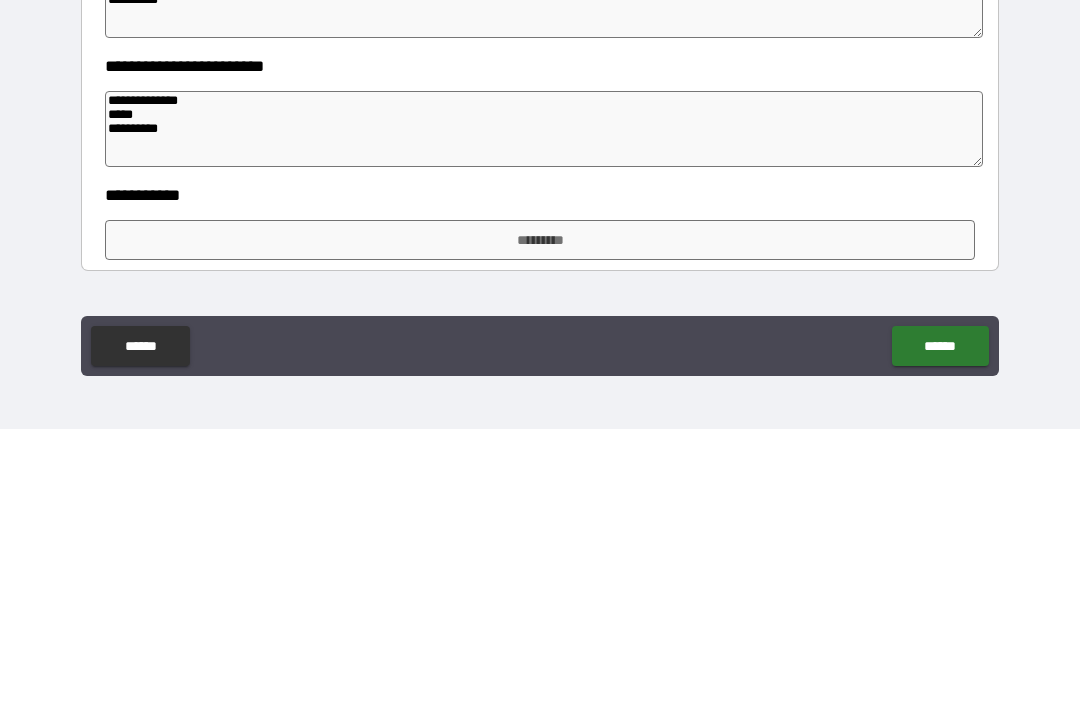 click on "*********" at bounding box center [540, 518] 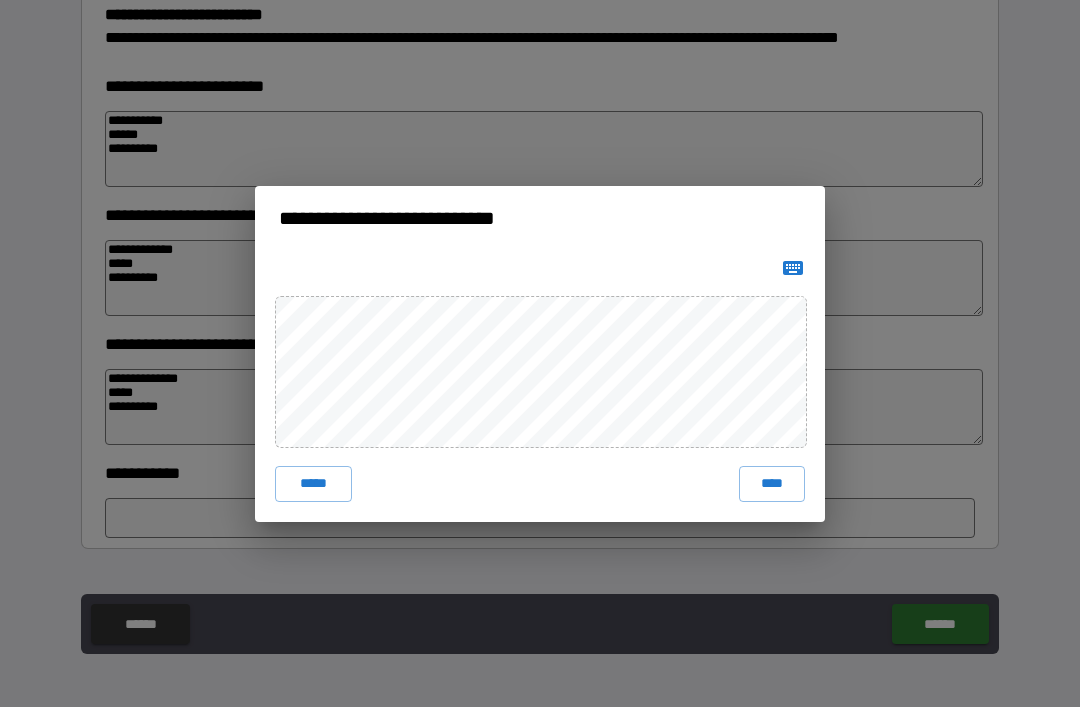 click on "****" at bounding box center [772, 484] 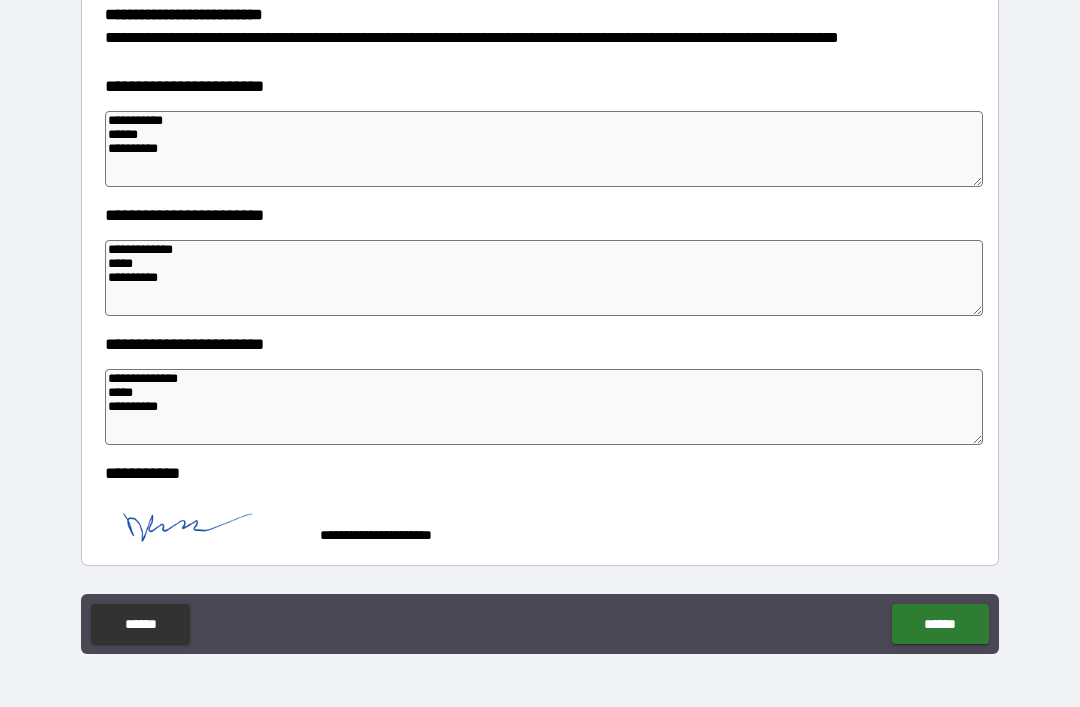 click on "******" at bounding box center (940, 624) 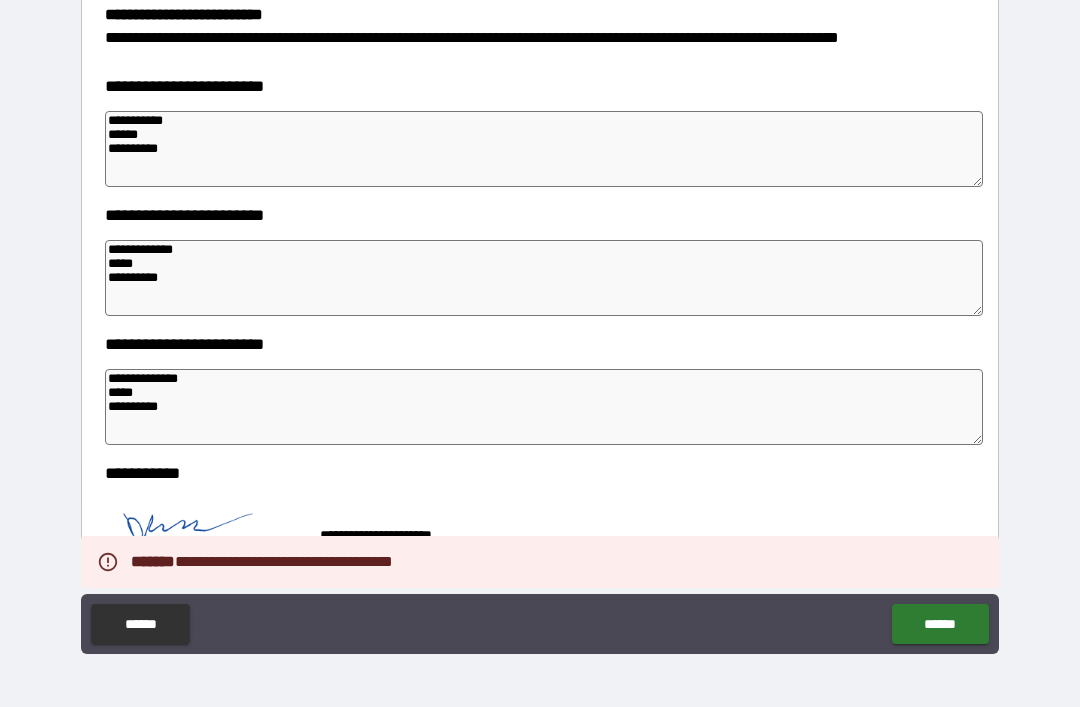 click on "******" at bounding box center [940, 624] 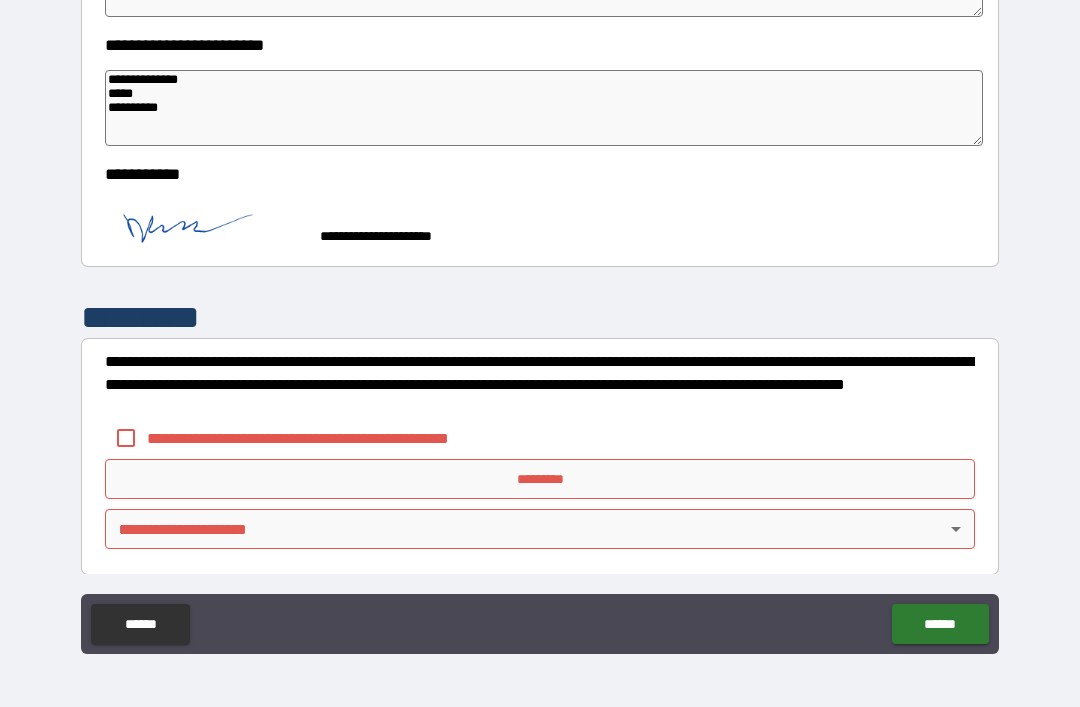 scroll, scrollTop: 723, scrollLeft: 0, axis: vertical 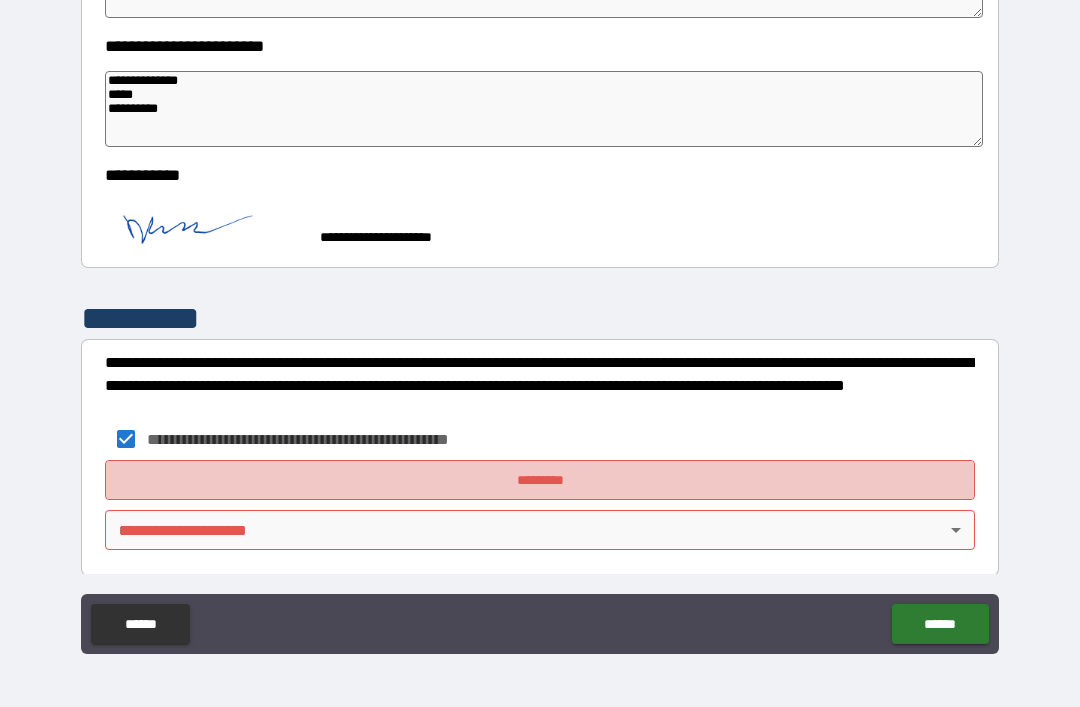 click on "*********" at bounding box center [540, 480] 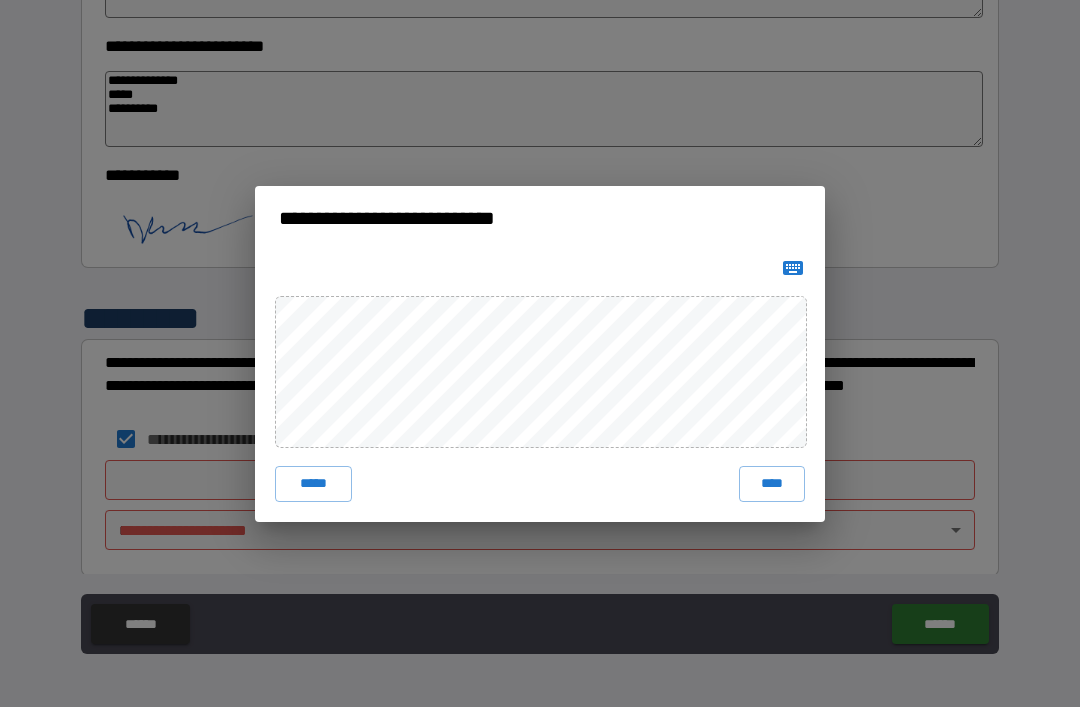 click on "****" at bounding box center [772, 484] 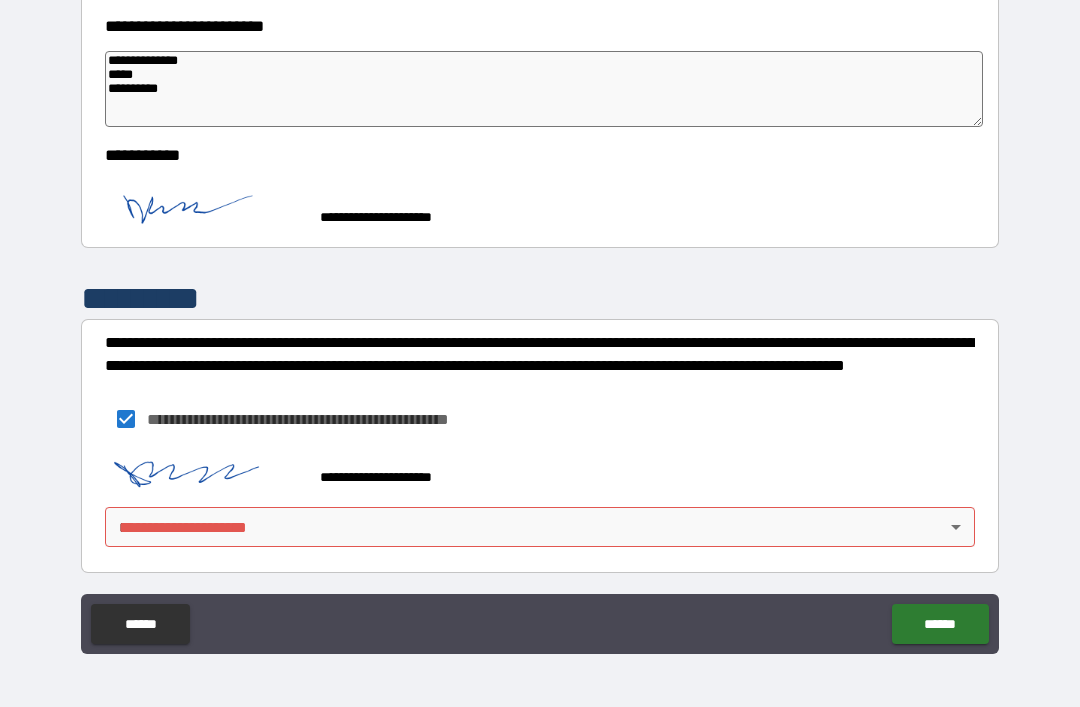 scroll, scrollTop: 740, scrollLeft: 0, axis: vertical 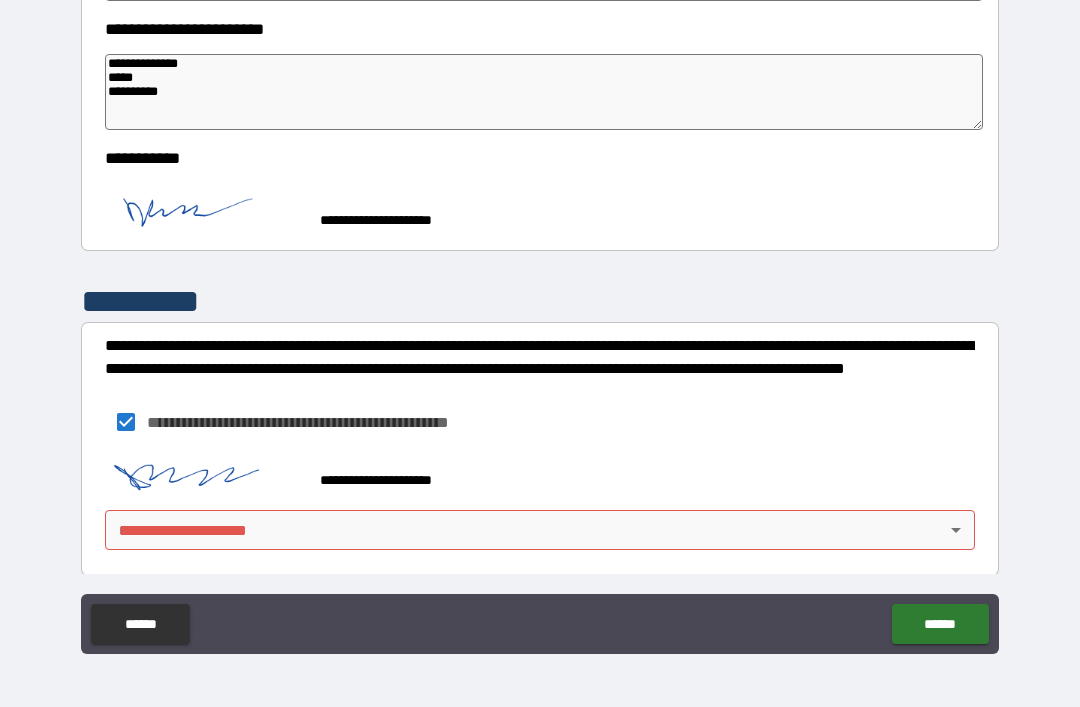 click on "******" at bounding box center (940, 624) 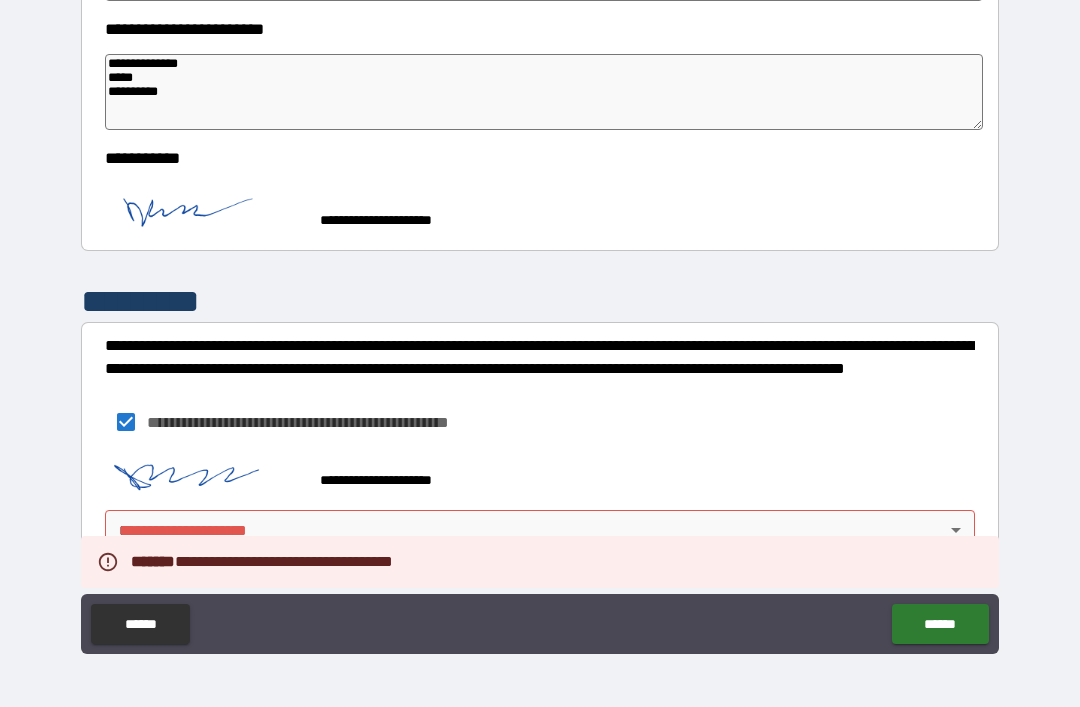 click on "**********" at bounding box center [540, 321] 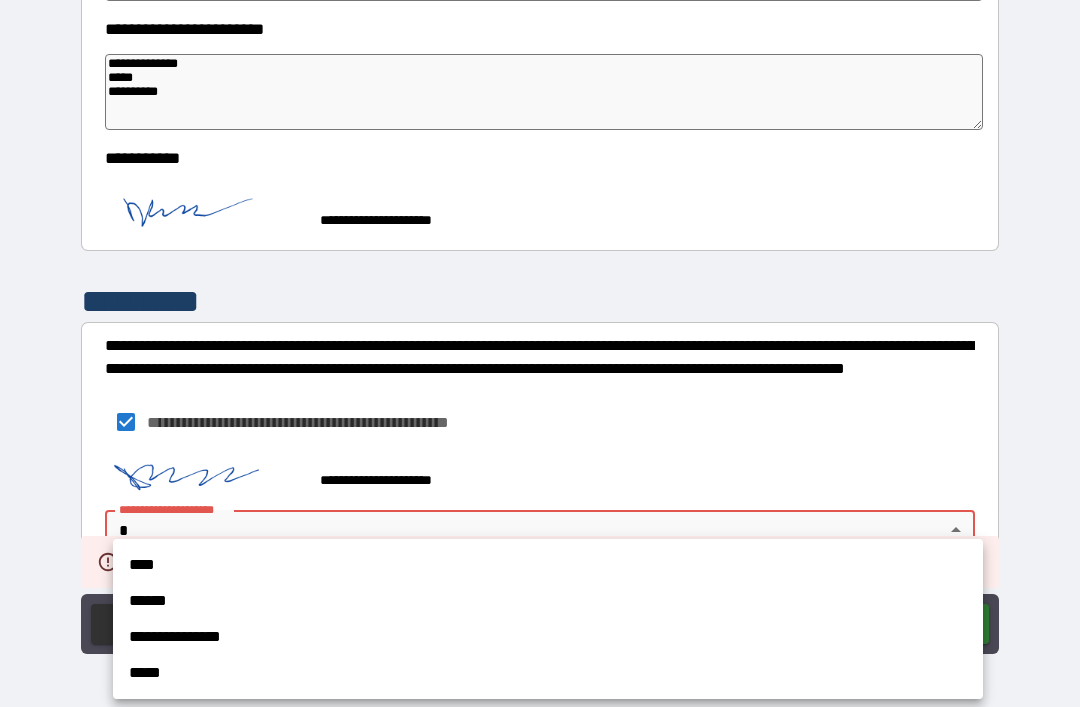 click on "****" at bounding box center (548, 565) 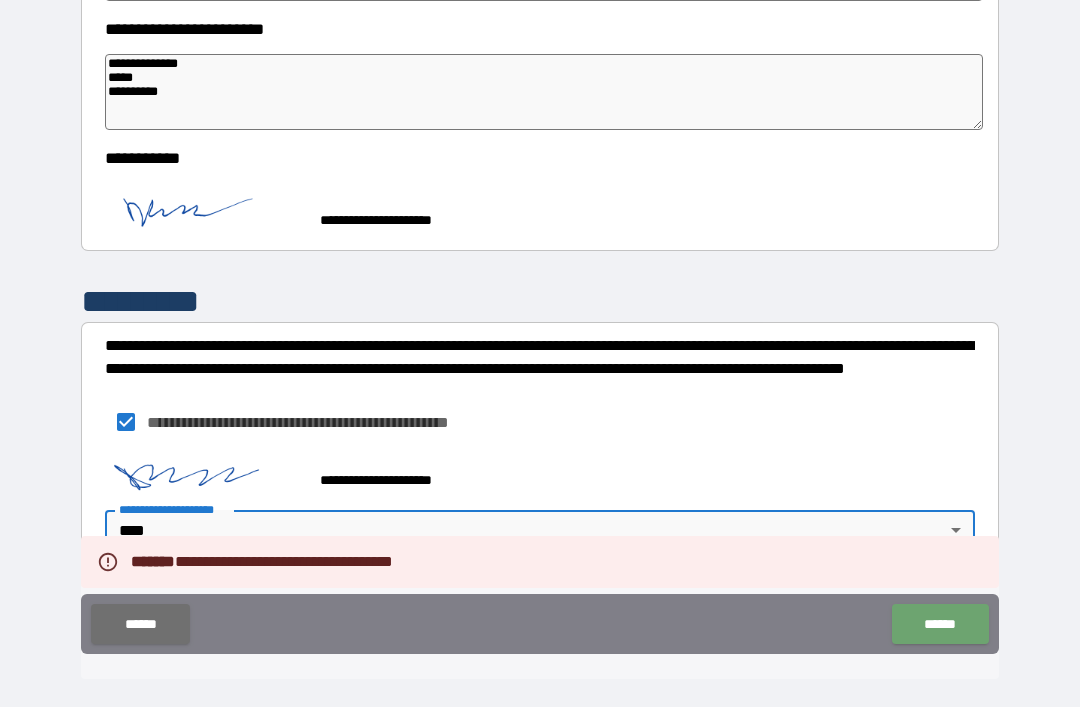 click on "******" at bounding box center [940, 624] 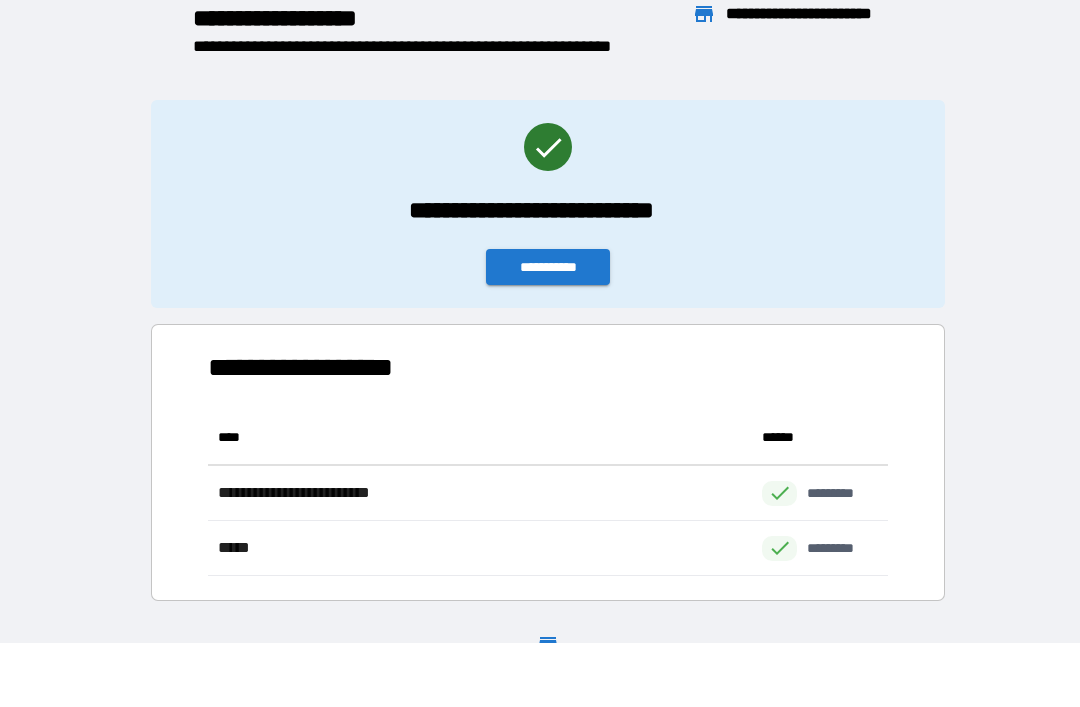 scroll, scrollTop: 1, scrollLeft: 1, axis: both 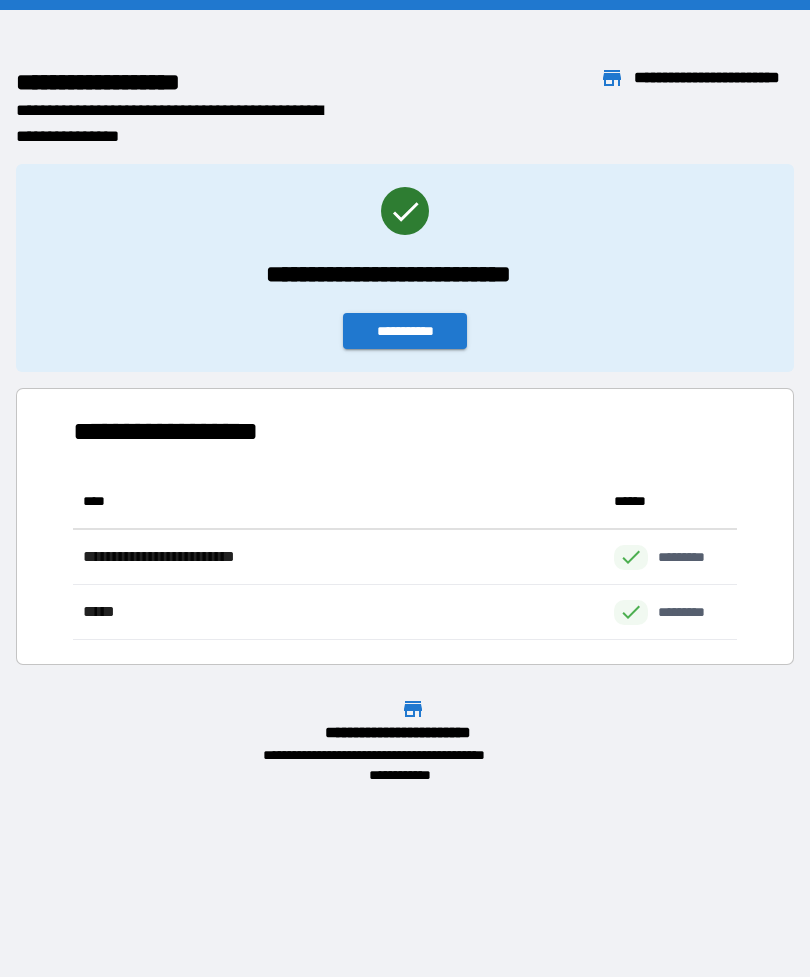 click on "**********" at bounding box center [405, 331] 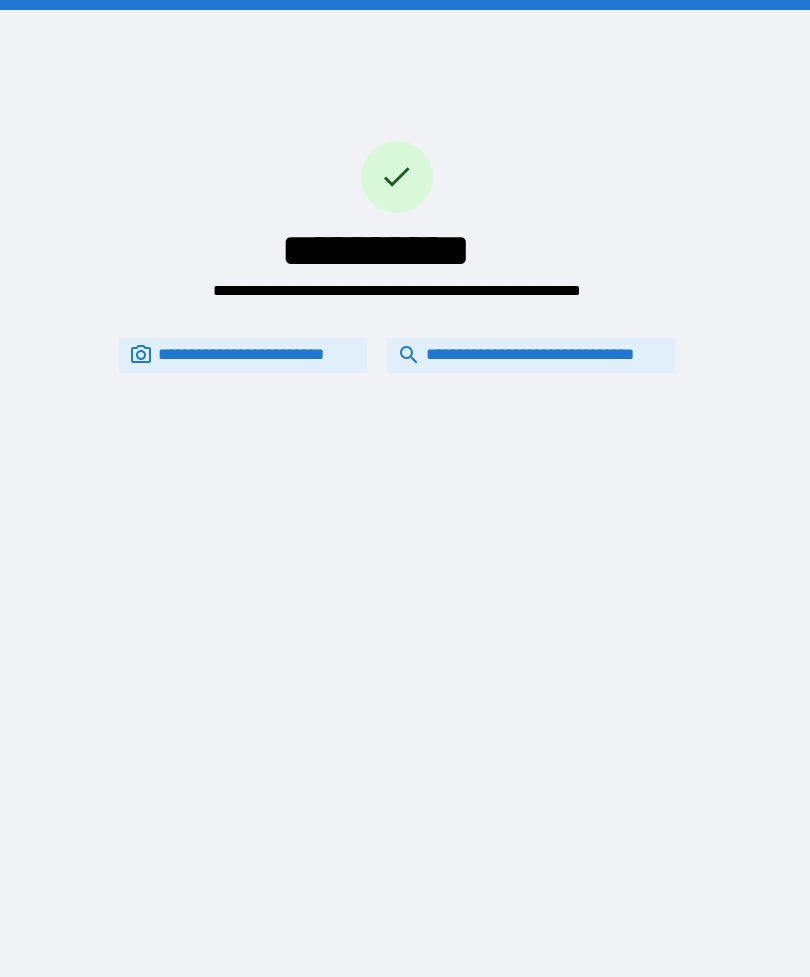 click on "**********" at bounding box center [531, 355] 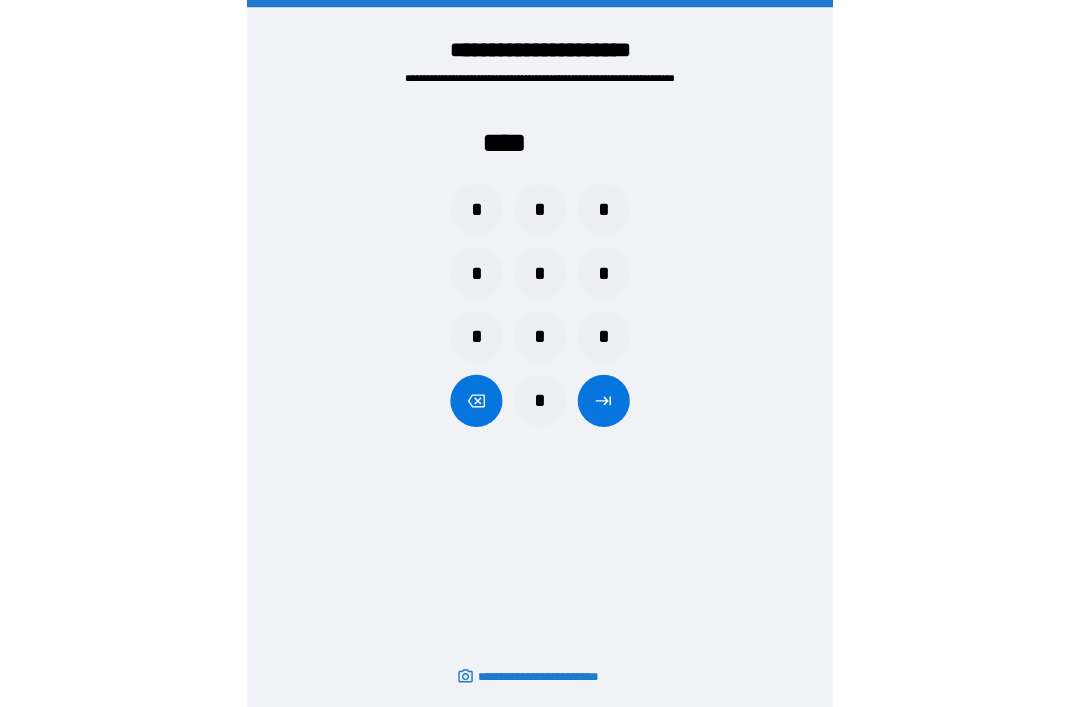 scroll, scrollTop: 64, scrollLeft: 0, axis: vertical 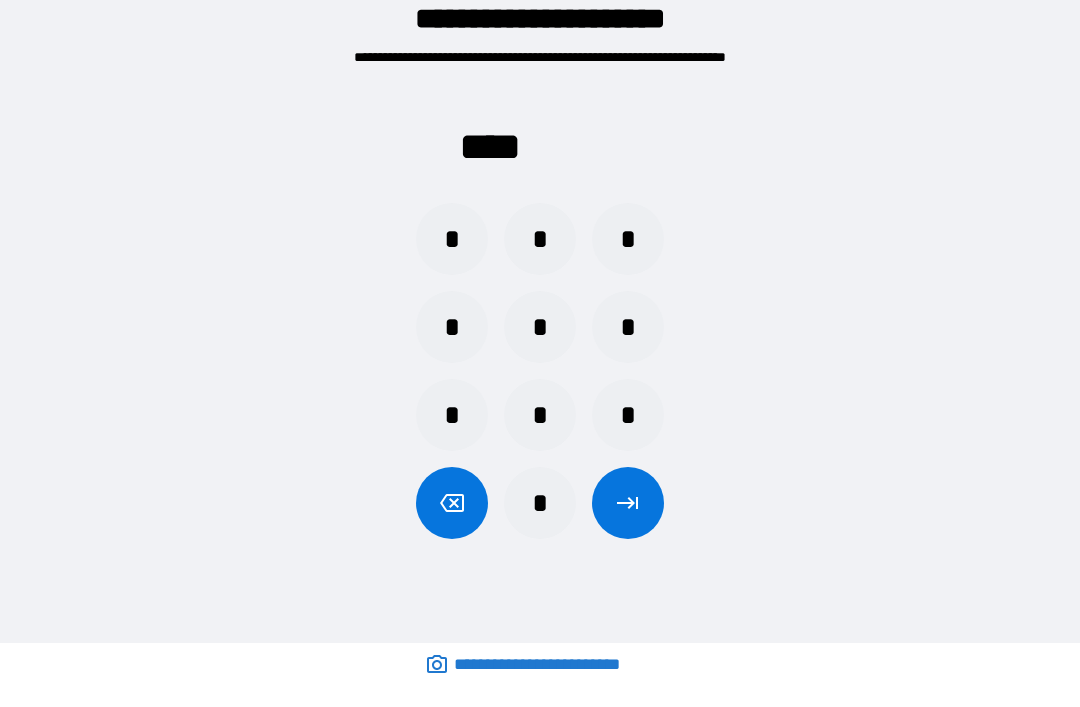 click on "*" at bounding box center (452, 239) 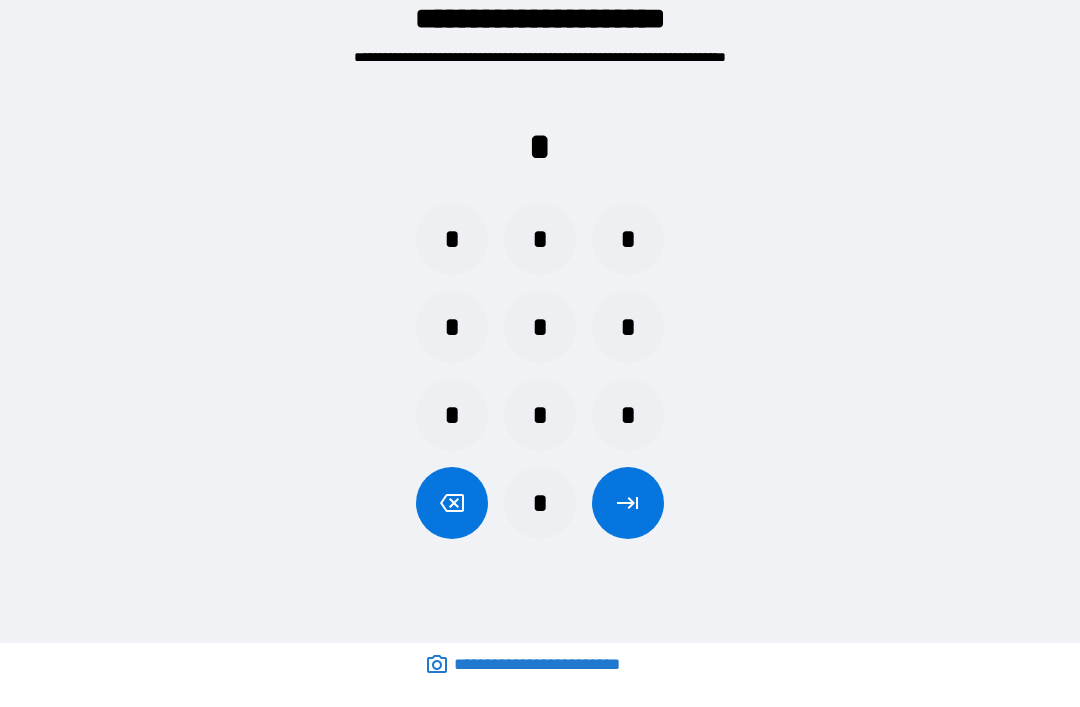 click on "*" at bounding box center (628, 415) 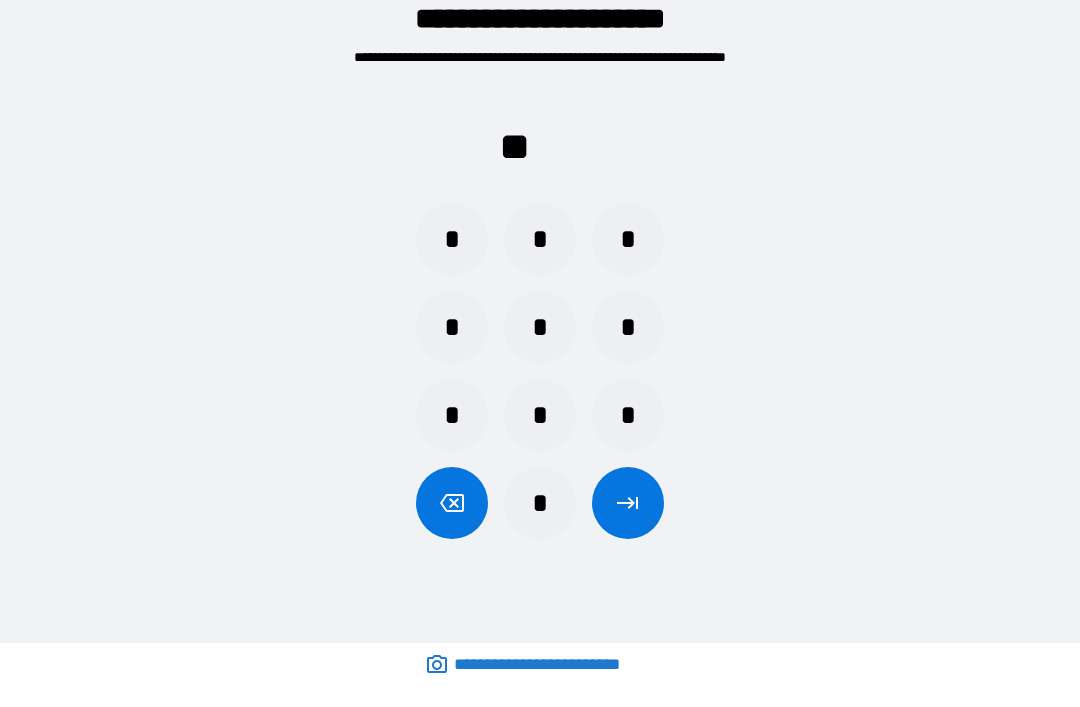 click on "*" at bounding box center [628, 415] 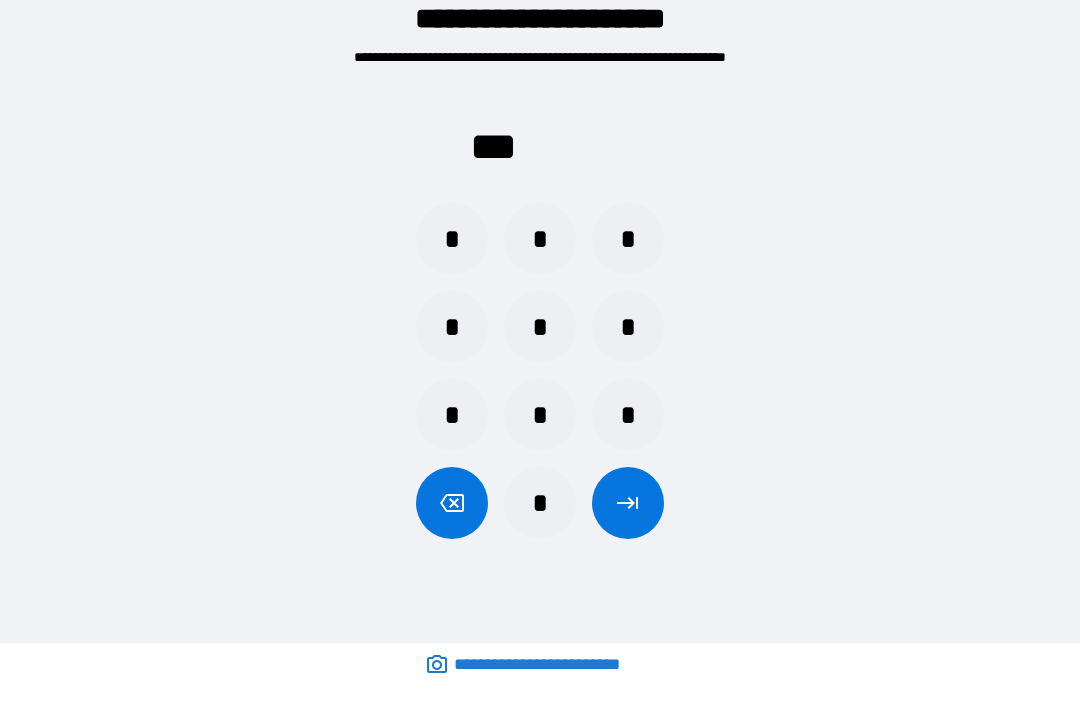 click on "*" at bounding box center (628, 415) 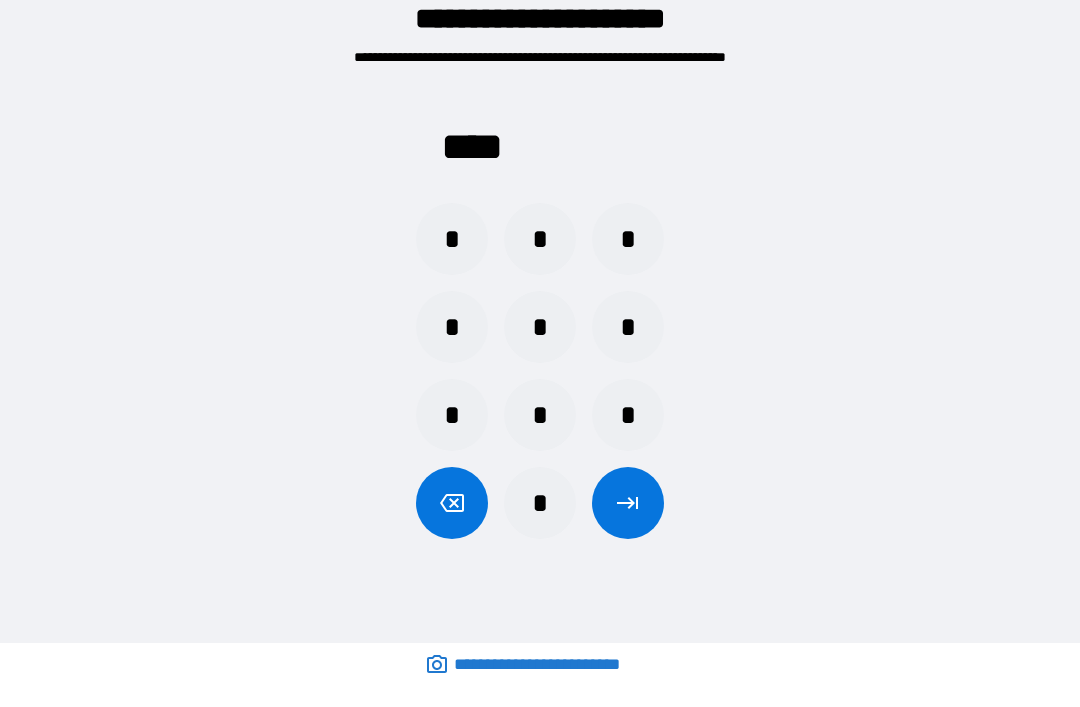 click 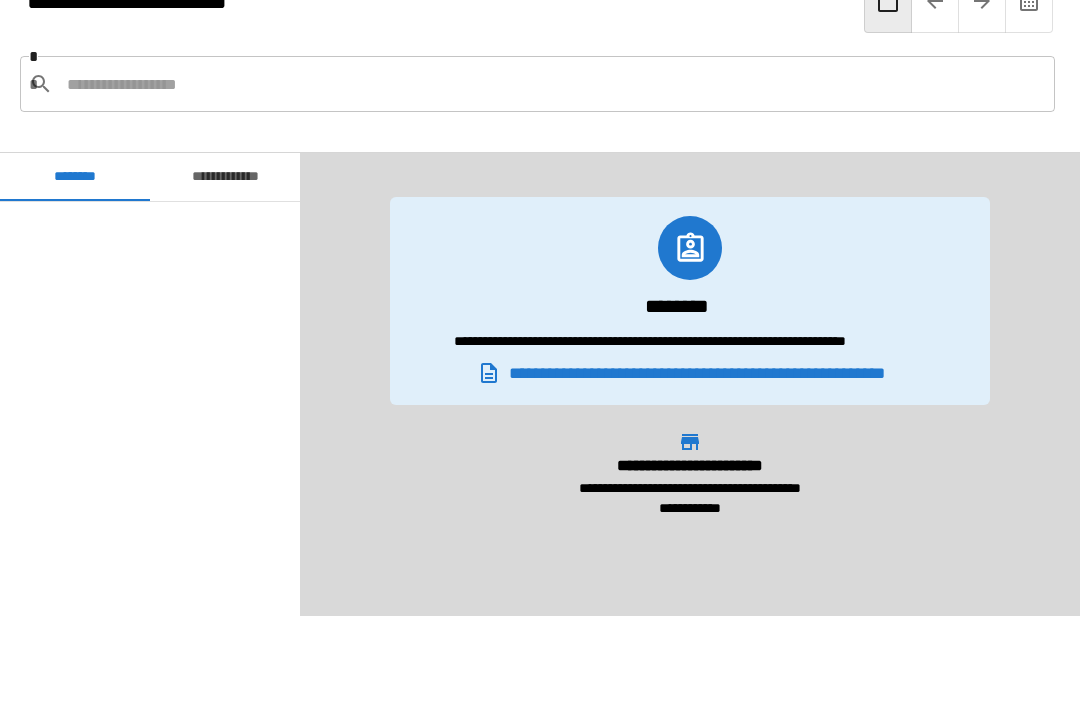 scroll, scrollTop: 1344, scrollLeft: 0, axis: vertical 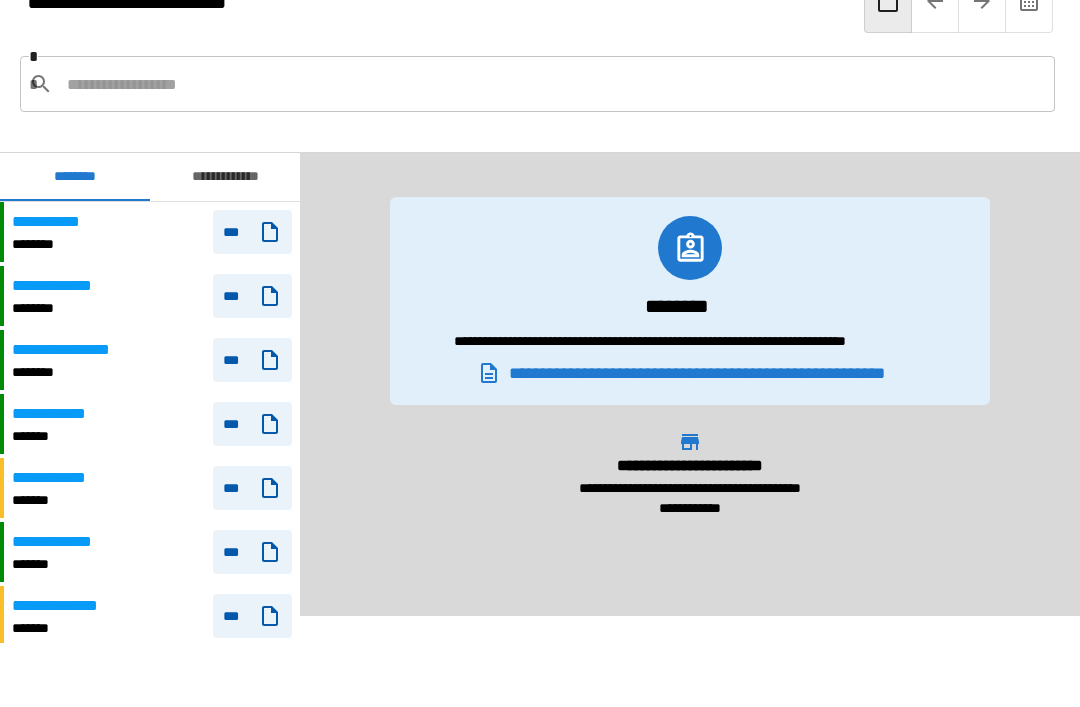 click on "***" at bounding box center (252, 360) 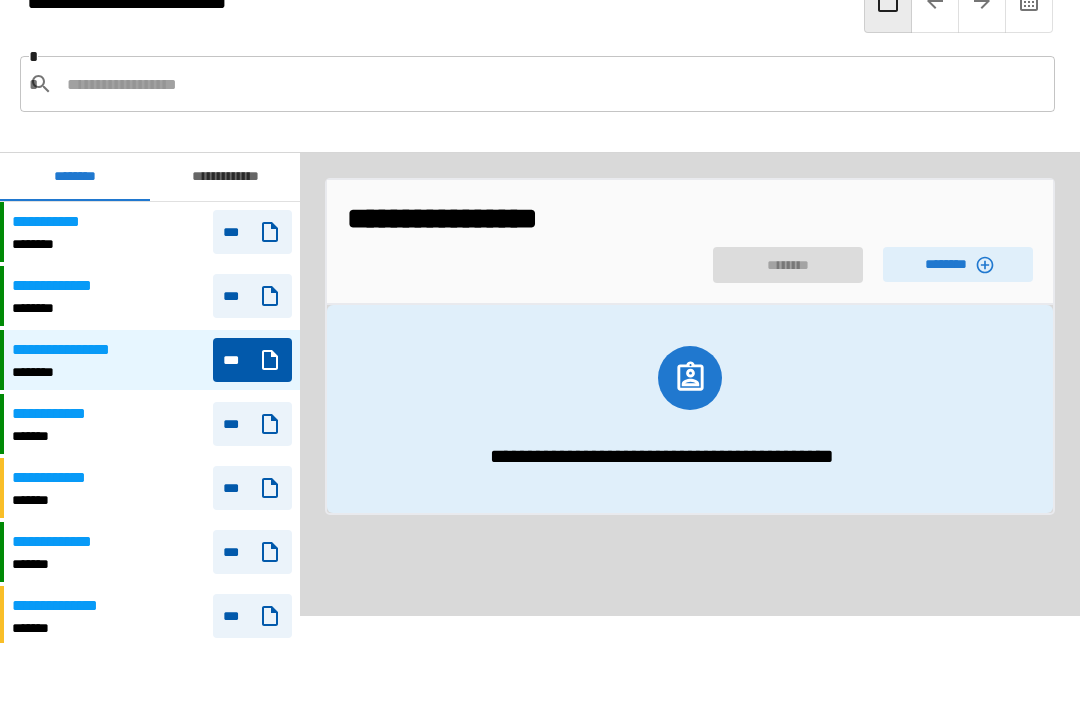 click on "********" at bounding box center [958, 264] 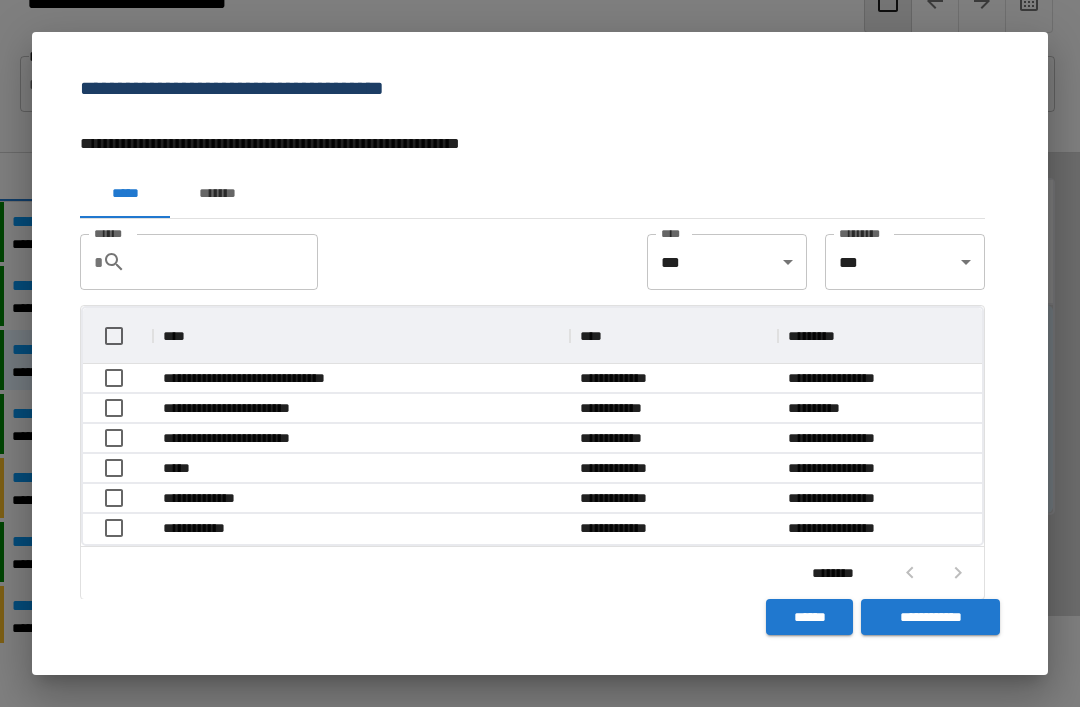 scroll, scrollTop: 236, scrollLeft: 899, axis: both 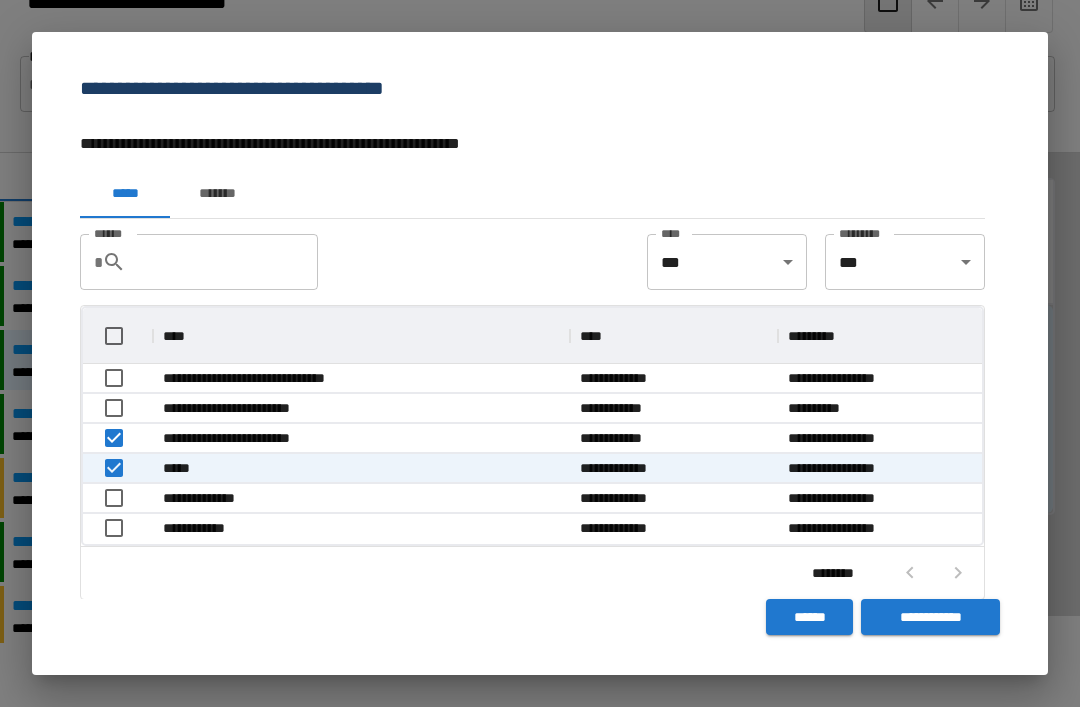 click on "**********" at bounding box center (930, 617) 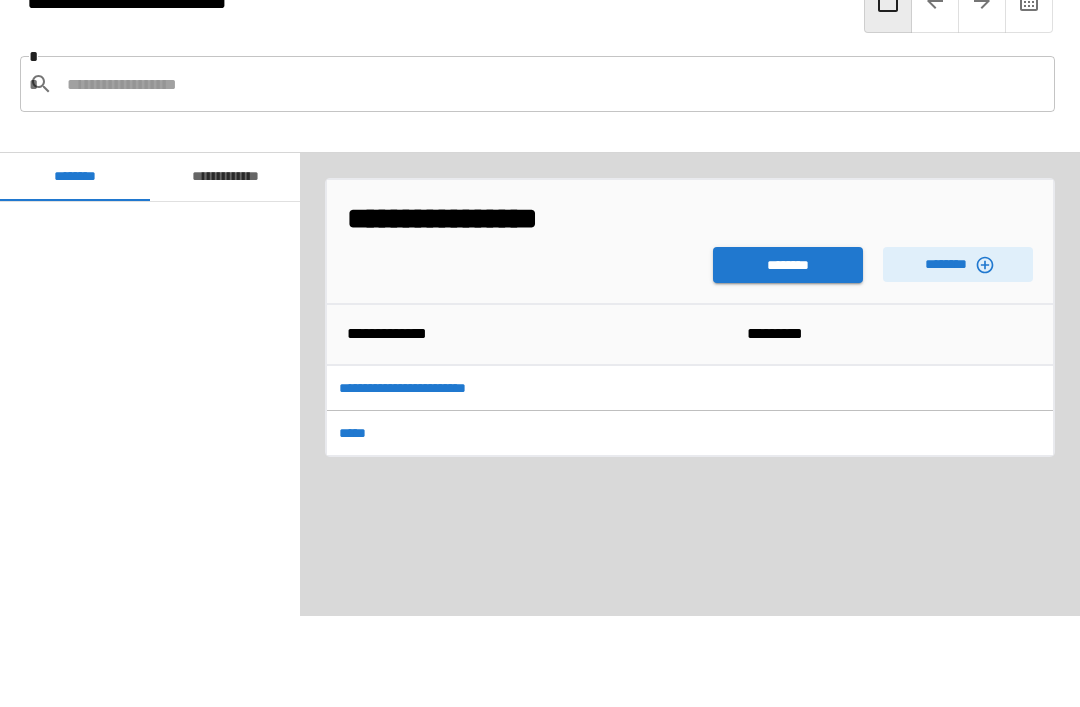 scroll, scrollTop: 1344, scrollLeft: 0, axis: vertical 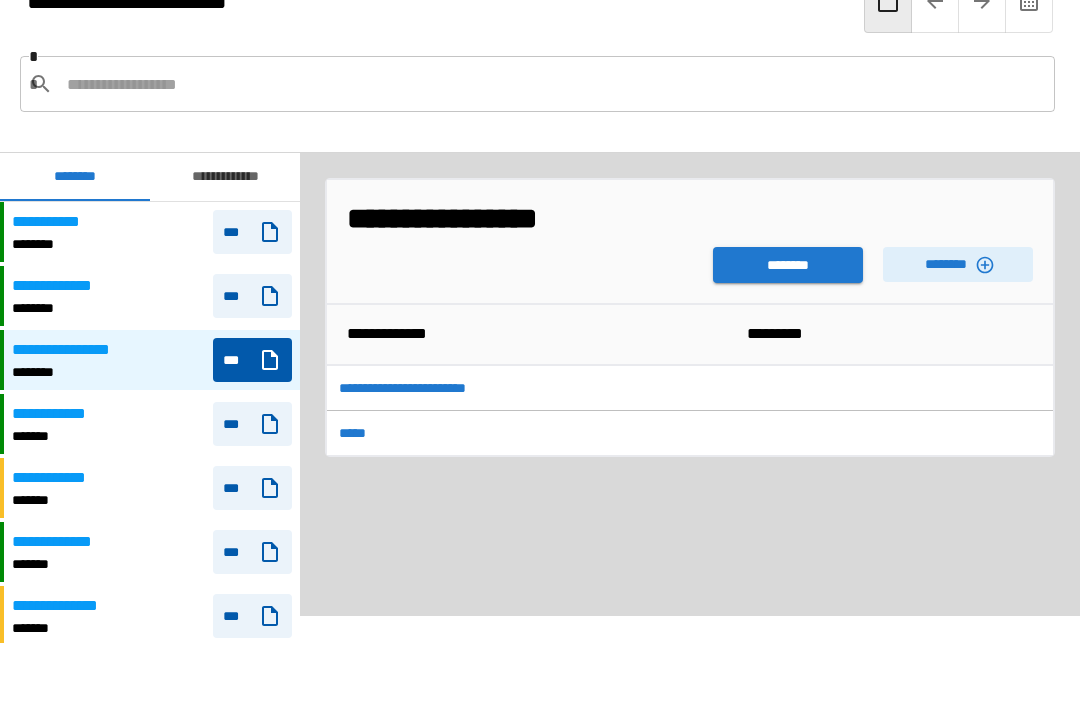 click on "********" at bounding box center [788, 265] 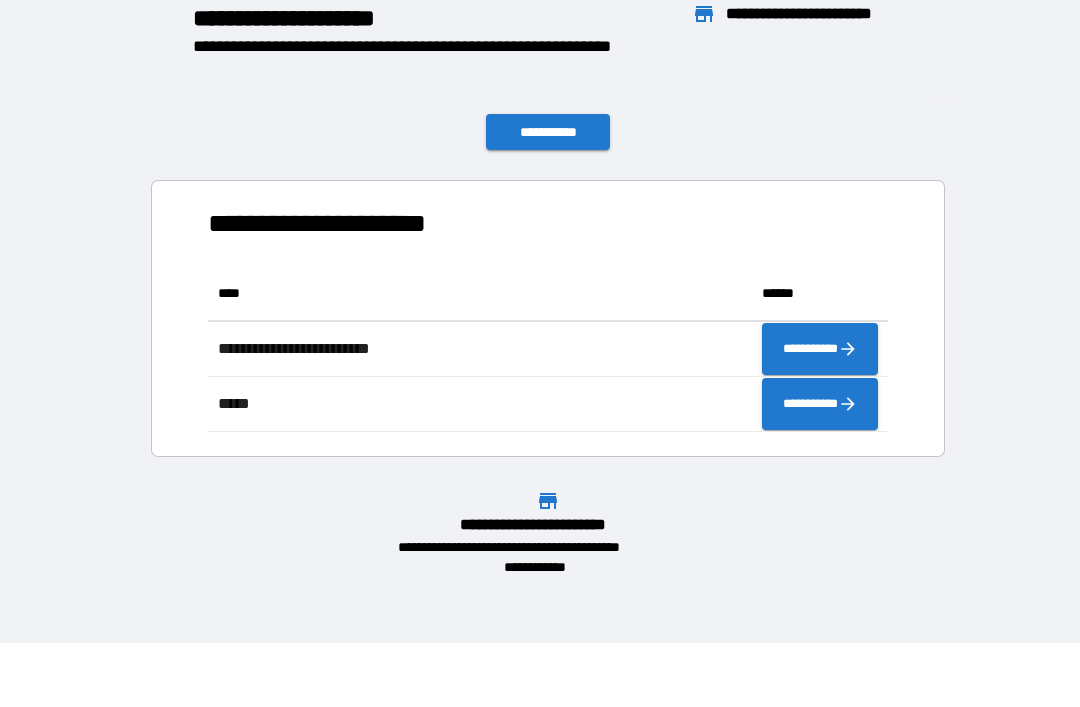 scroll, scrollTop: 166, scrollLeft: 680, axis: both 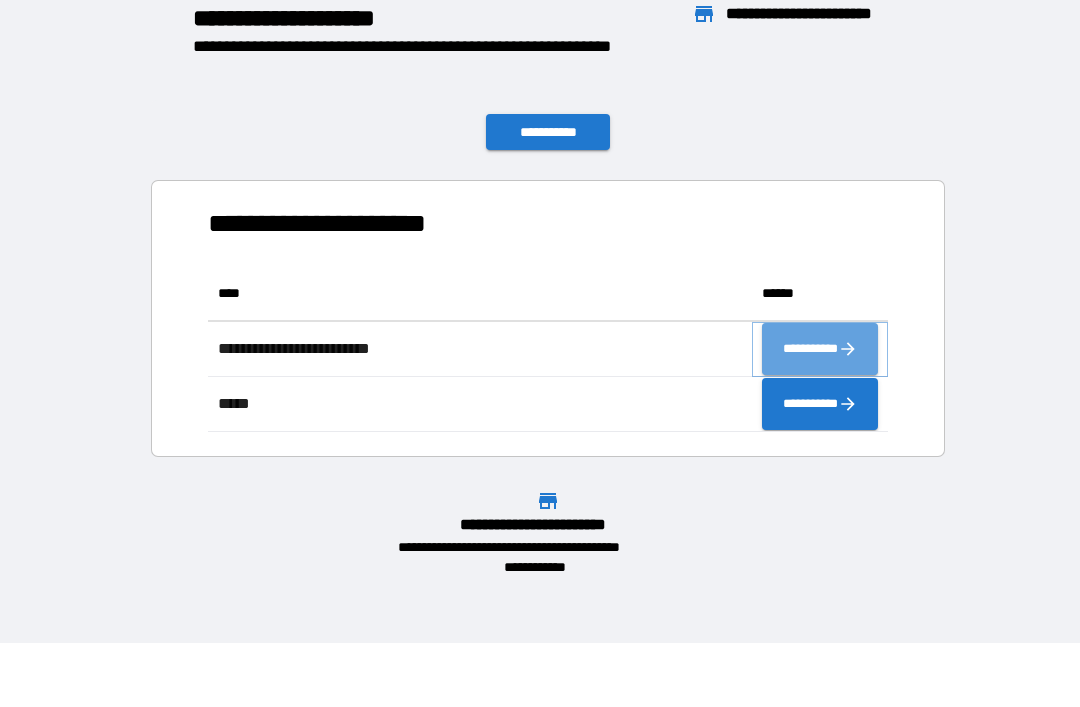 click on "**********" at bounding box center (820, 349) 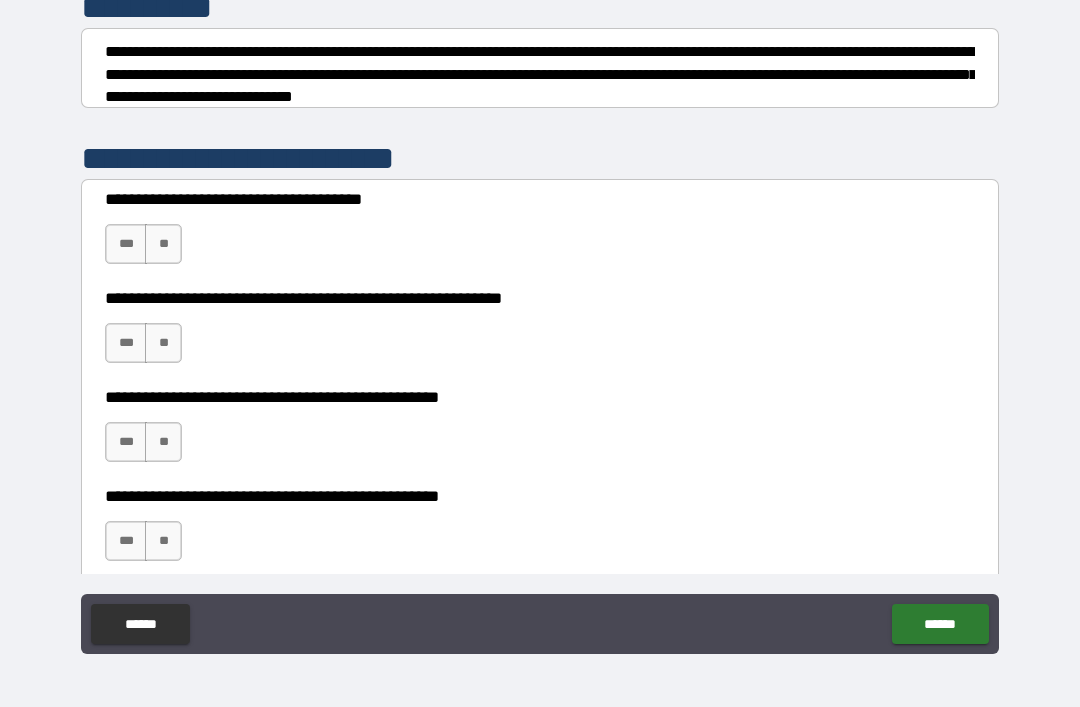 scroll, scrollTop: 303, scrollLeft: 0, axis: vertical 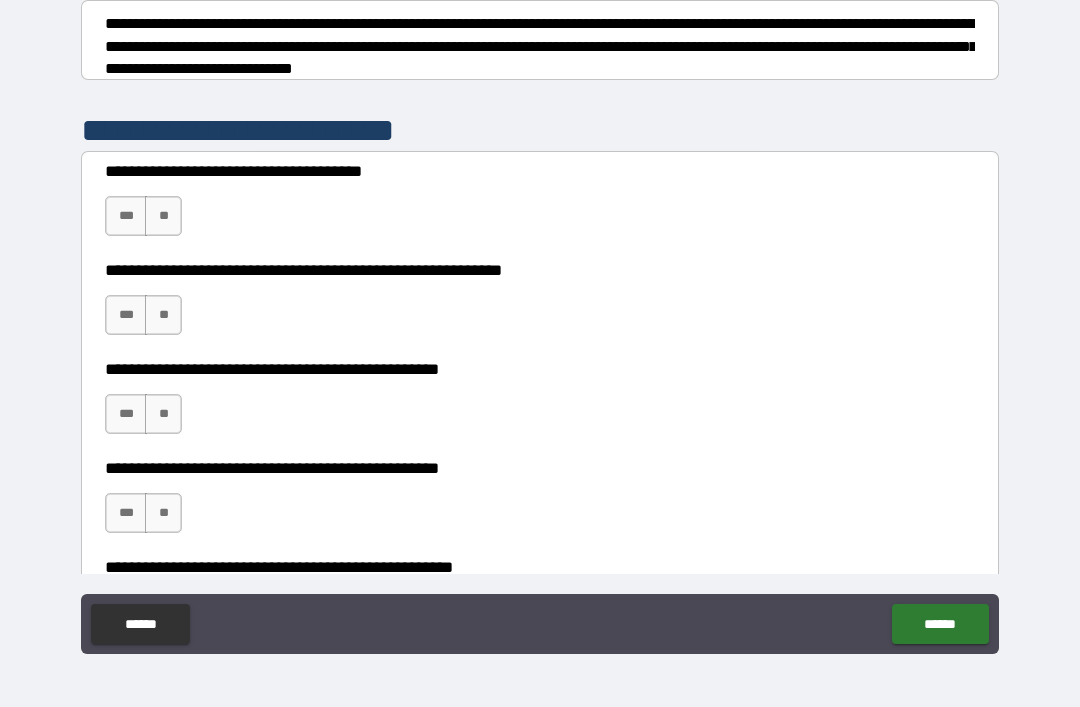 click on "***" at bounding box center (126, 216) 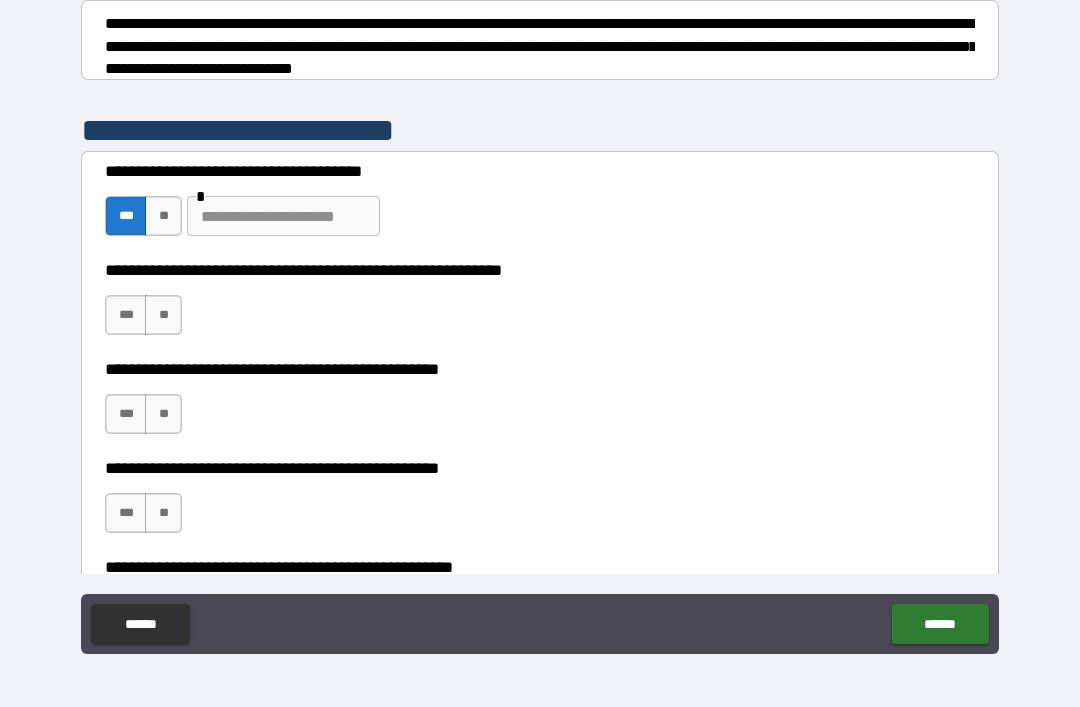 click on "**" at bounding box center (163, 315) 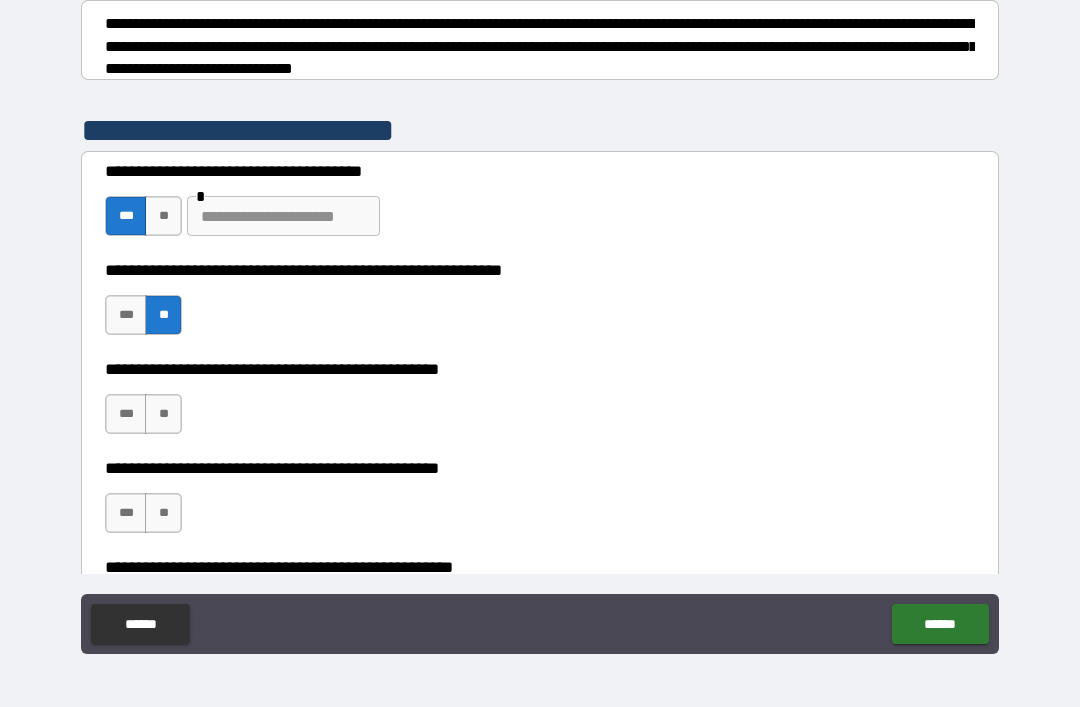 click on "**" at bounding box center (163, 414) 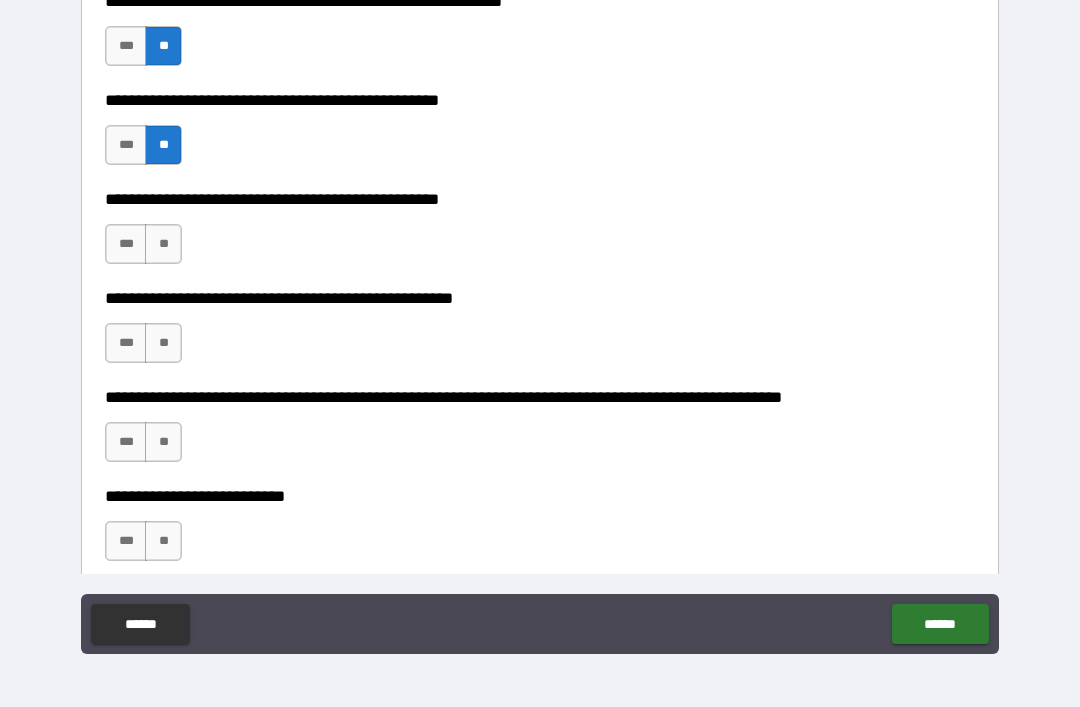 scroll, scrollTop: 576, scrollLeft: 0, axis: vertical 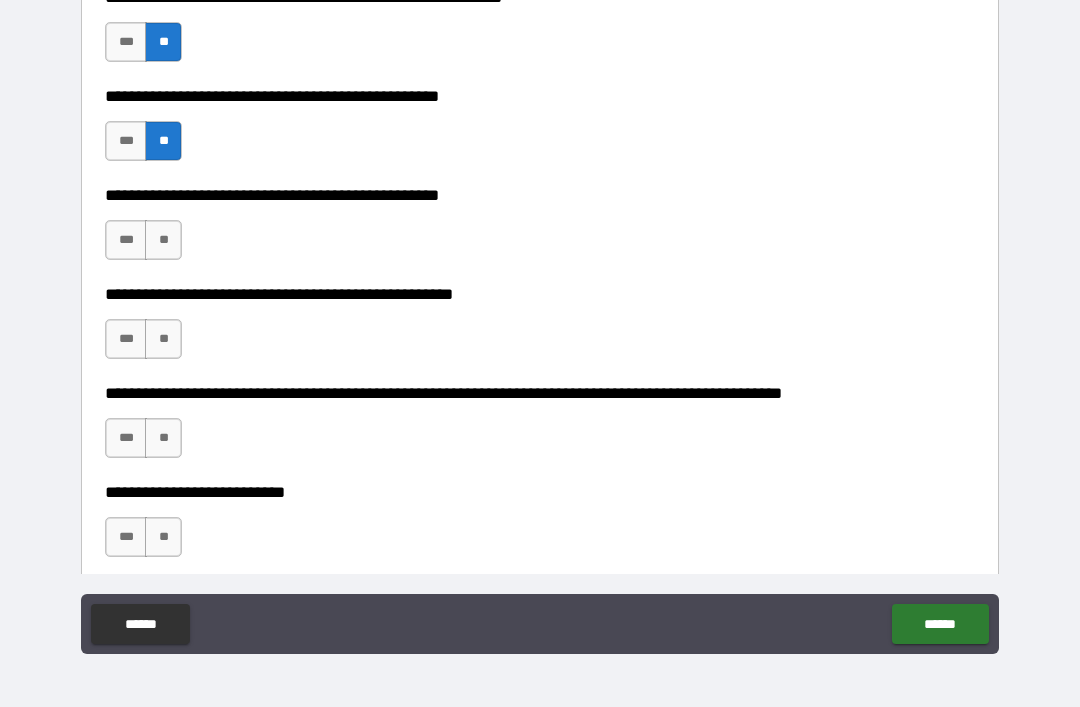click on "***" at bounding box center [126, 240] 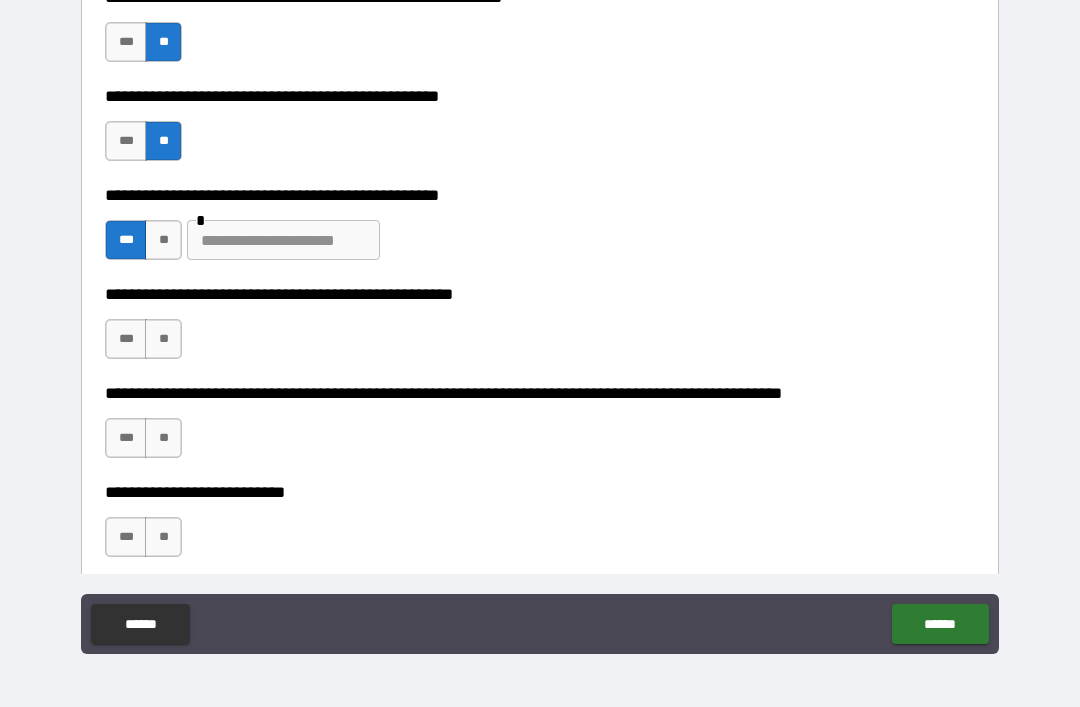 click at bounding box center [283, 240] 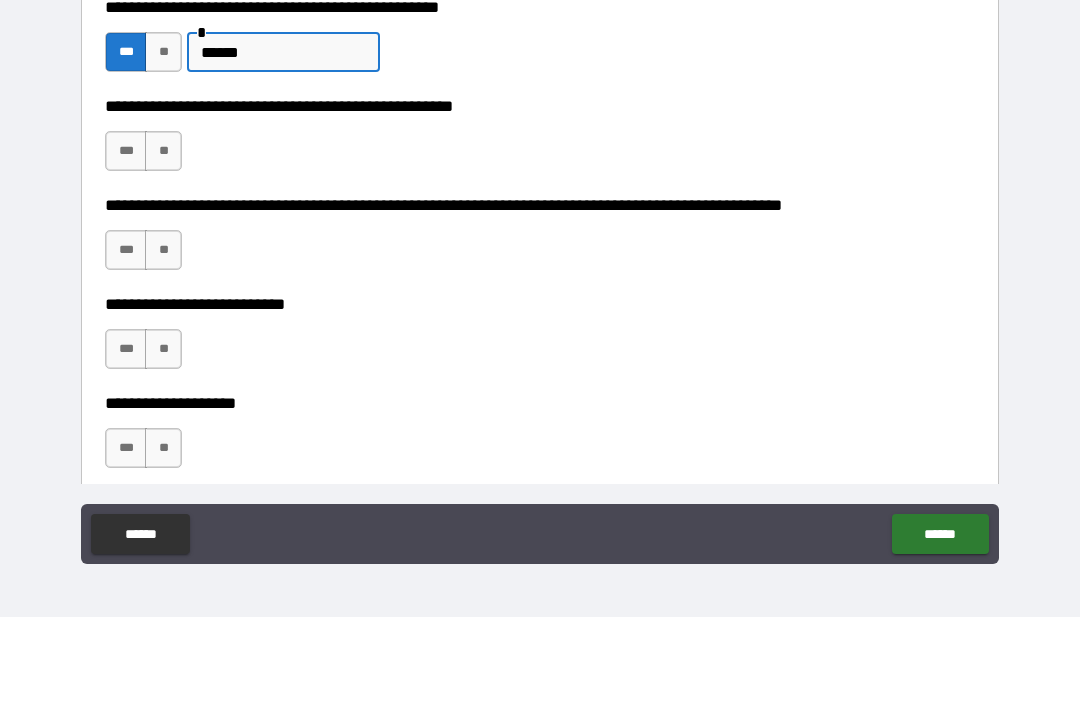 scroll, scrollTop: 666, scrollLeft: 0, axis: vertical 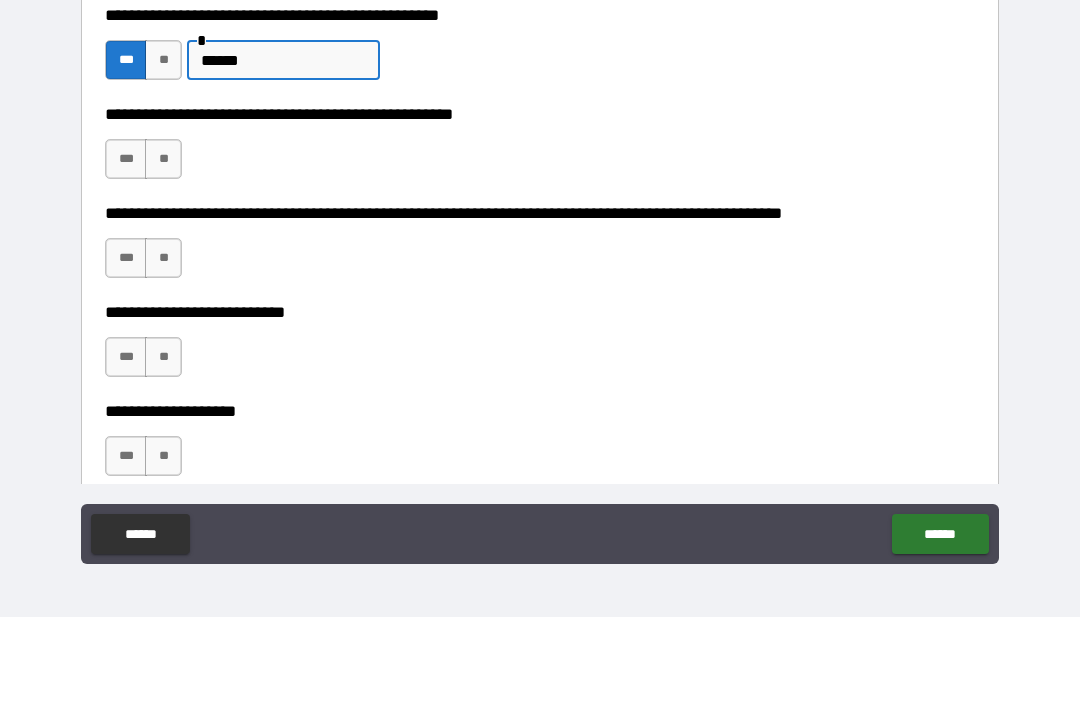click on "**" at bounding box center [163, 249] 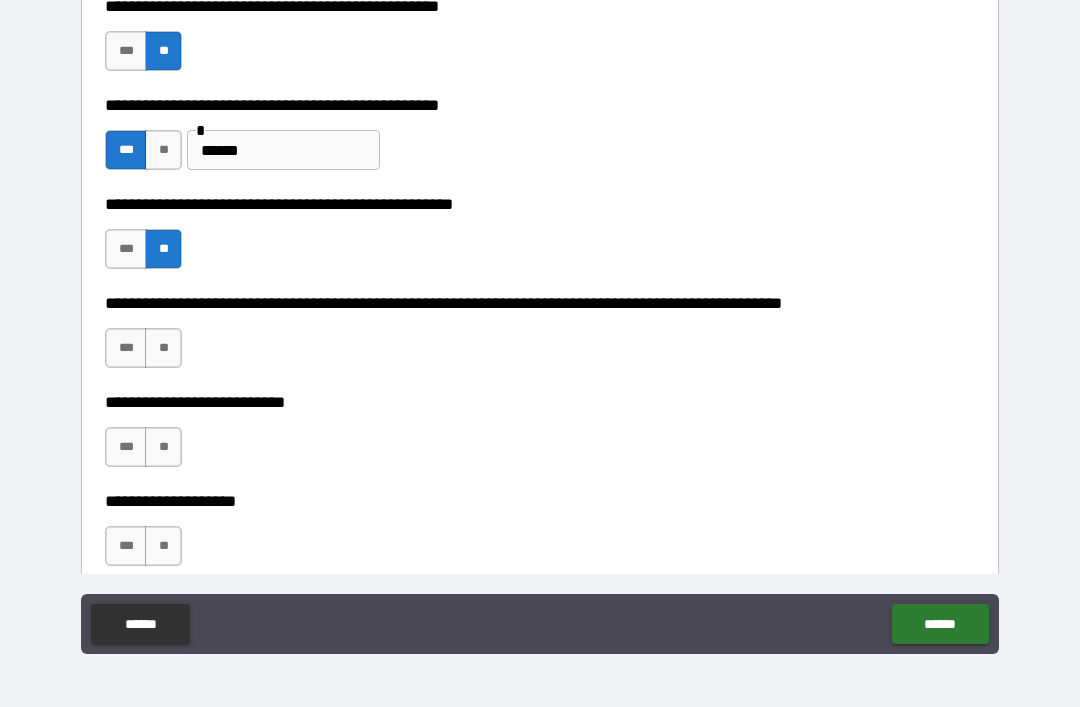 click on "**" at bounding box center (163, 348) 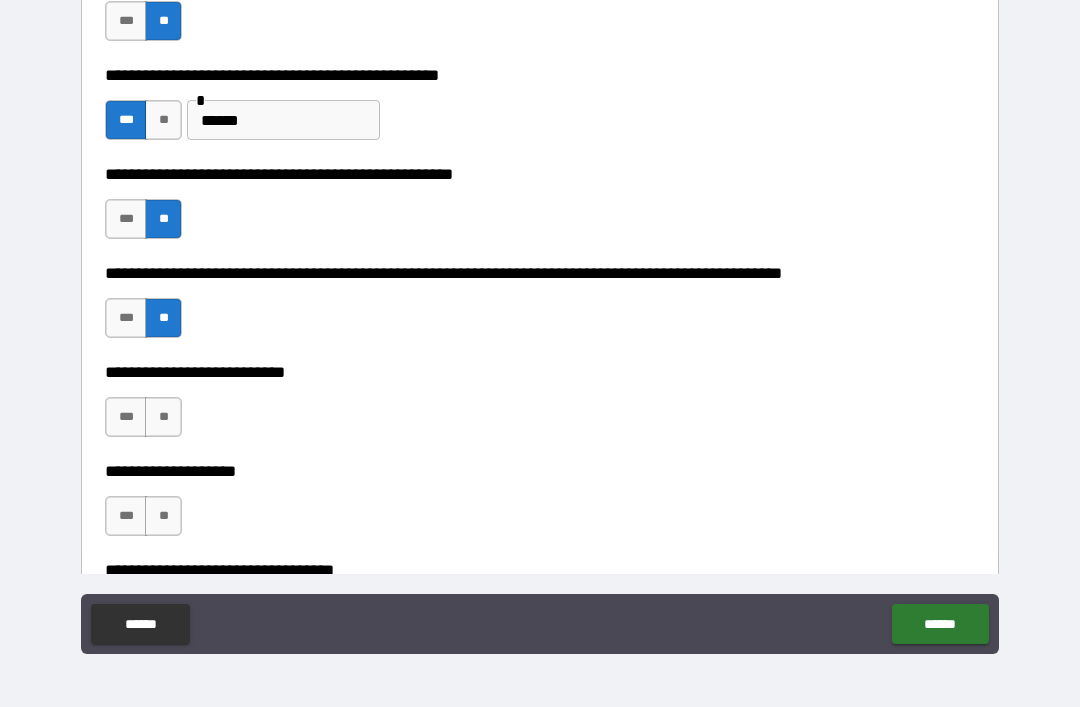 scroll, scrollTop: 700, scrollLeft: 0, axis: vertical 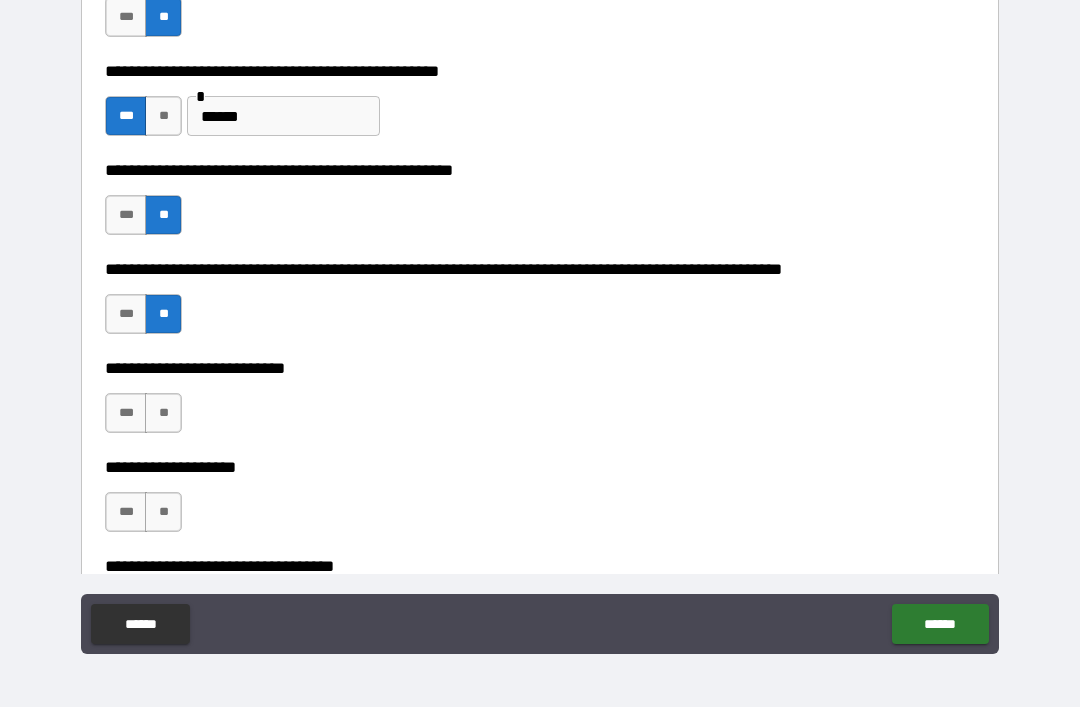 click on "**" at bounding box center [163, 413] 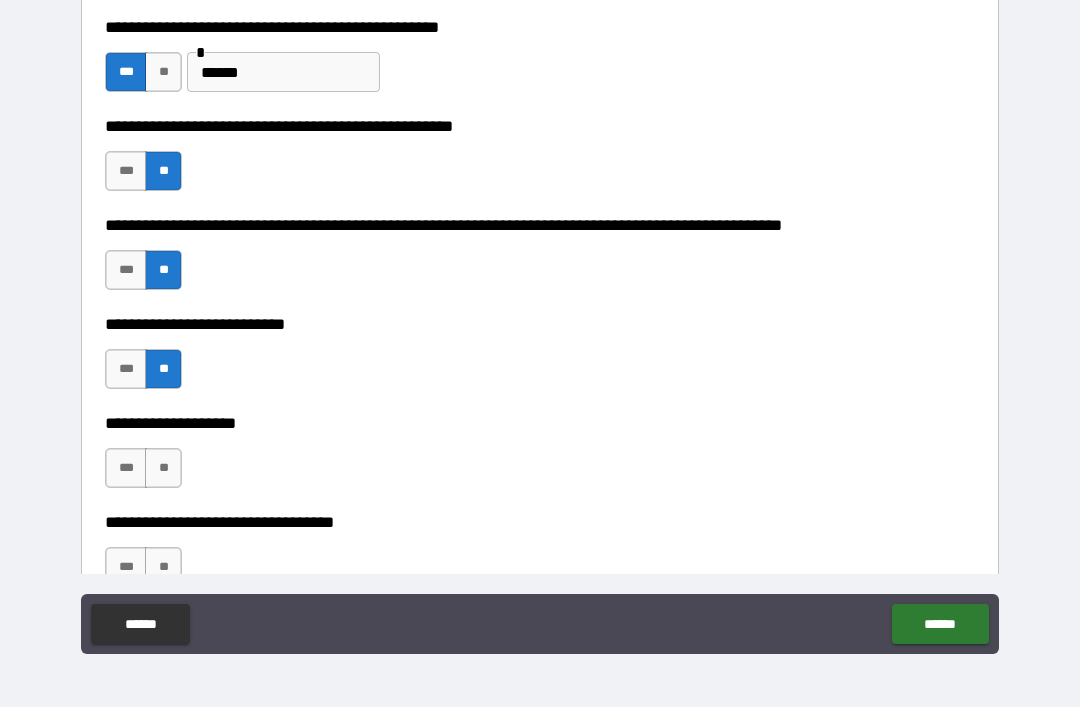 scroll, scrollTop: 746, scrollLeft: 0, axis: vertical 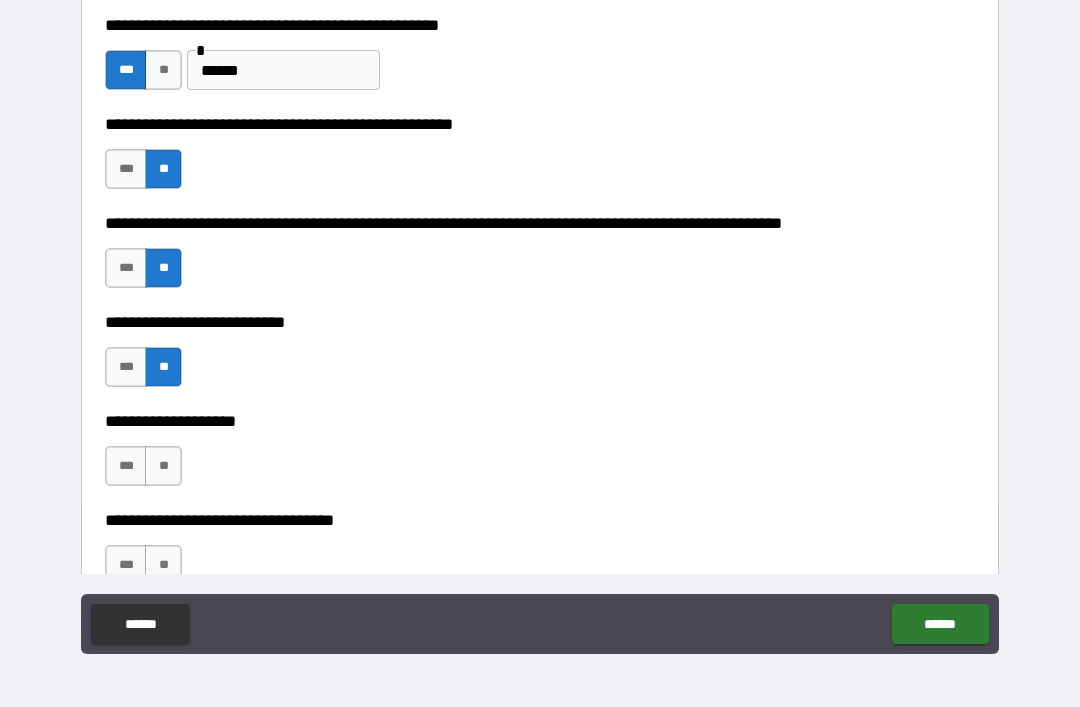 click on "**" at bounding box center (163, 466) 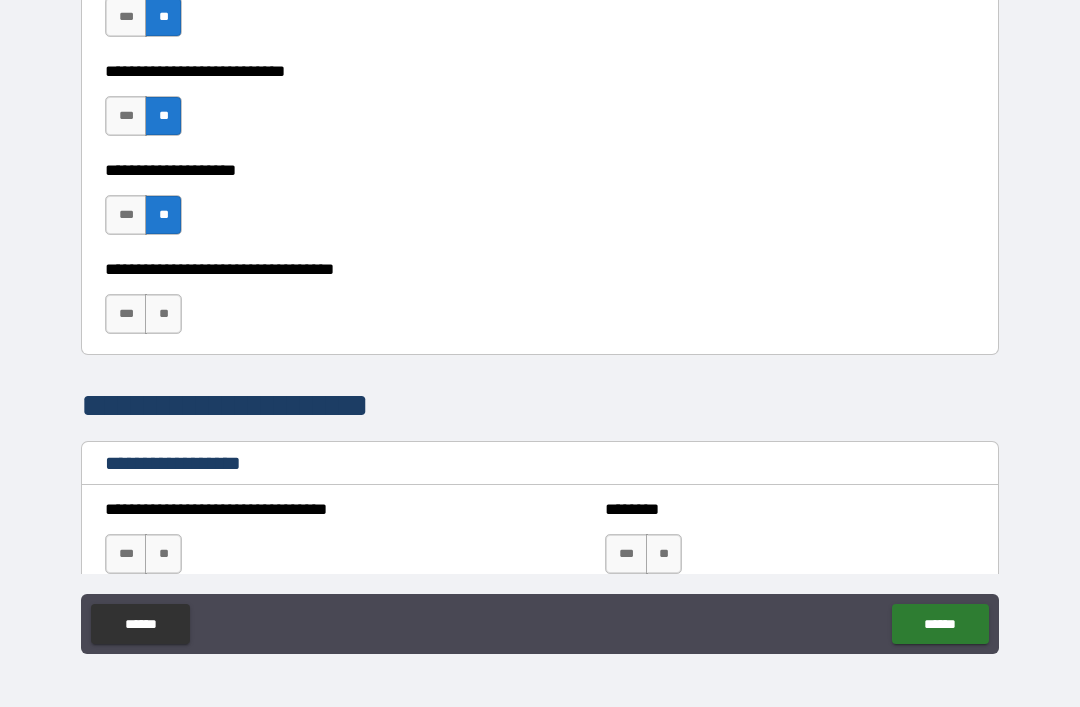 scroll, scrollTop: 1005, scrollLeft: 0, axis: vertical 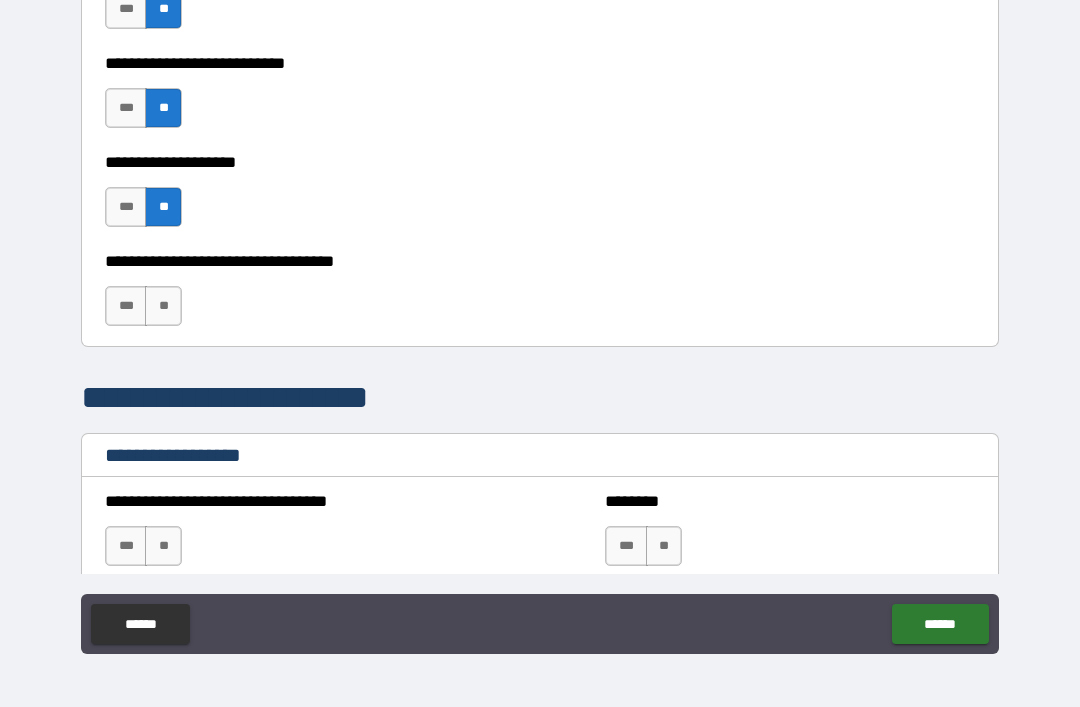 click on "**" at bounding box center (163, 306) 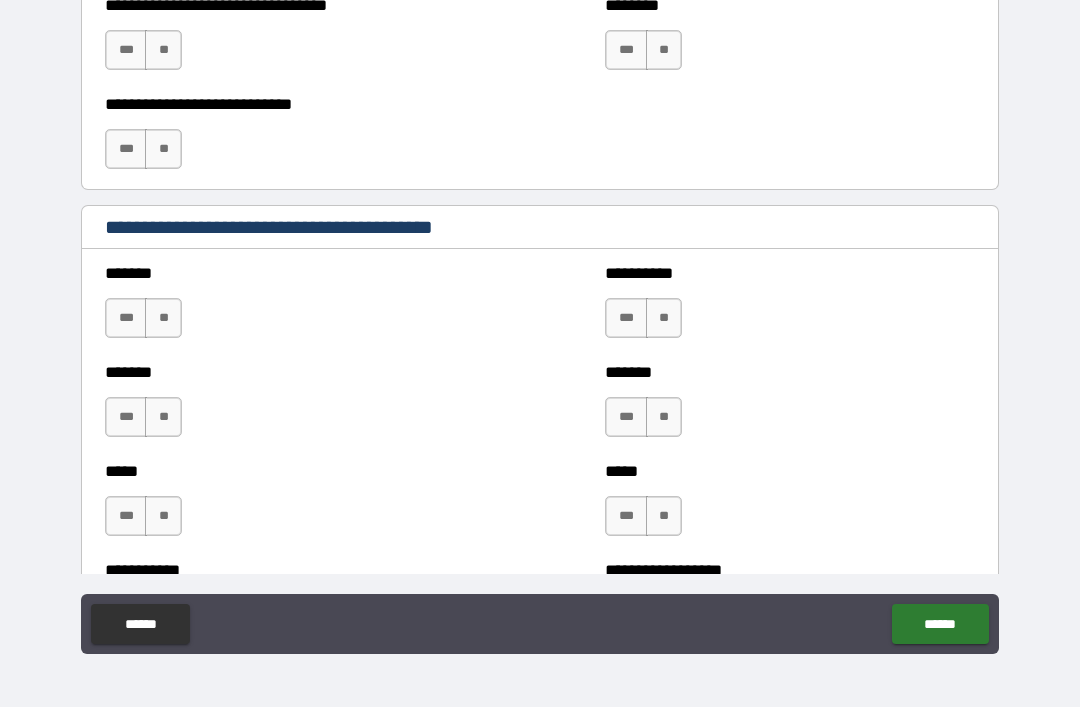 scroll, scrollTop: 1503, scrollLeft: 0, axis: vertical 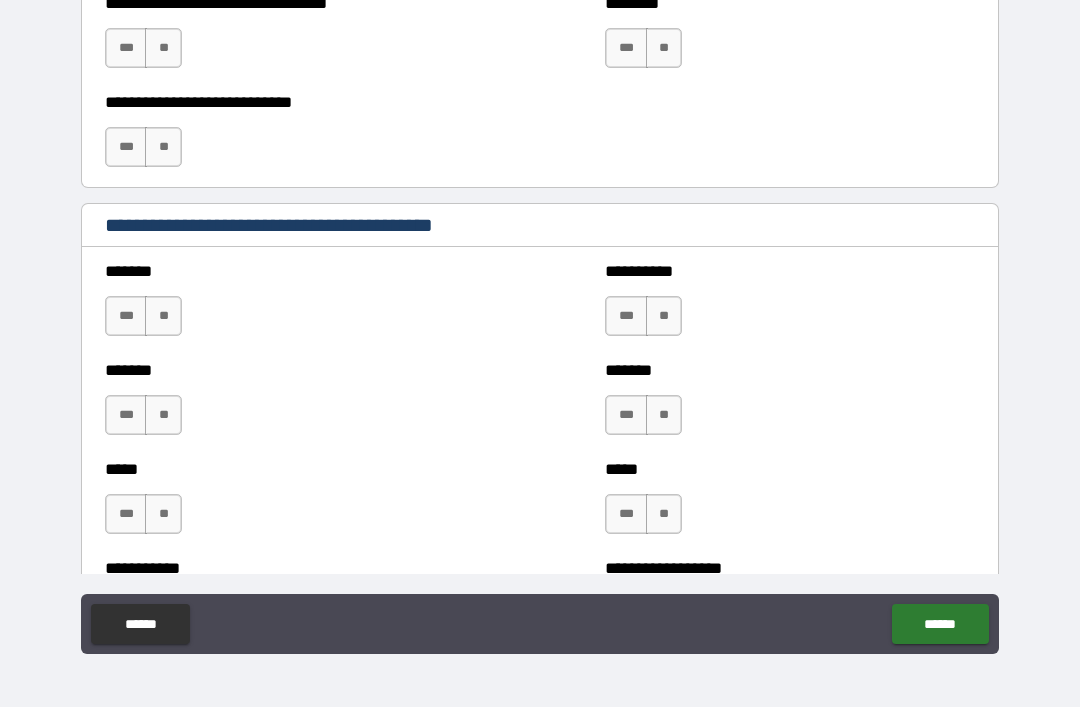 click on "**" at bounding box center [163, 316] 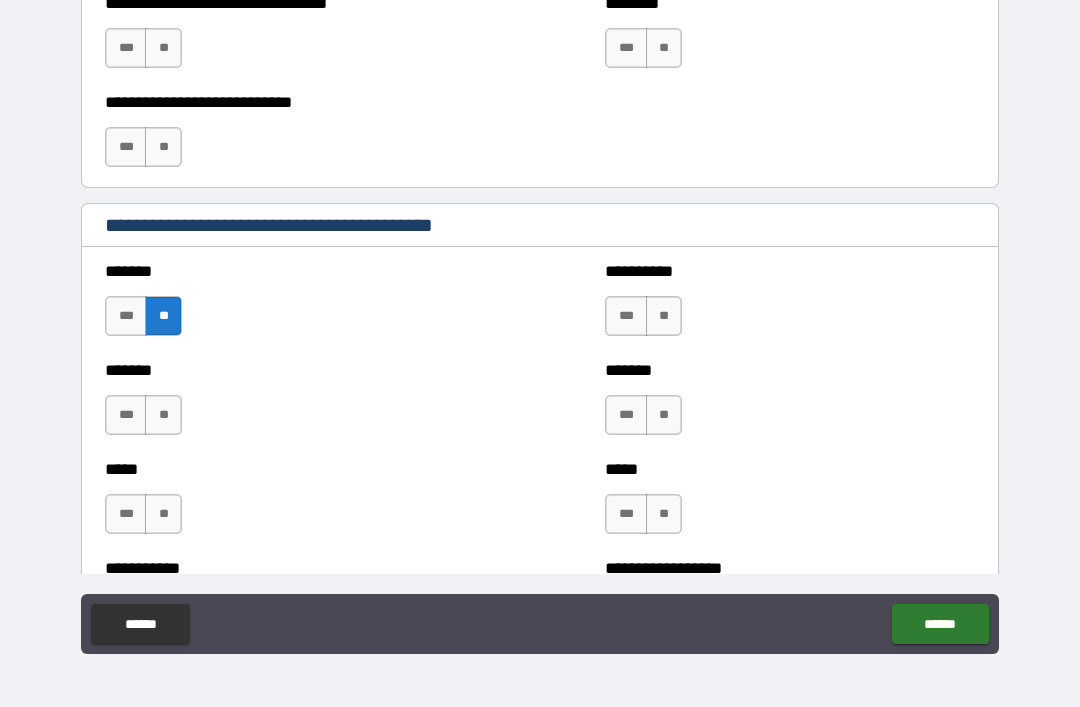 click on "**" at bounding box center (664, 316) 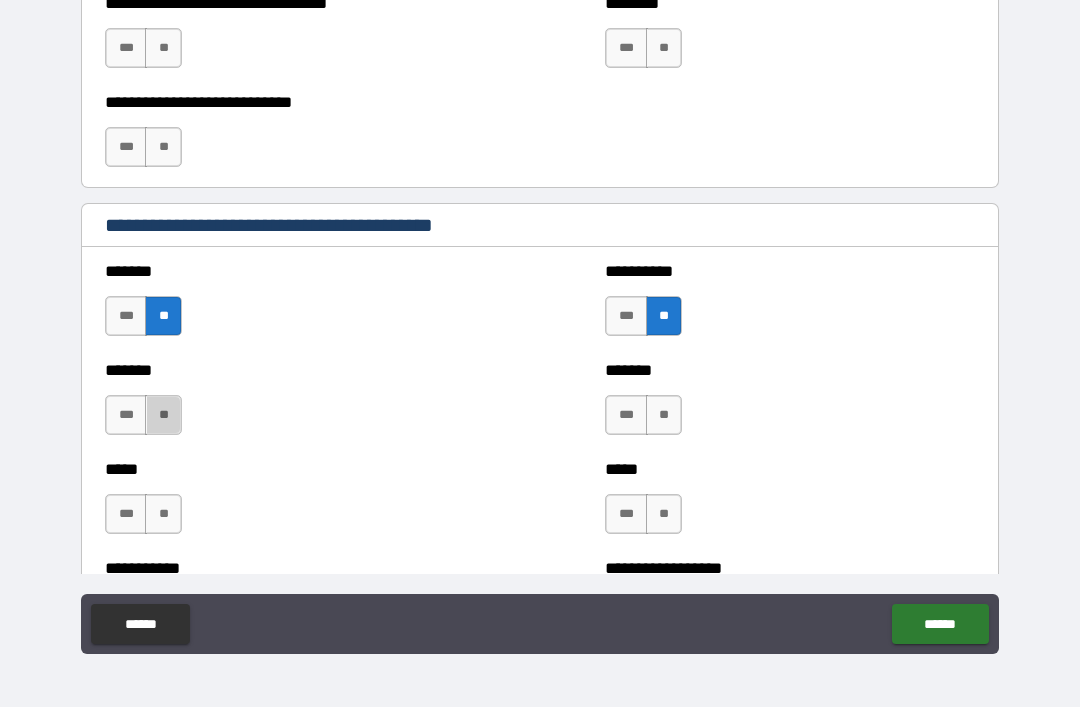 click on "**" at bounding box center (163, 415) 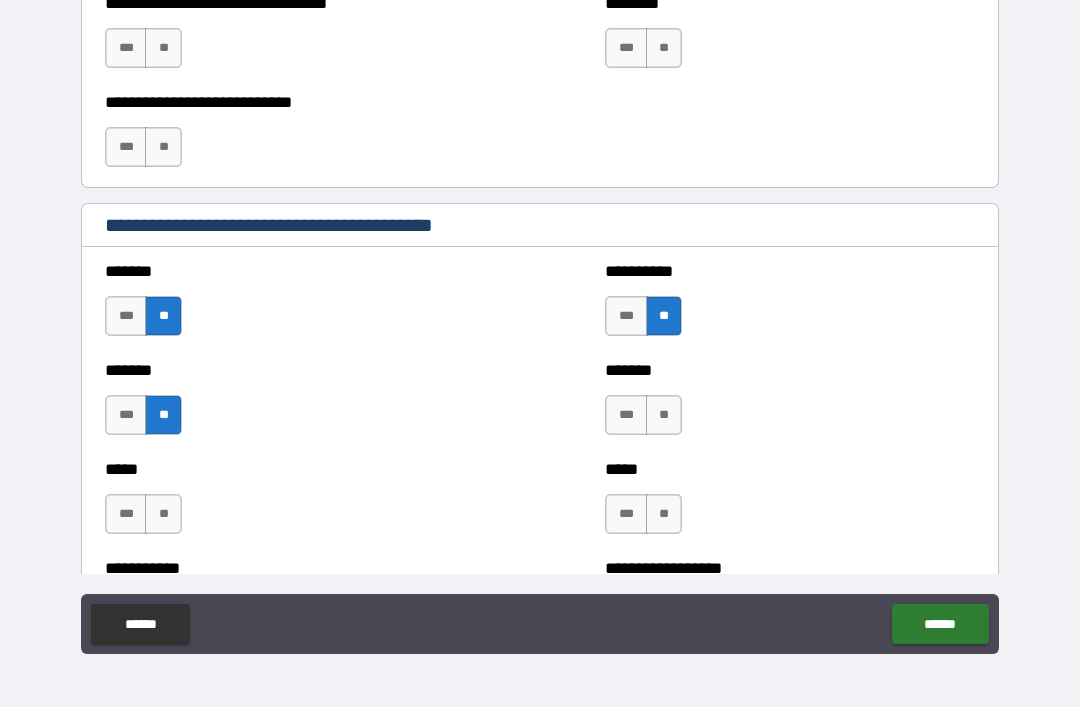 click on "**" at bounding box center [664, 415] 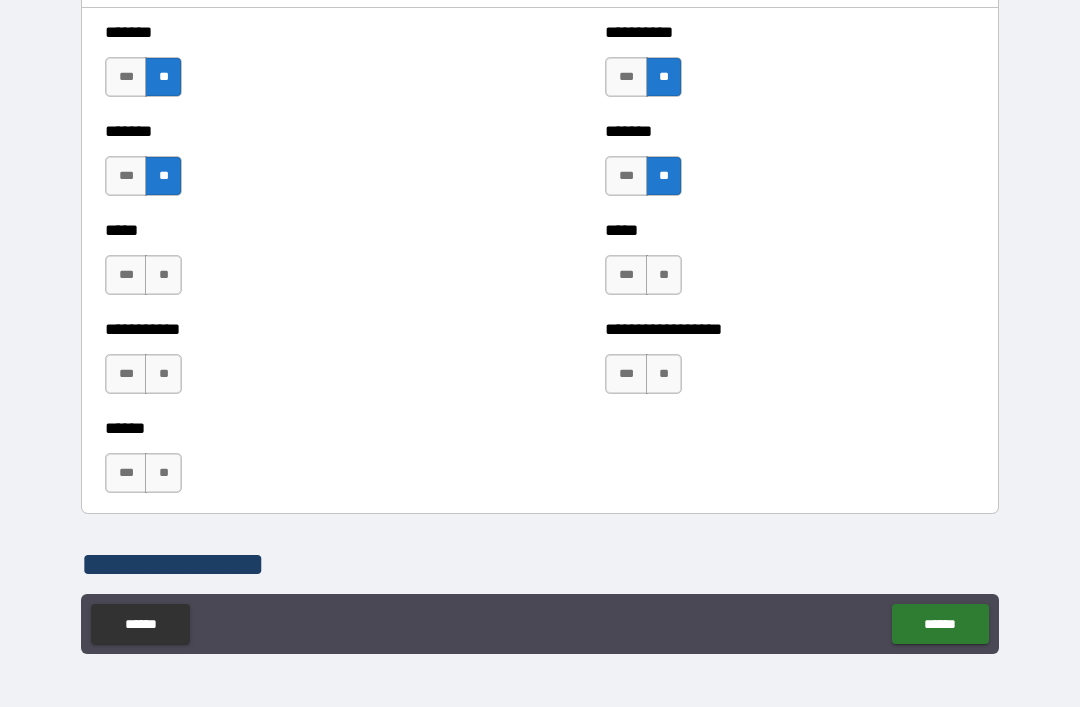 scroll, scrollTop: 1822, scrollLeft: 0, axis: vertical 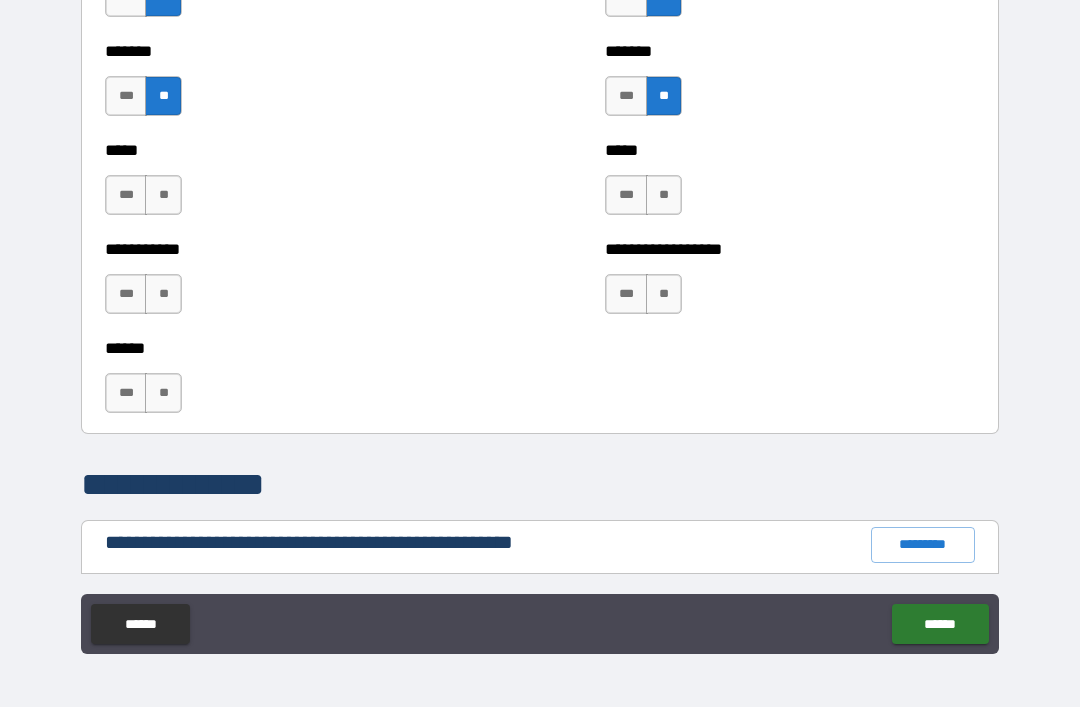 click on "**" at bounding box center [163, 195] 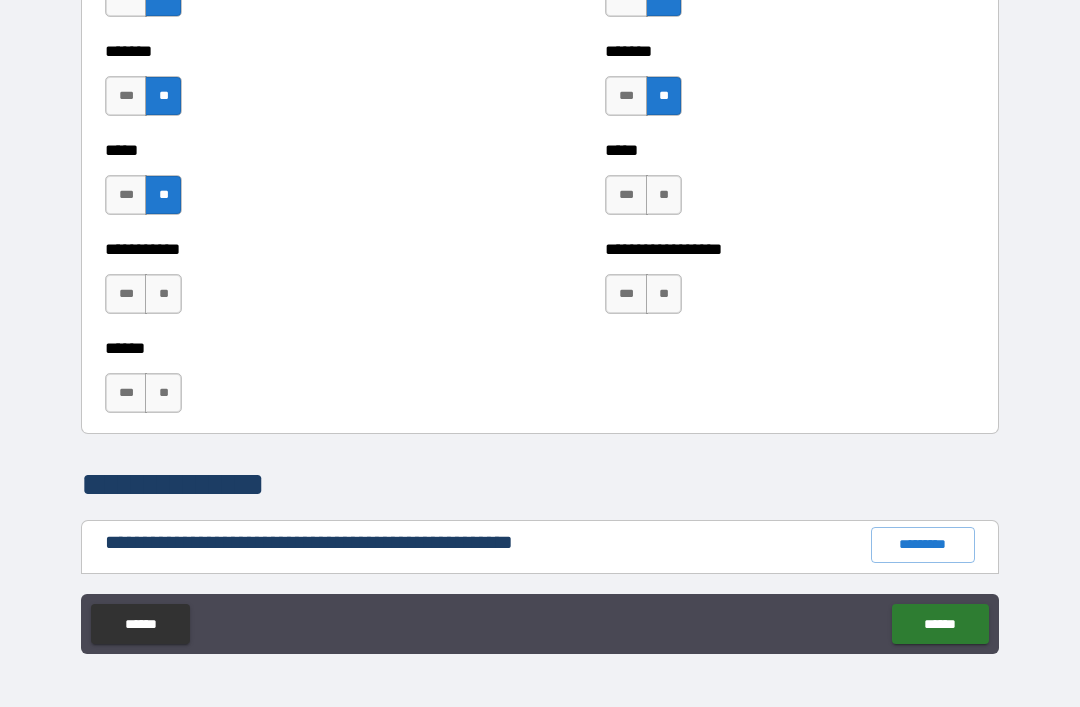 click on "**" at bounding box center (664, 195) 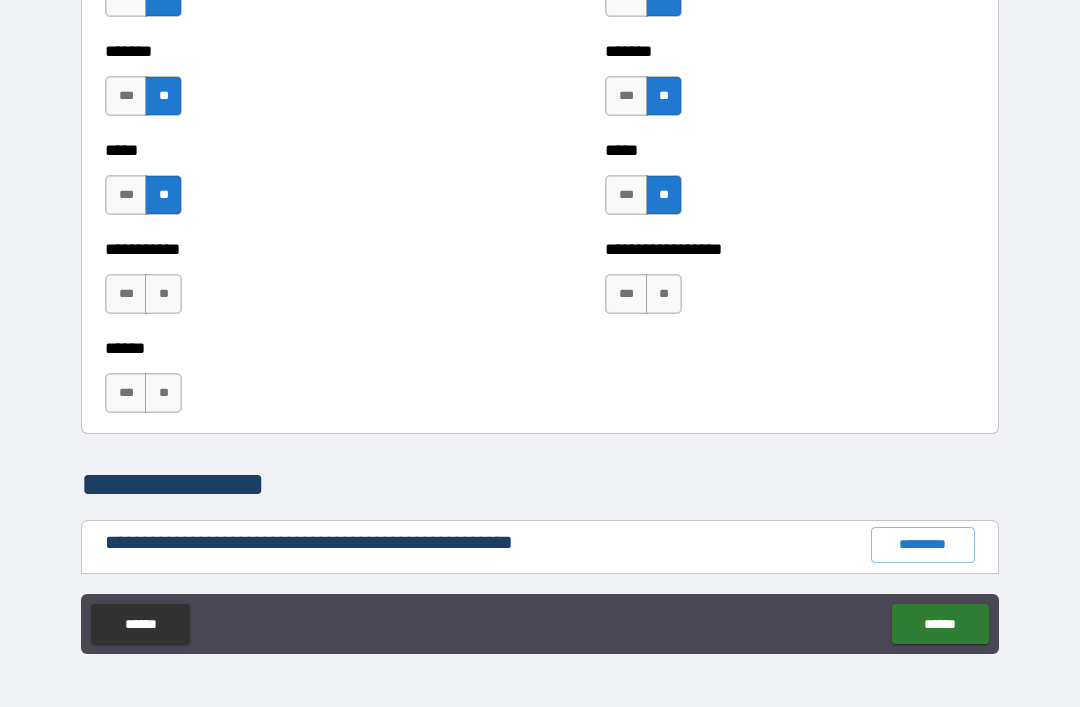 click on "**" at bounding box center [163, 294] 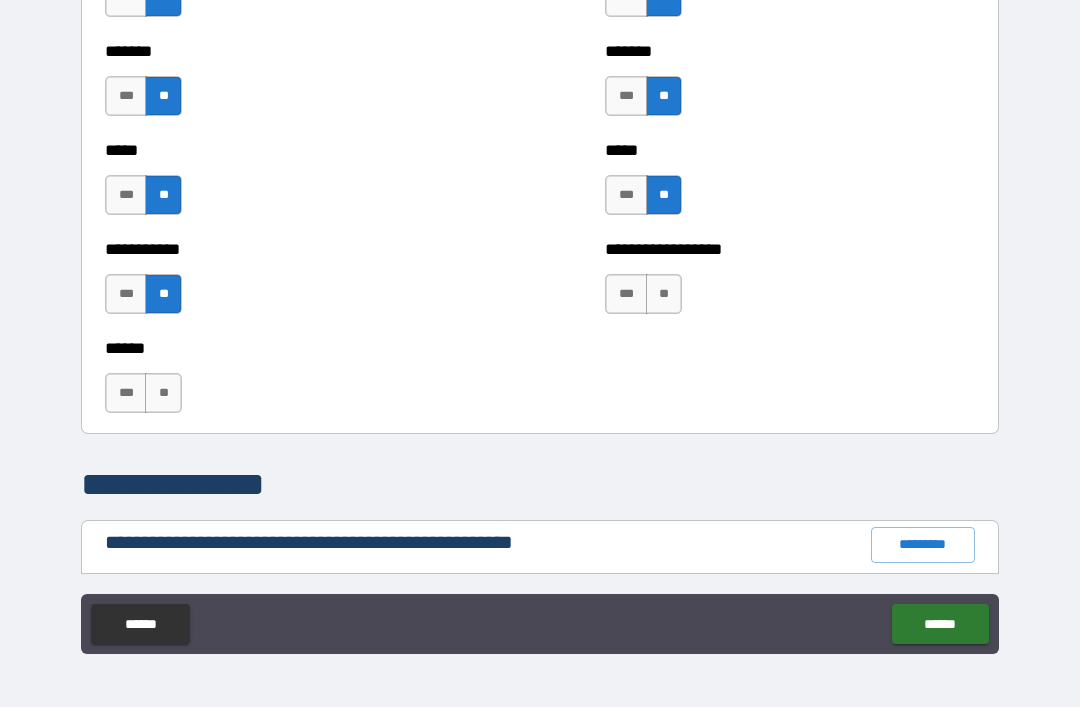 click on "**" at bounding box center [664, 294] 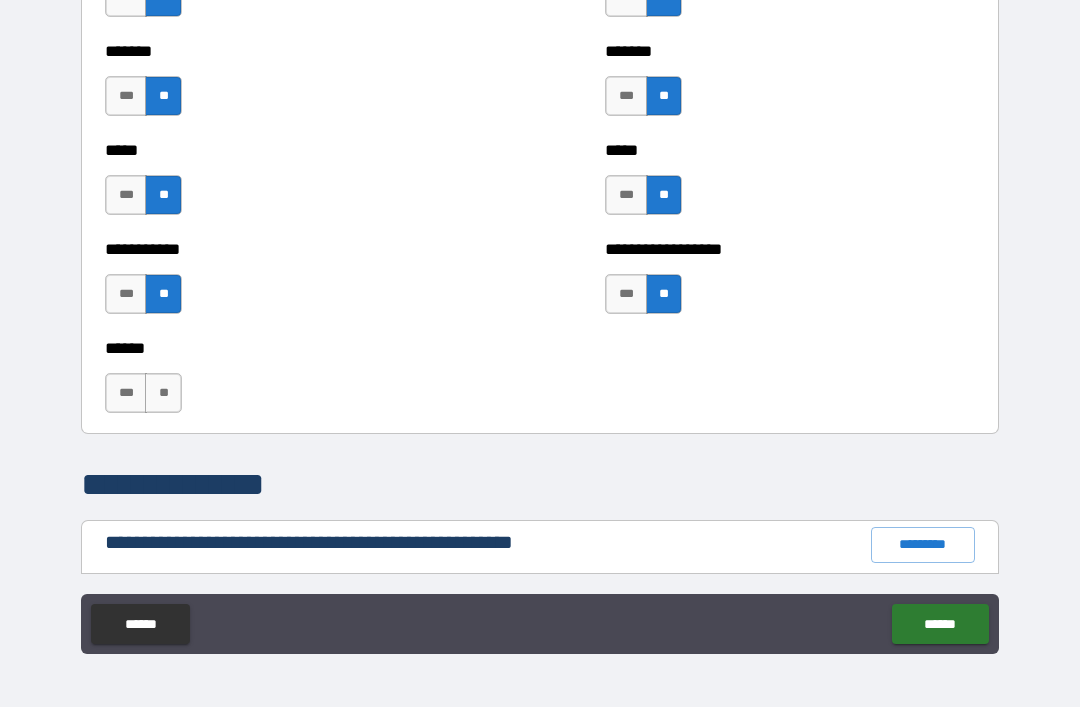 click on "**" at bounding box center [163, 393] 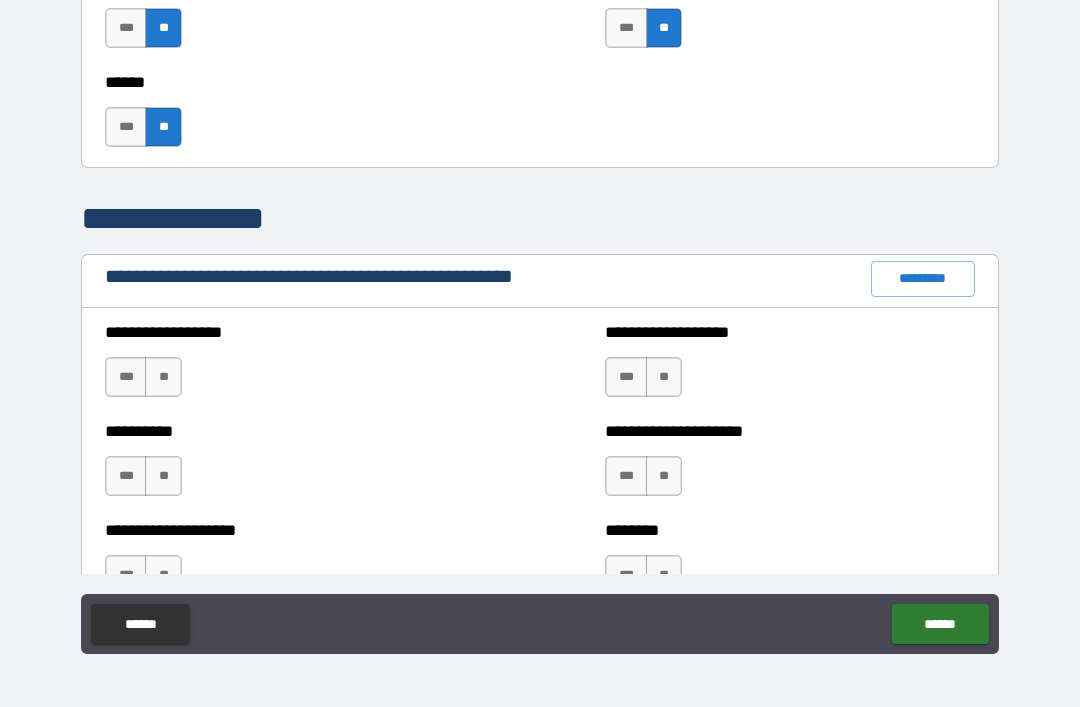 scroll, scrollTop: 2090, scrollLeft: 0, axis: vertical 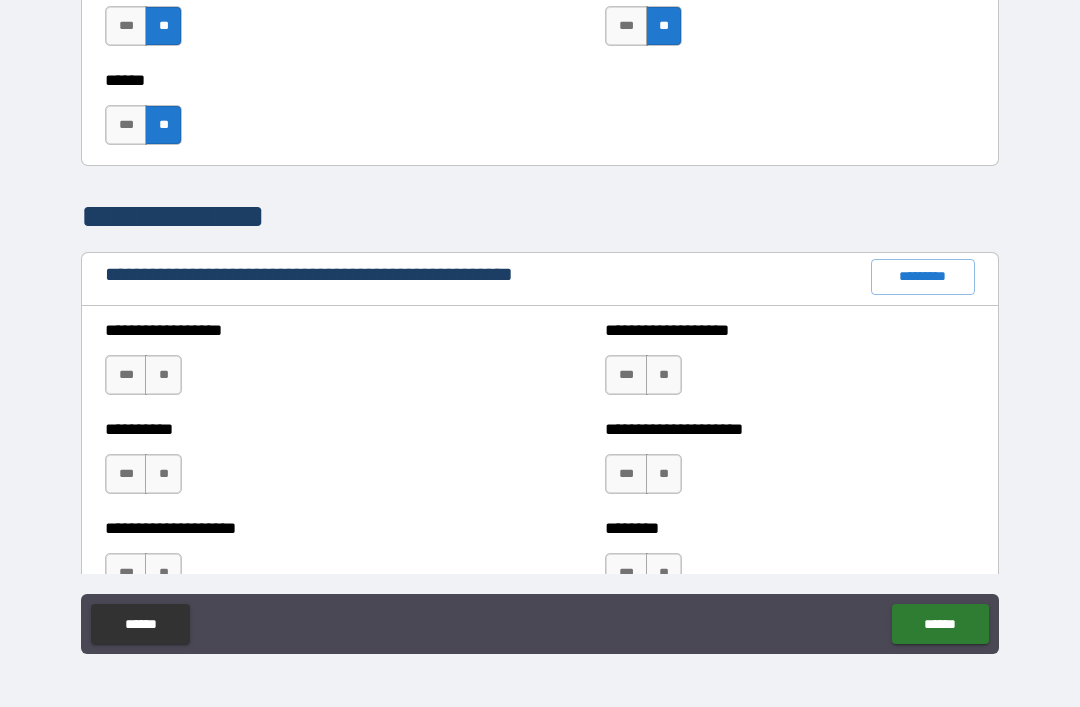click on "**" at bounding box center (163, 375) 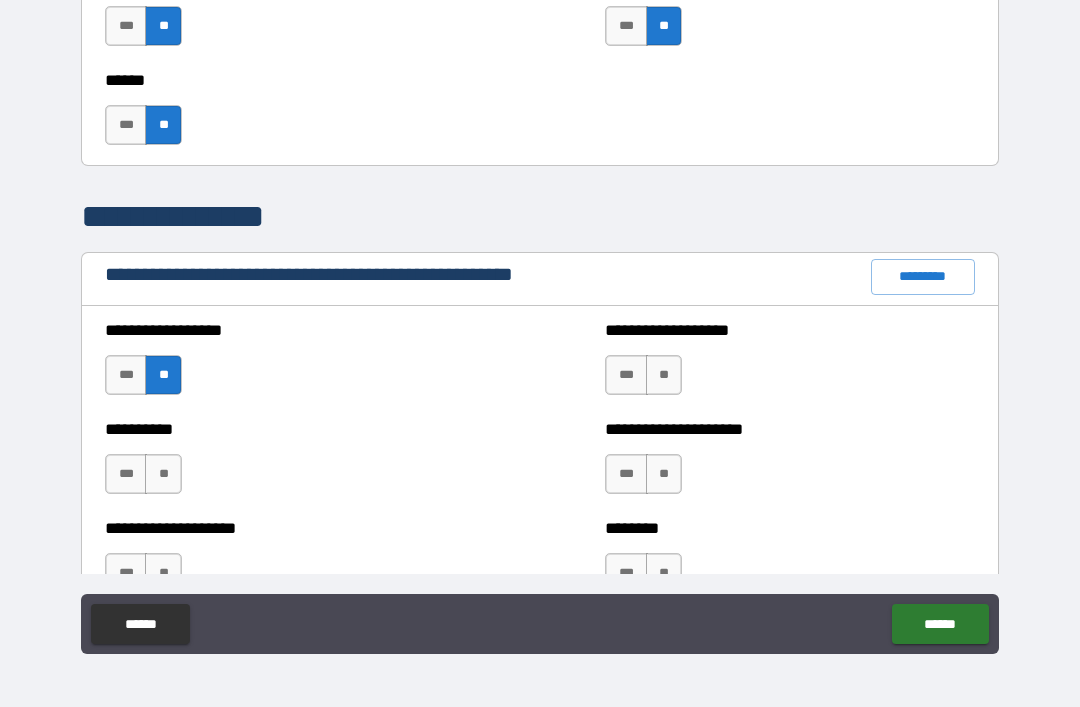 scroll, scrollTop: 2123, scrollLeft: 0, axis: vertical 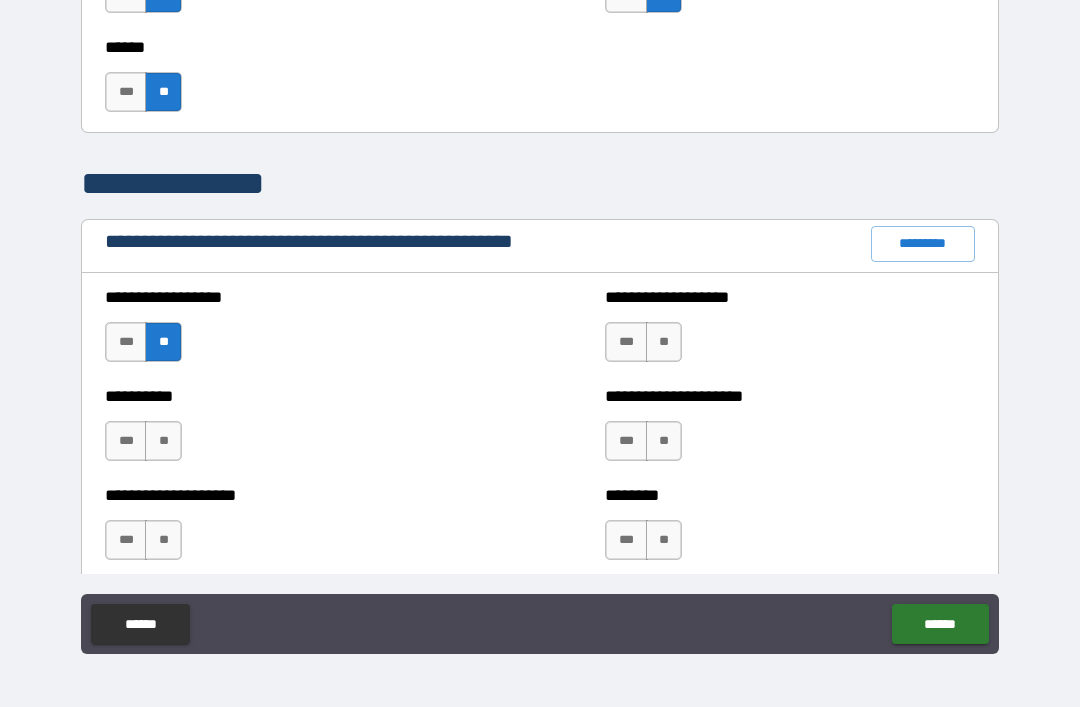 click on "**" at bounding box center [664, 342] 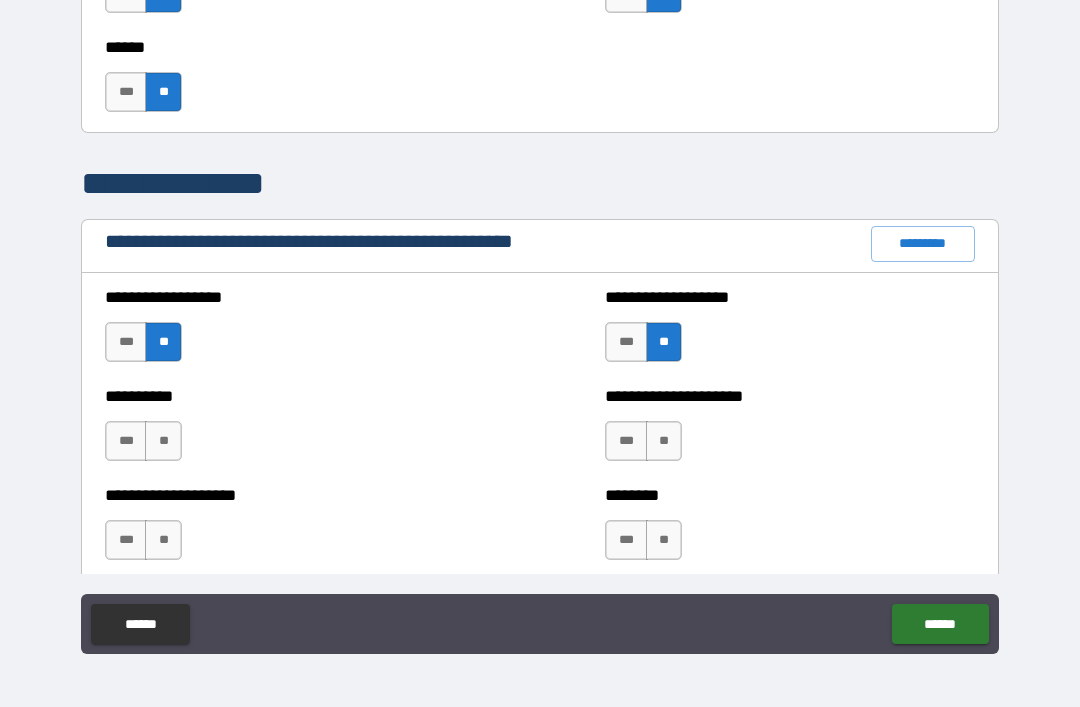 click on "**" at bounding box center (163, 441) 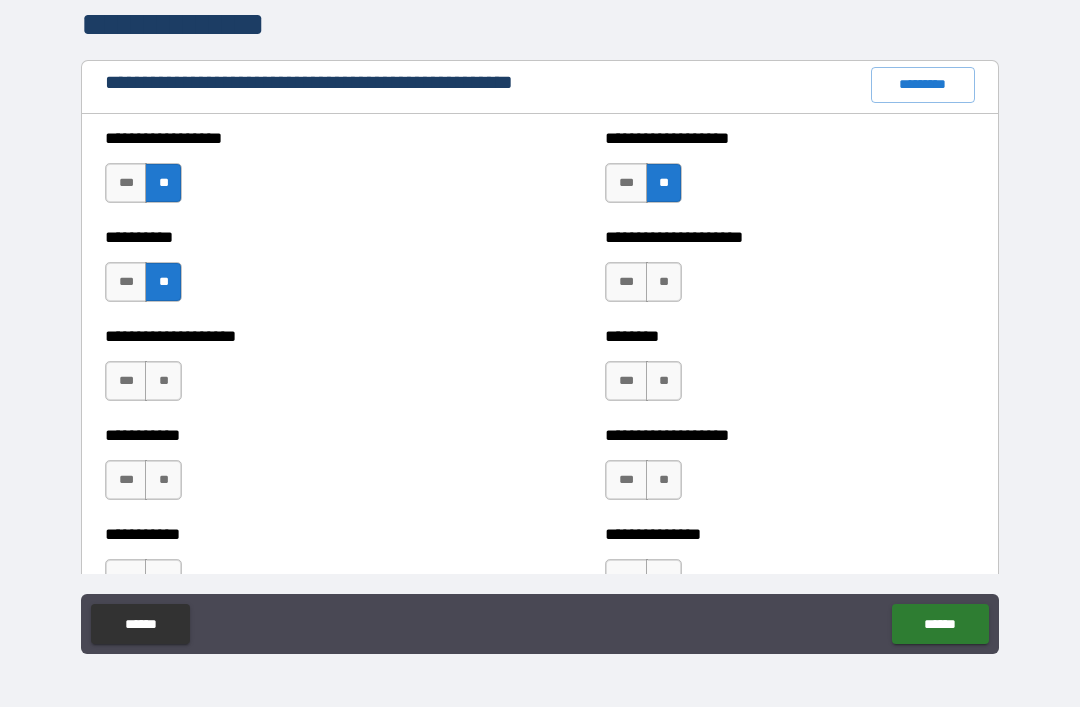 scroll, scrollTop: 2300, scrollLeft: 0, axis: vertical 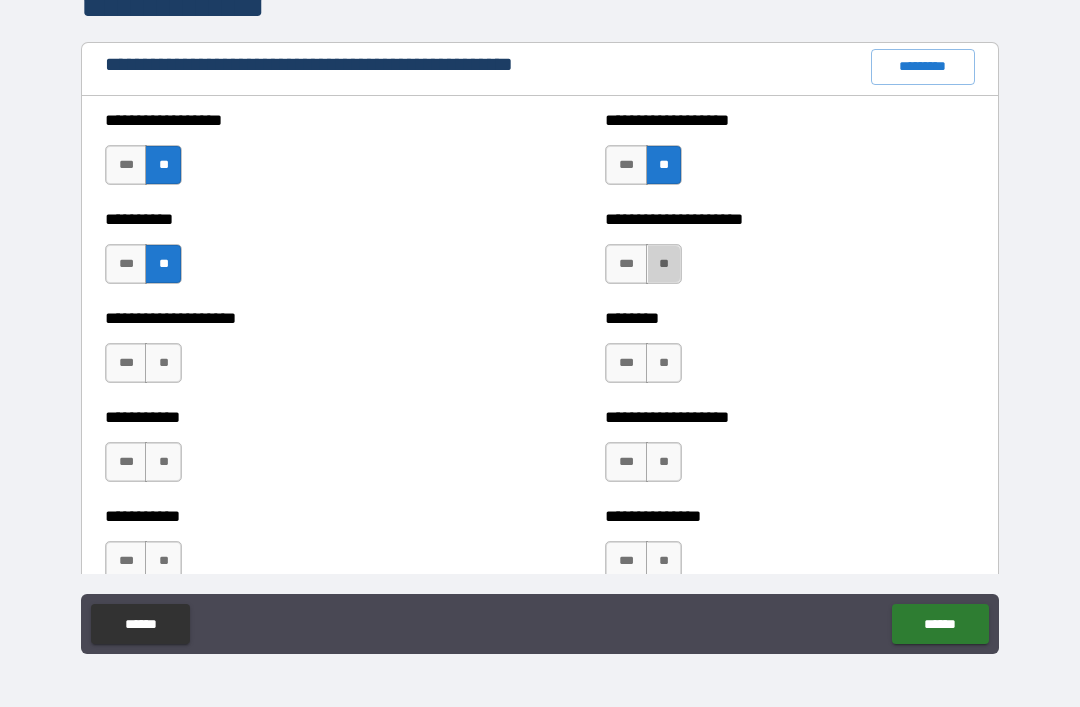 click on "**" at bounding box center (664, 264) 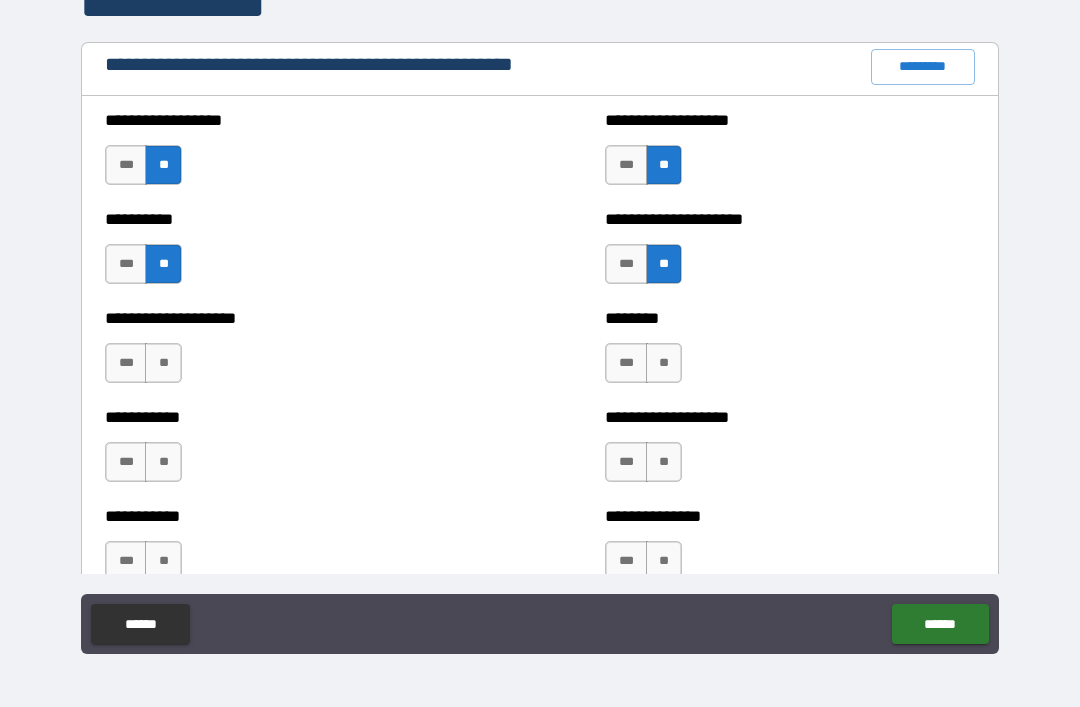 click on "**" at bounding box center [163, 363] 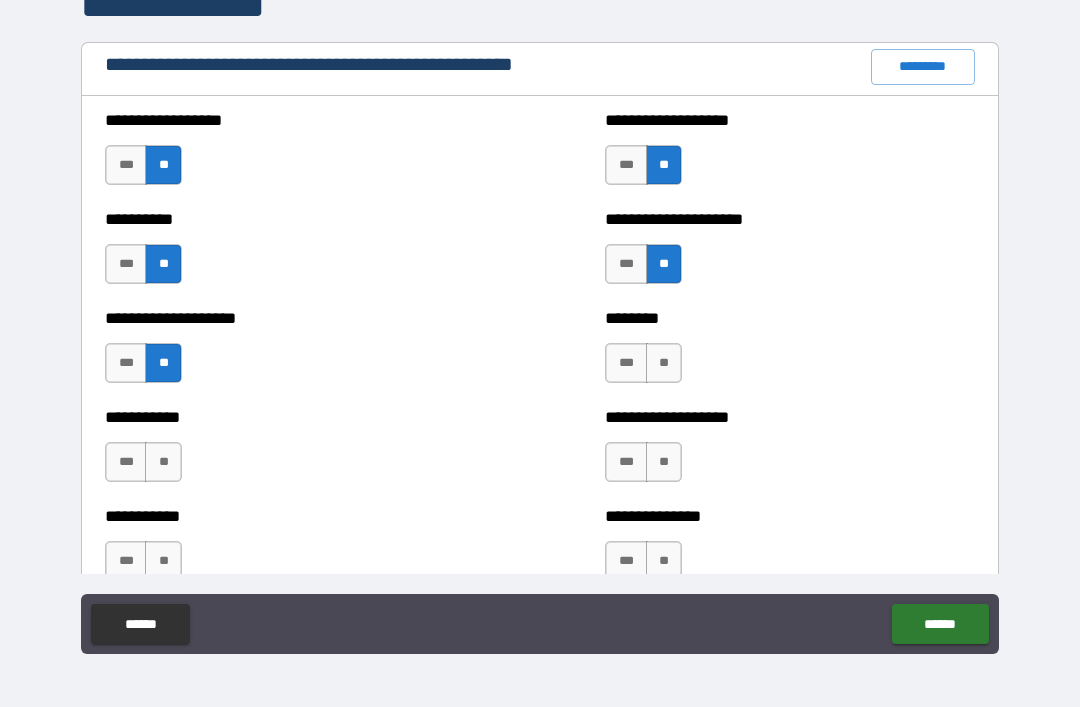 click on "**" at bounding box center (664, 363) 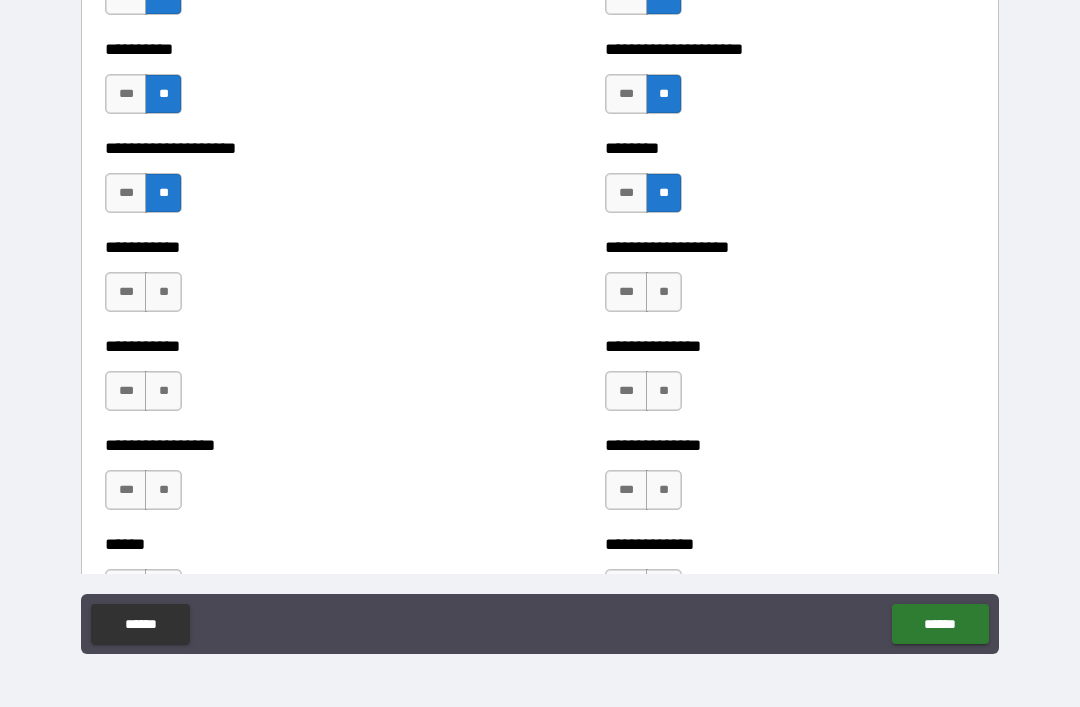 scroll, scrollTop: 2468, scrollLeft: 0, axis: vertical 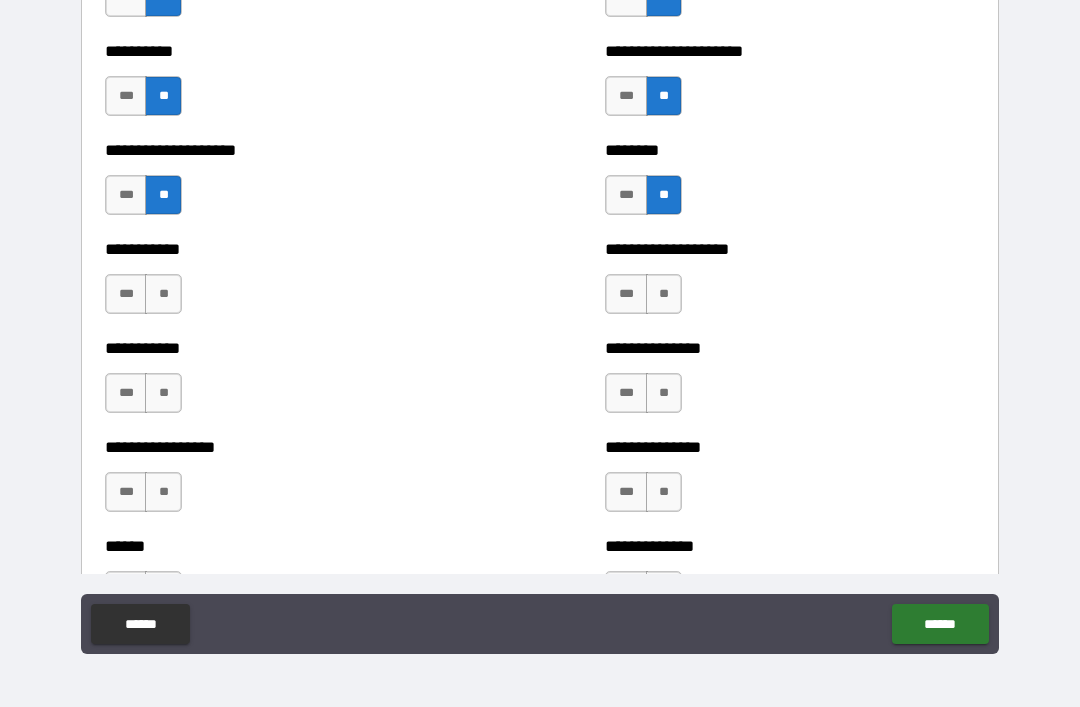 click on "**" at bounding box center (163, 294) 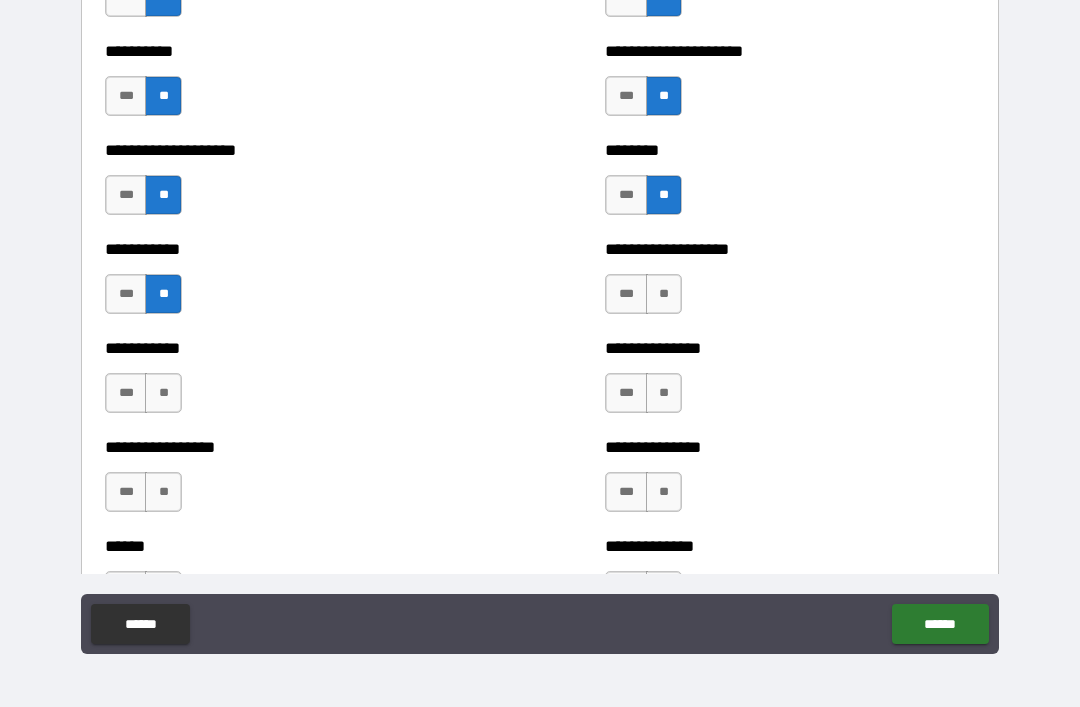 click on "**" at bounding box center (664, 294) 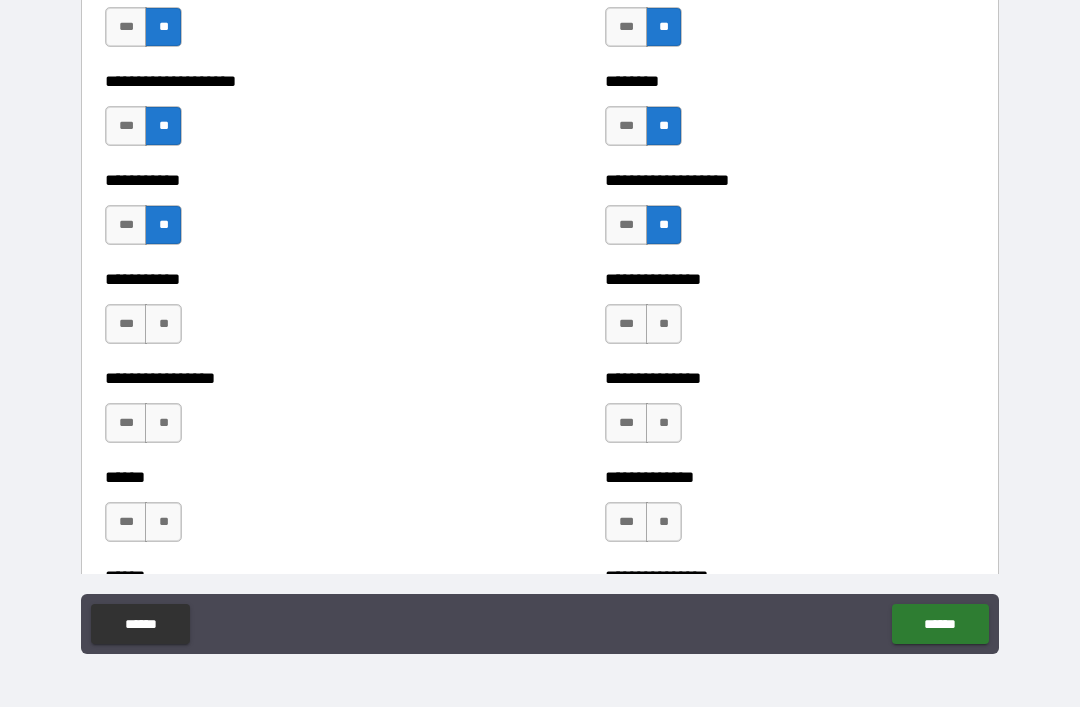 scroll, scrollTop: 2551, scrollLeft: 0, axis: vertical 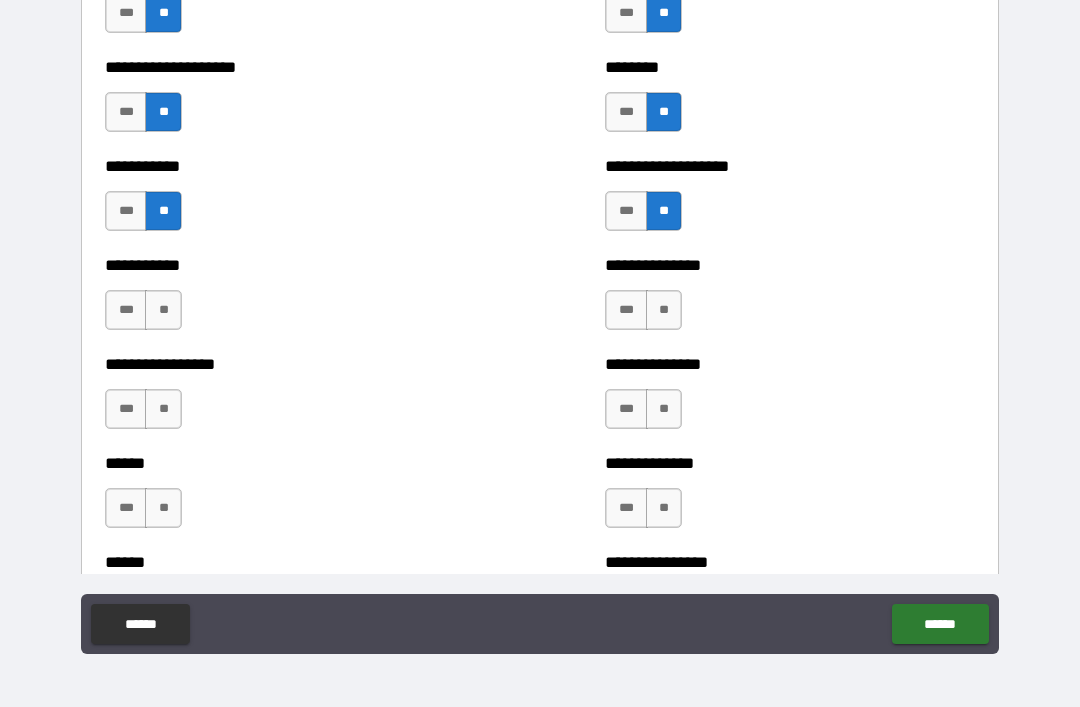 click on "**" at bounding box center (163, 310) 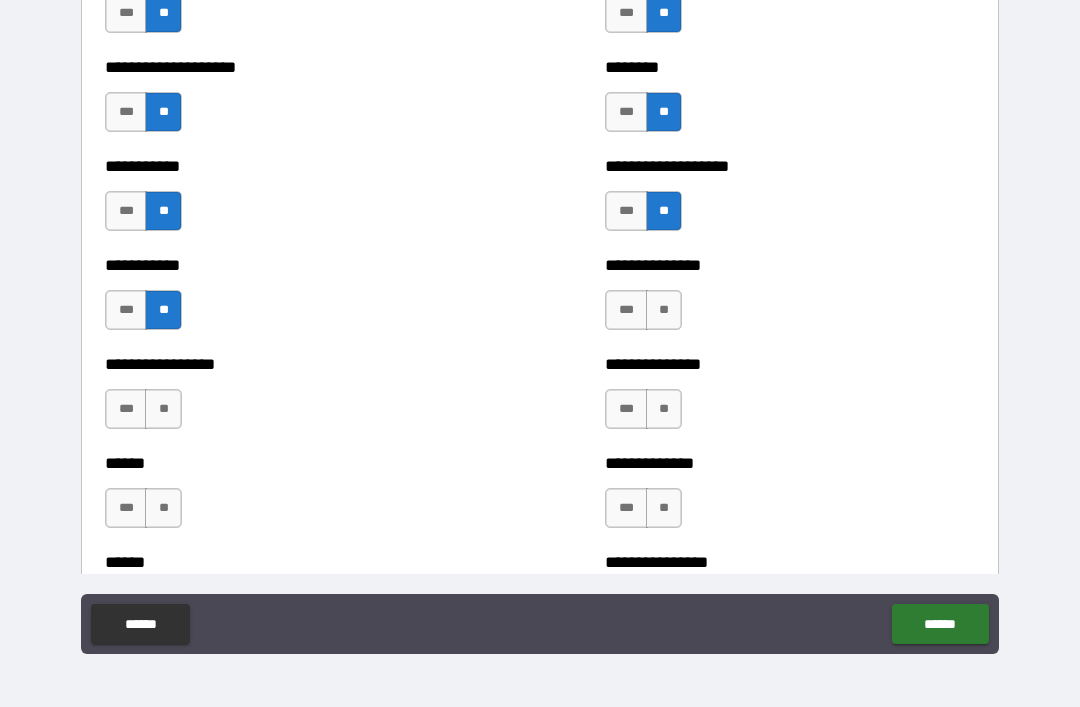 click on "**" at bounding box center [664, 310] 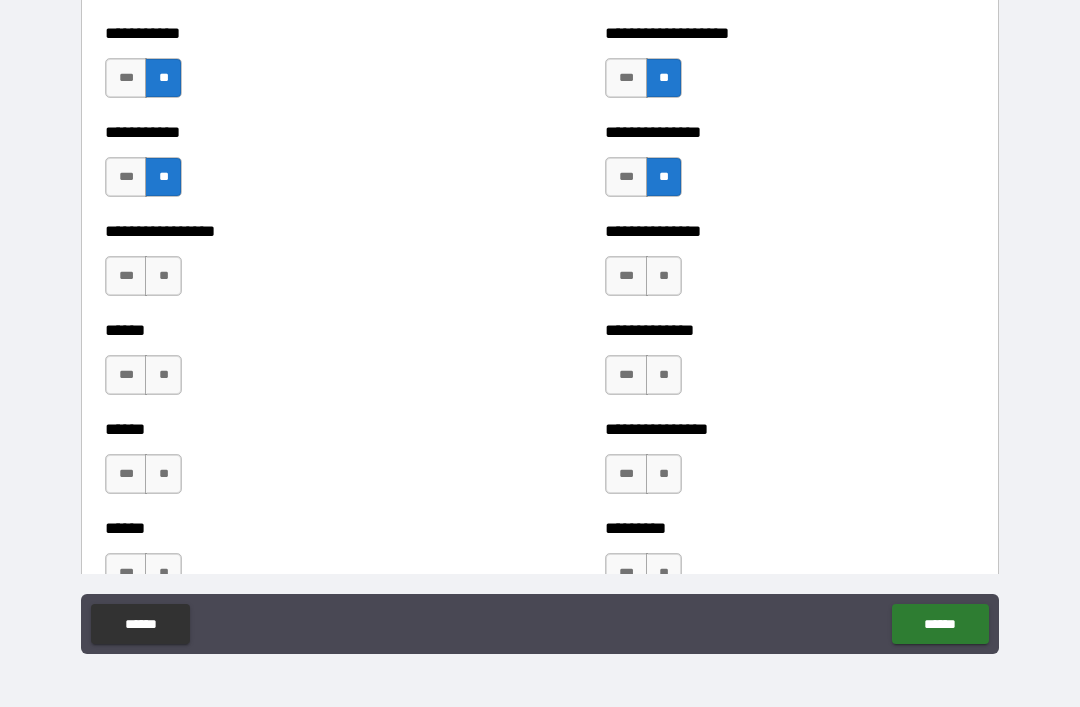 scroll, scrollTop: 2682, scrollLeft: 0, axis: vertical 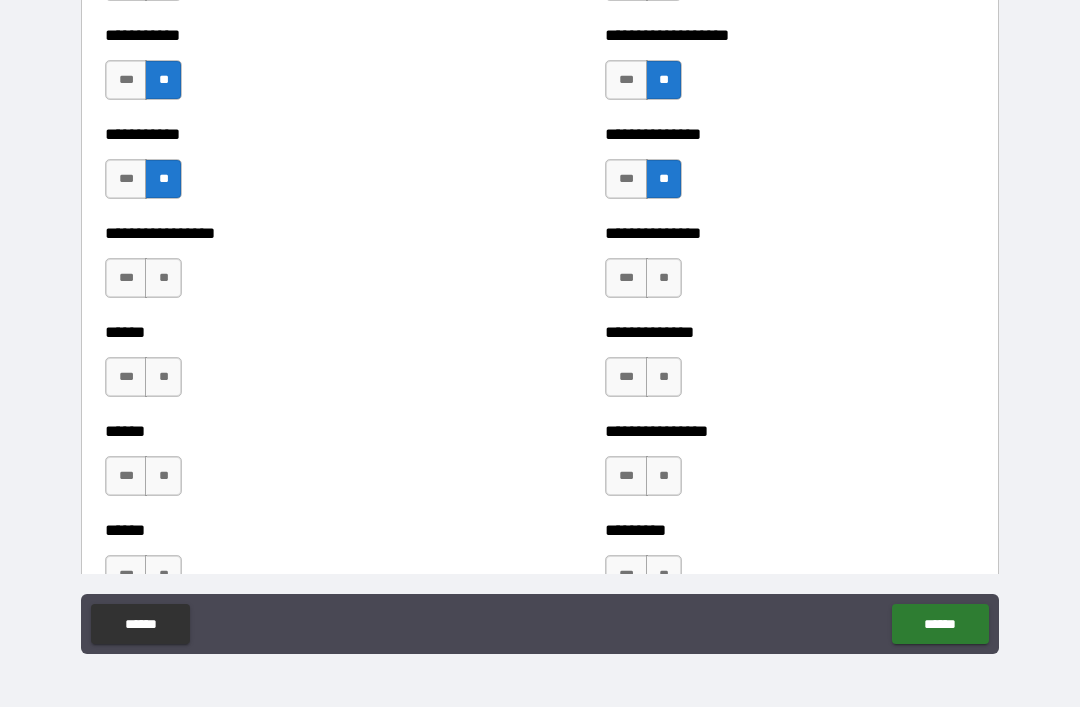 click on "**" at bounding box center [163, 278] 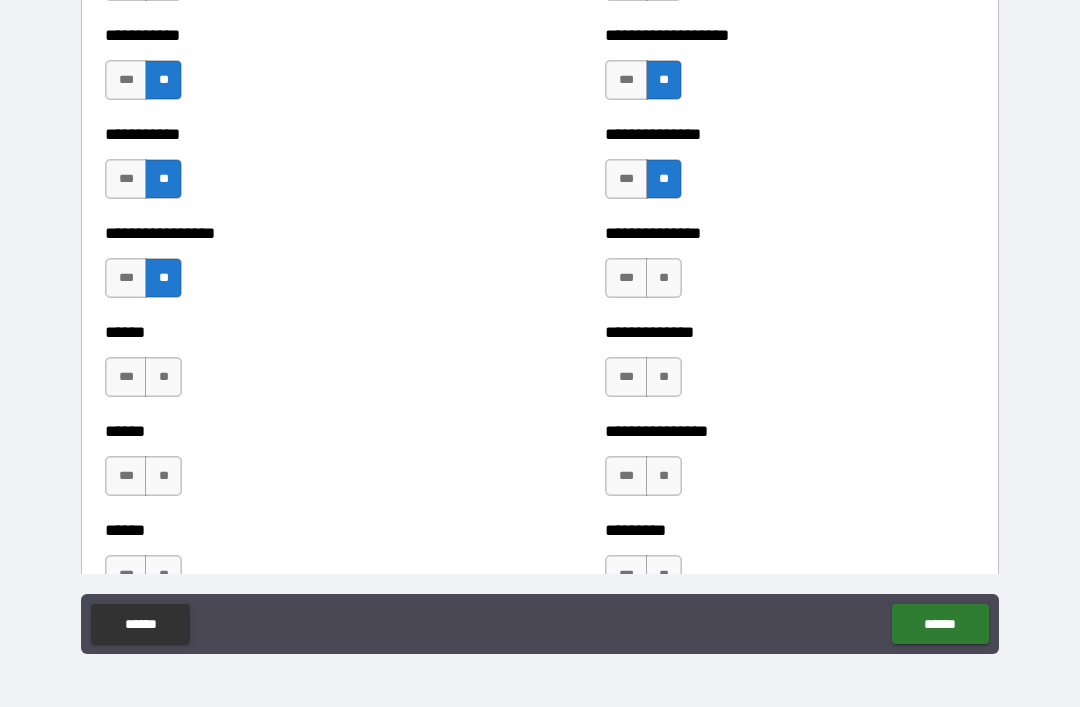 click on "**" at bounding box center [664, 278] 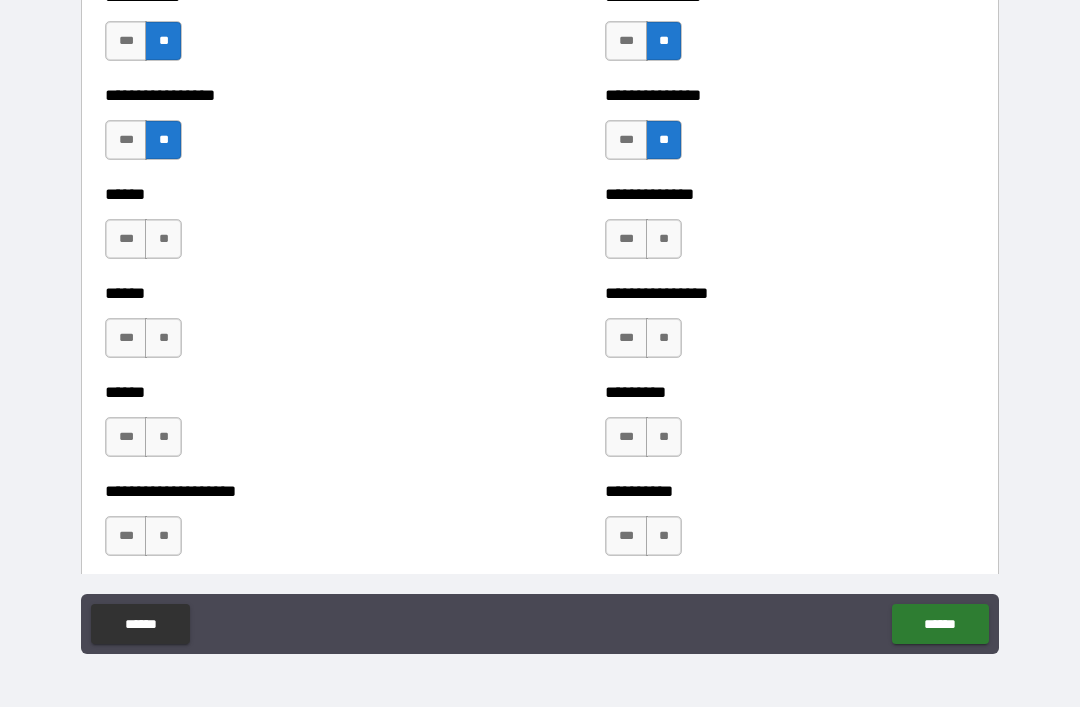 scroll, scrollTop: 2819, scrollLeft: 0, axis: vertical 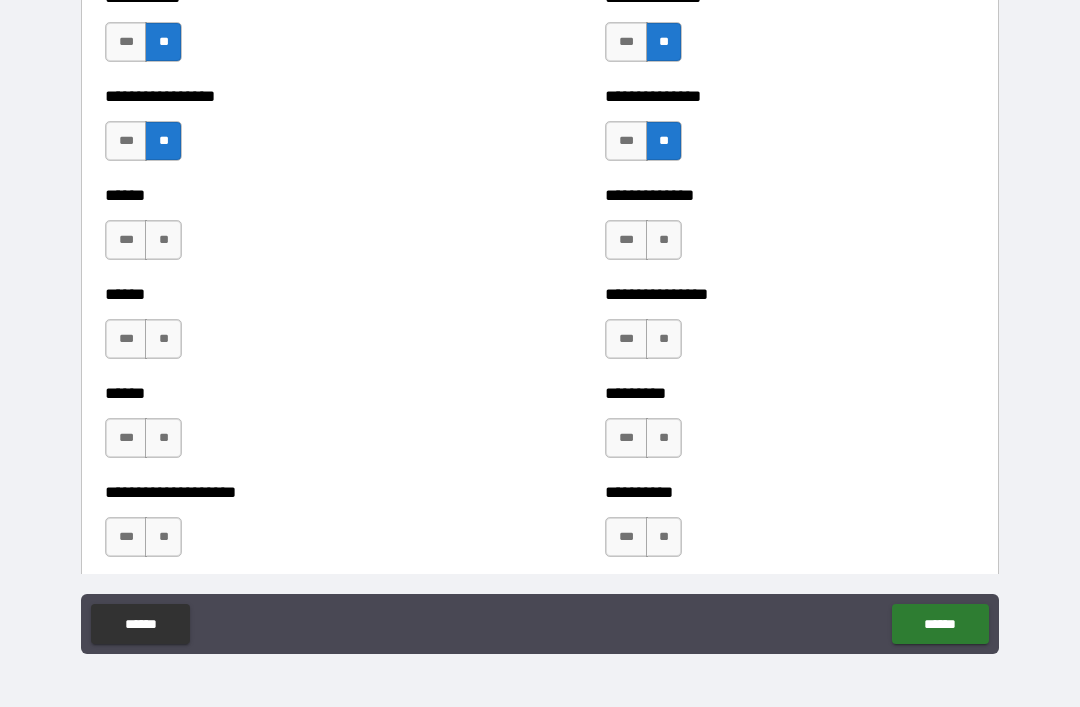 click on "**" at bounding box center (163, 240) 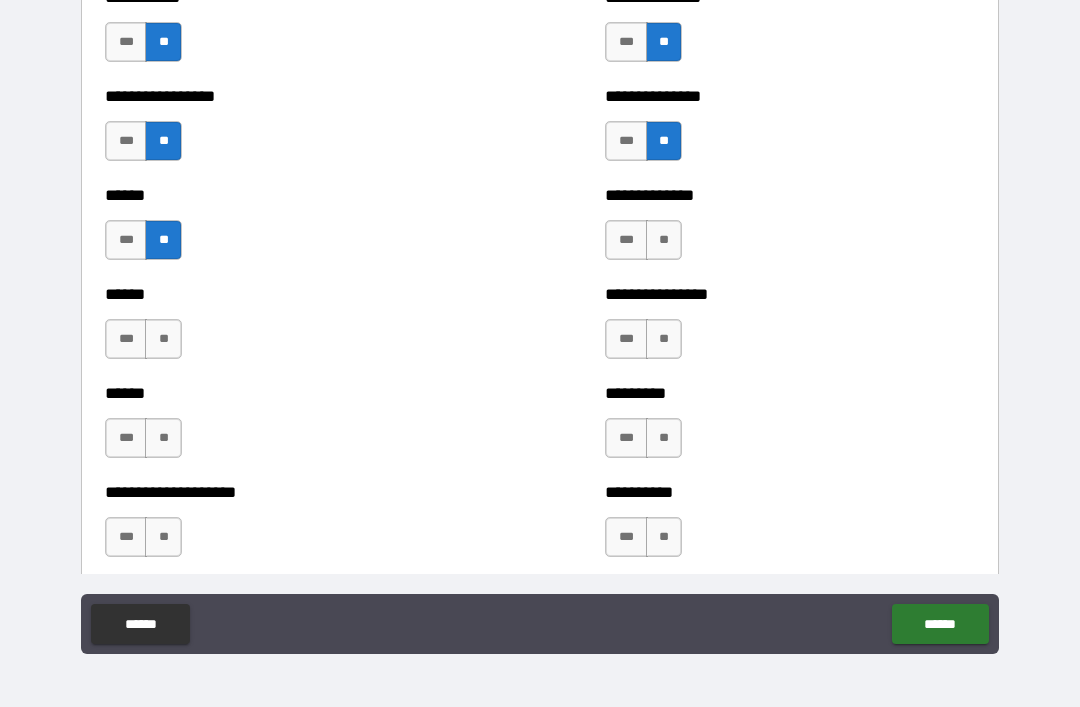 click on "**" at bounding box center [664, 240] 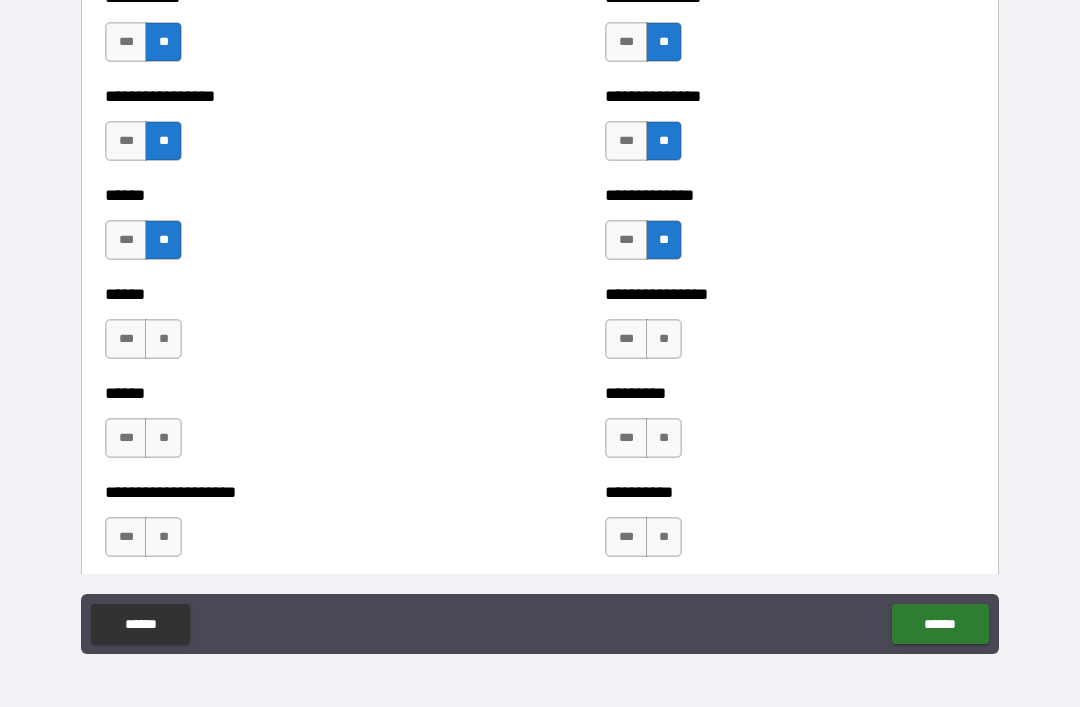 click on "**" at bounding box center [163, 339] 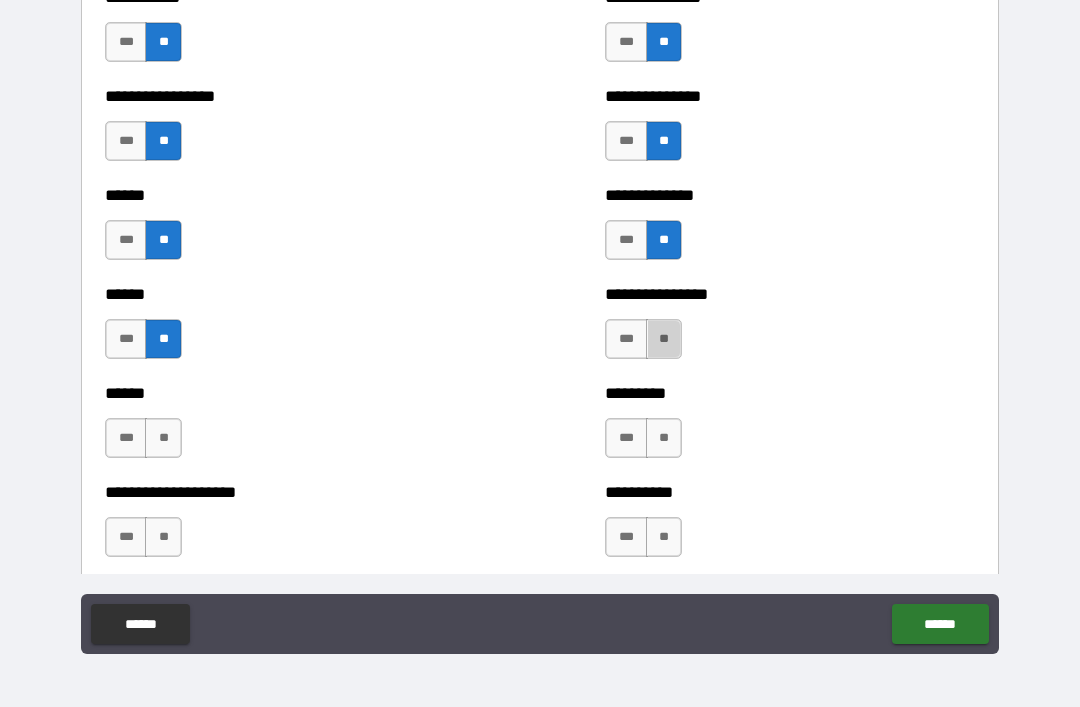 click on "**" at bounding box center [664, 339] 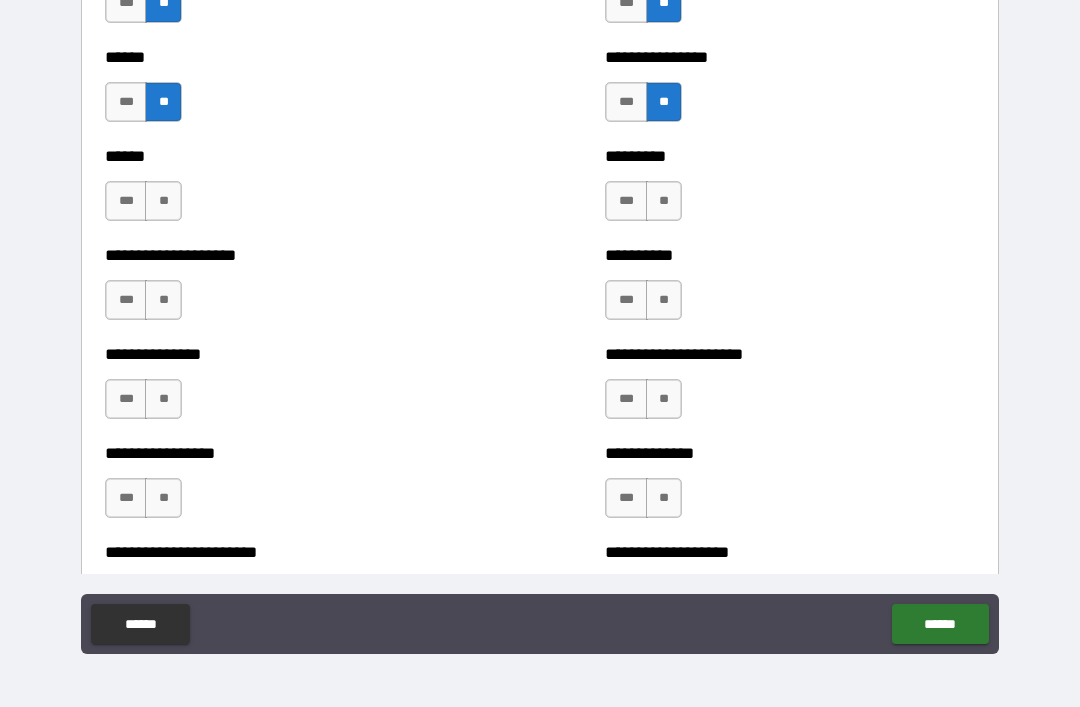 scroll, scrollTop: 3055, scrollLeft: 0, axis: vertical 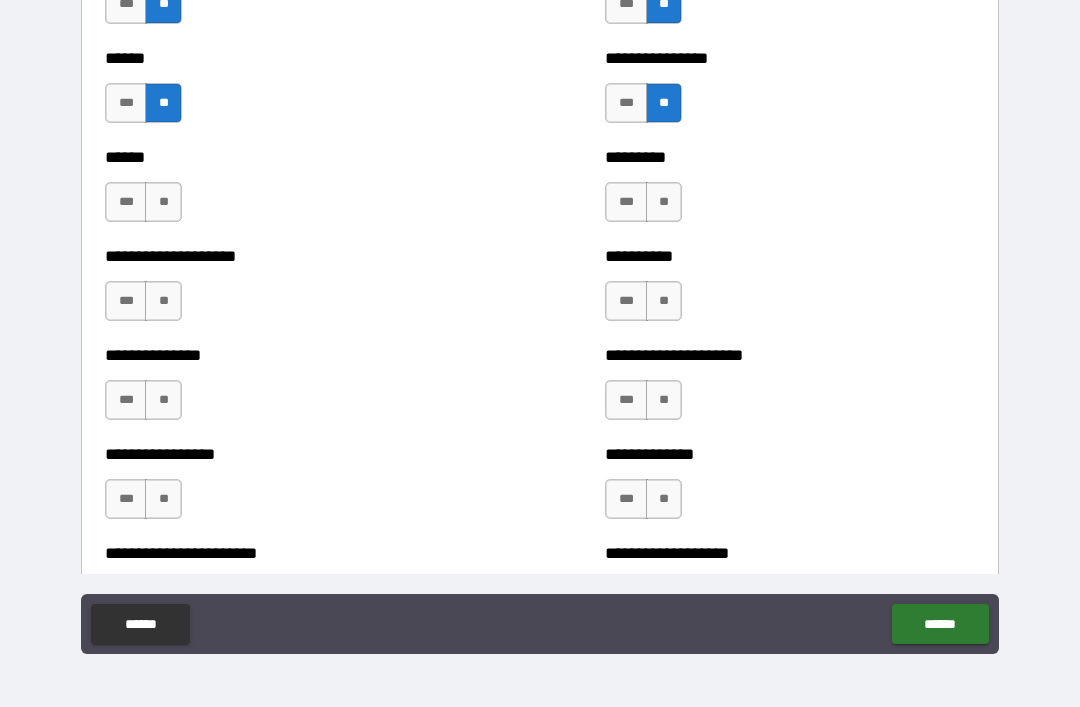 click on "**" at bounding box center (163, 202) 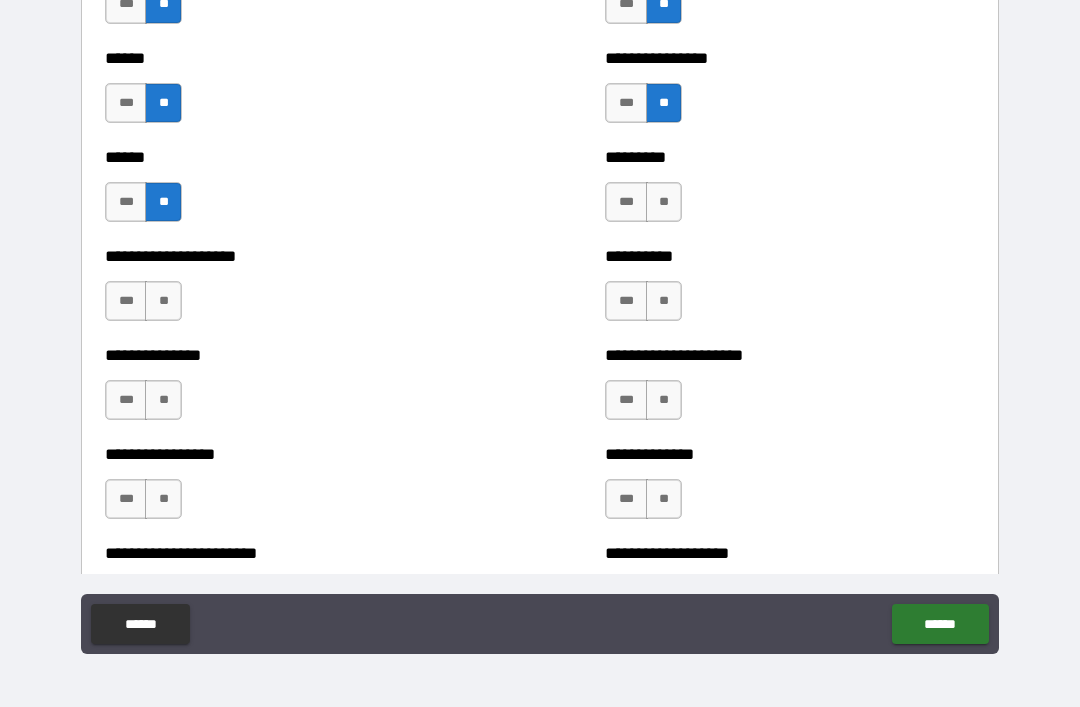click on "**" at bounding box center [664, 202] 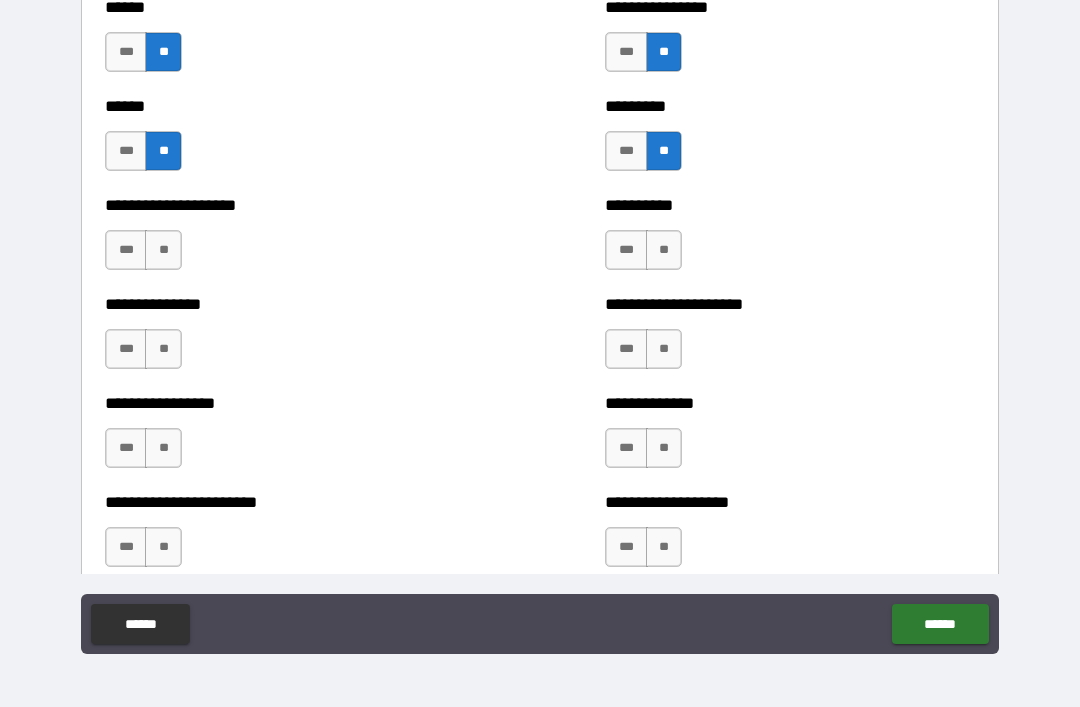 scroll, scrollTop: 3104, scrollLeft: 0, axis: vertical 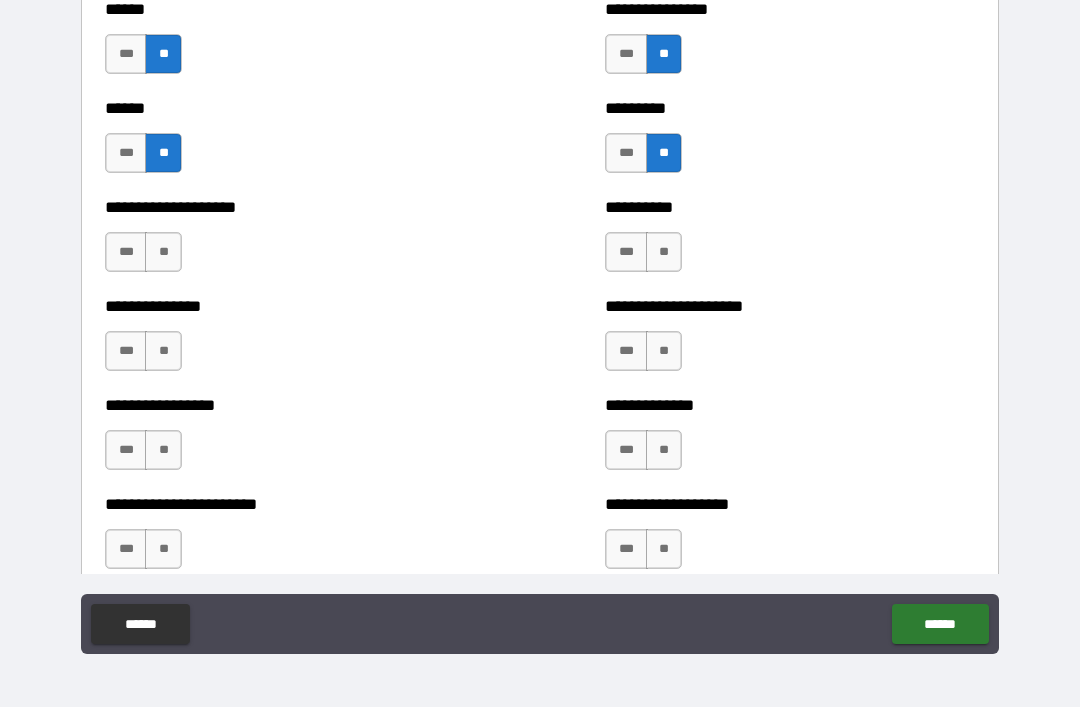 click on "**" at bounding box center [163, 252] 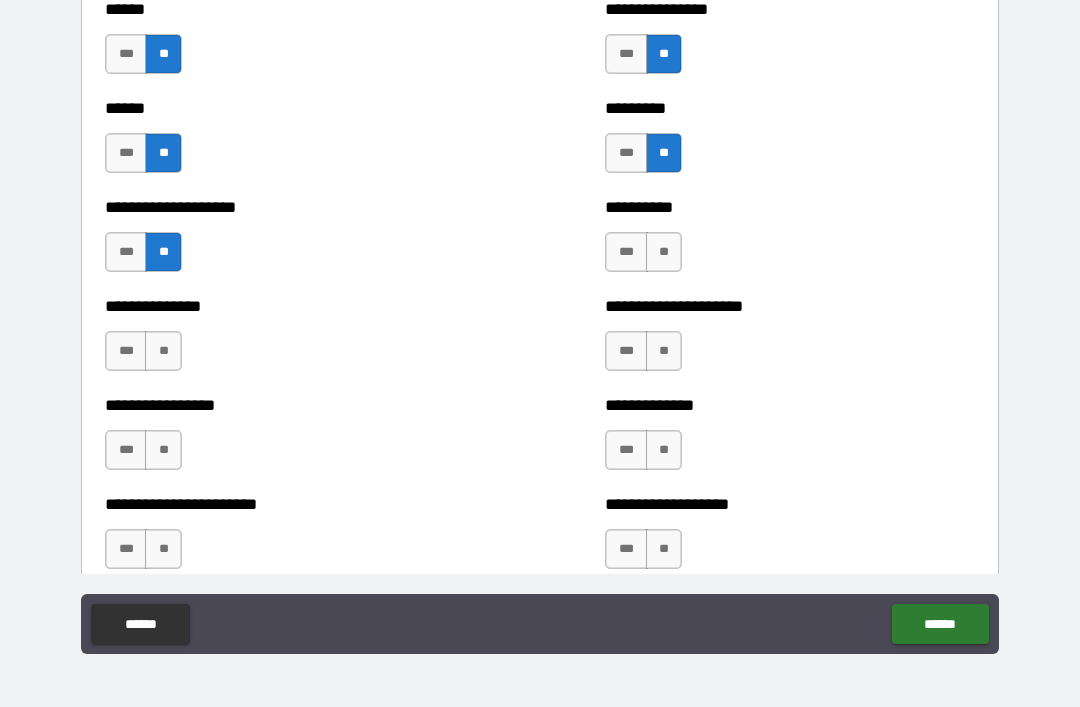 click on "**" at bounding box center [664, 252] 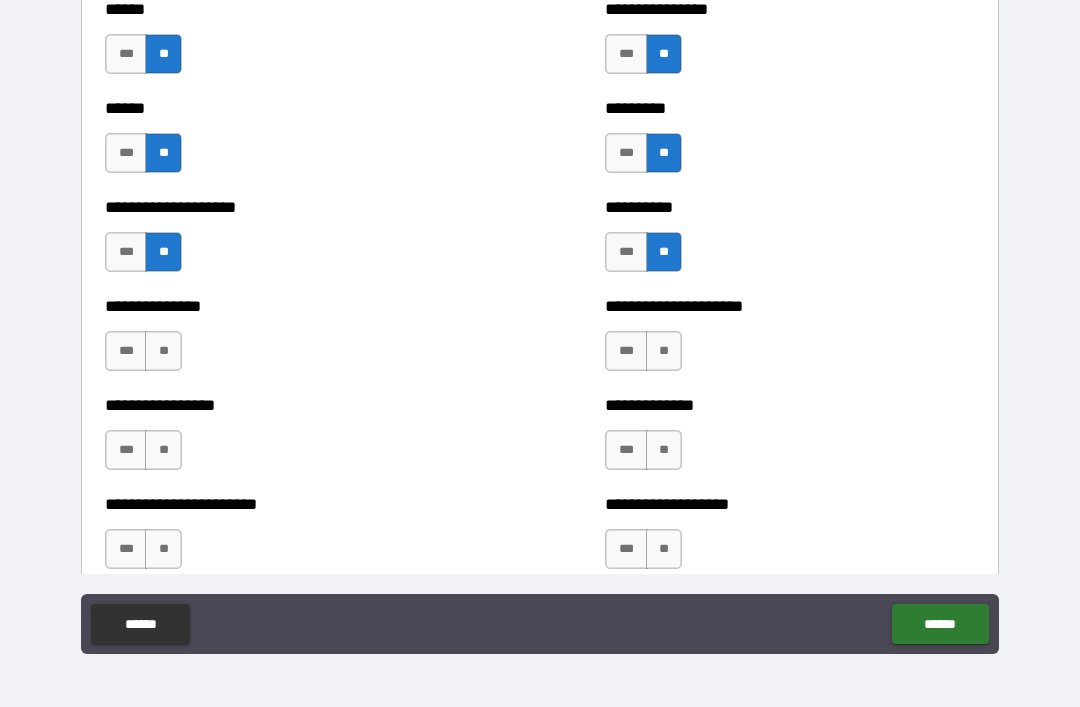 click on "**" at bounding box center (163, 351) 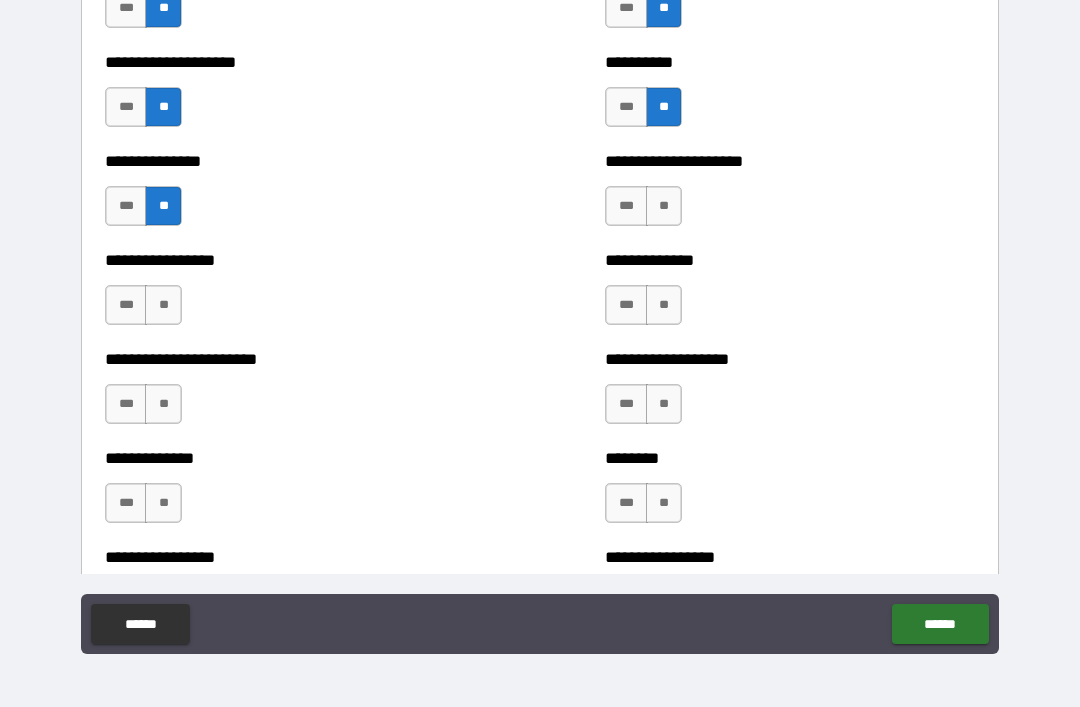 scroll, scrollTop: 3271, scrollLeft: 0, axis: vertical 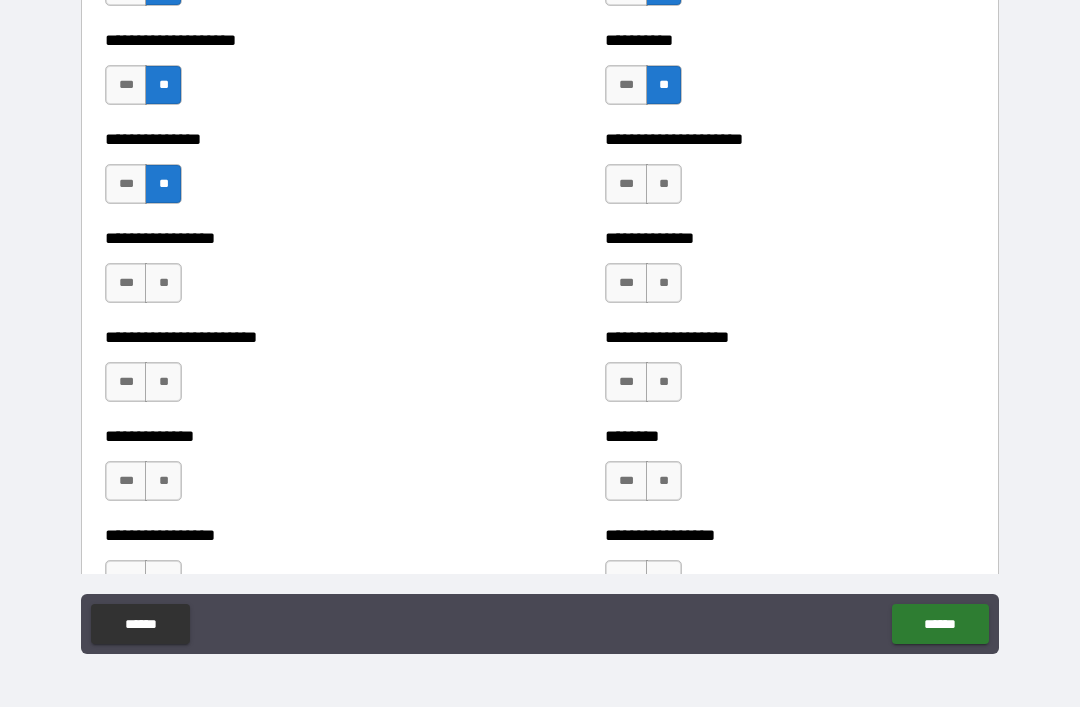 click on "**" at bounding box center [664, 184] 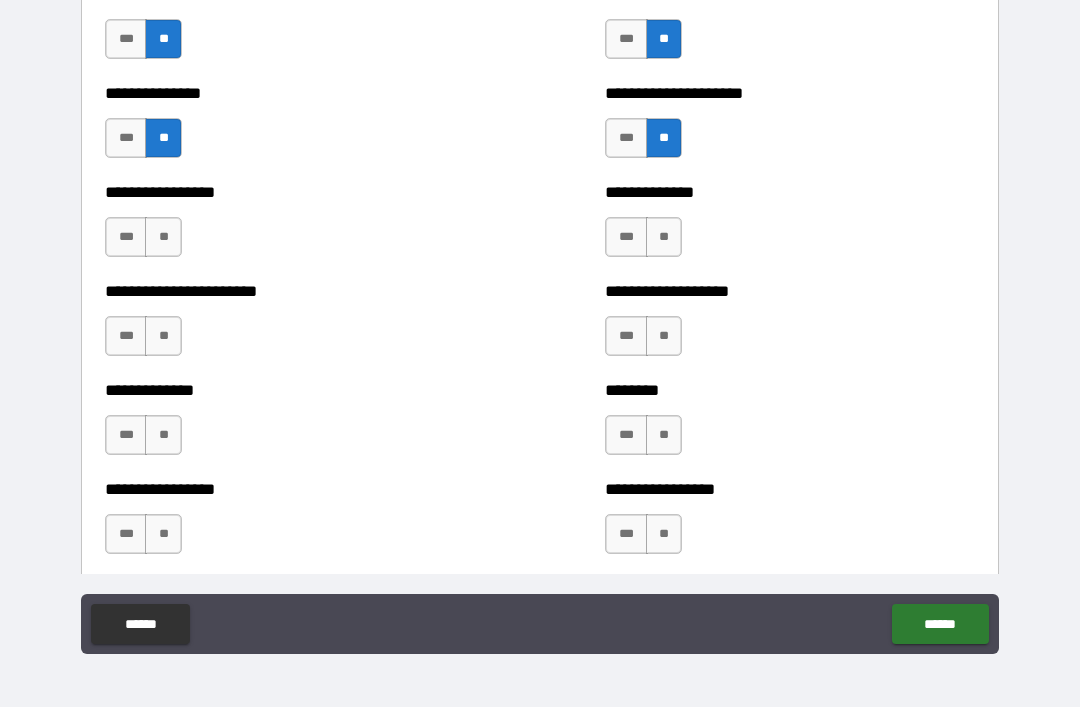 scroll, scrollTop: 3321, scrollLeft: 0, axis: vertical 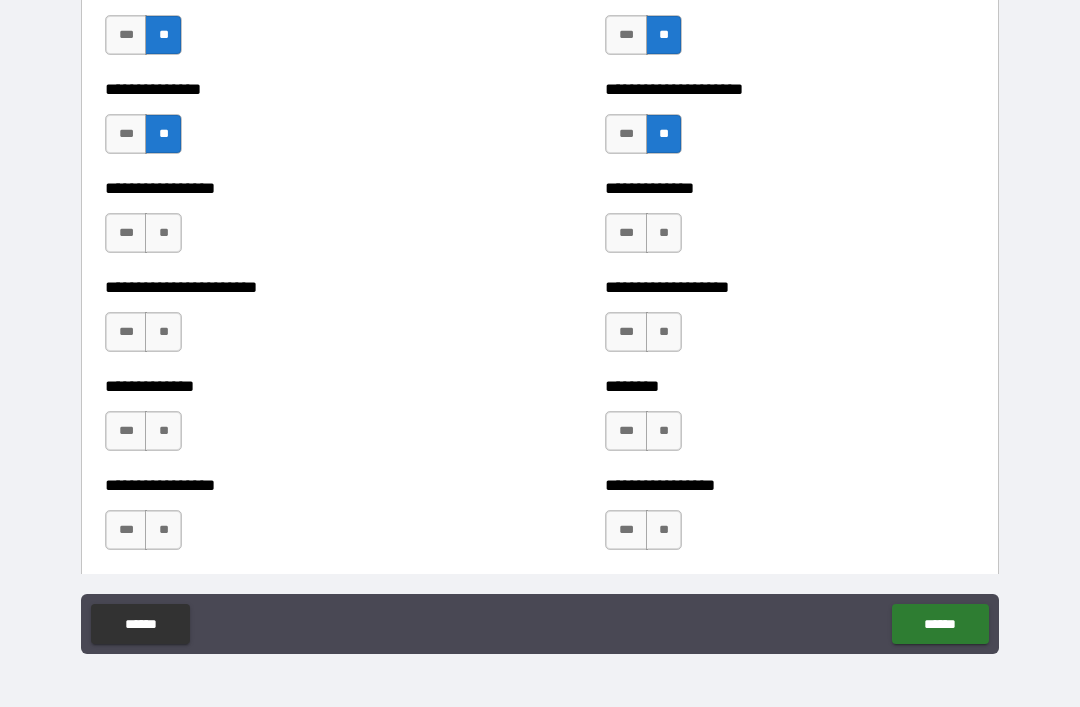 click on "**" at bounding box center [163, 233] 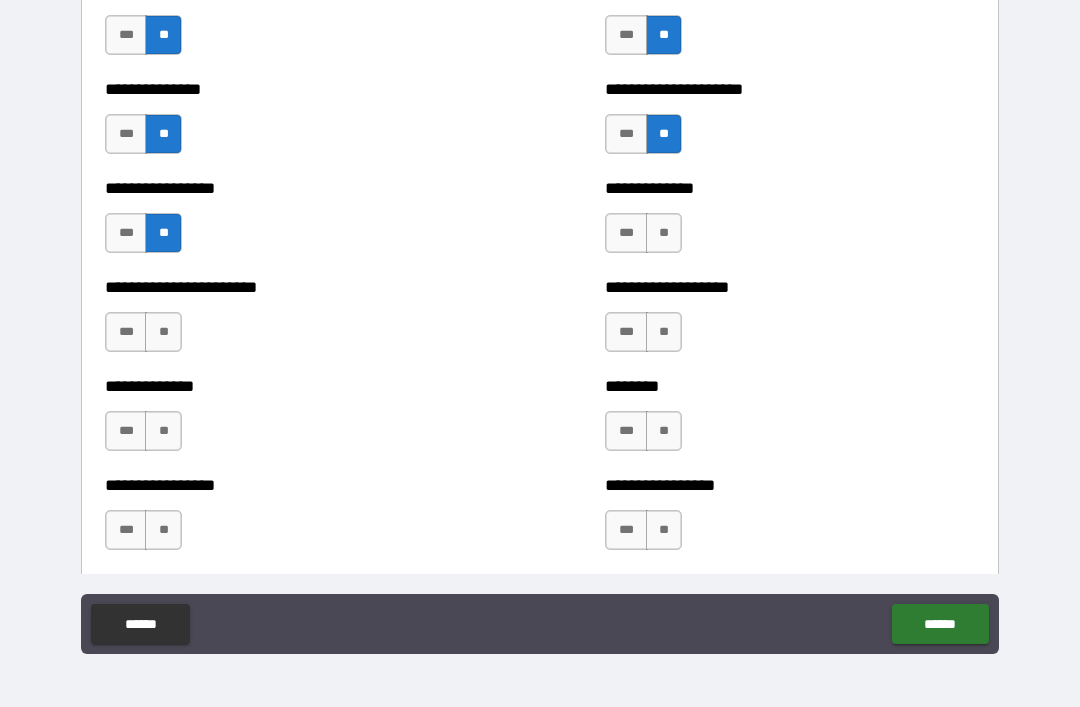 click on "**" at bounding box center (664, 233) 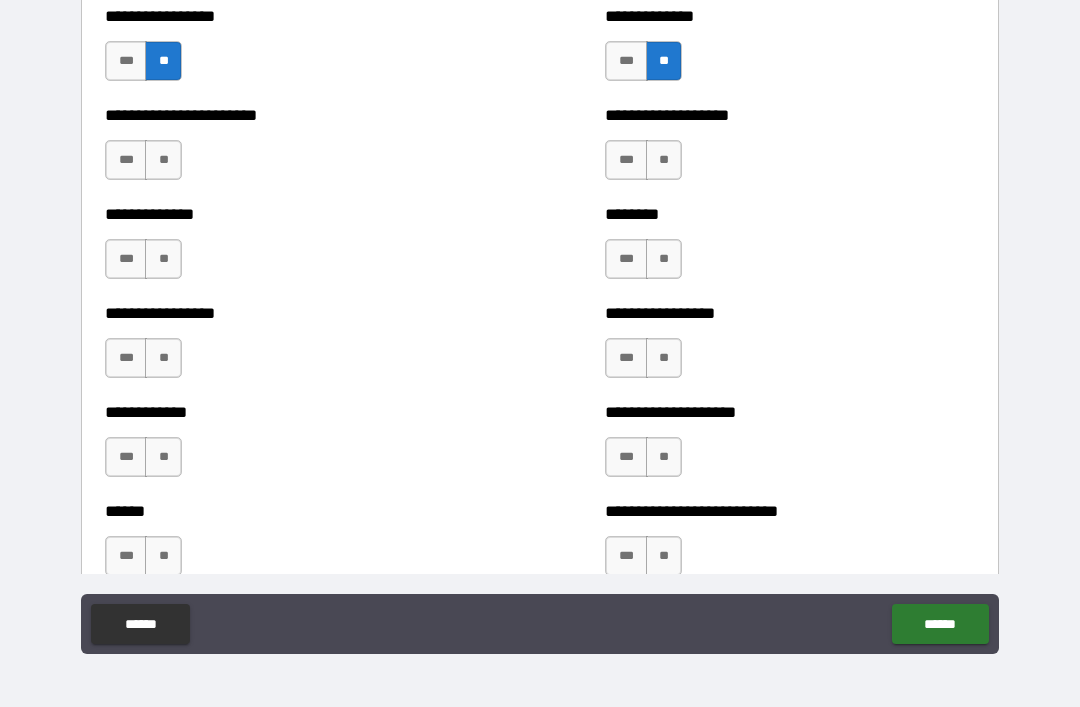 scroll, scrollTop: 3493, scrollLeft: 0, axis: vertical 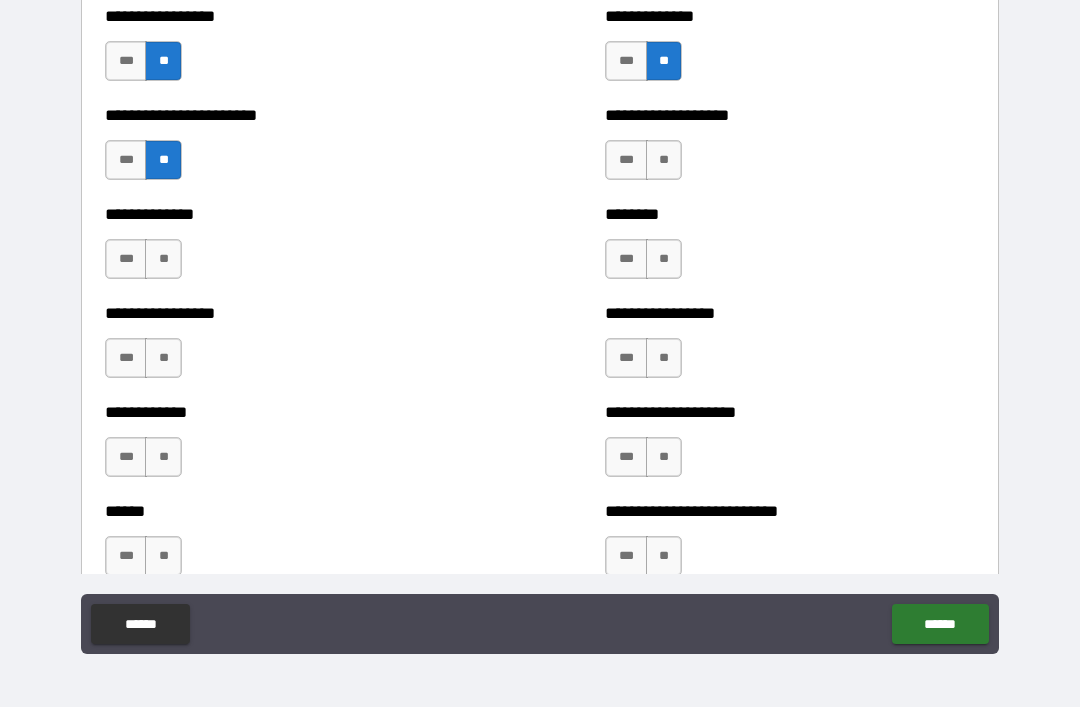 click on "**" at bounding box center (664, 160) 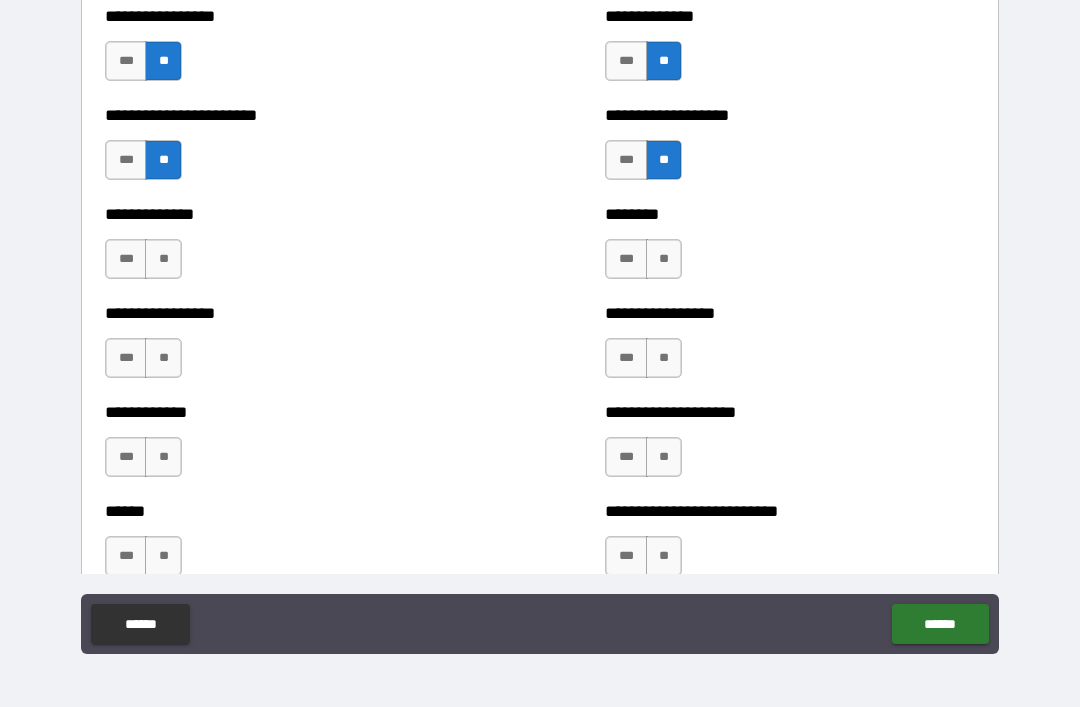 click on "**" at bounding box center (163, 259) 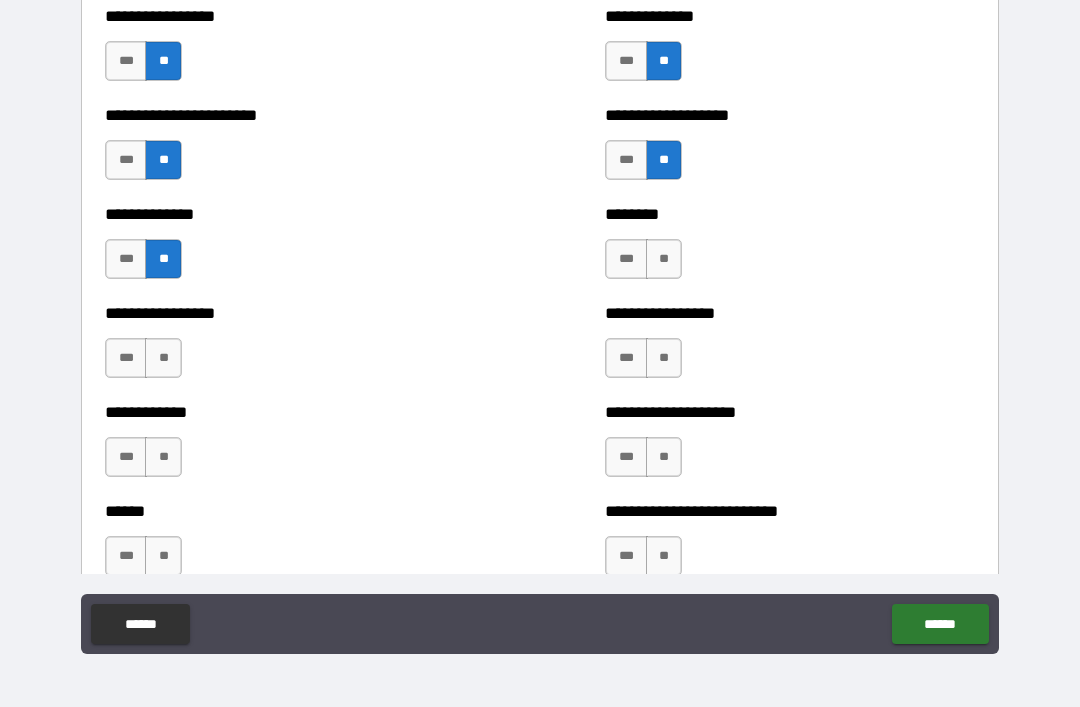 click on "**" at bounding box center [664, 259] 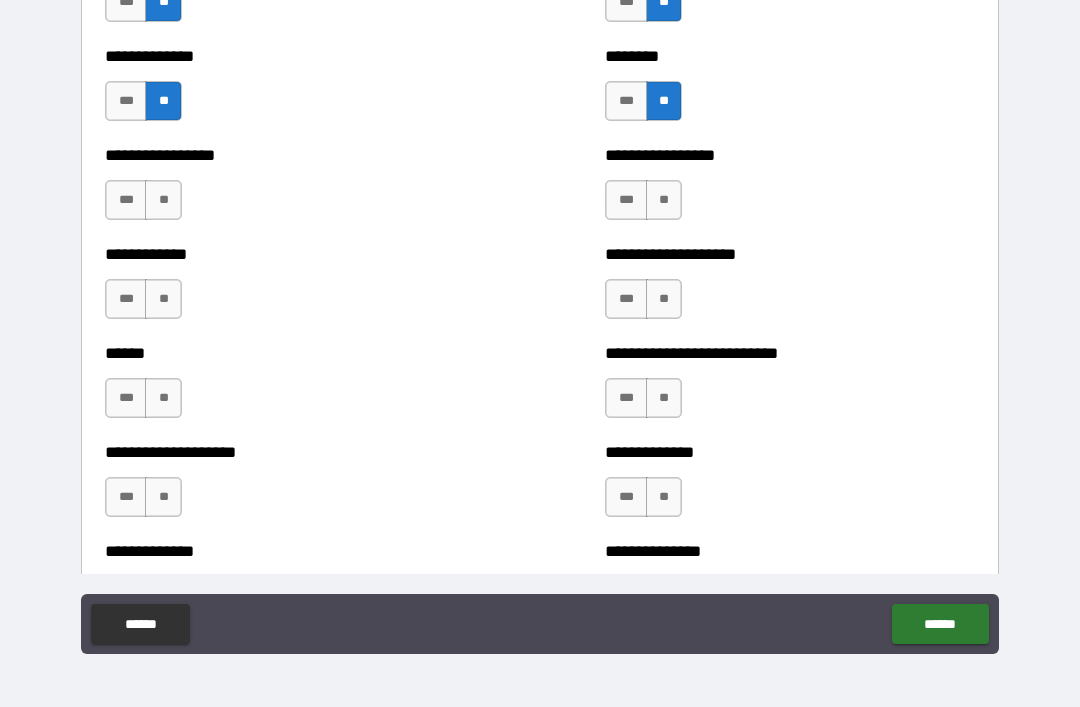 scroll, scrollTop: 3657, scrollLeft: 0, axis: vertical 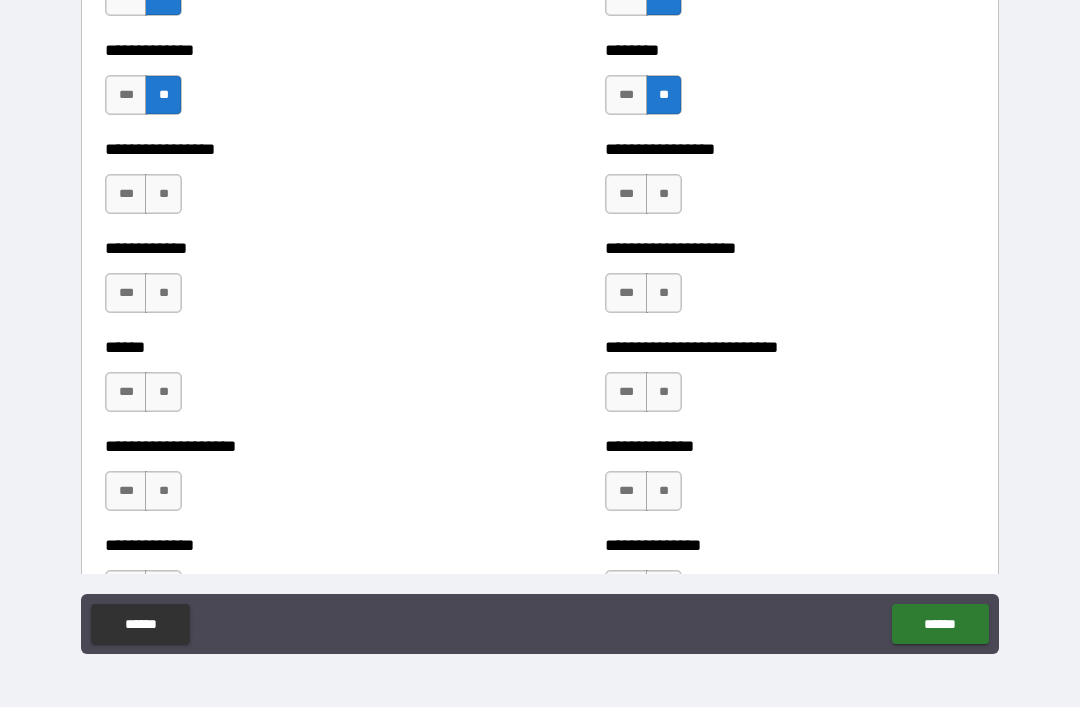 click on "**" at bounding box center [163, 194] 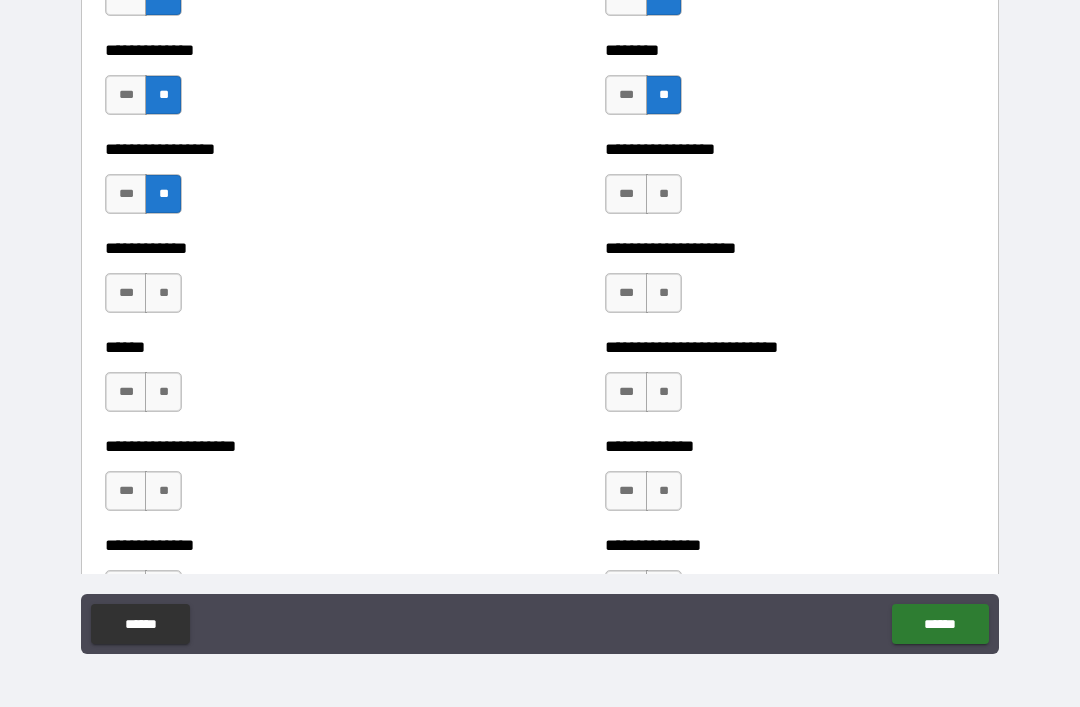 click on "**" at bounding box center (664, 194) 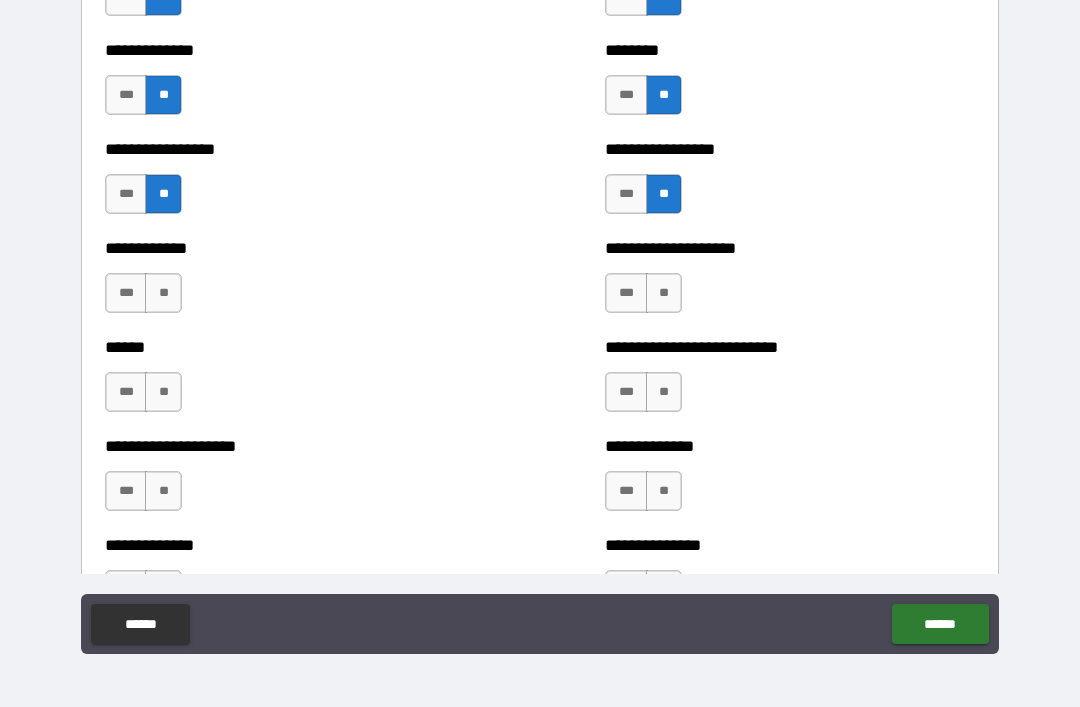 click on "**" at bounding box center (163, 293) 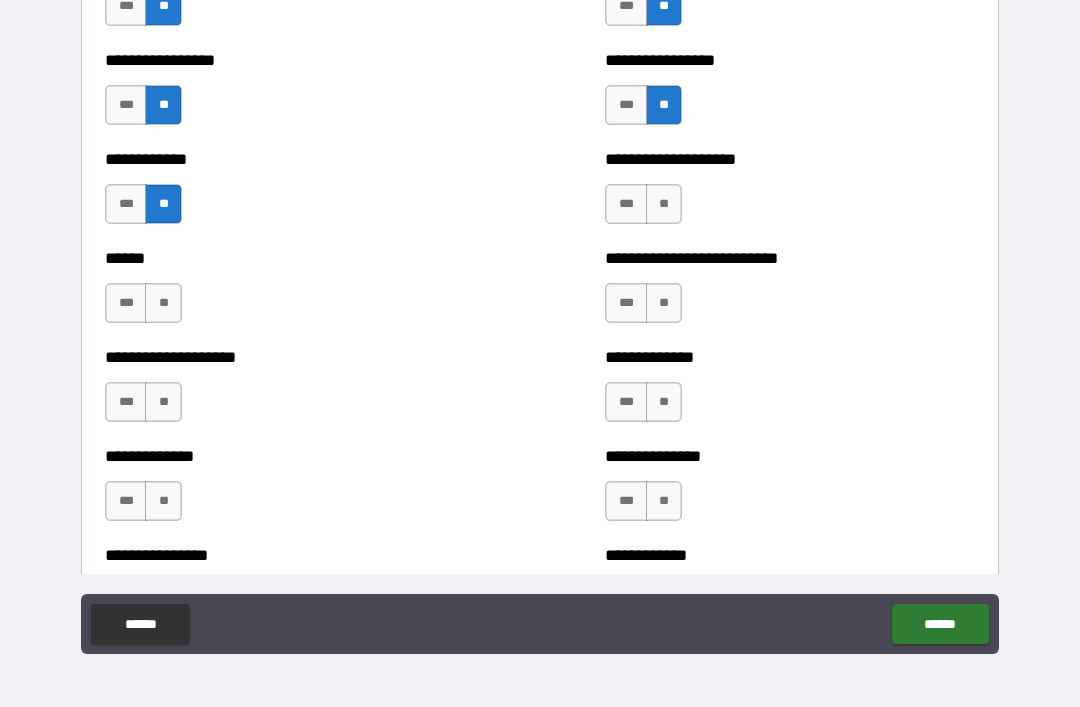 scroll, scrollTop: 3751, scrollLeft: 0, axis: vertical 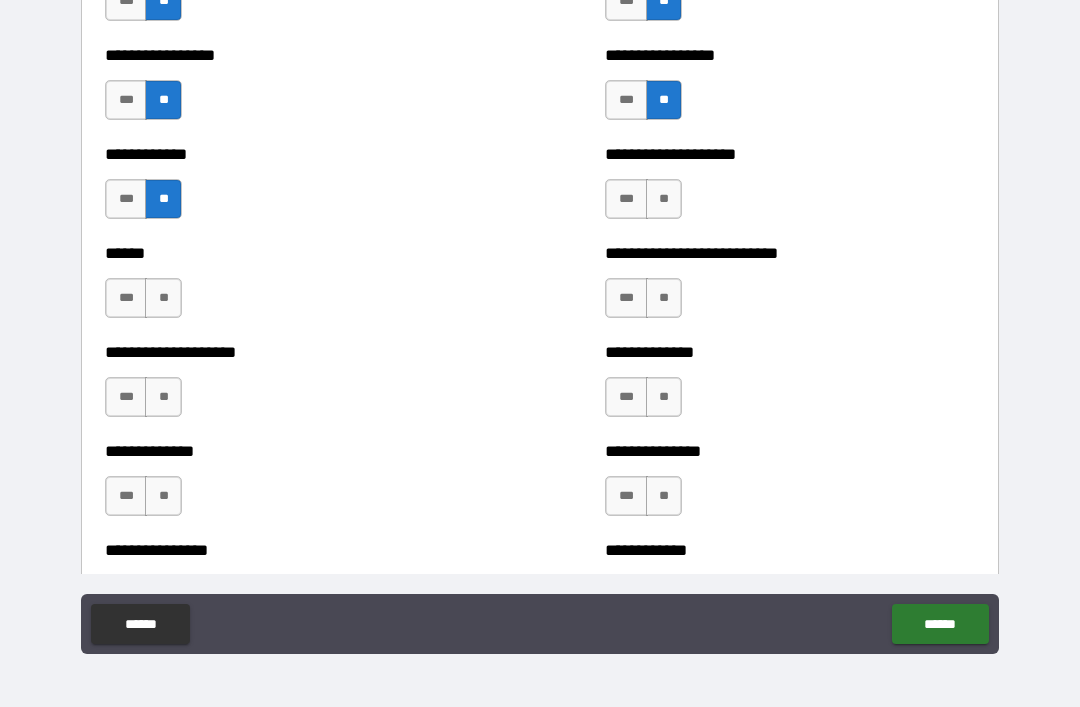 click on "**" at bounding box center [664, 199] 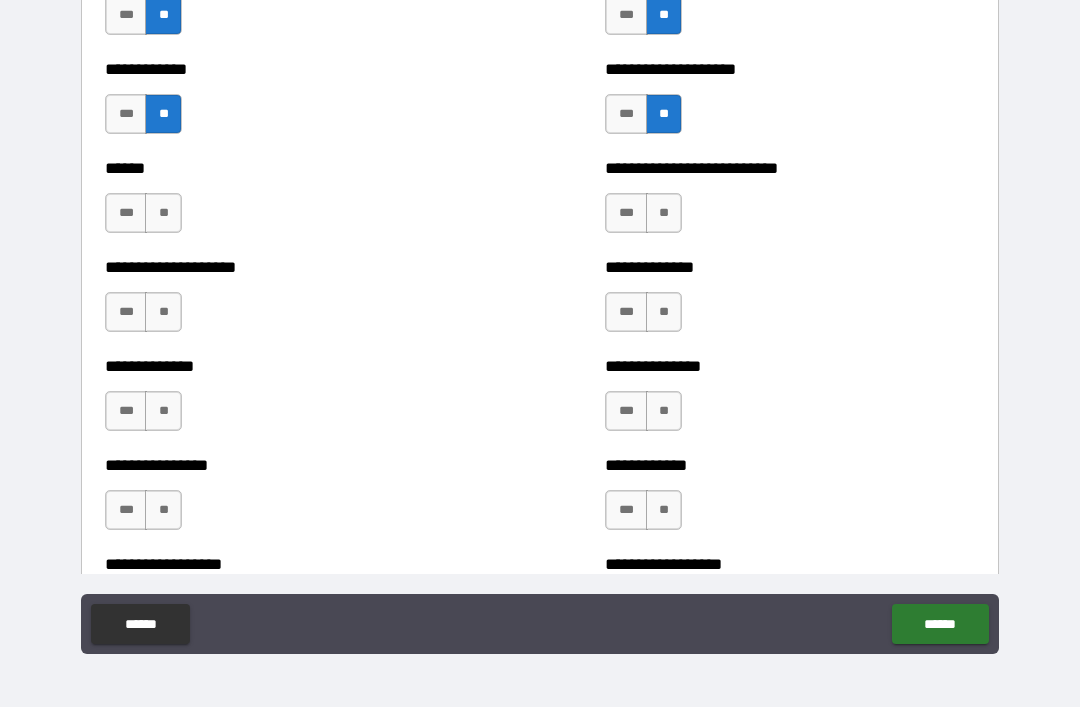scroll, scrollTop: 3835, scrollLeft: 0, axis: vertical 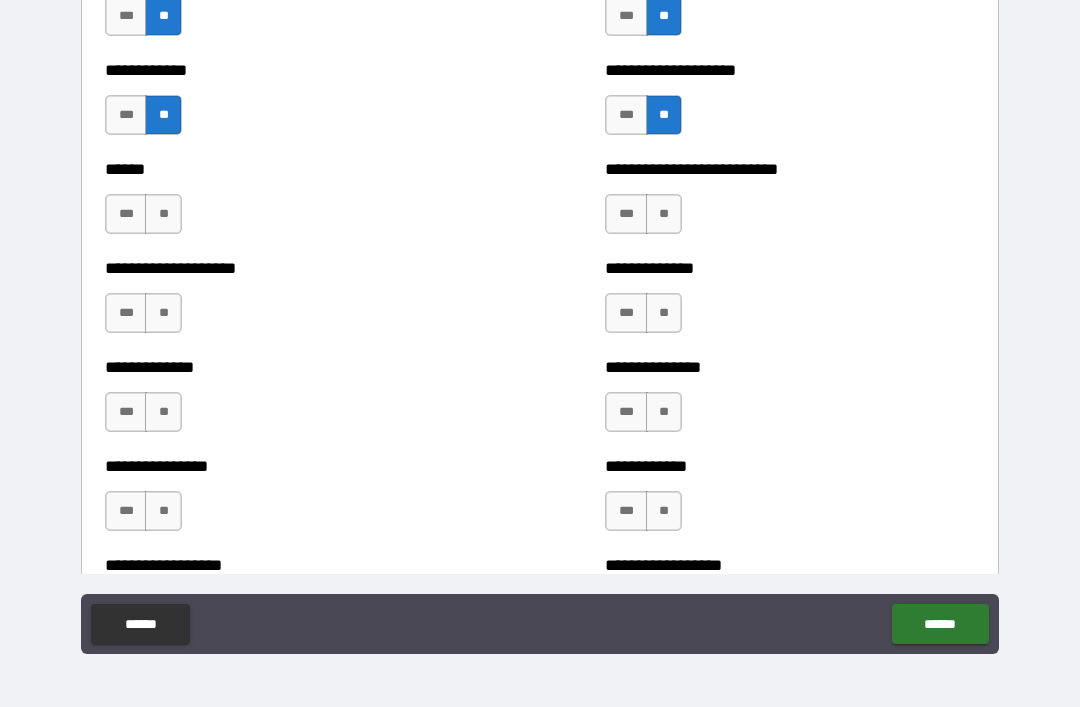 click on "**" at bounding box center (163, 214) 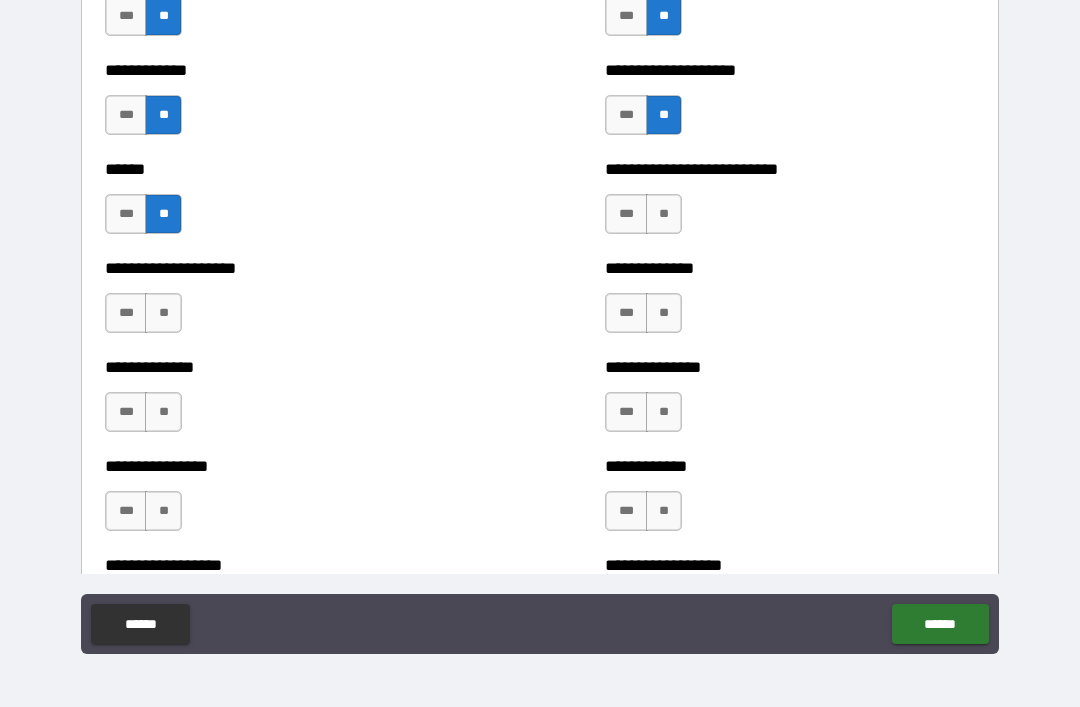 click on "**" at bounding box center [664, 214] 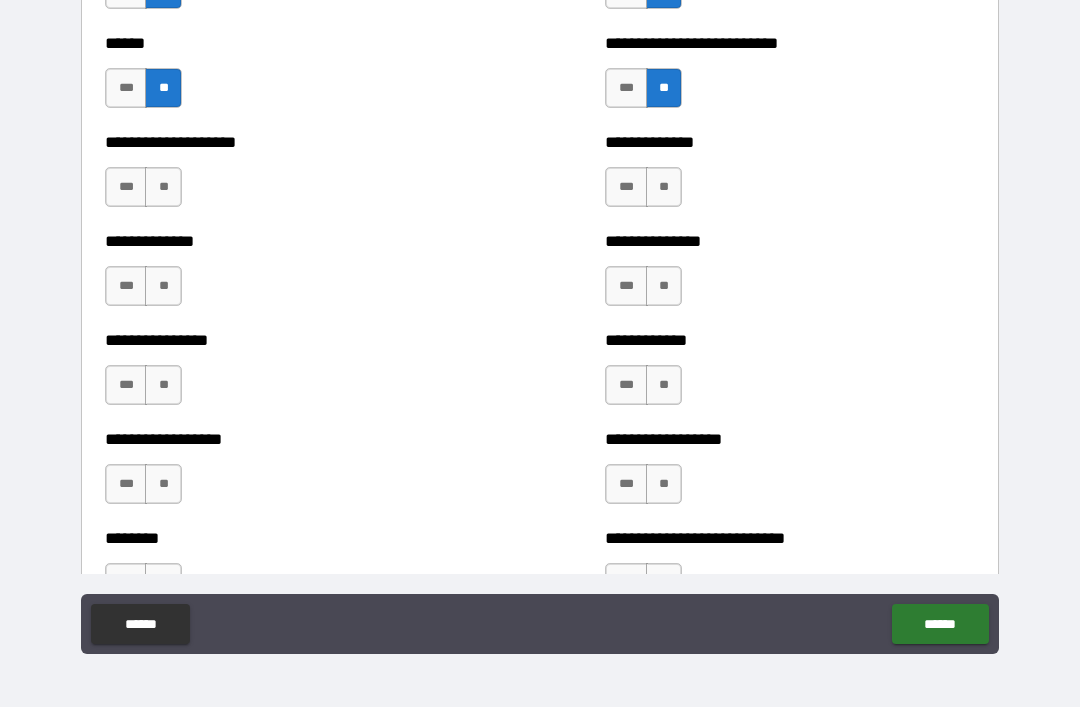 scroll, scrollTop: 3964, scrollLeft: 0, axis: vertical 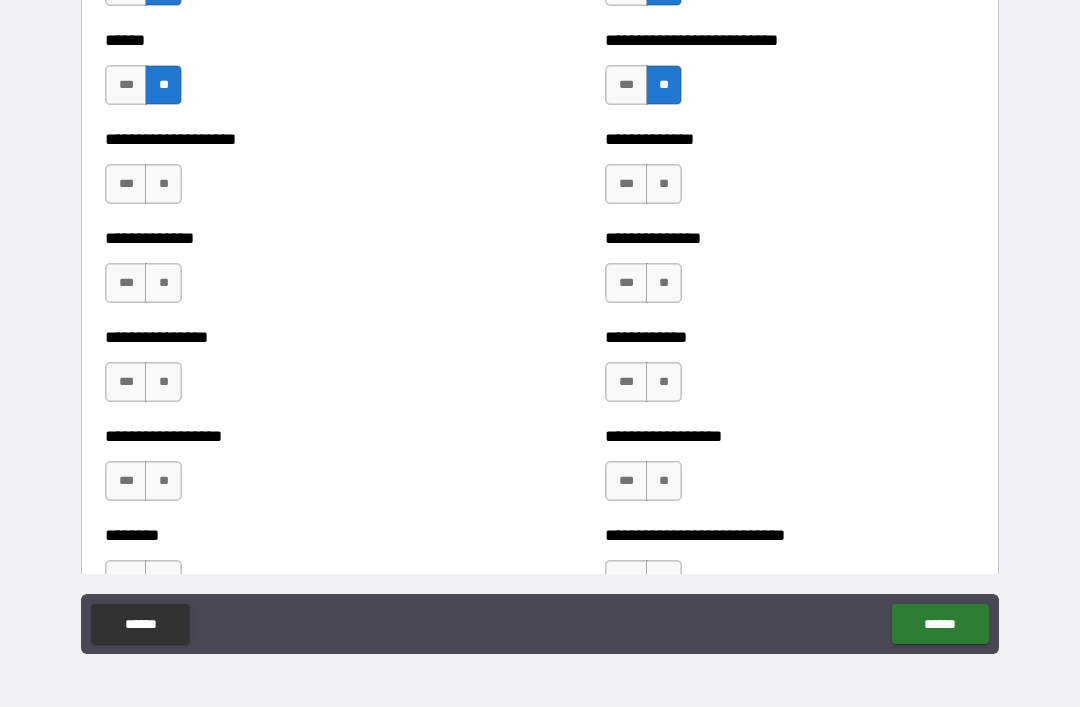 click on "**" at bounding box center [163, 184] 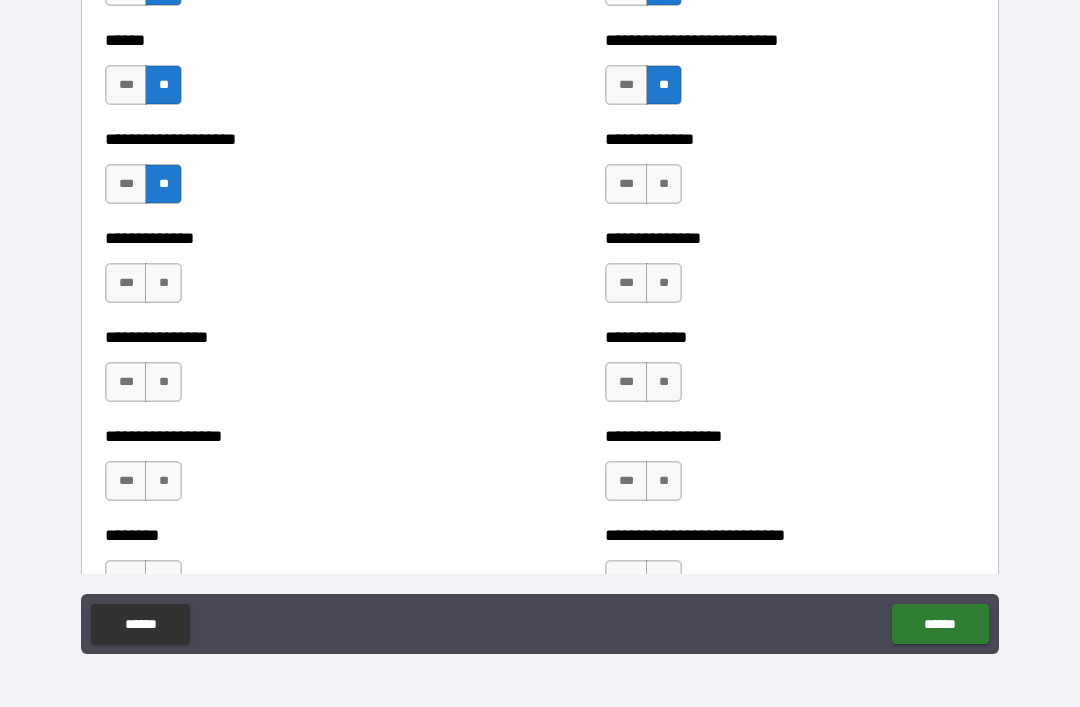 click on "**" at bounding box center [664, 184] 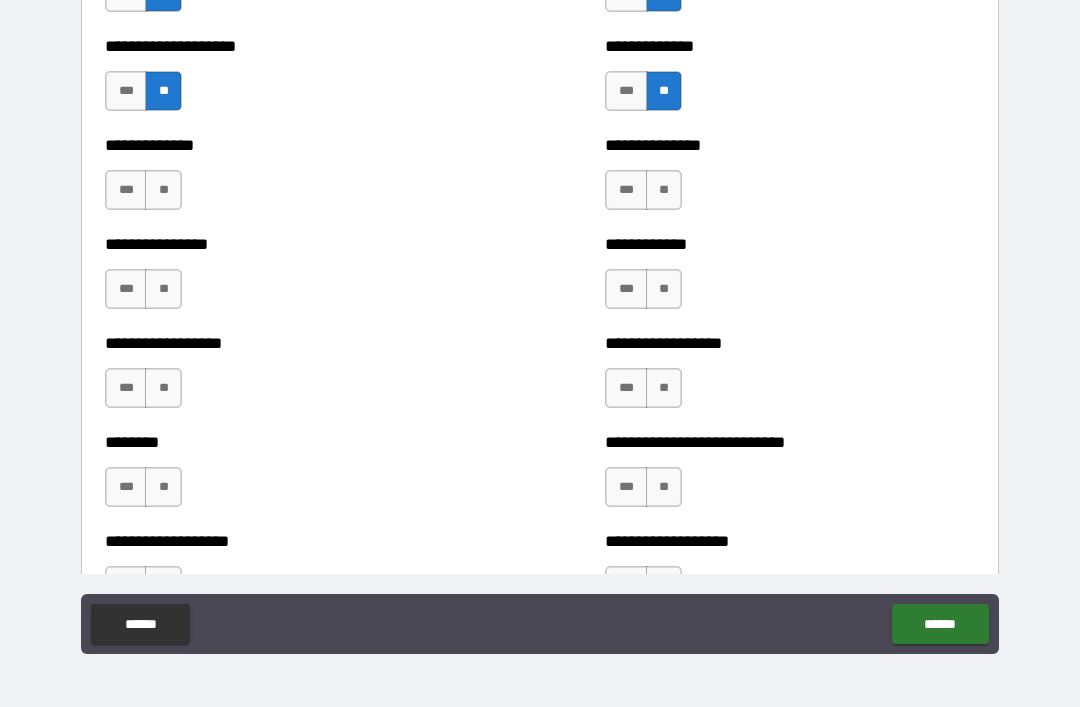 scroll, scrollTop: 4062, scrollLeft: 0, axis: vertical 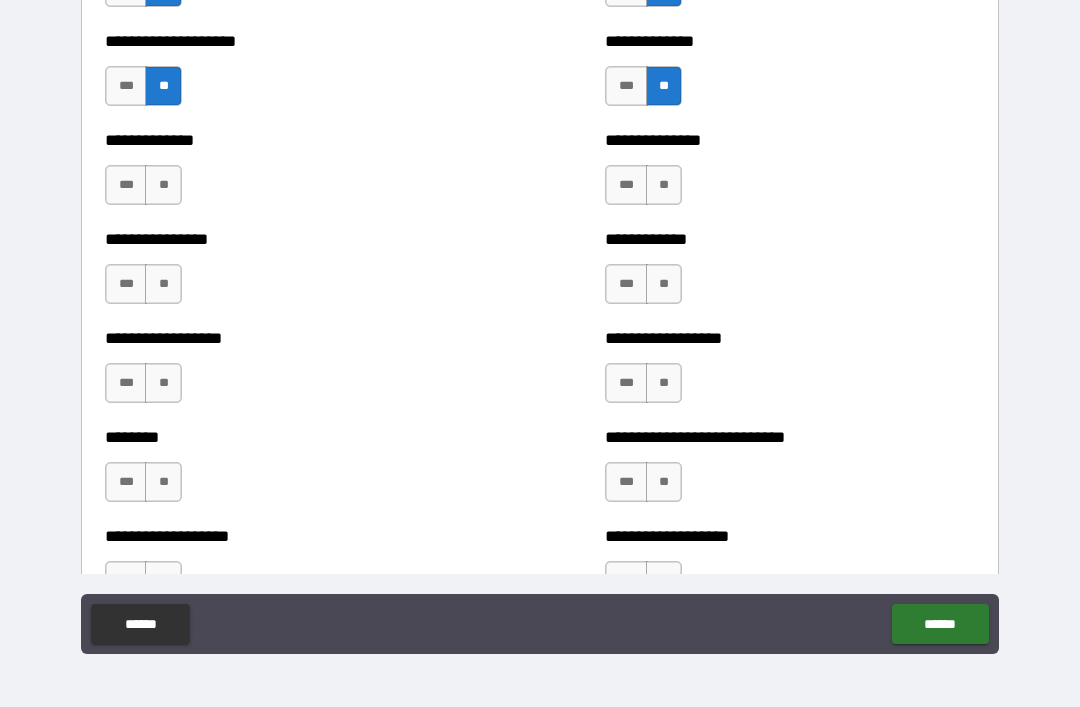 click on "**" at bounding box center (163, 185) 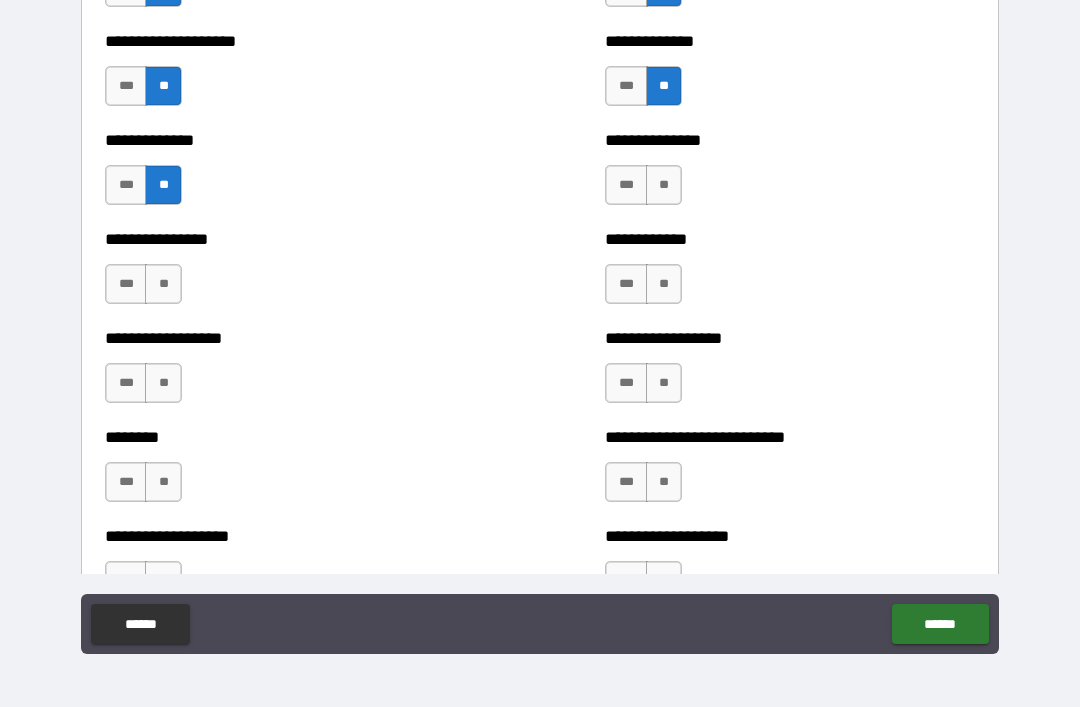 click on "**" at bounding box center [664, 185] 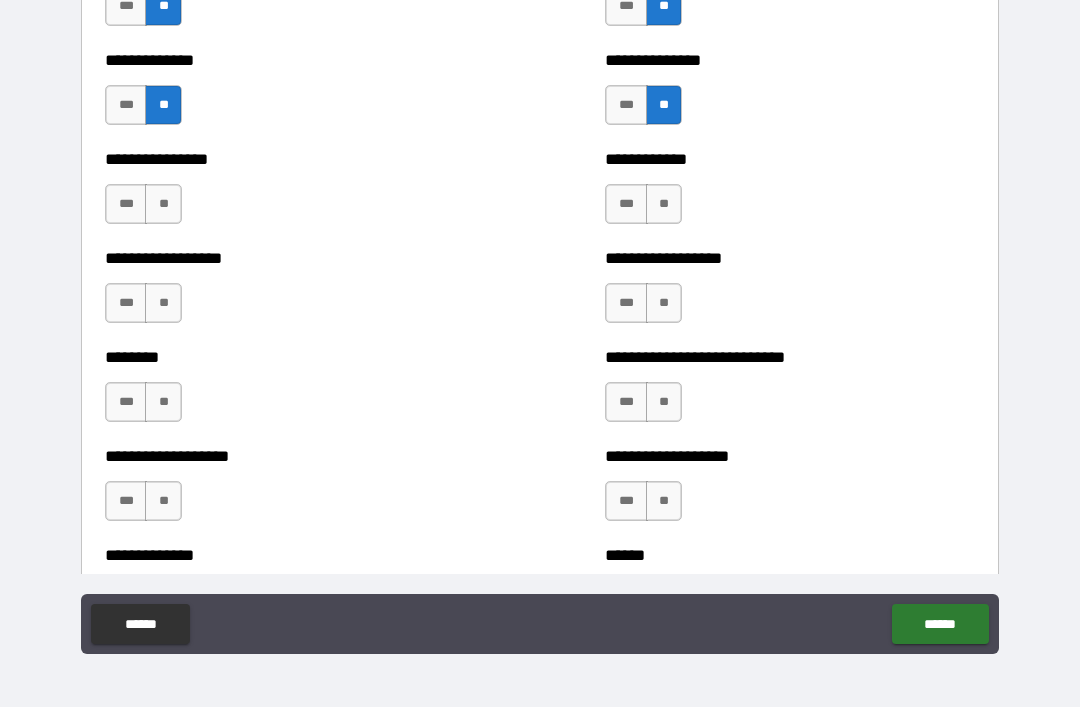 scroll, scrollTop: 4140, scrollLeft: 0, axis: vertical 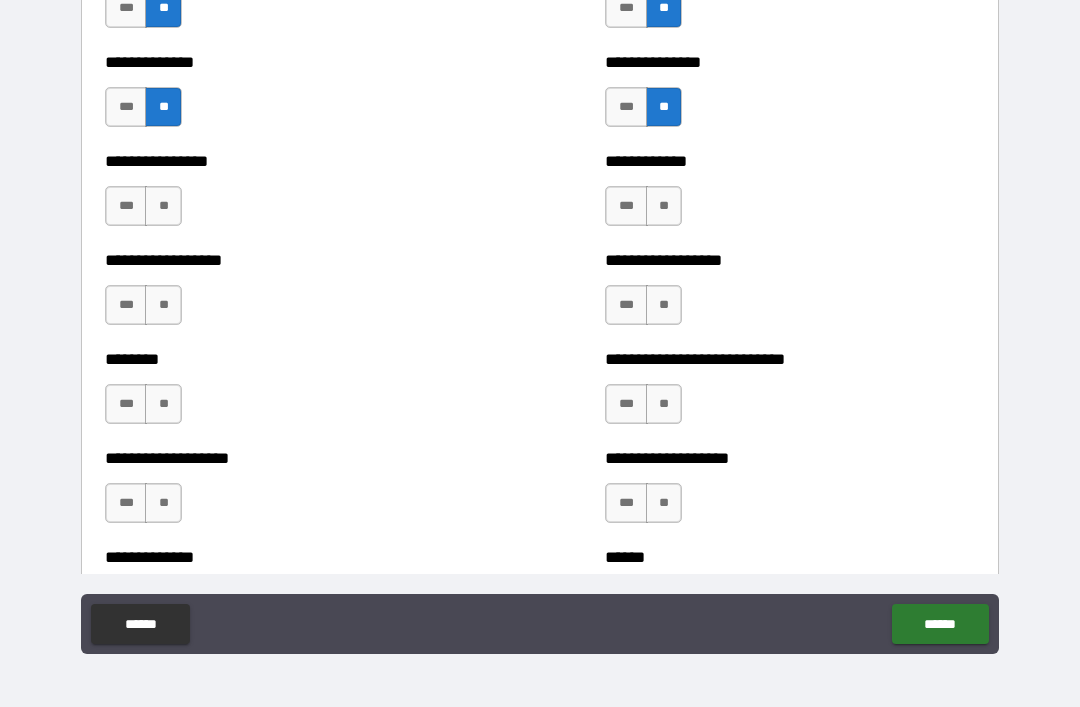 click on "**" at bounding box center [163, 206] 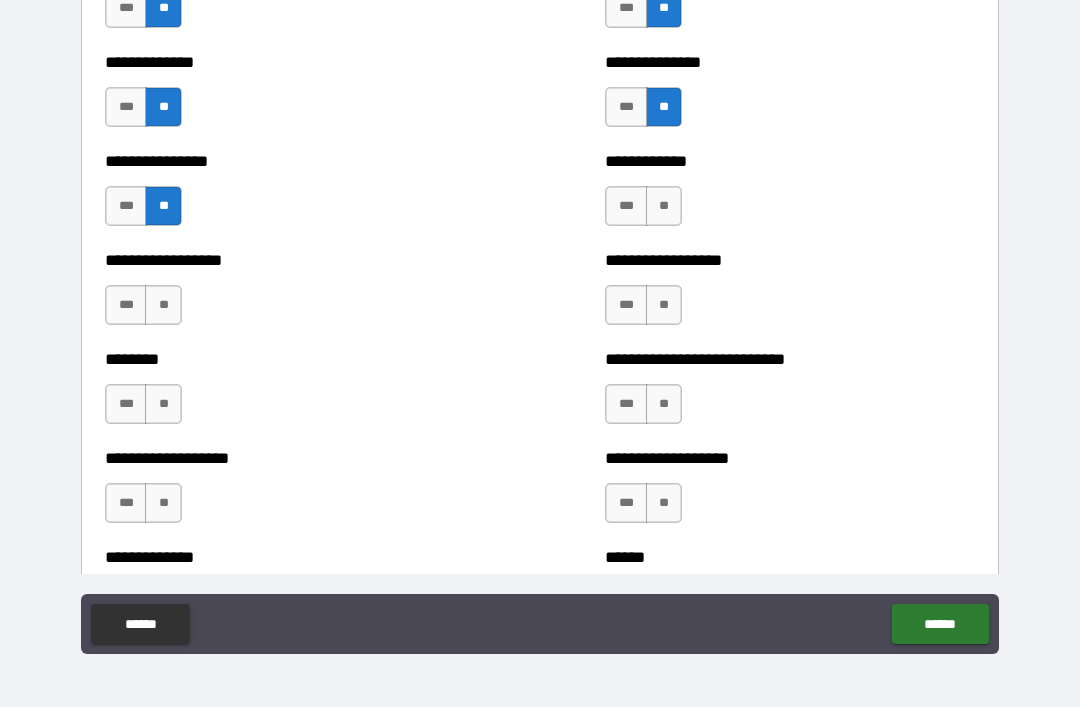 click on "**" at bounding box center (664, 206) 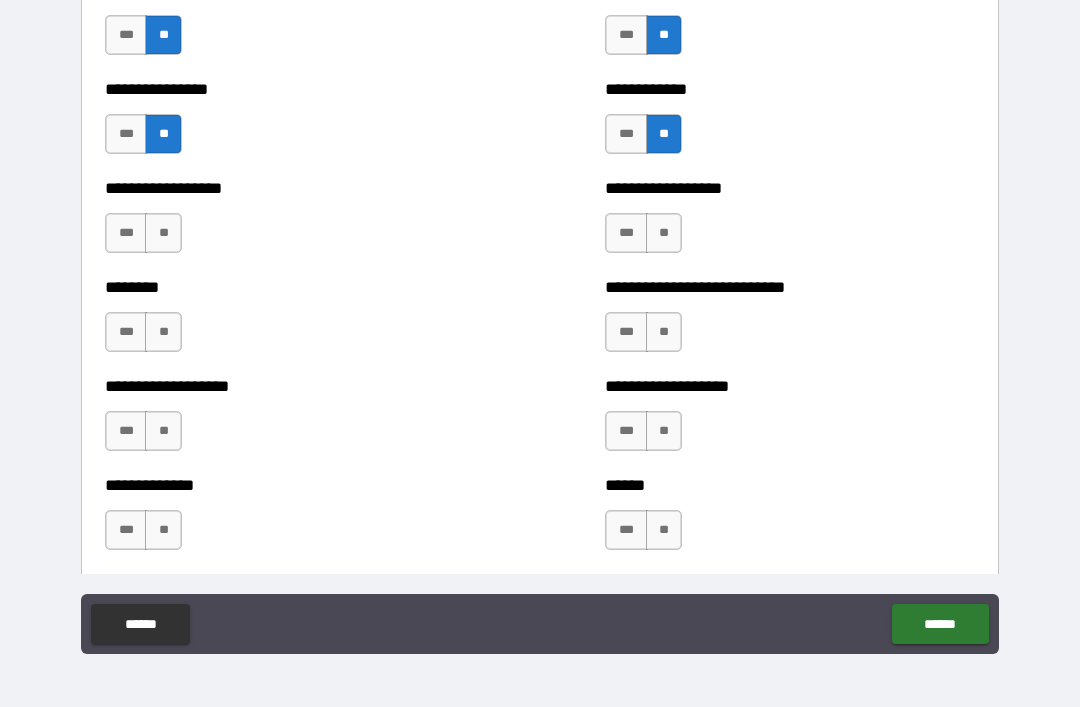 scroll, scrollTop: 4263, scrollLeft: 0, axis: vertical 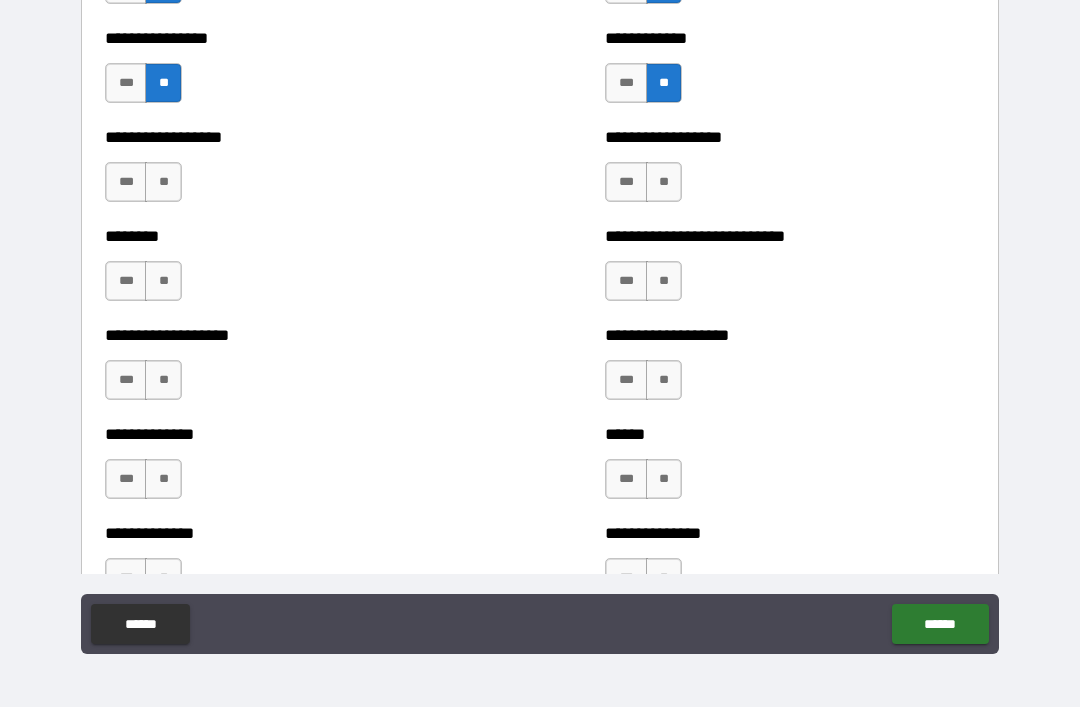 click on "**" at bounding box center [163, 182] 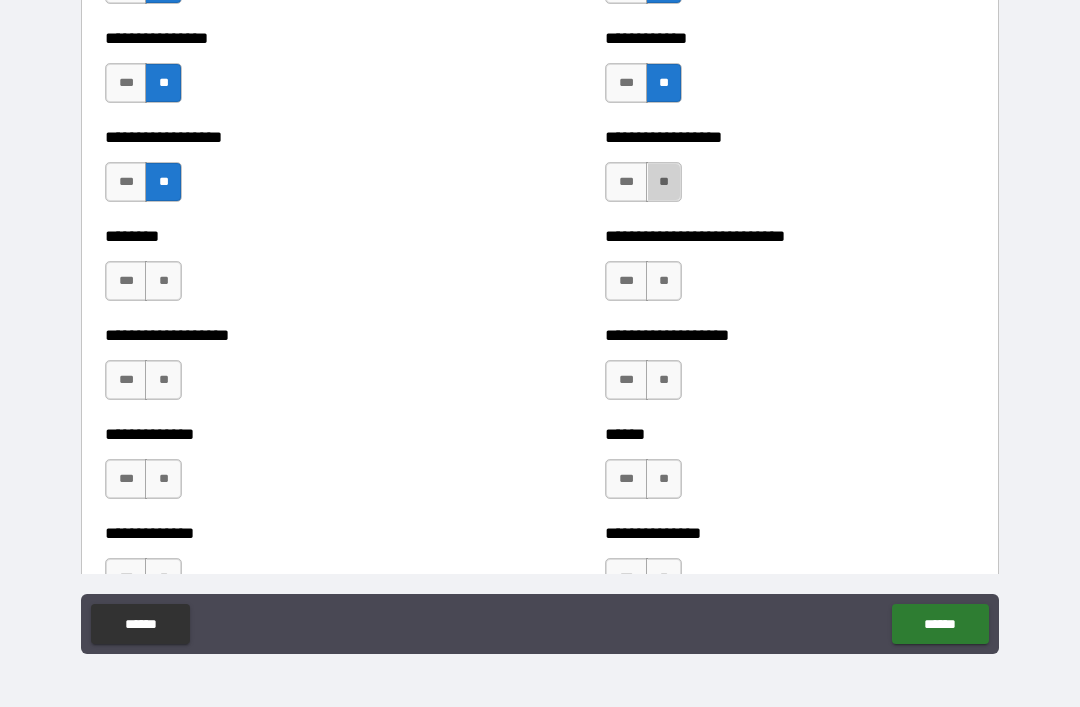 click on "**" at bounding box center (664, 182) 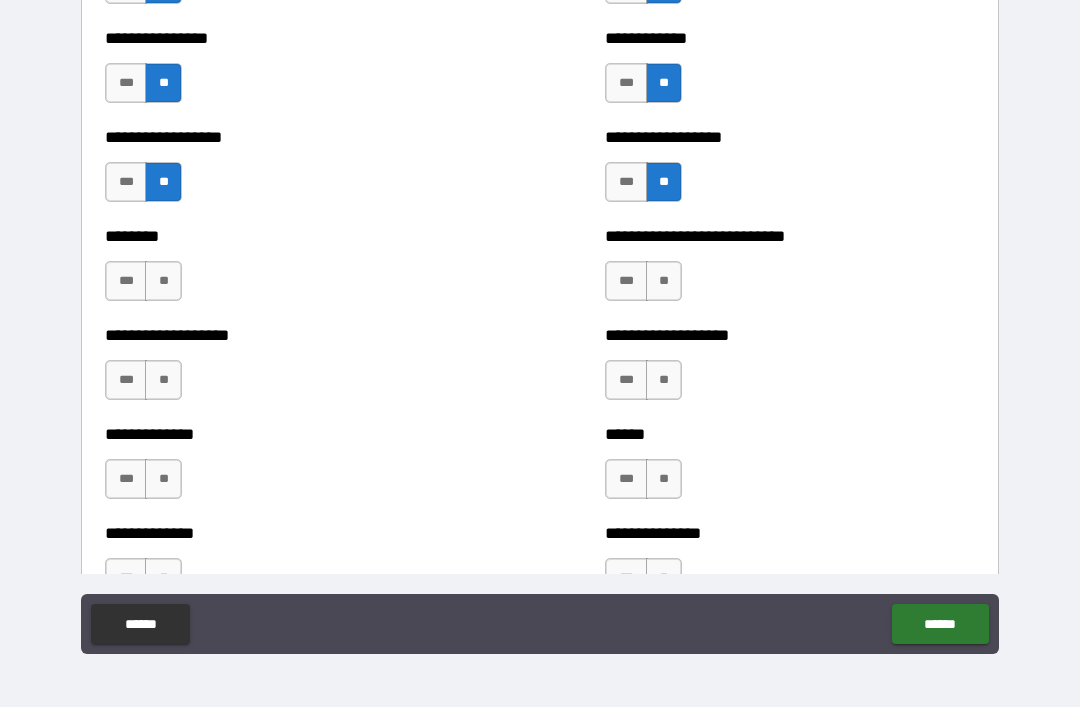 click on "**" at bounding box center (163, 281) 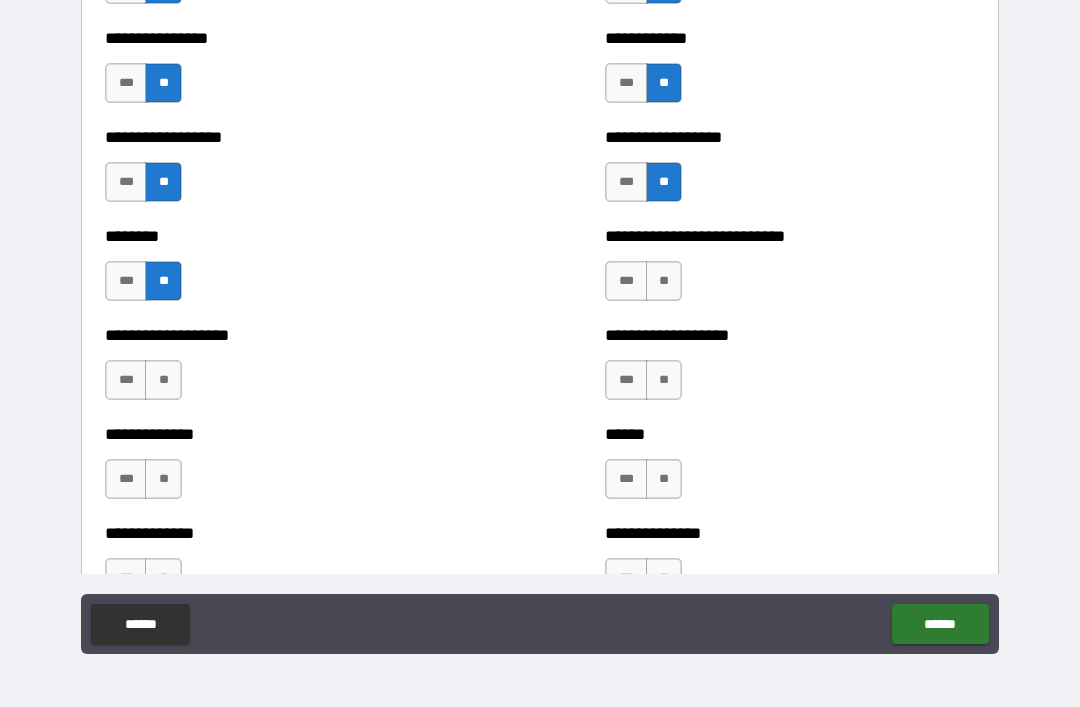 click on "**" at bounding box center [664, 281] 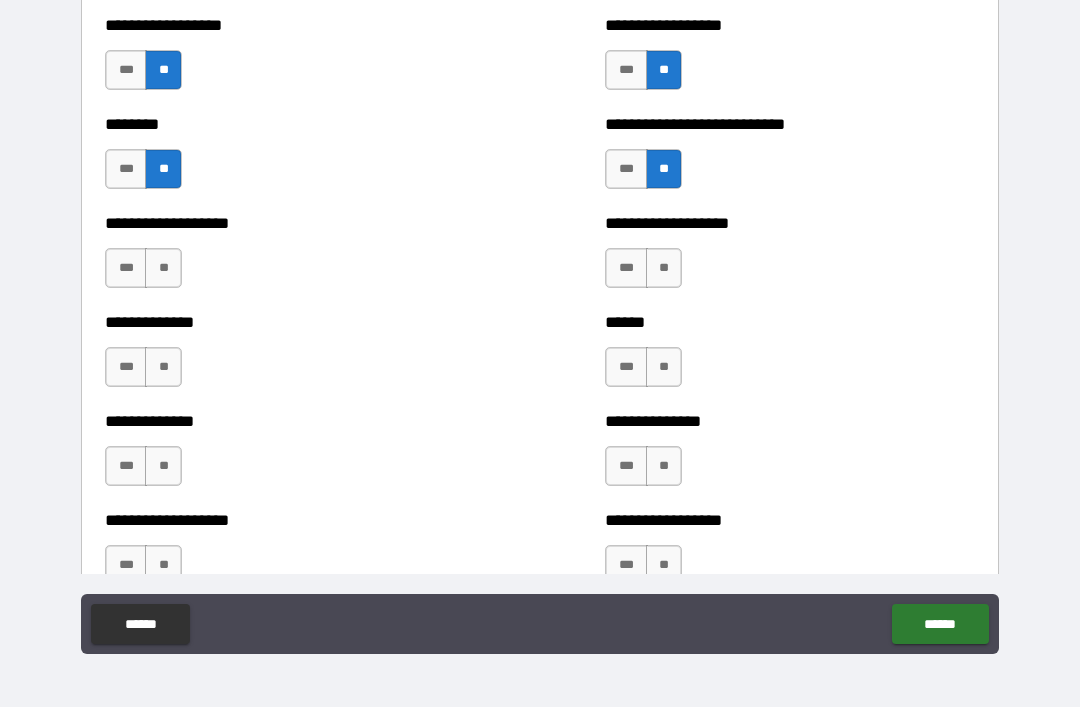 scroll, scrollTop: 4380, scrollLeft: 0, axis: vertical 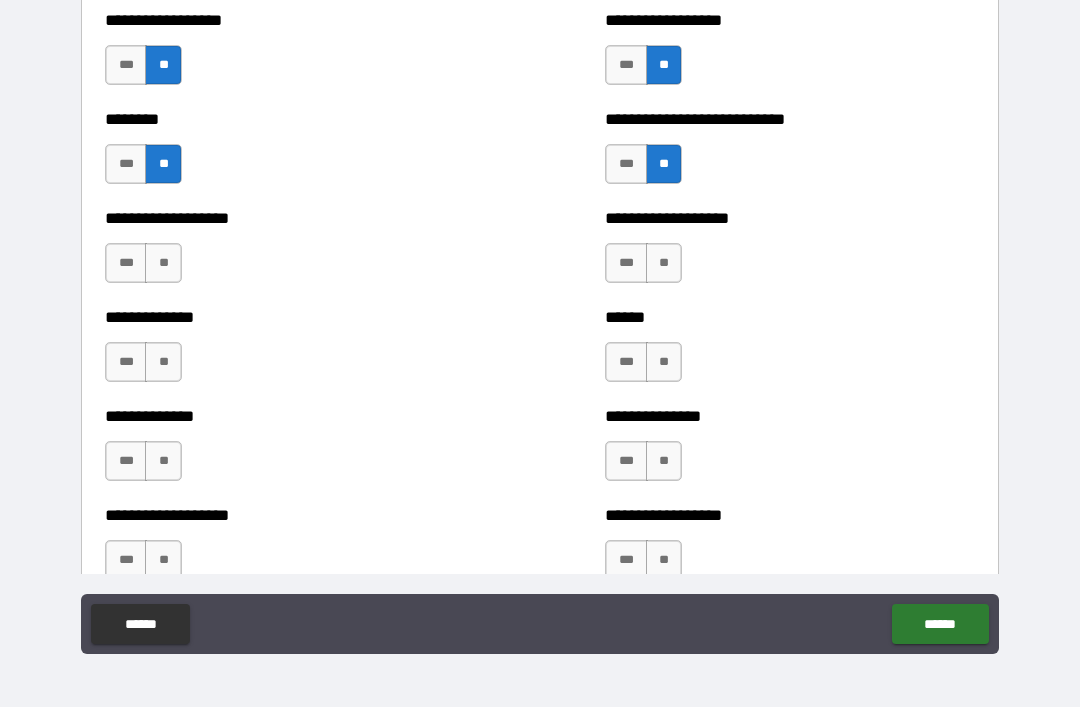 click on "**" at bounding box center [163, 263] 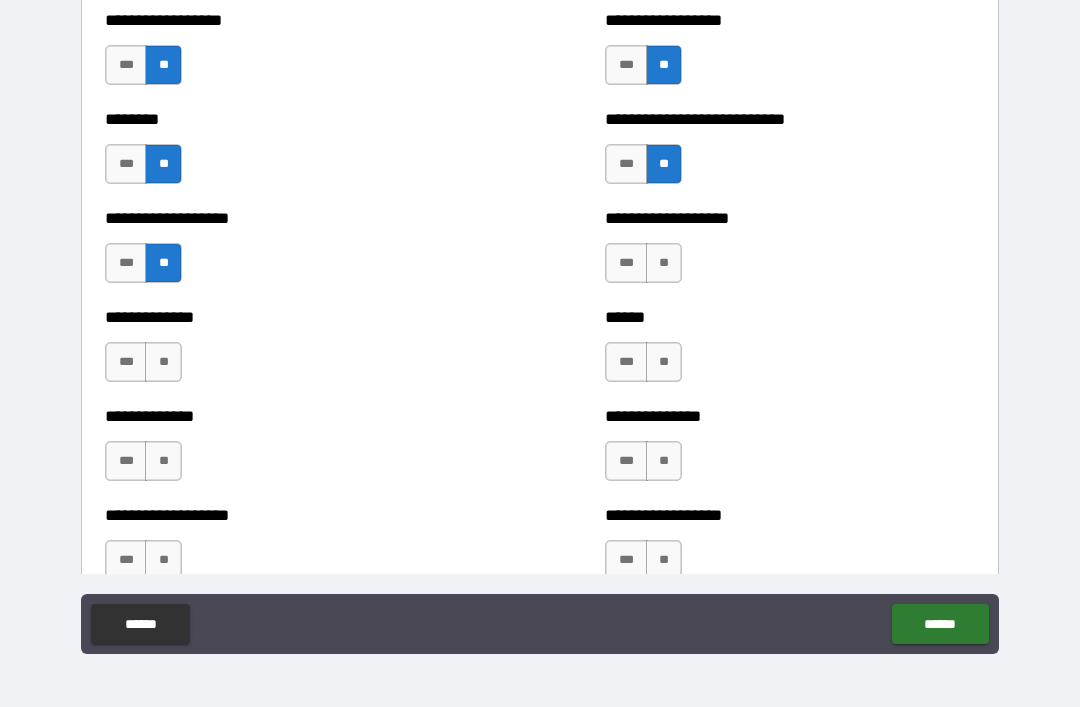click on "**" at bounding box center [664, 263] 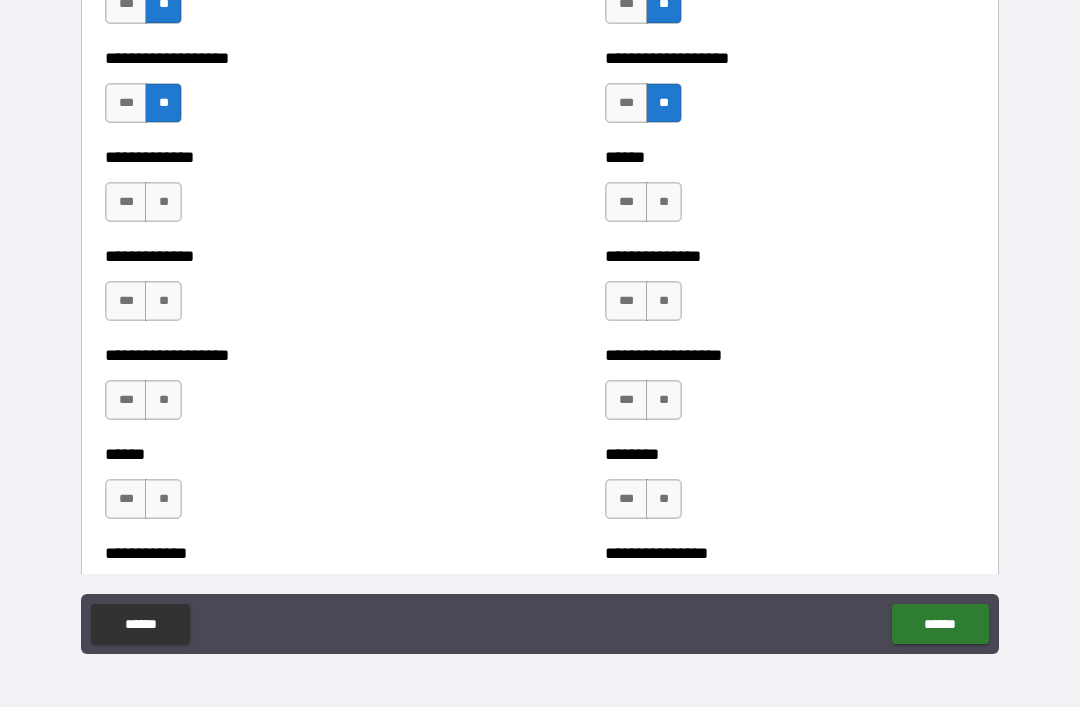 scroll, scrollTop: 4543, scrollLeft: 0, axis: vertical 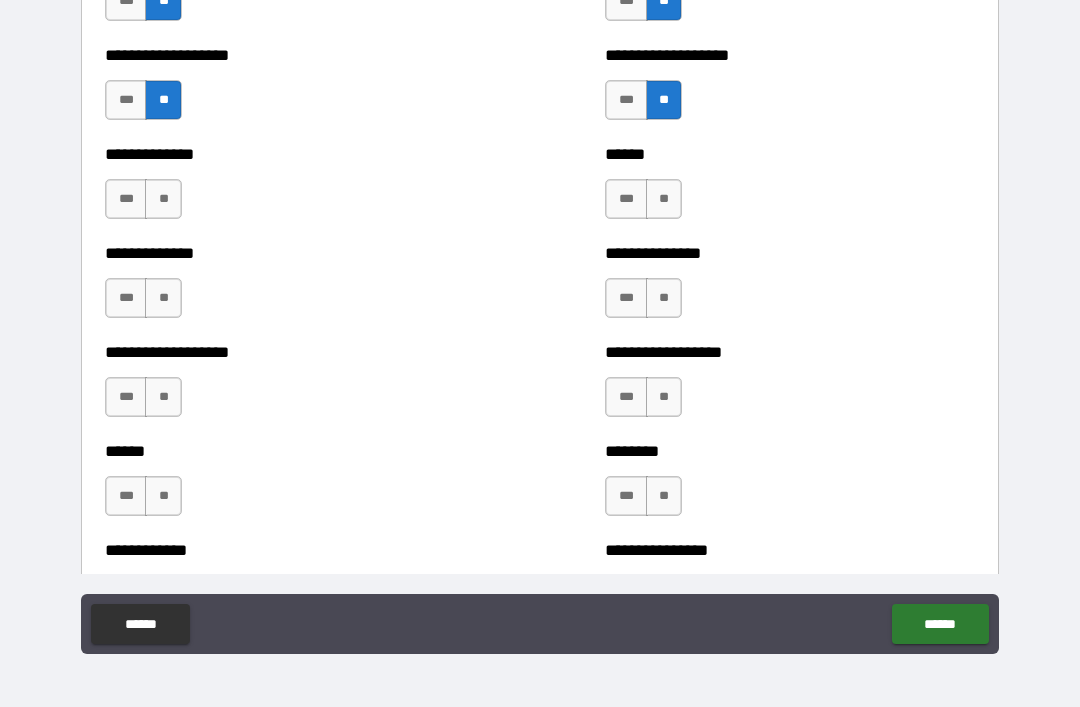 click on "**" at bounding box center [163, 199] 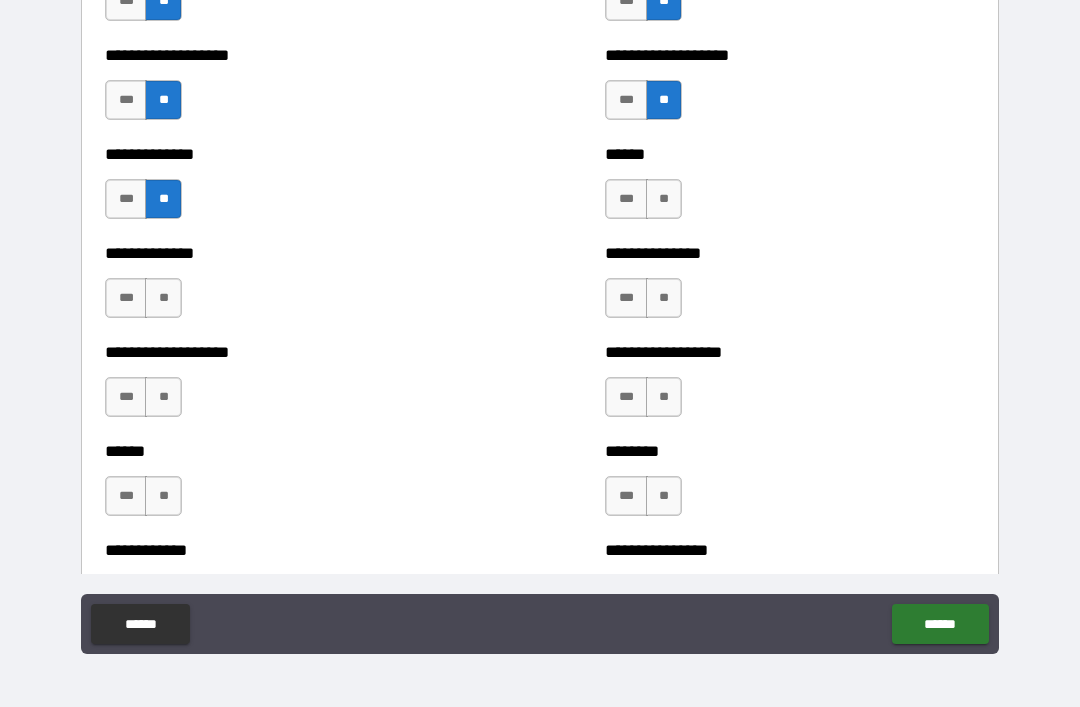click on "**" at bounding box center (664, 199) 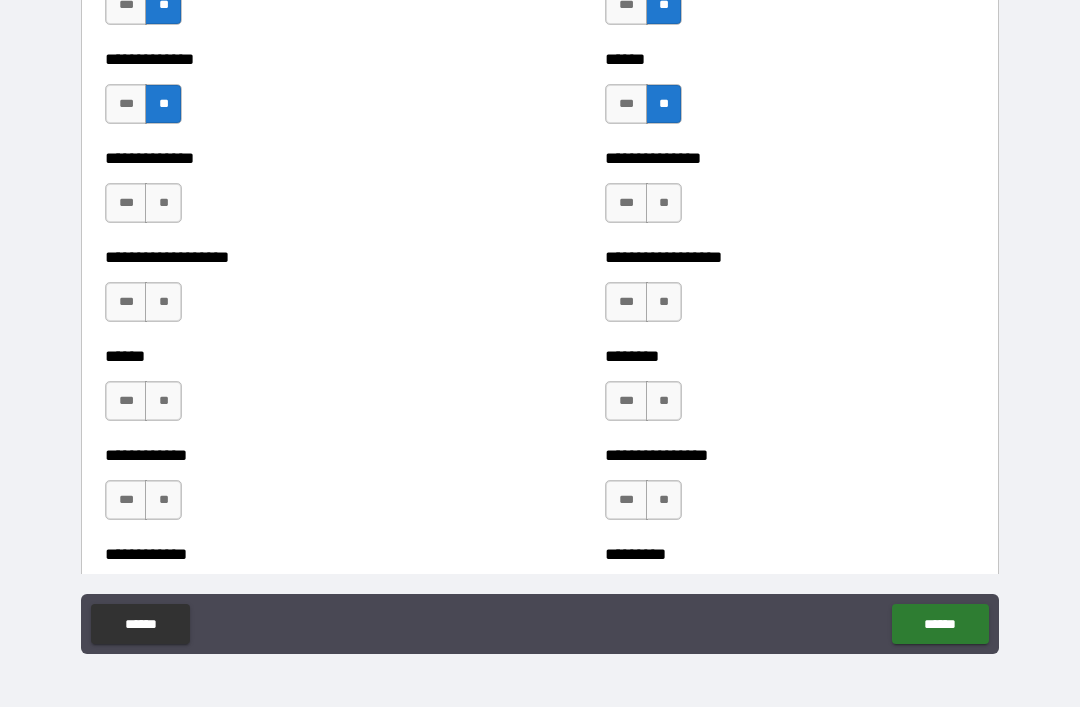 scroll, scrollTop: 4642, scrollLeft: 0, axis: vertical 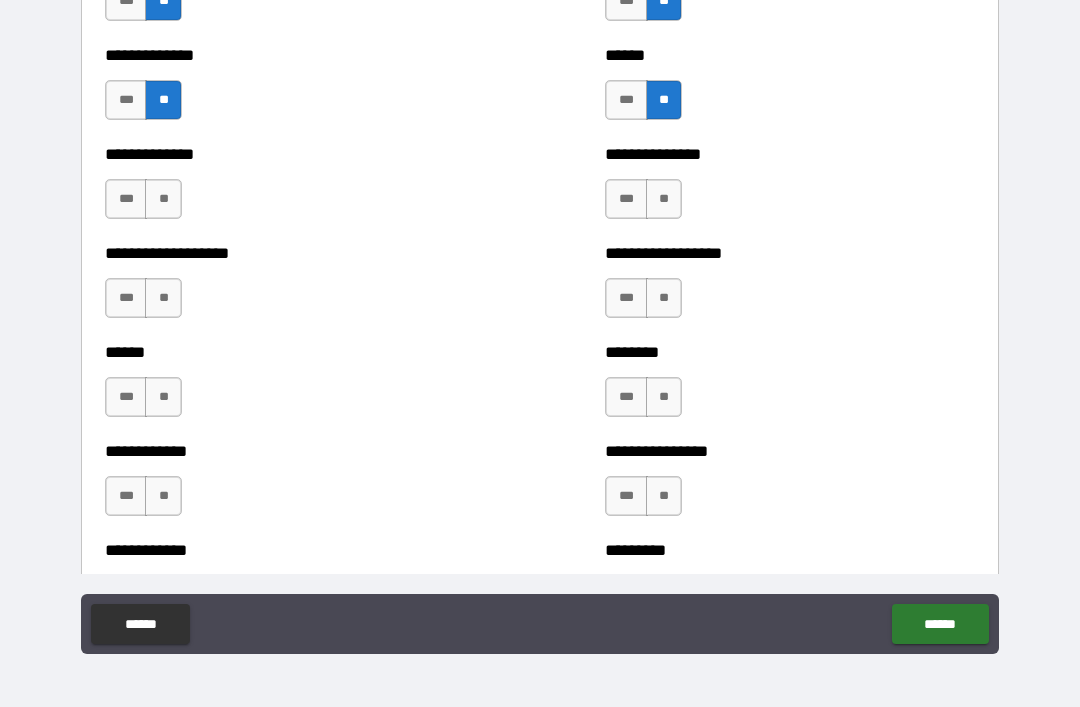 click on "**" at bounding box center (163, 199) 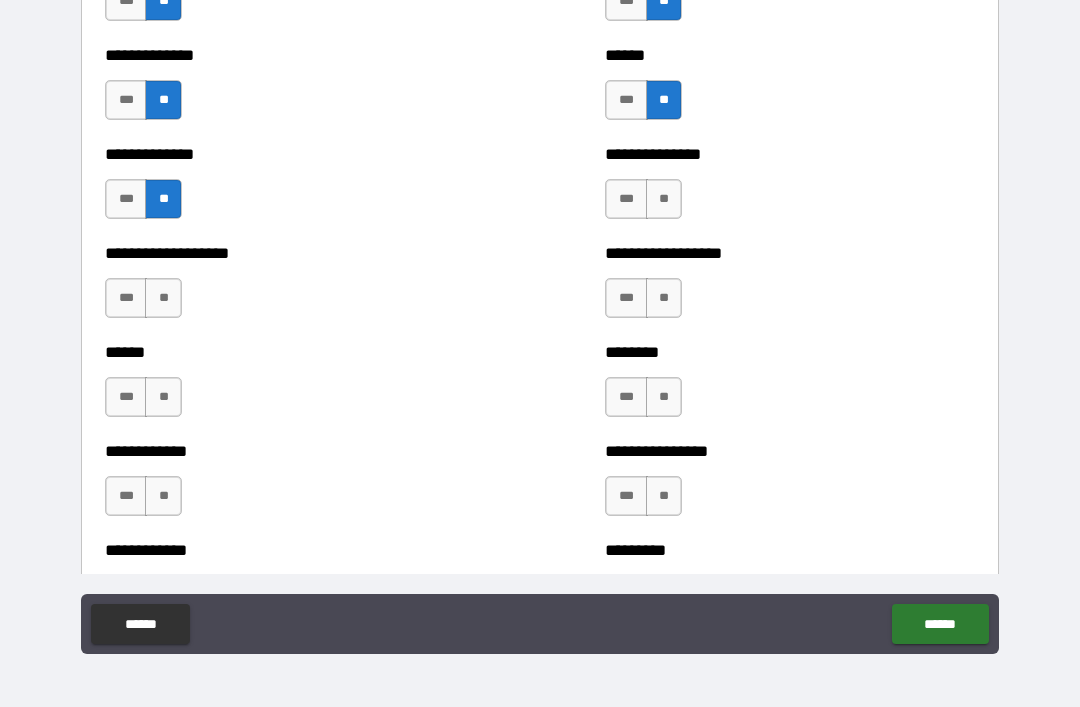 click on "**" at bounding box center [664, 199] 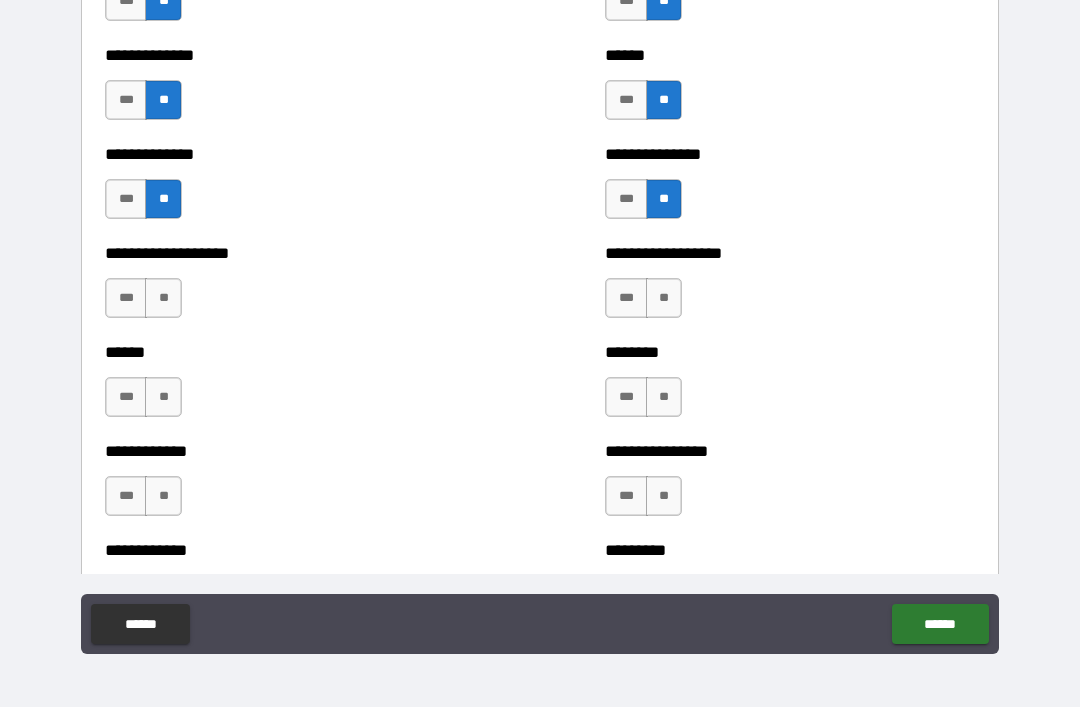 click on "**" at bounding box center [163, 298] 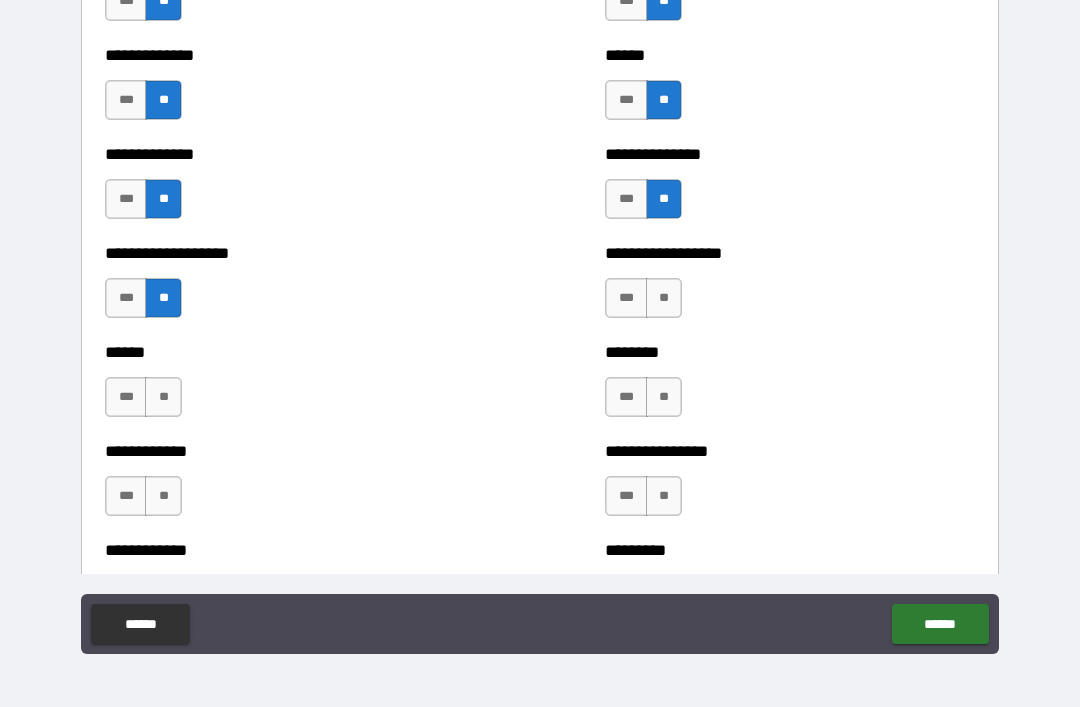 click on "**" at bounding box center (664, 298) 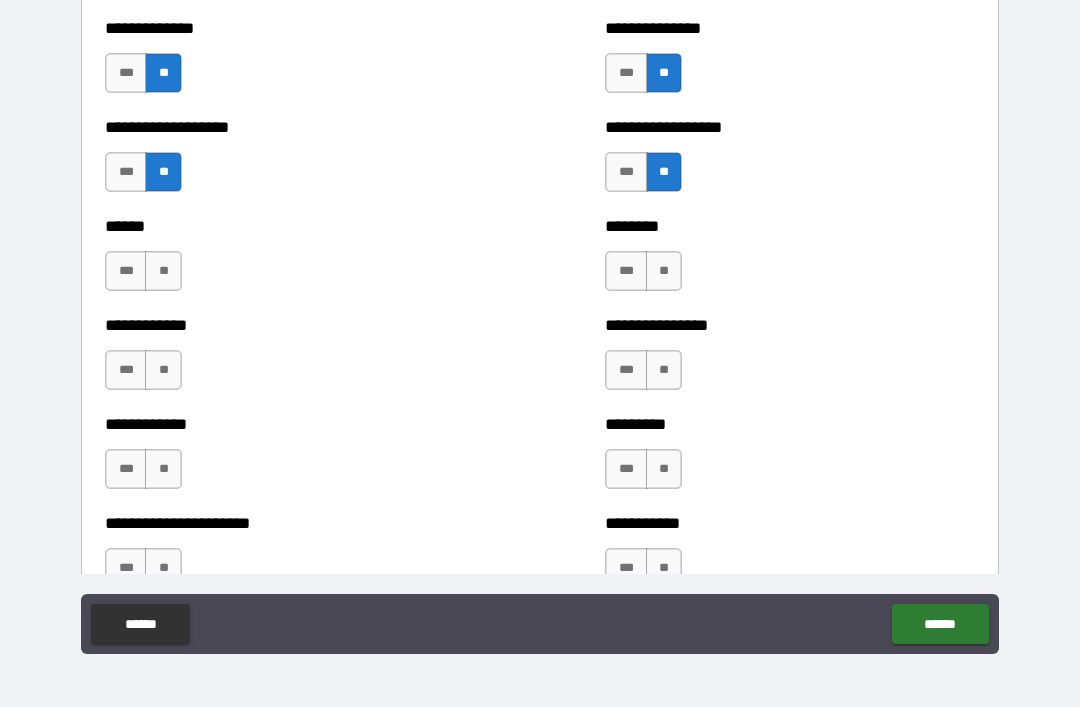 scroll, scrollTop: 4770, scrollLeft: 0, axis: vertical 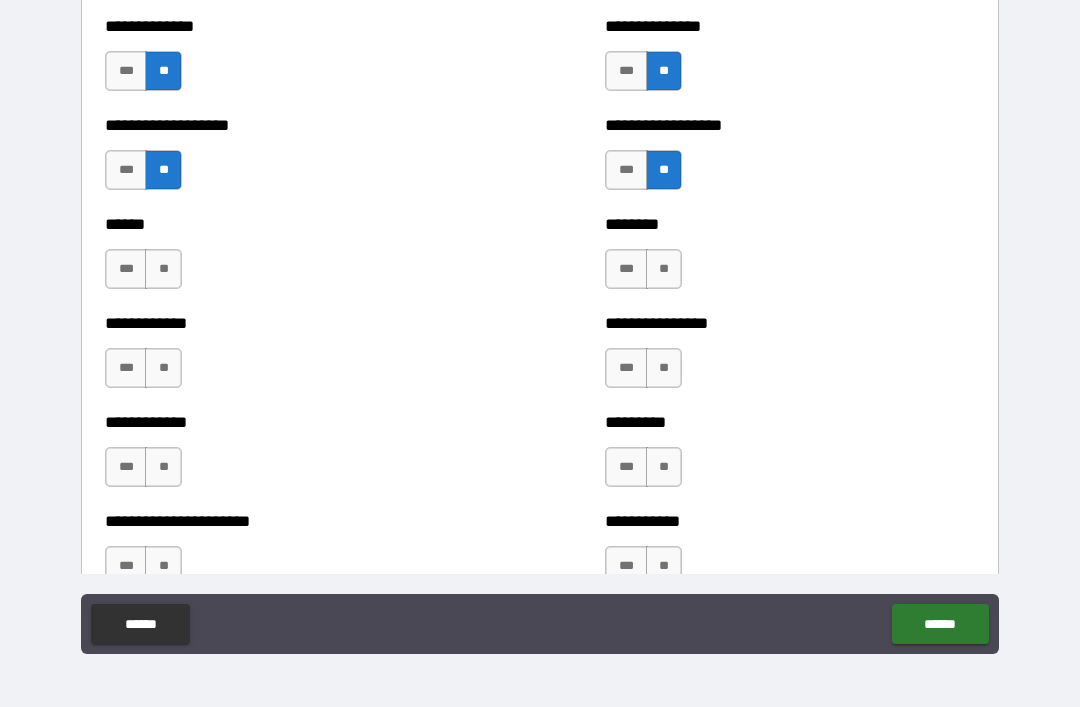 click on "**" at bounding box center (163, 269) 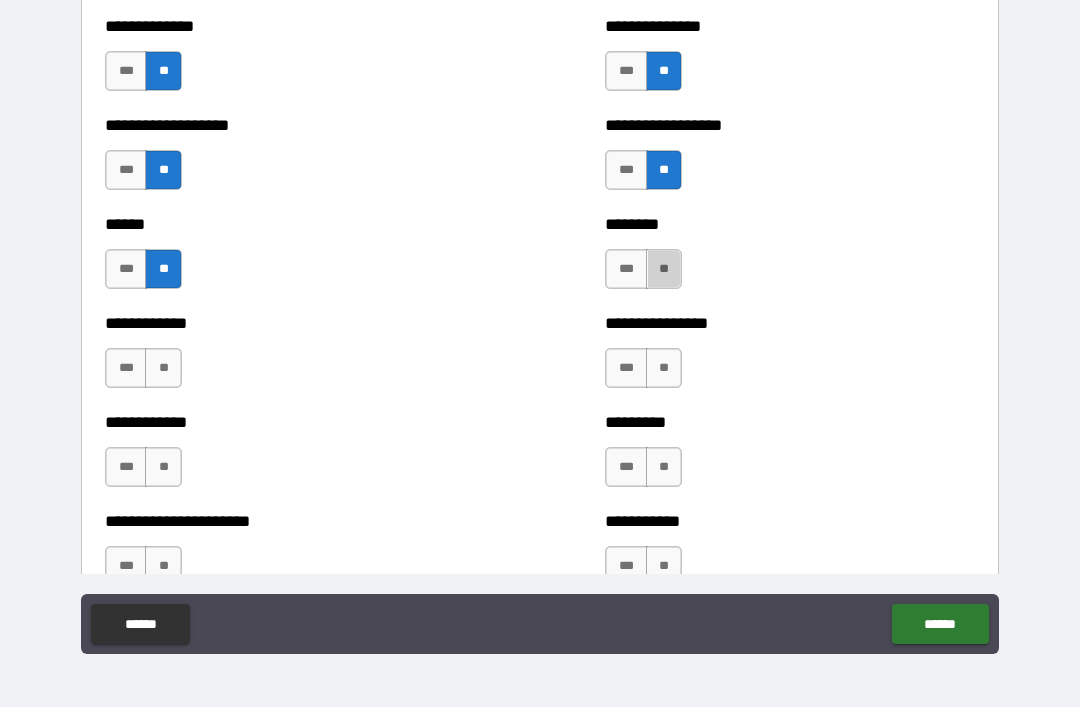 click on "**" at bounding box center [664, 269] 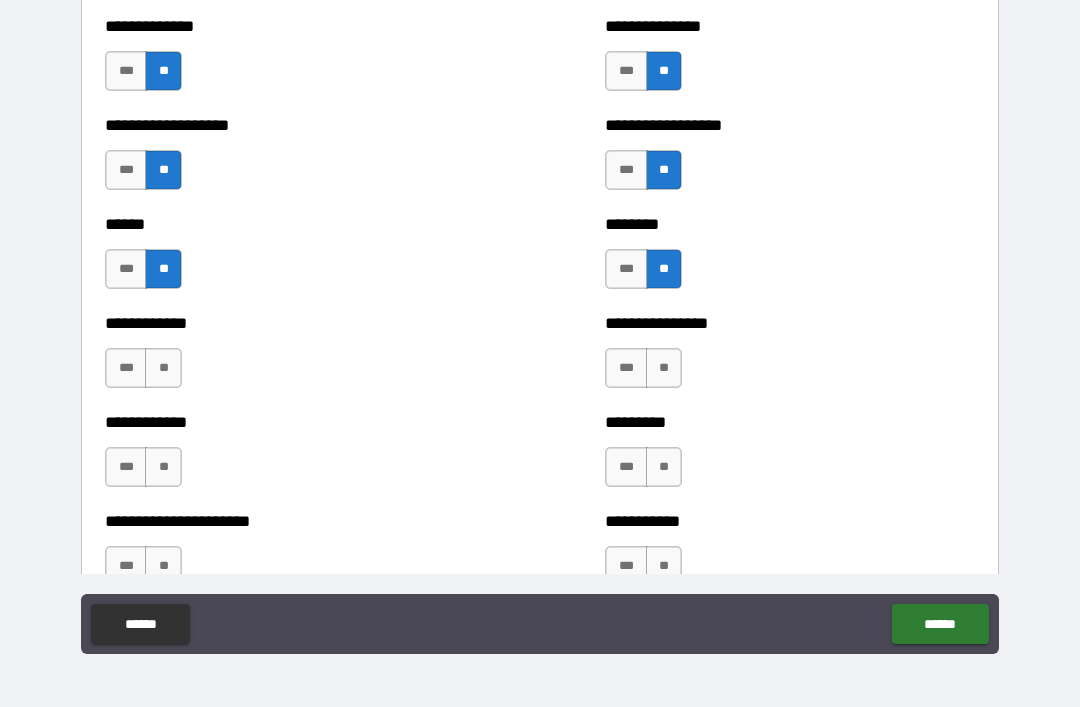 click on "**" at bounding box center [163, 368] 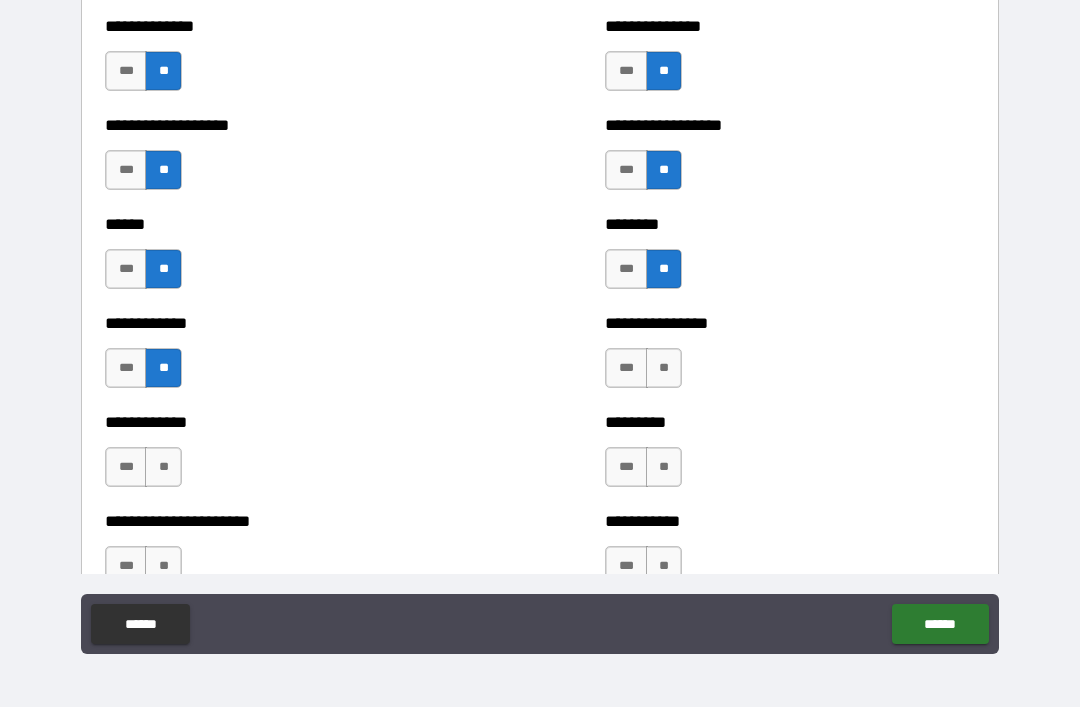 click on "**" at bounding box center [664, 368] 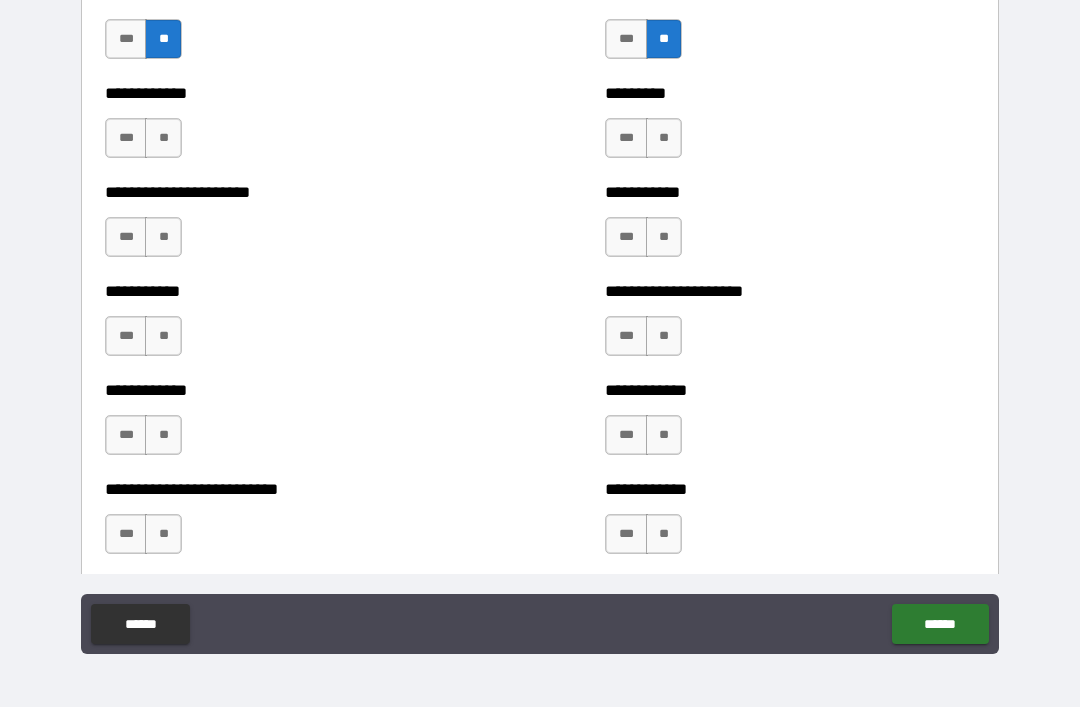 scroll, scrollTop: 5102, scrollLeft: 0, axis: vertical 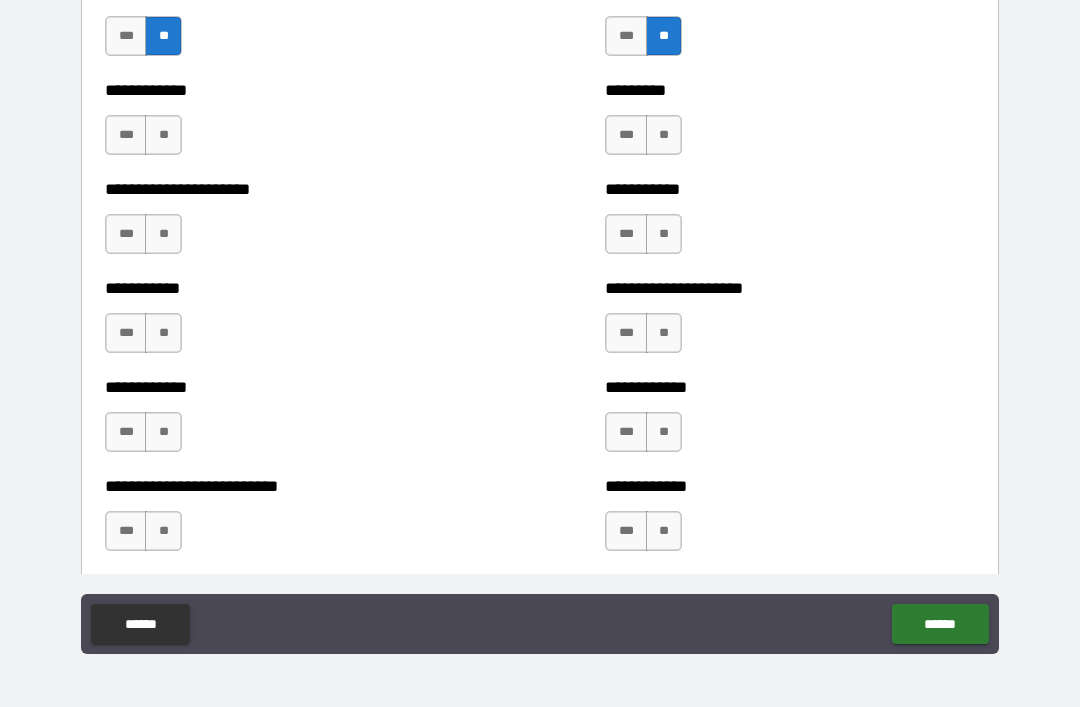 click on "**" at bounding box center (163, 135) 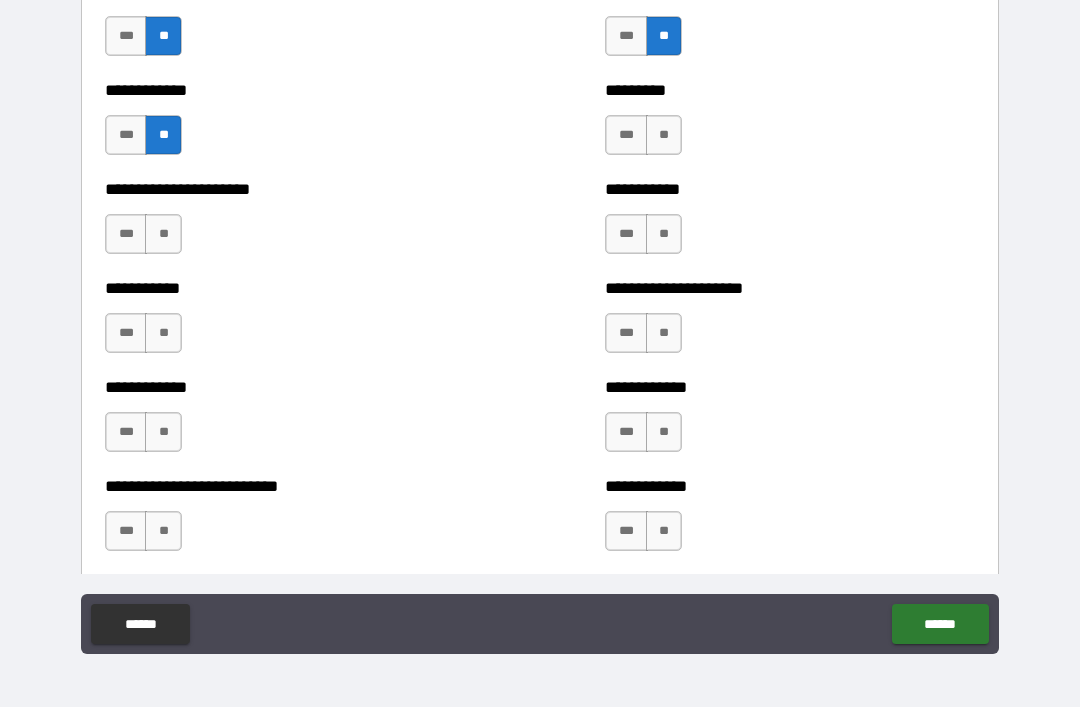 click on "**" at bounding box center (664, 135) 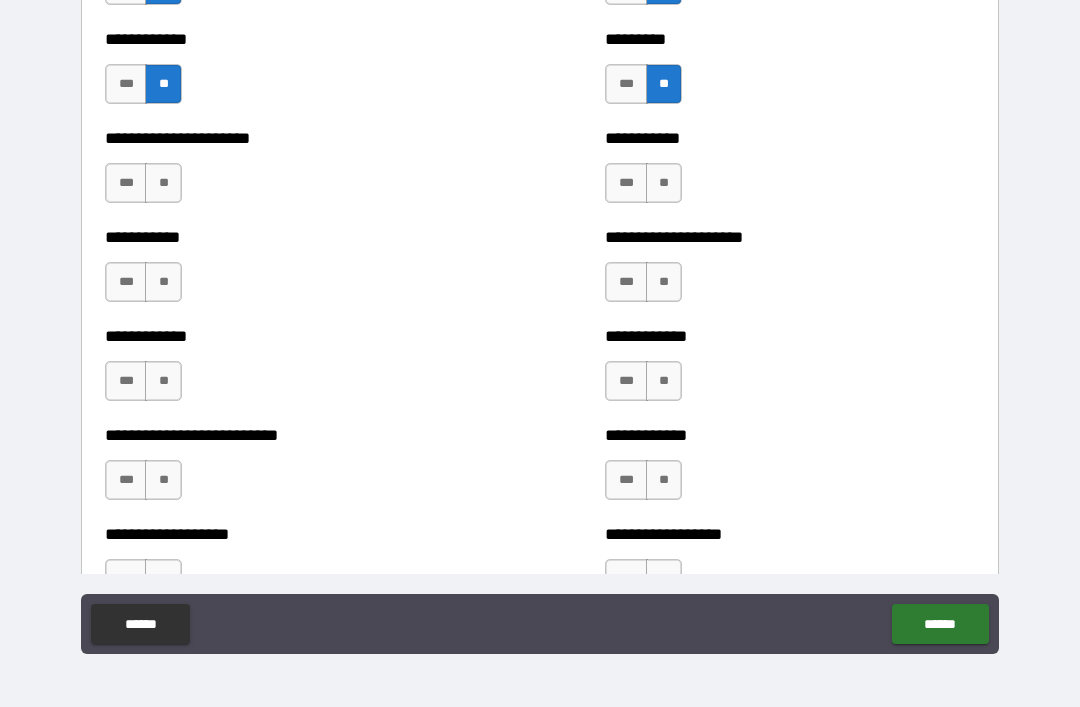 scroll, scrollTop: 5177, scrollLeft: 0, axis: vertical 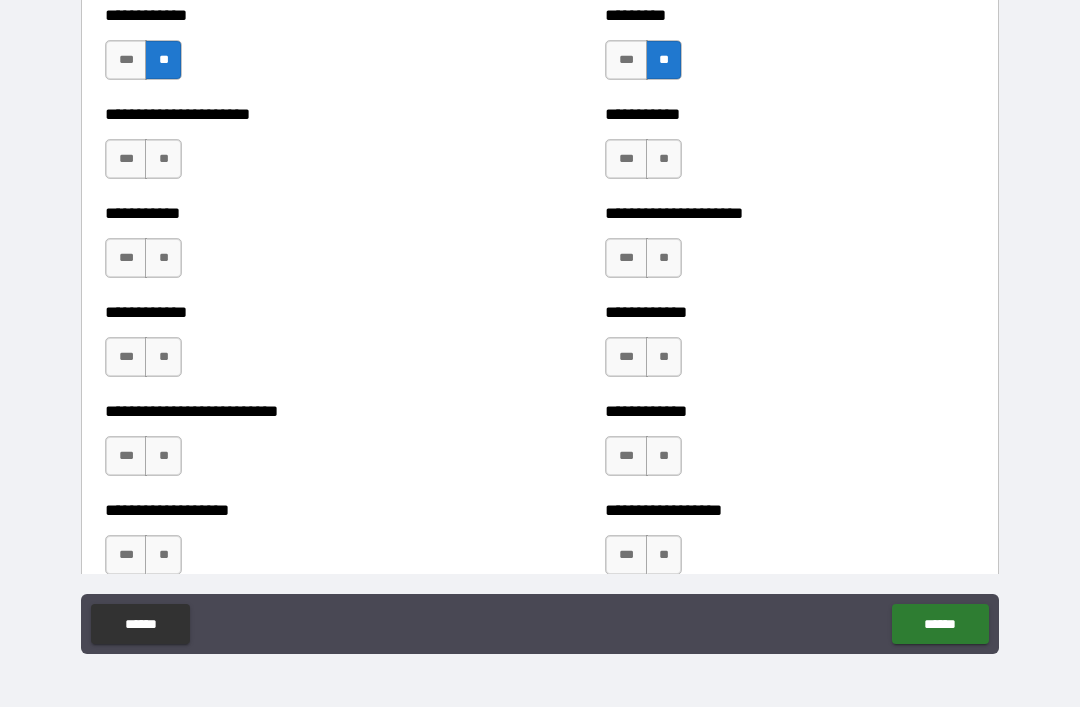 click on "**" at bounding box center (163, 159) 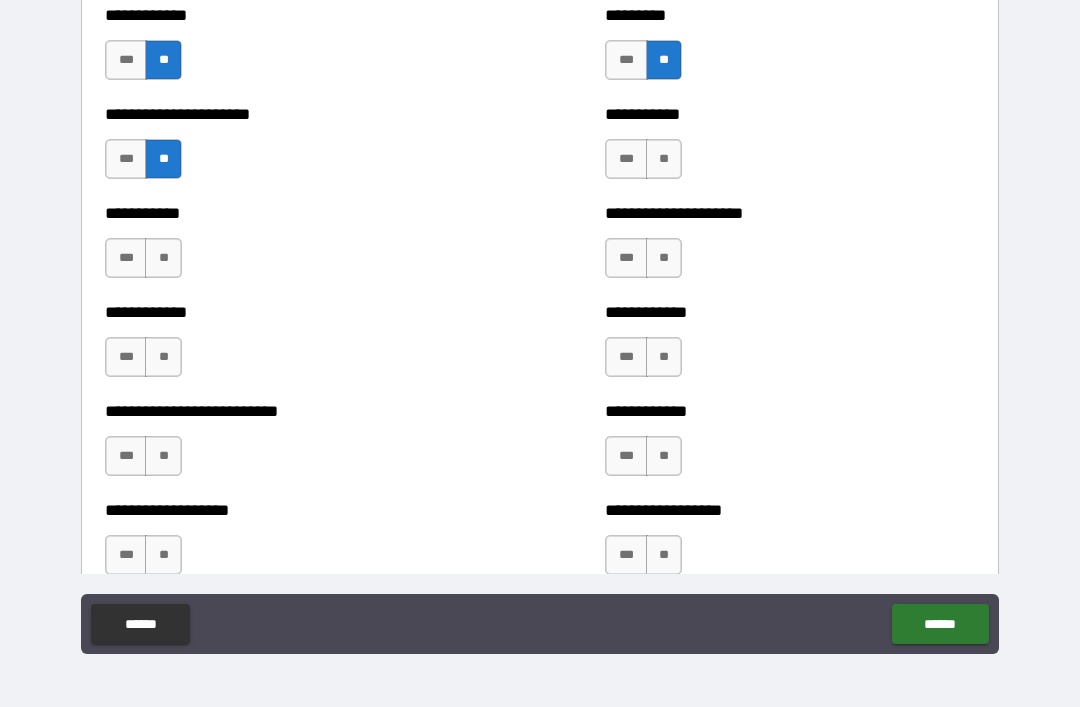 click on "**" at bounding box center [664, 159] 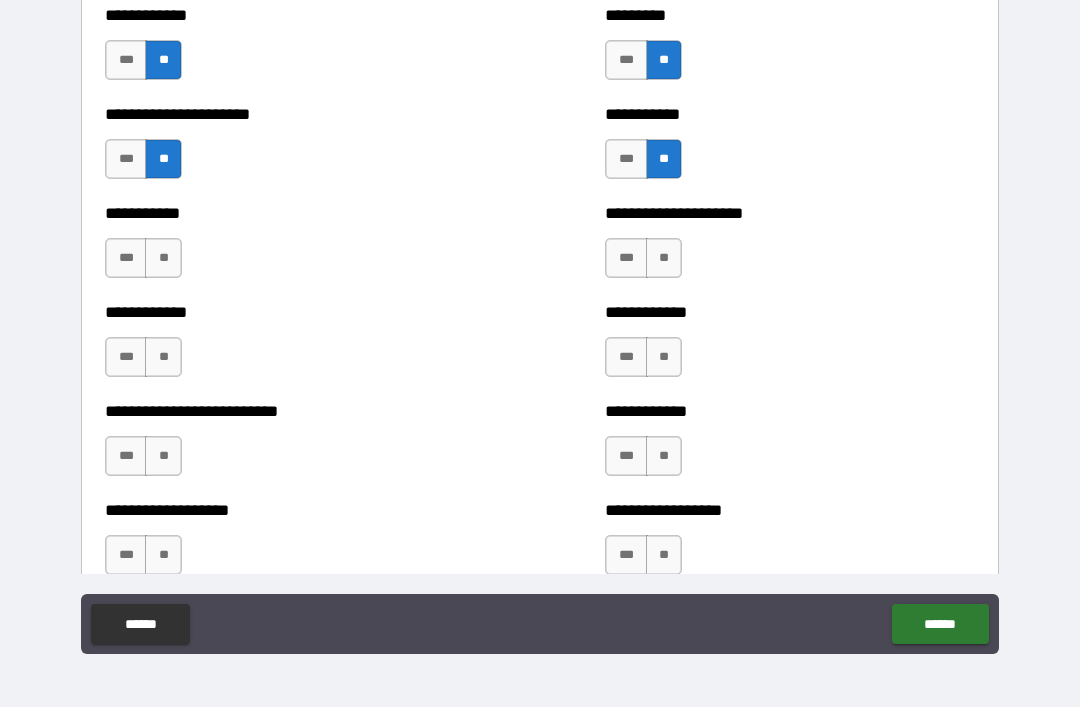 click on "**" at bounding box center [163, 258] 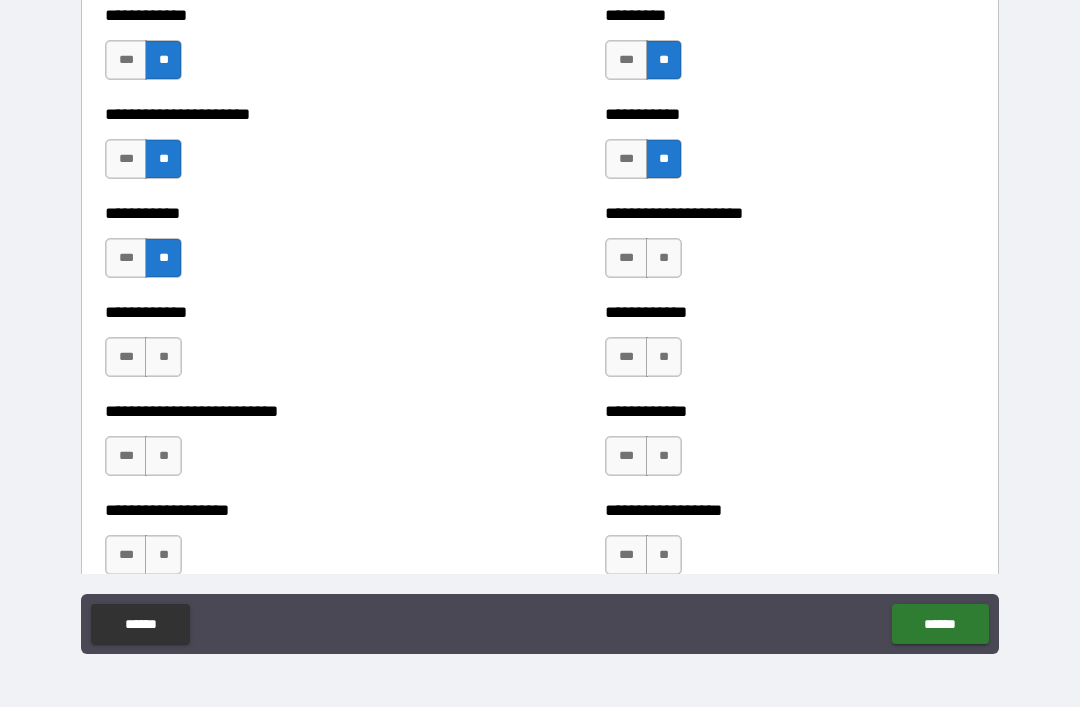 click on "**" at bounding box center [664, 258] 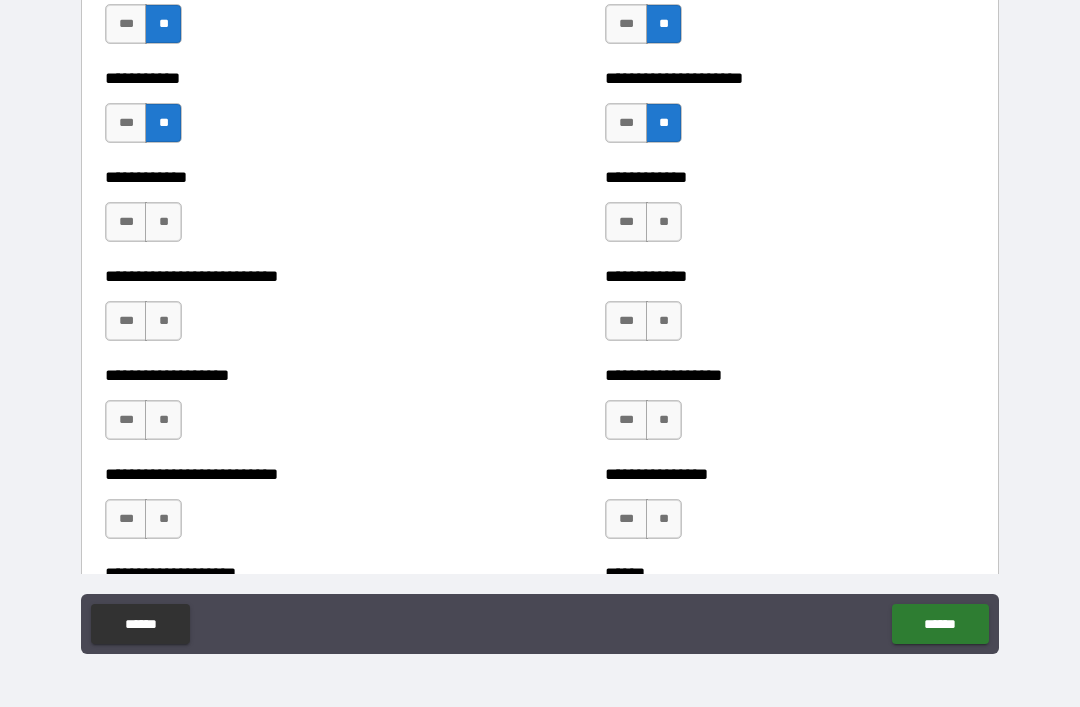 scroll, scrollTop: 5313, scrollLeft: 0, axis: vertical 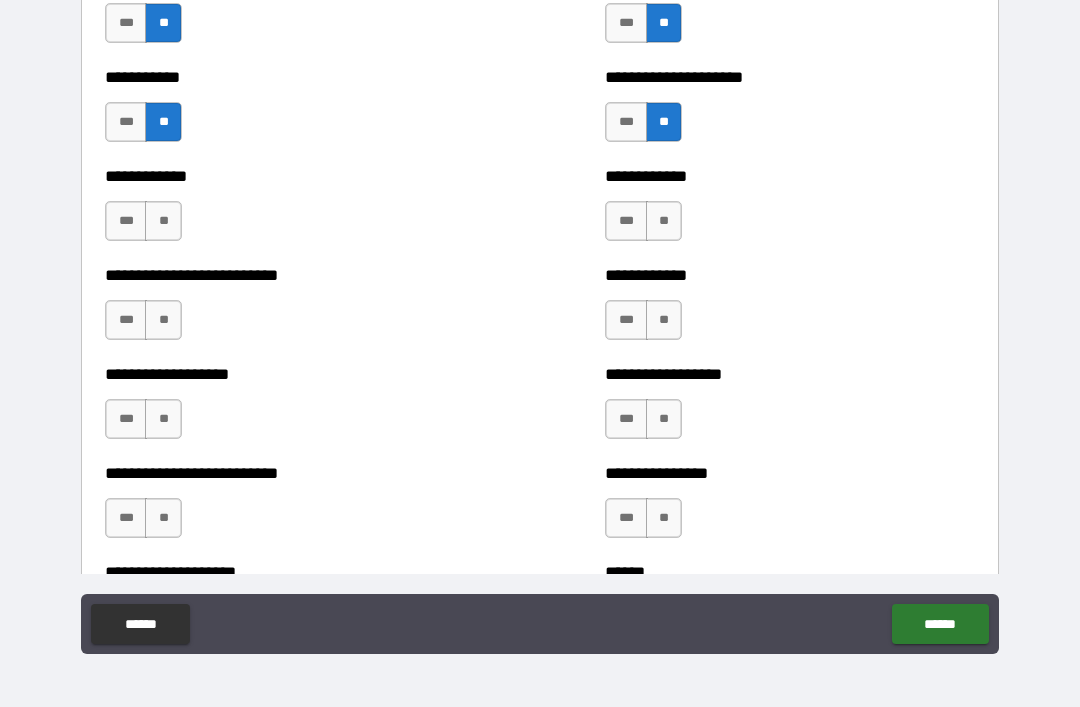 click on "**" at bounding box center [163, 221] 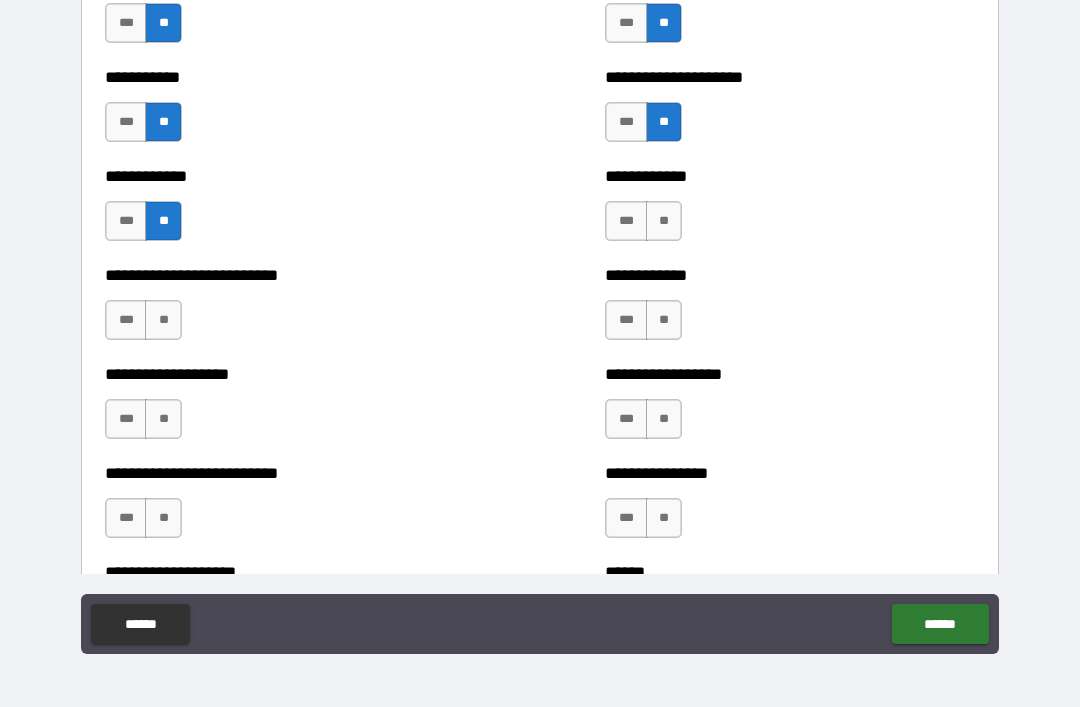 click on "**" at bounding box center [664, 221] 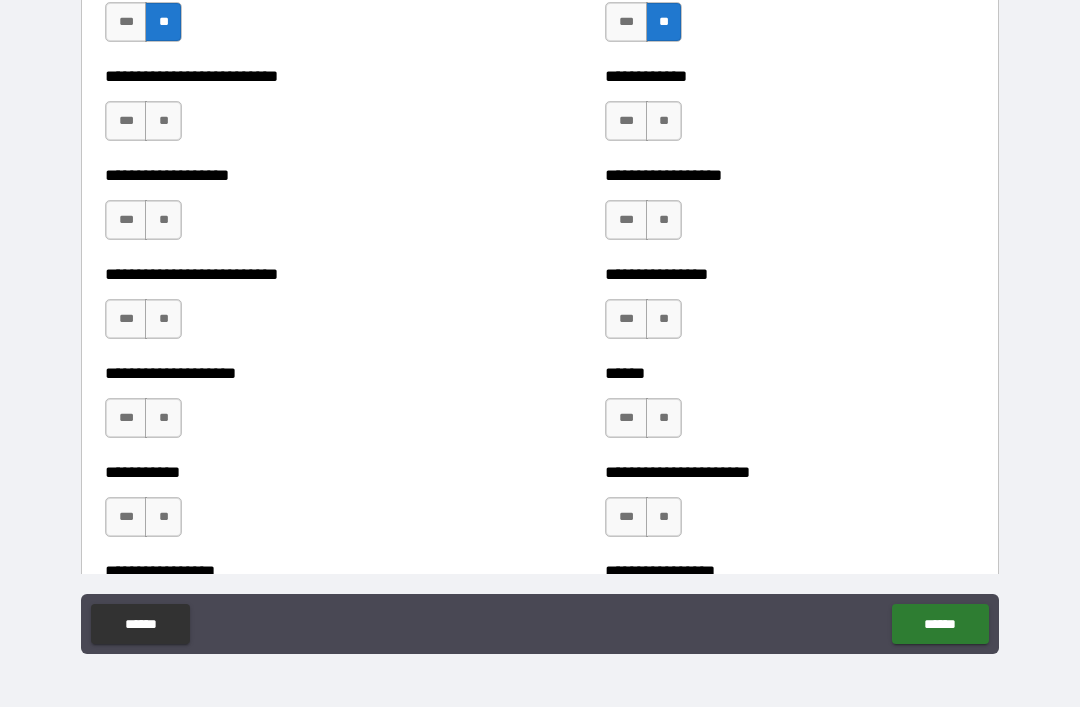 scroll, scrollTop: 5509, scrollLeft: 0, axis: vertical 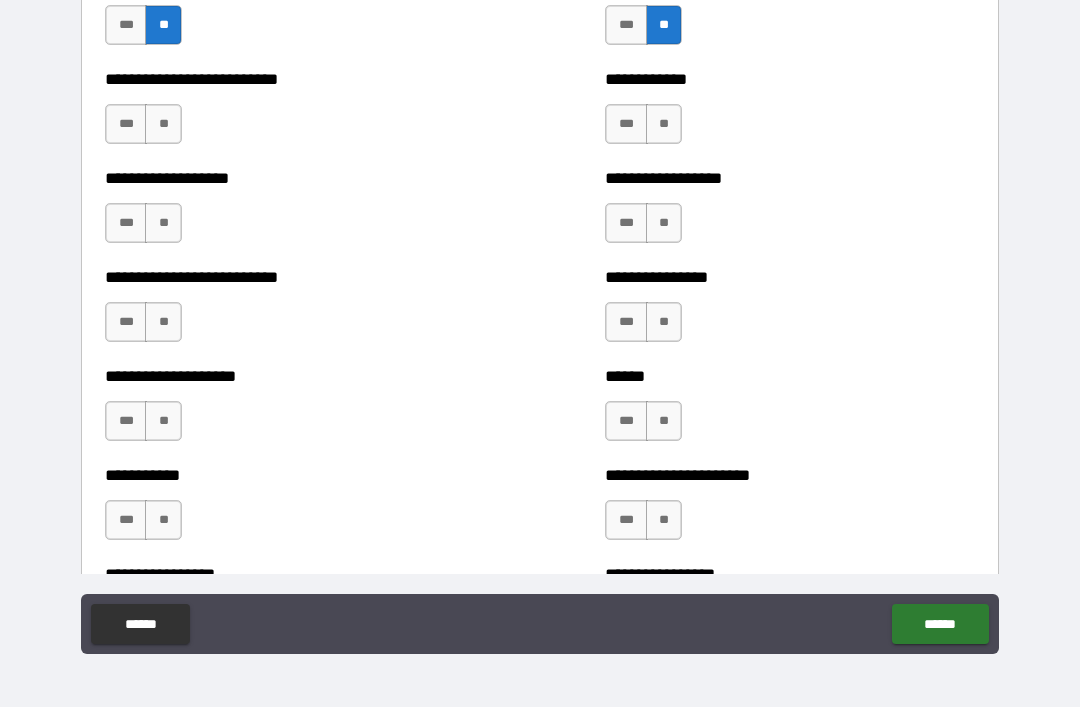 click on "**" at bounding box center (163, 124) 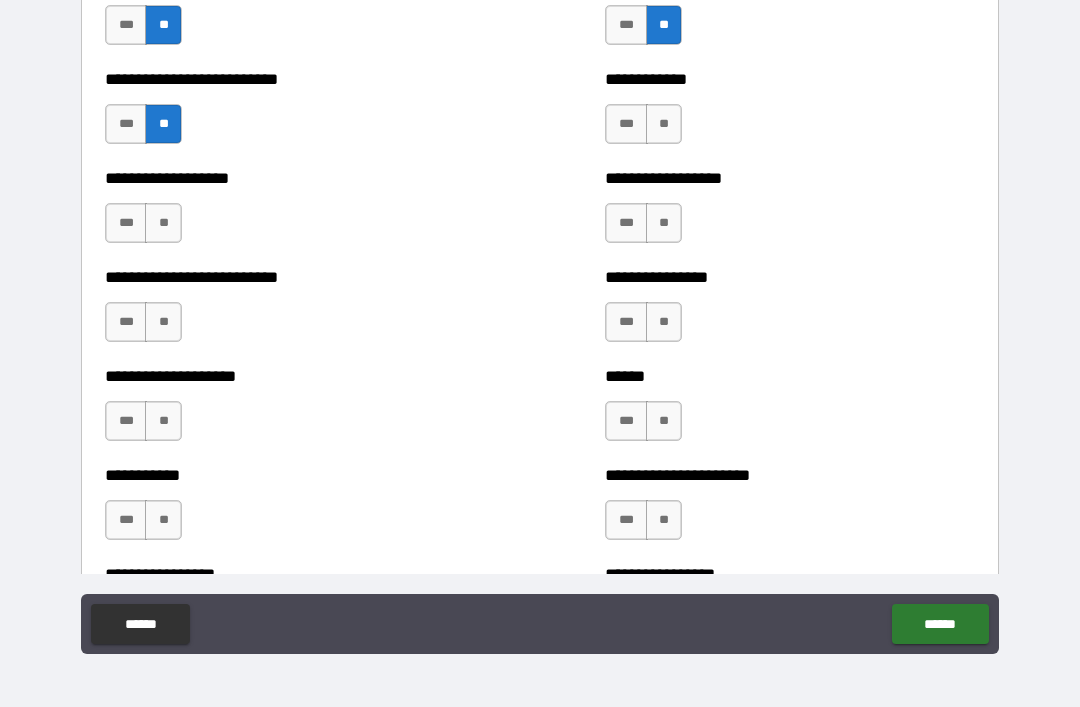 click on "**" at bounding box center (664, 124) 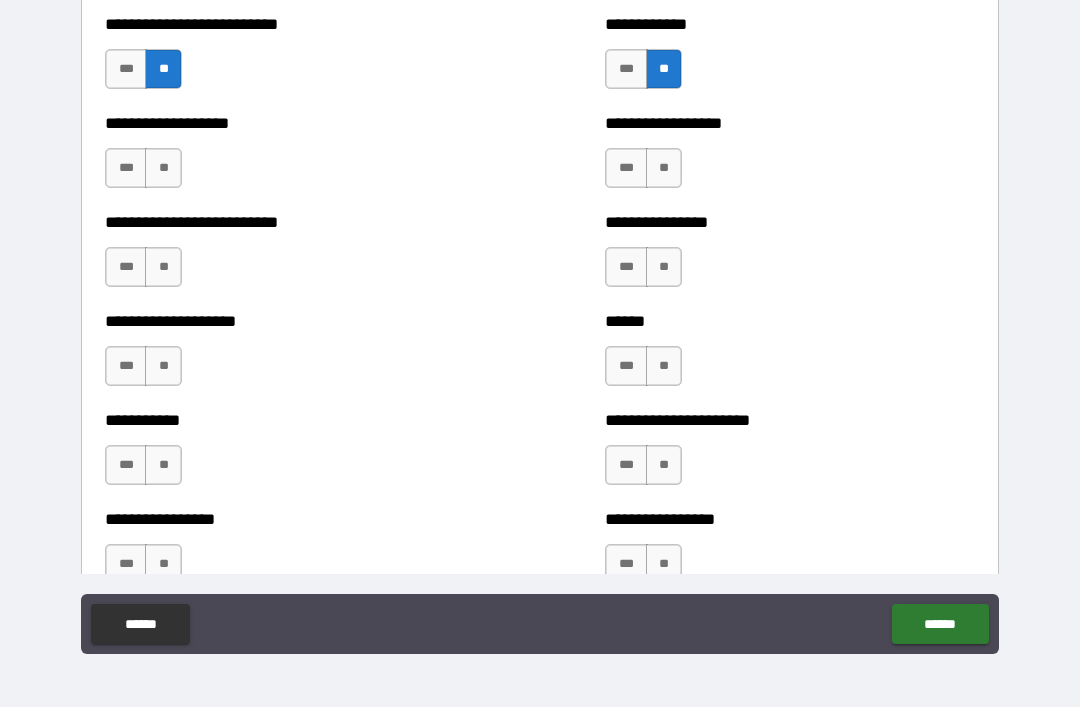 scroll, scrollTop: 5562, scrollLeft: 0, axis: vertical 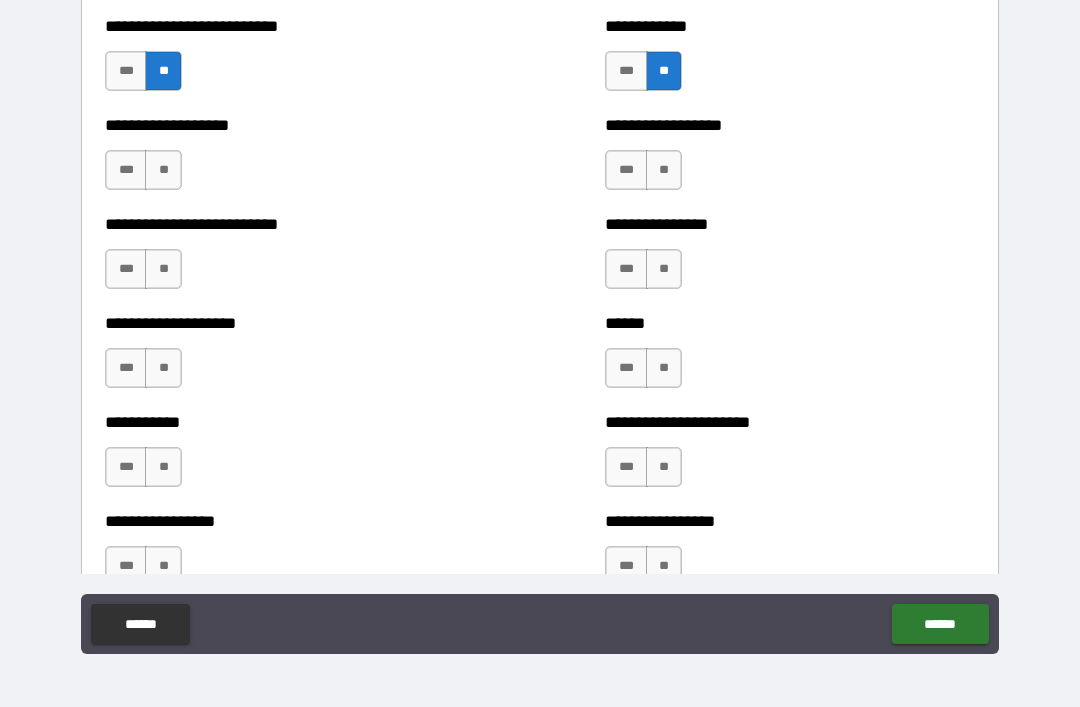 click on "**" at bounding box center [163, 170] 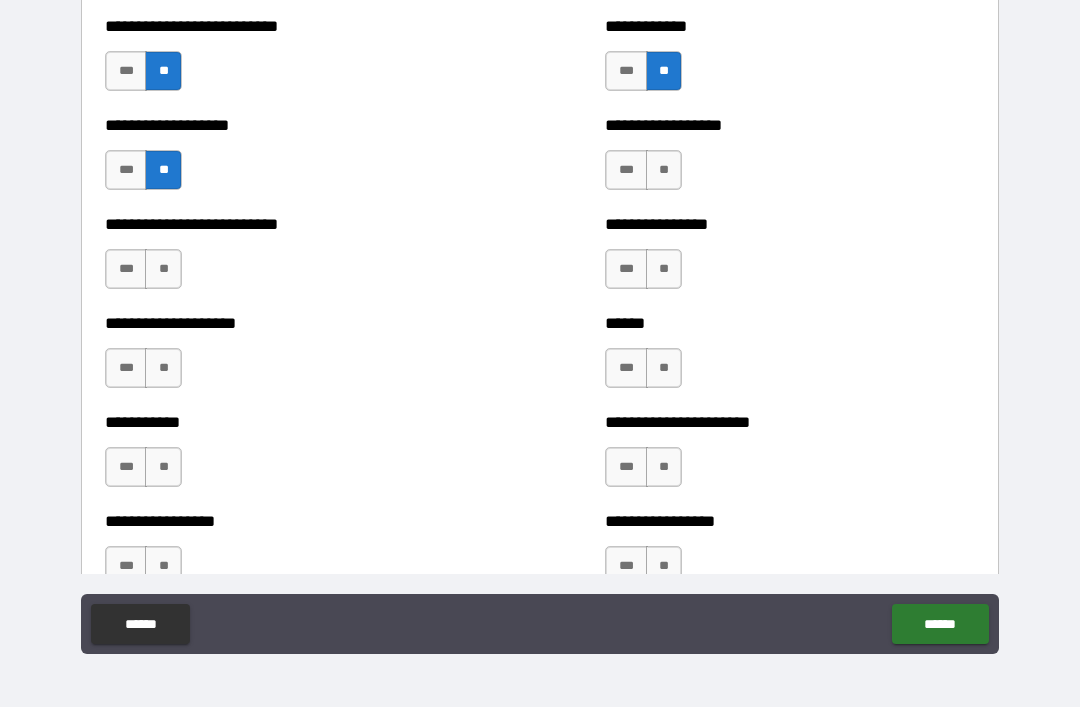 click on "**" at bounding box center [664, 170] 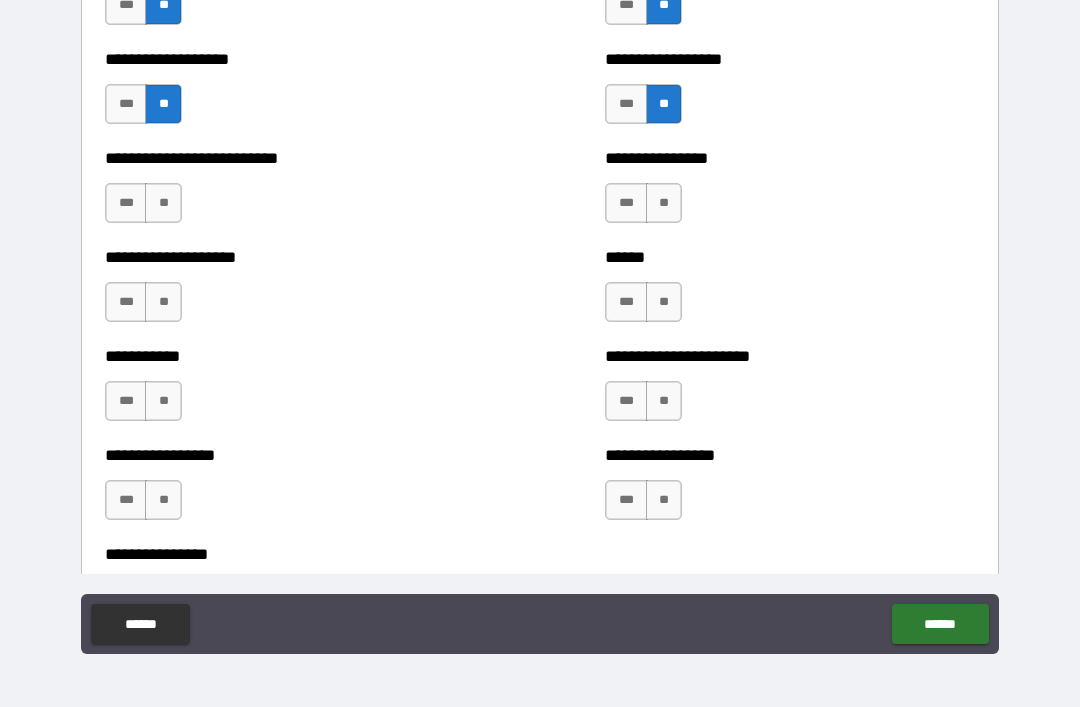 scroll, scrollTop: 5628, scrollLeft: 0, axis: vertical 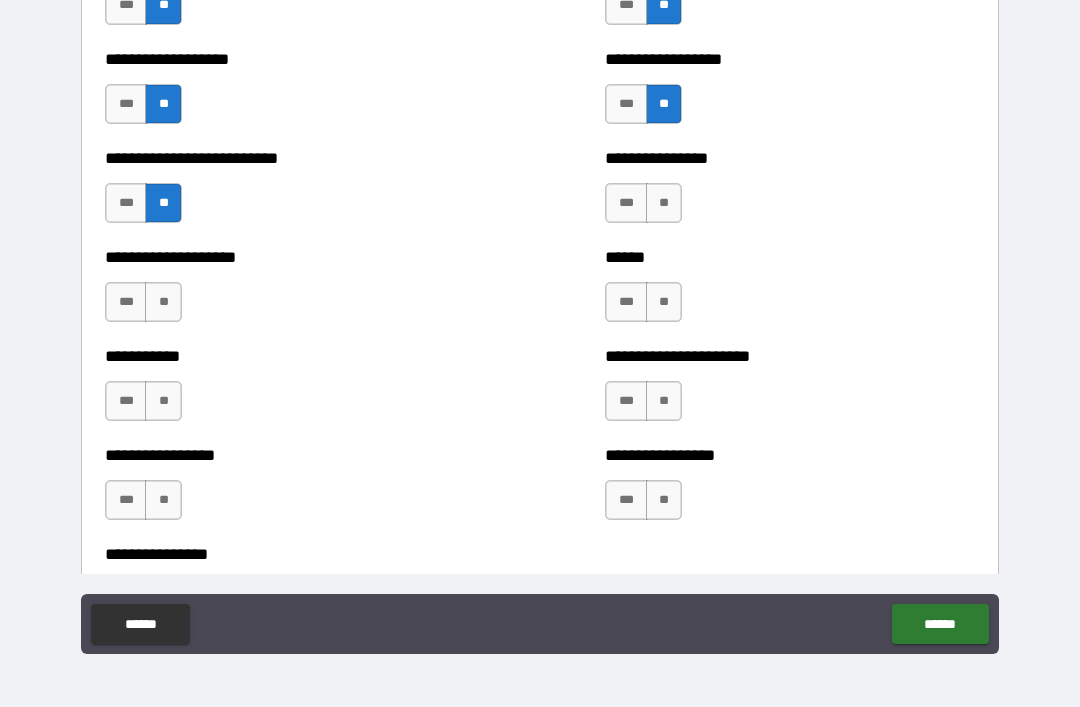 click on "**" at bounding box center (664, 203) 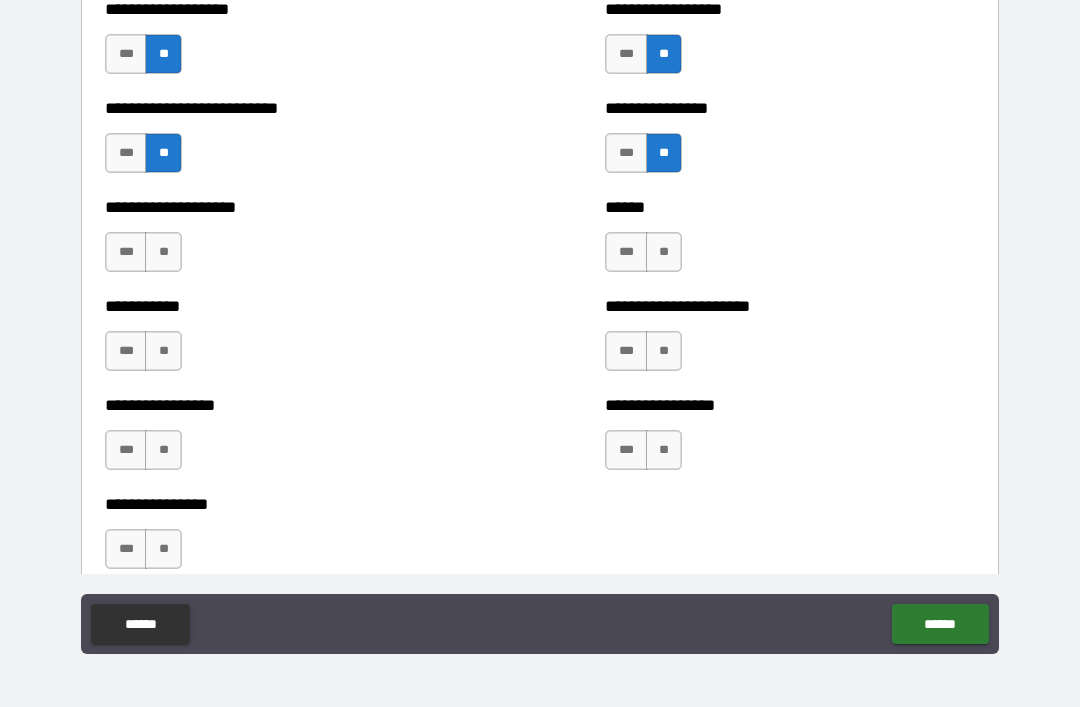 scroll, scrollTop: 5679, scrollLeft: 0, axis: vertical 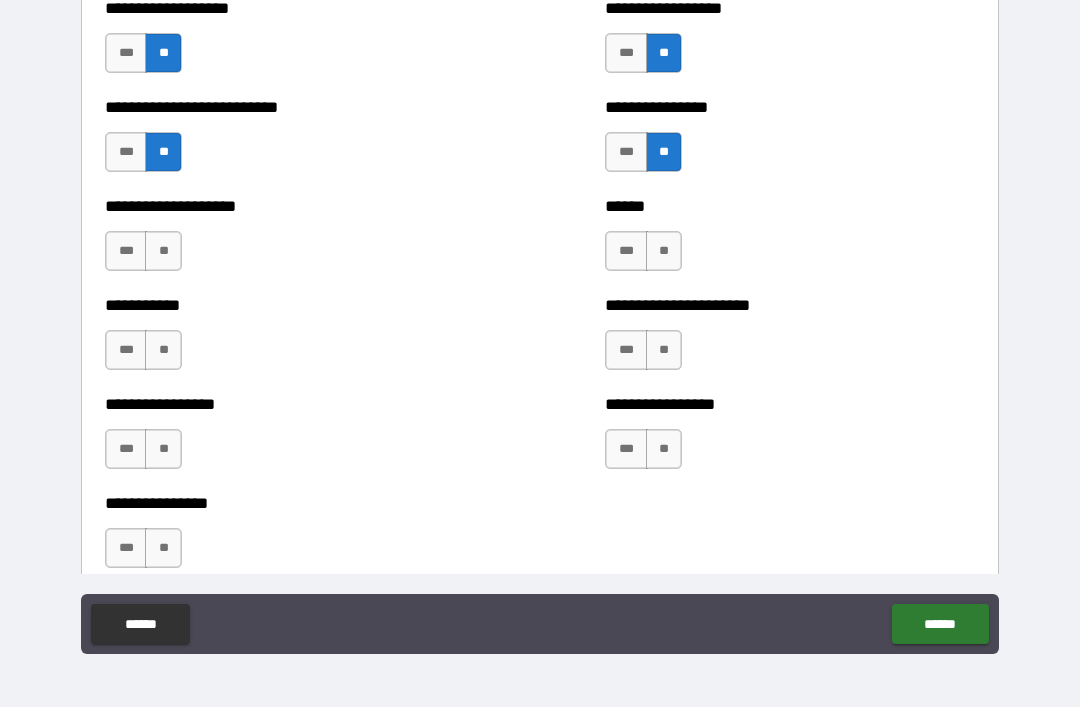 click on "**" at bounding box center (163, 251) 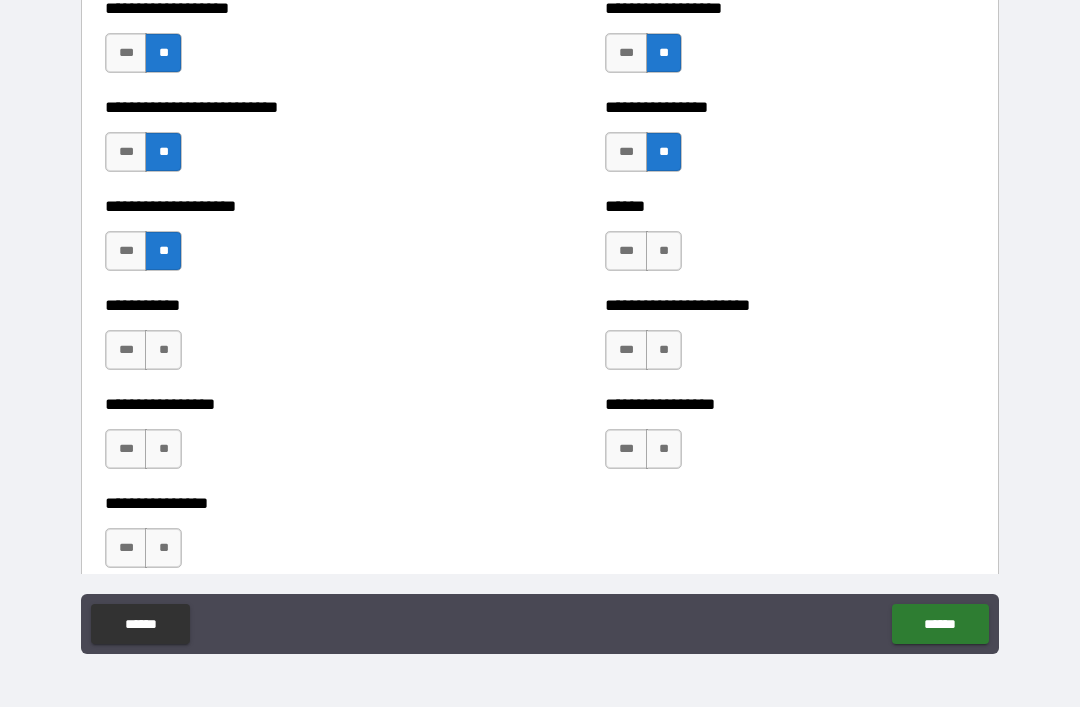 click on "**" at bounding box center [664, 251] 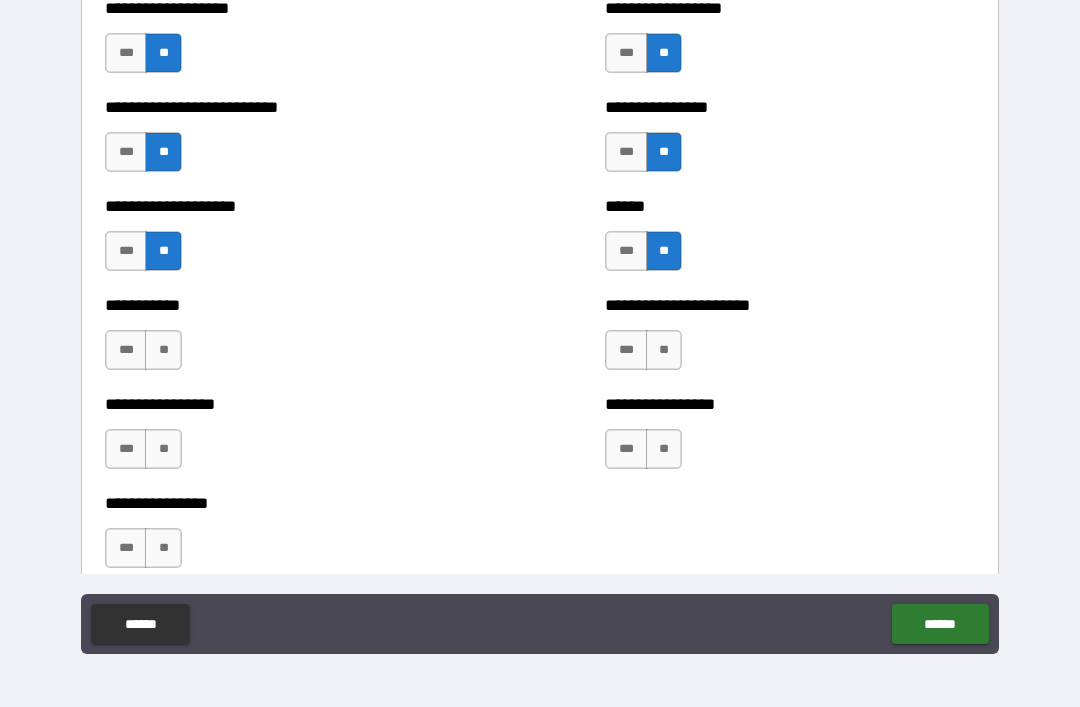 click on "**" at bounding box center [163, 350] 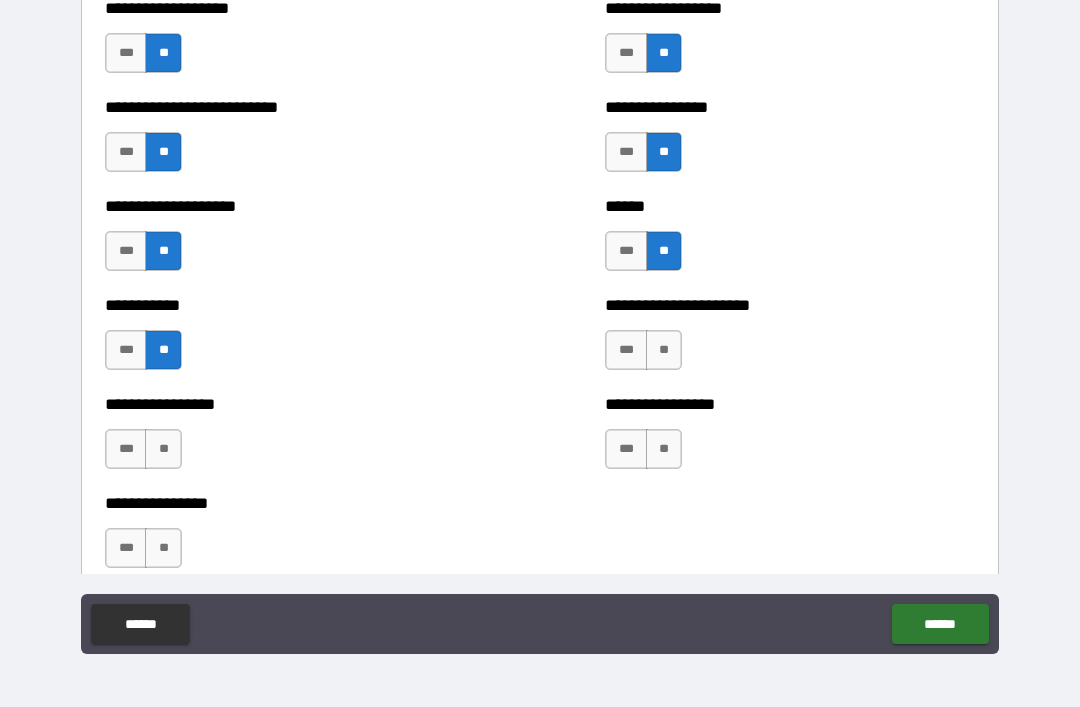 click on "**" at bounding box center (664, 350) 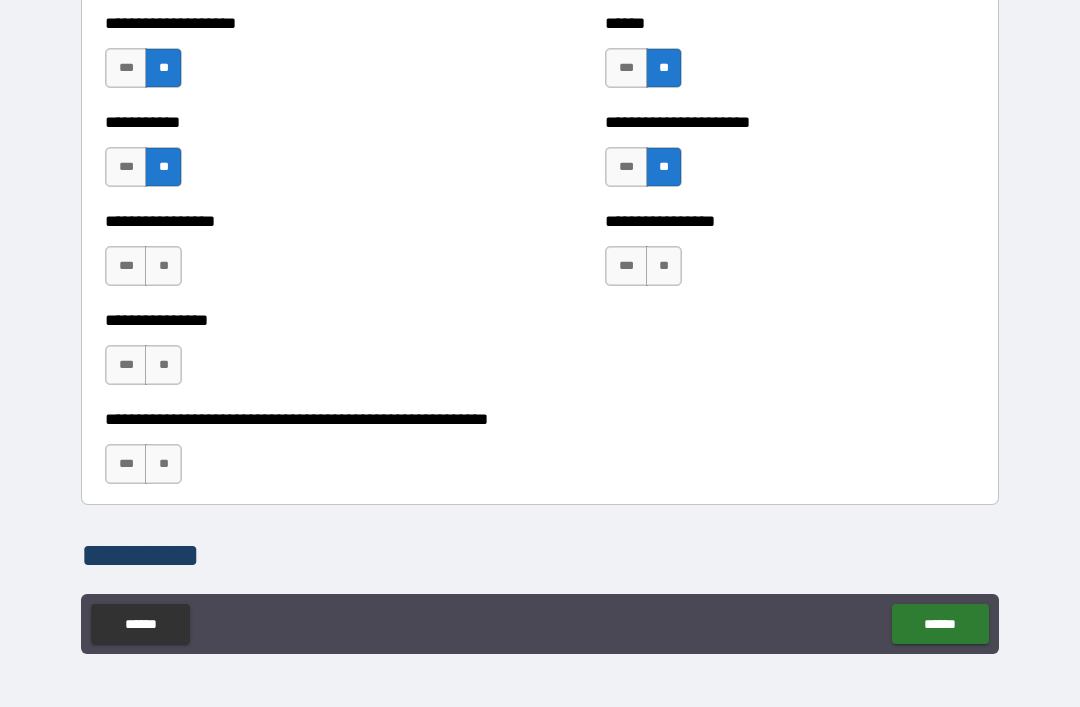 scroll, scrollTop: 5859, scrollLeft: 0, axis: vertical 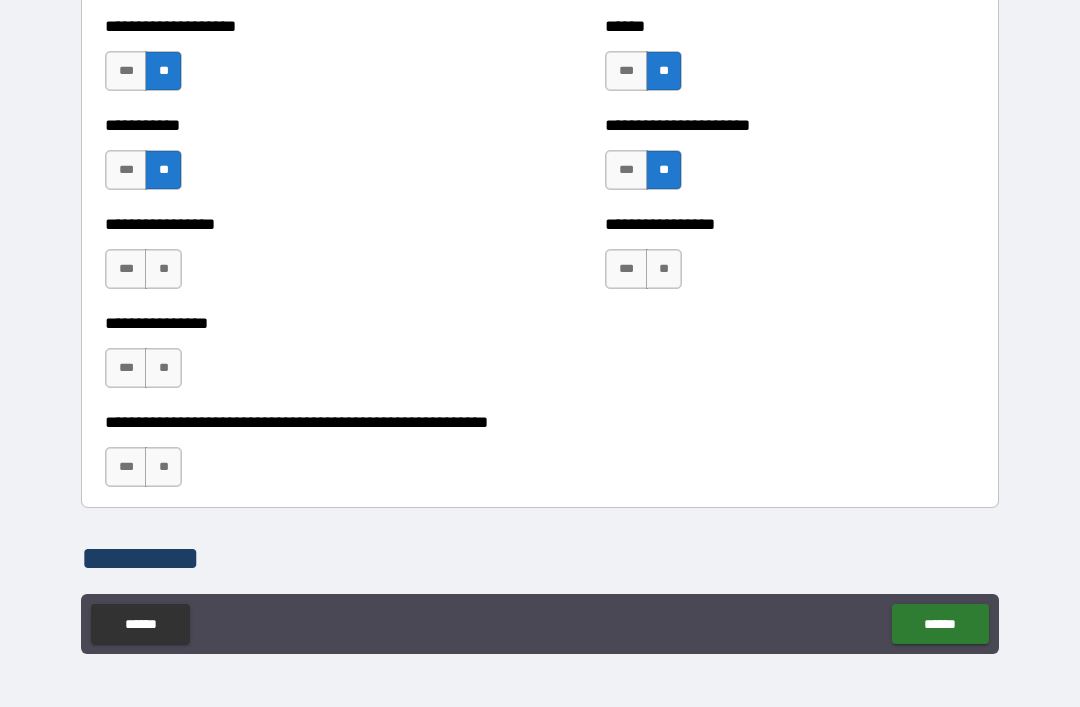 click on "**" at bounding box center [163, 269] 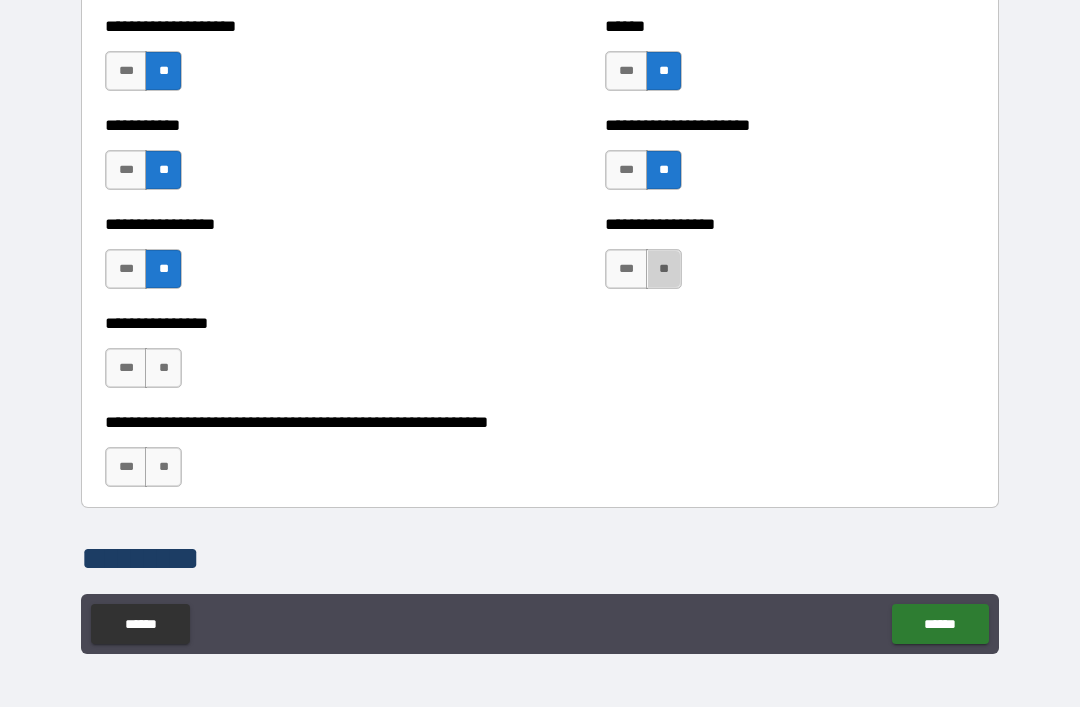 click on "**" at bounding box center [664, 269] 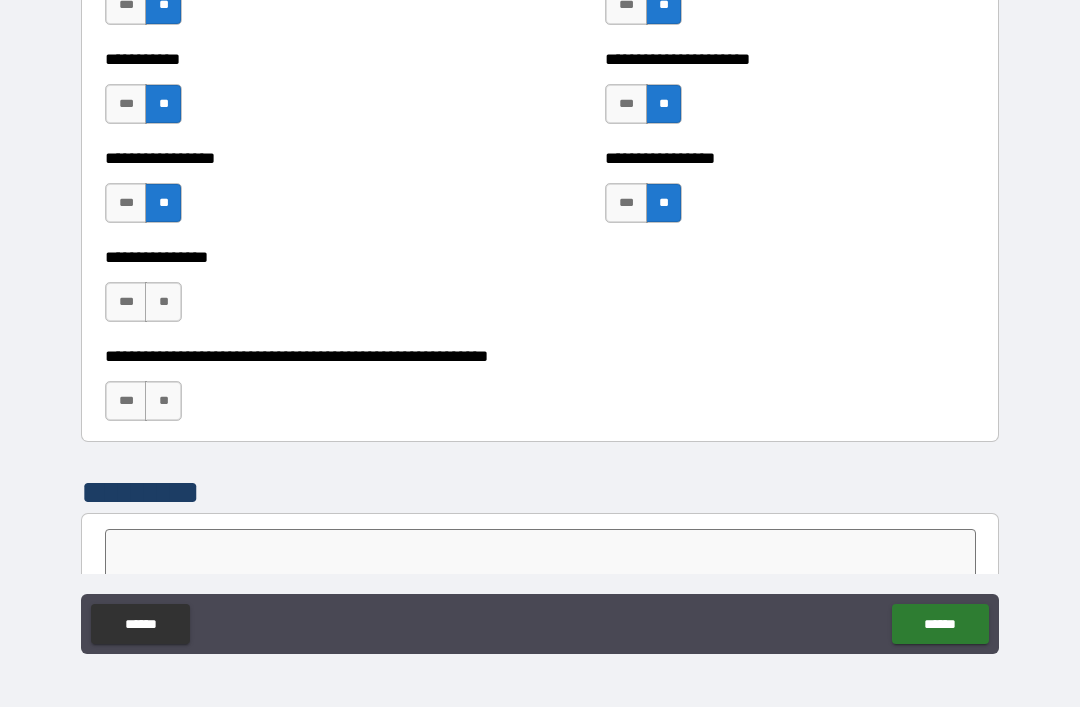 scroll, scrollTop: 5926, scrollLeft: 0, axis: vertical 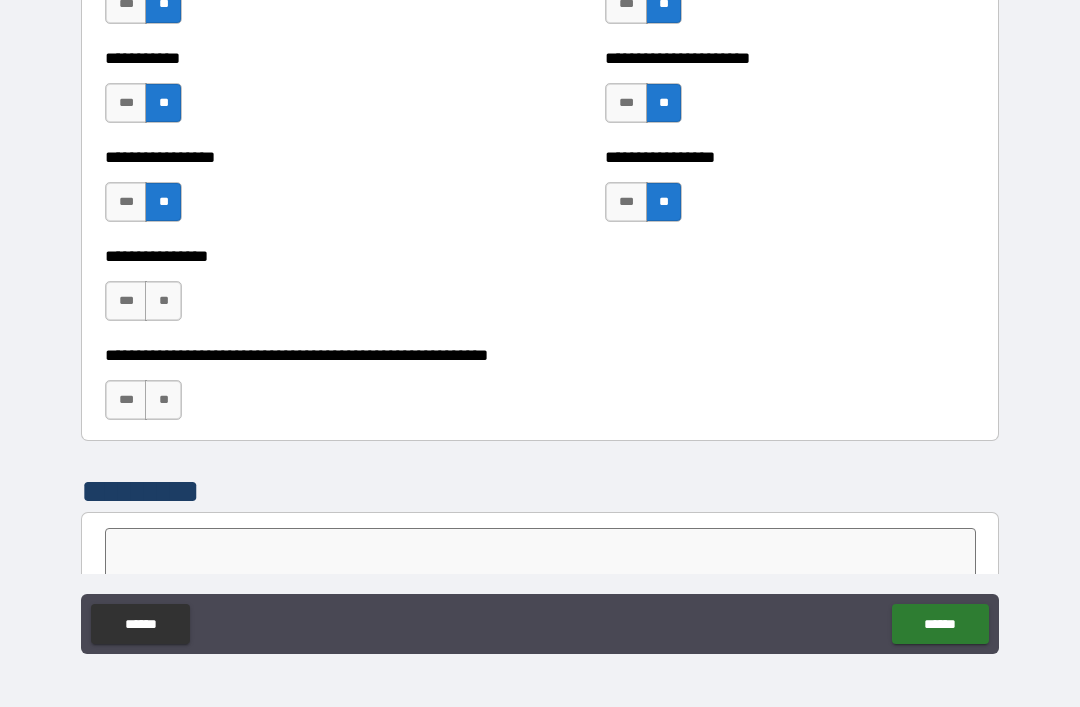 click on "**" at bounding box center [163, 301] 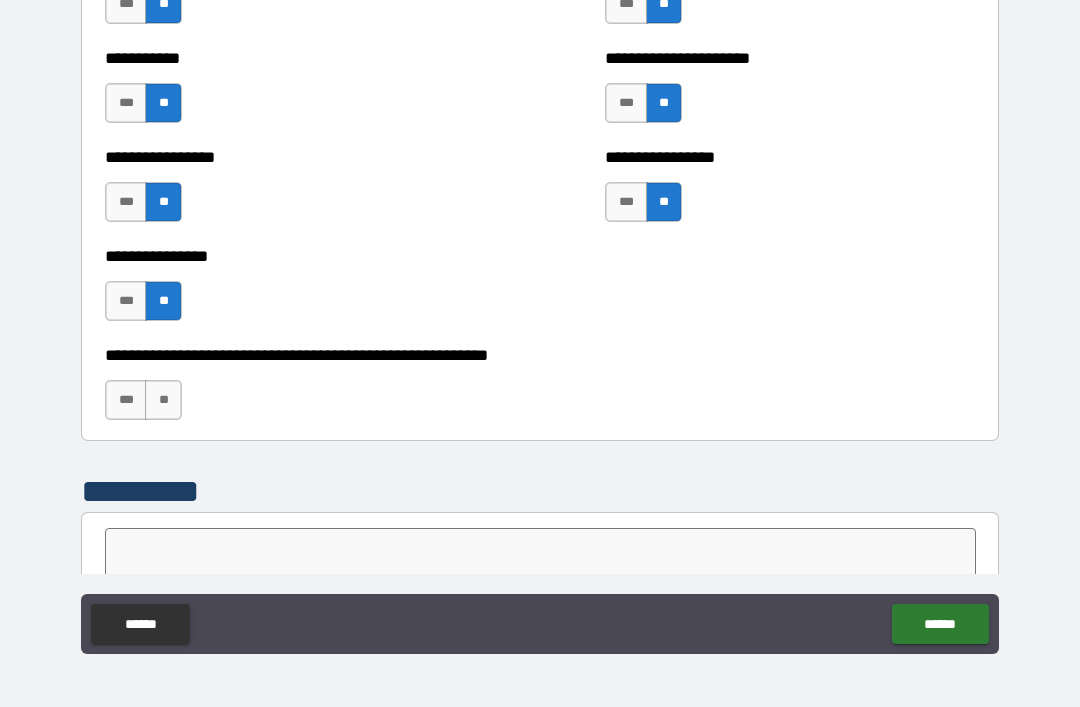 click on "**" at bounding box center [163, 400] 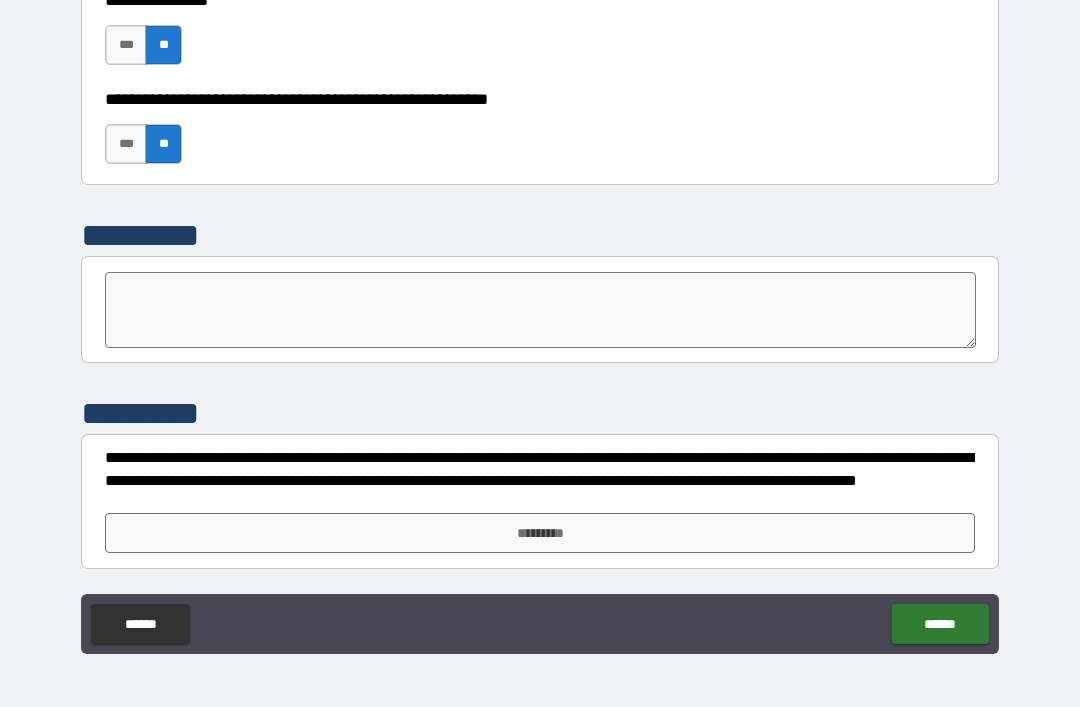 scroll, scrollTop: 6182, scrollLeft: 0, axis: vertical 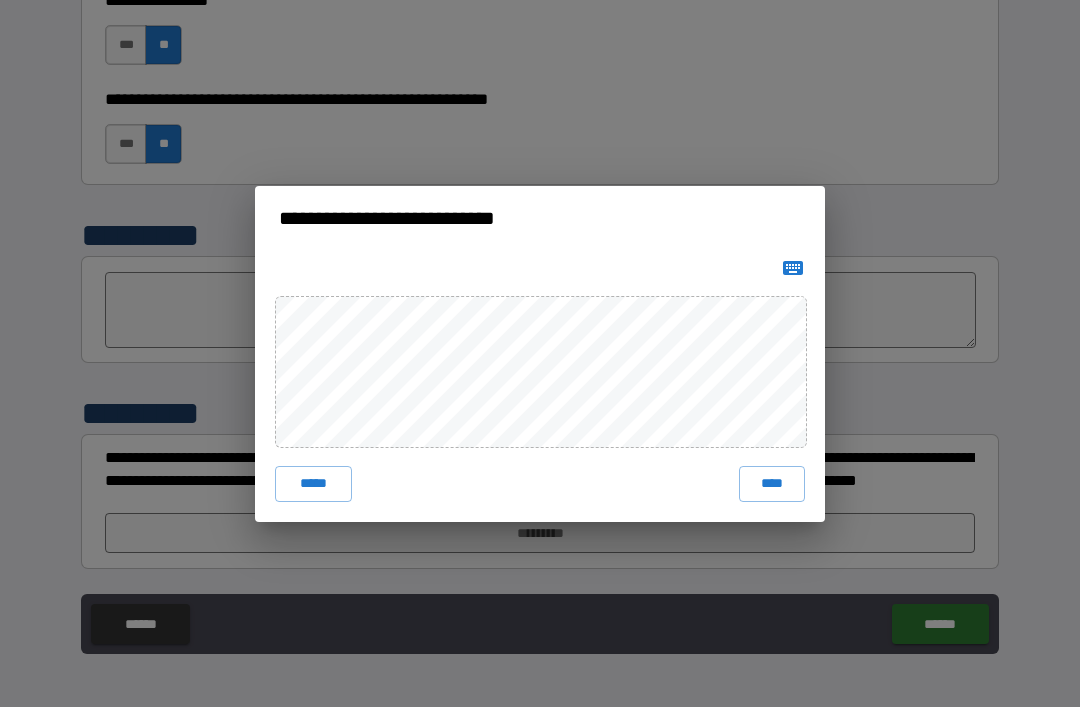 click on "****" at bounding box center (772, 484) 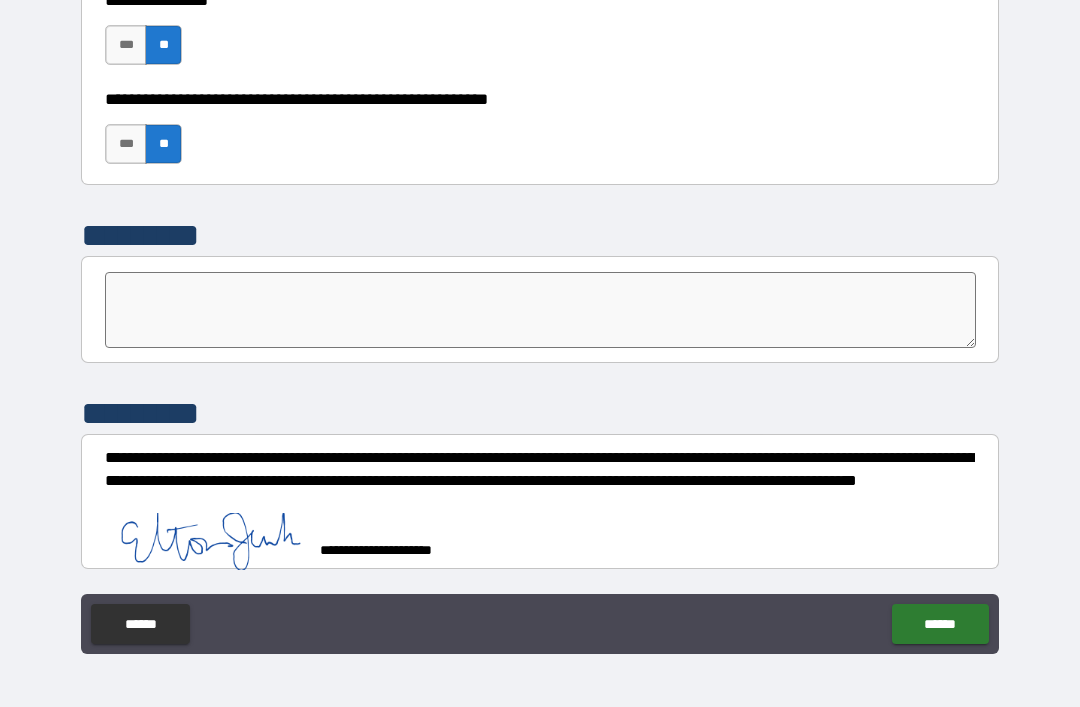 scroll, scrollTop: 6172, scrollLeft: 0, axis: vertical 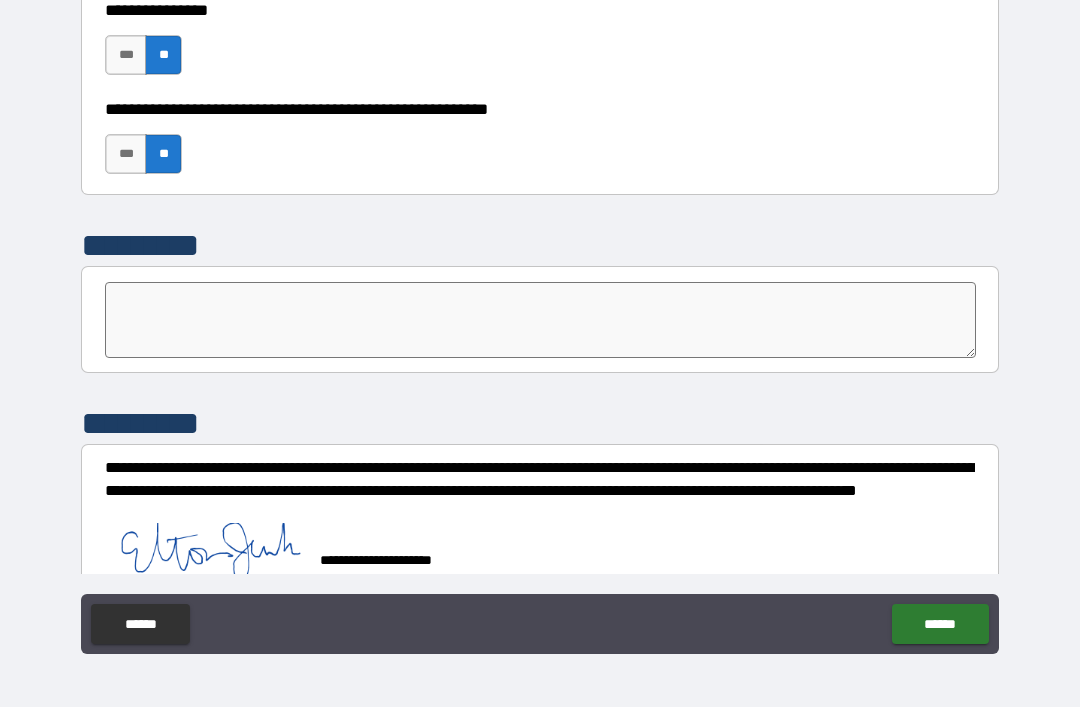 click on "******" at bounding box center [940, 624] 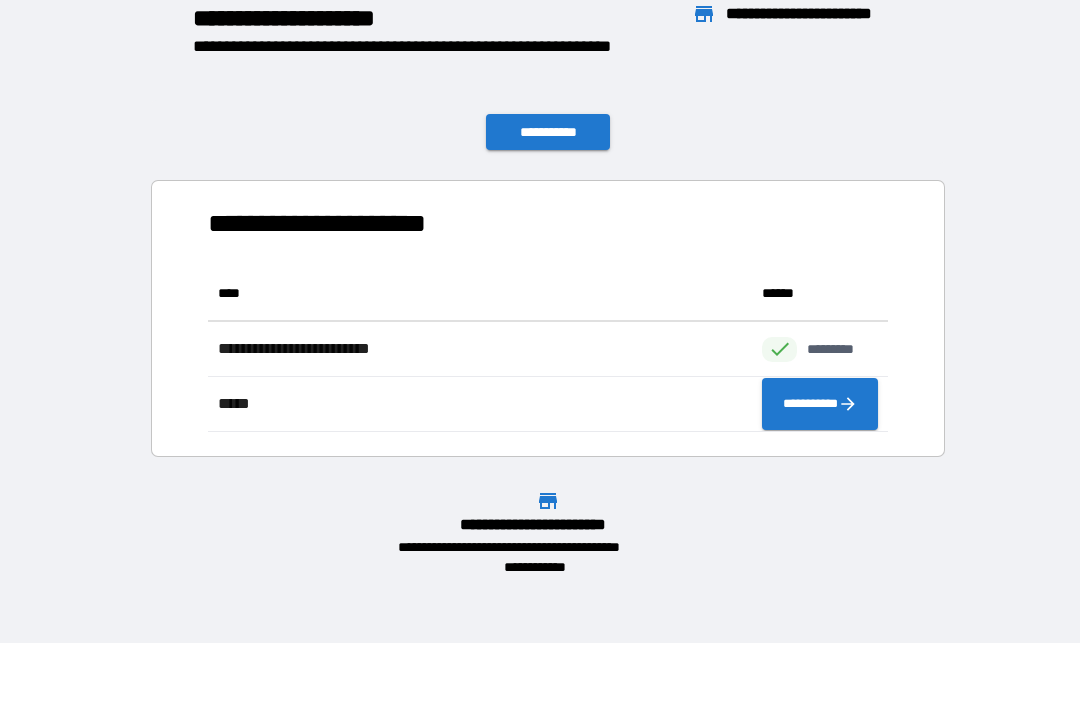 scroll, scrollTop: 1, scrollLeft: 1, axis: both 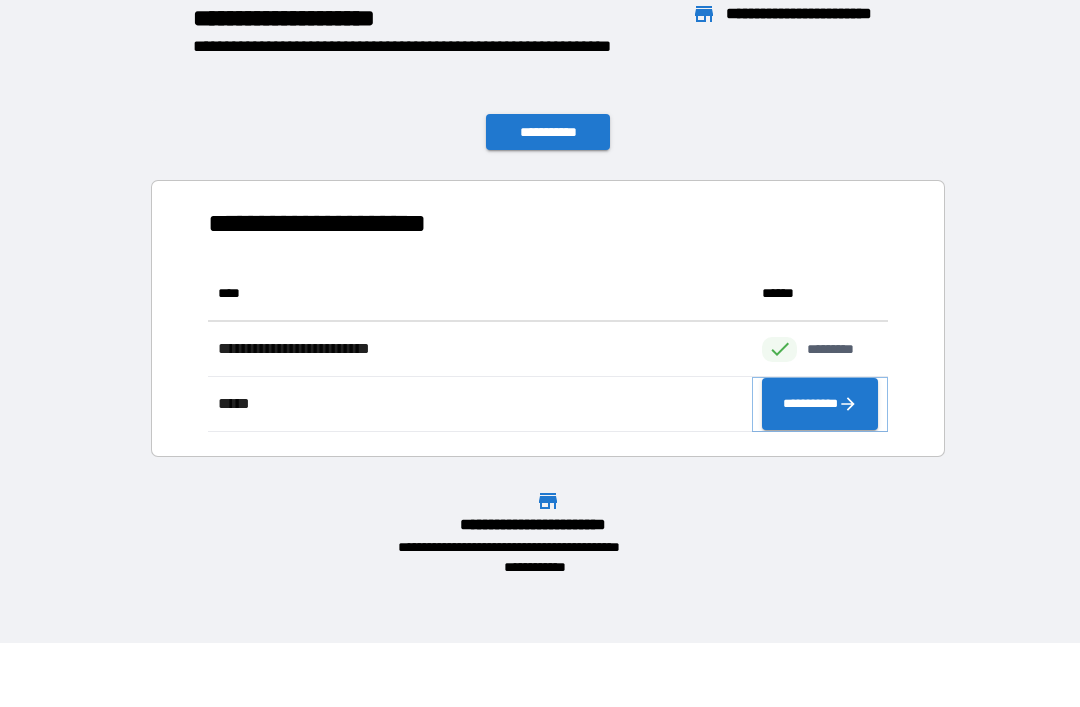 click on "**********" at bounding box center (820, 404) 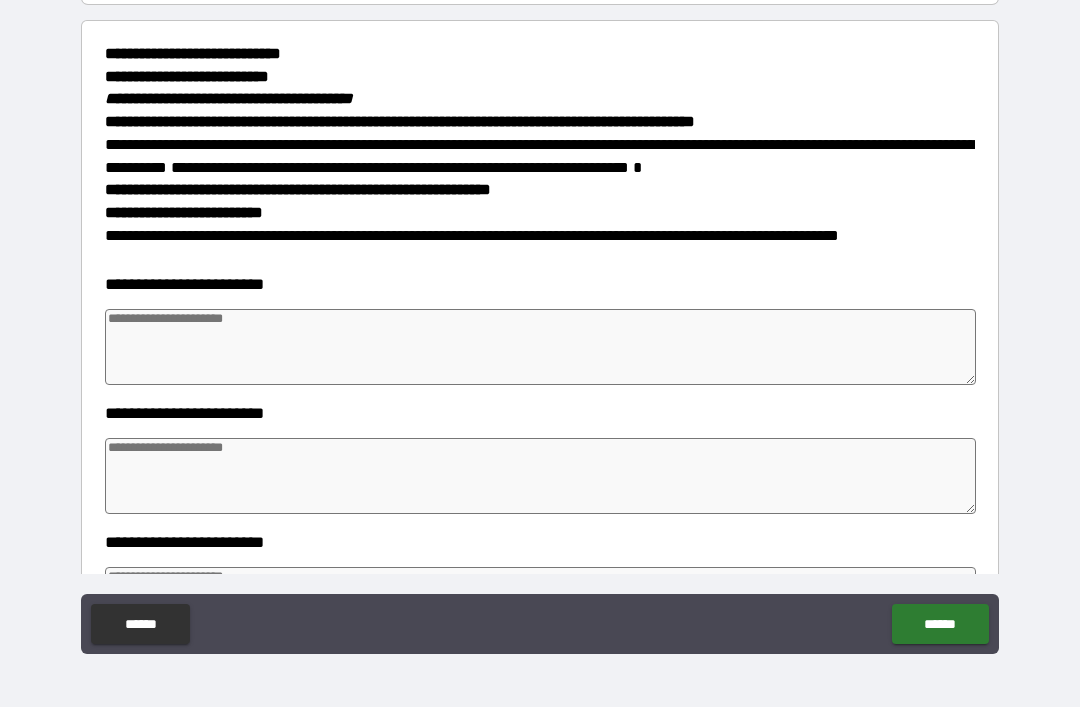 scroll, scrollTop: 225, scrollLeft: 0, axis: vertical 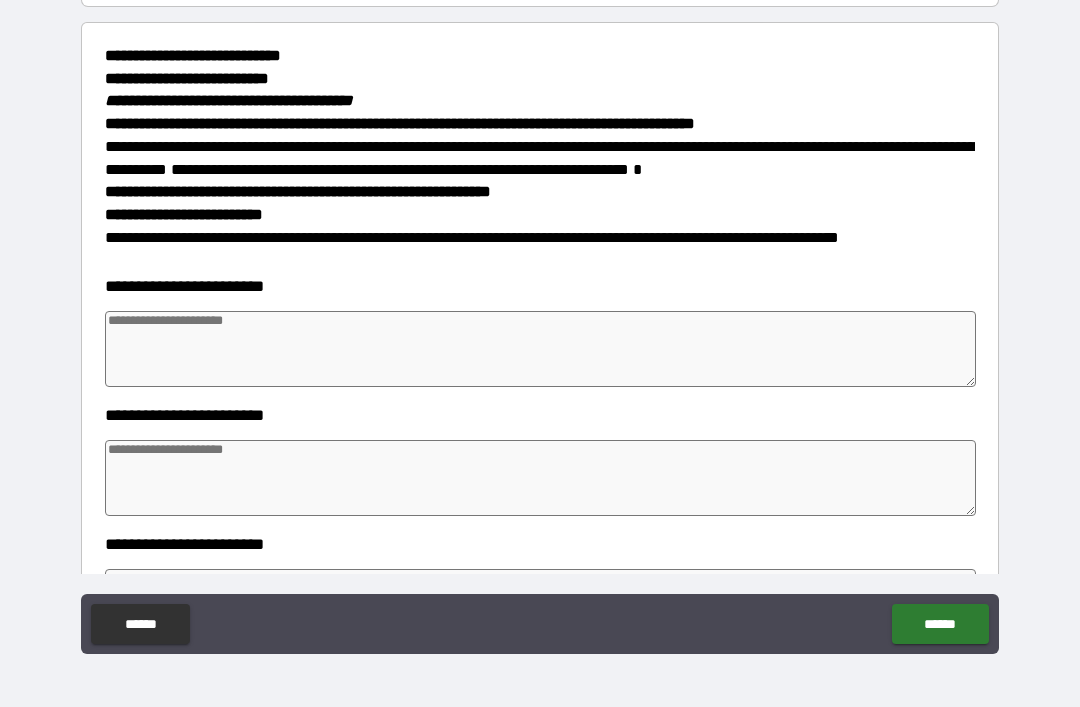 click at bounding box center [540, 349] 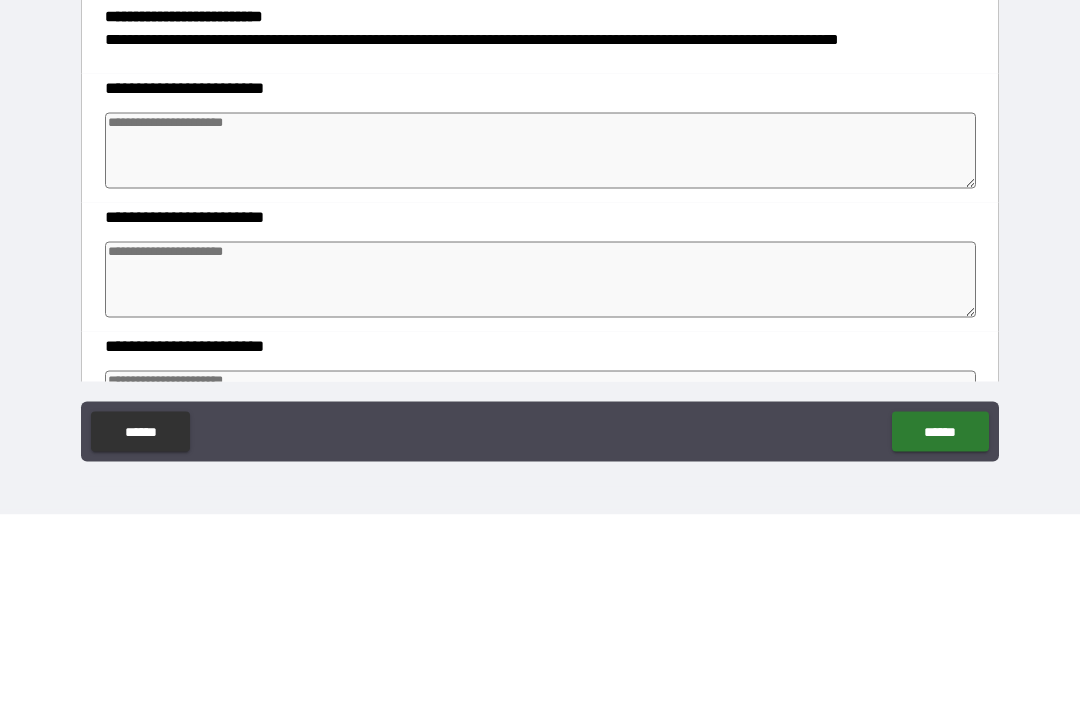 scroll, scrollTop: 232, scrollLeft: 0, axis: vertical 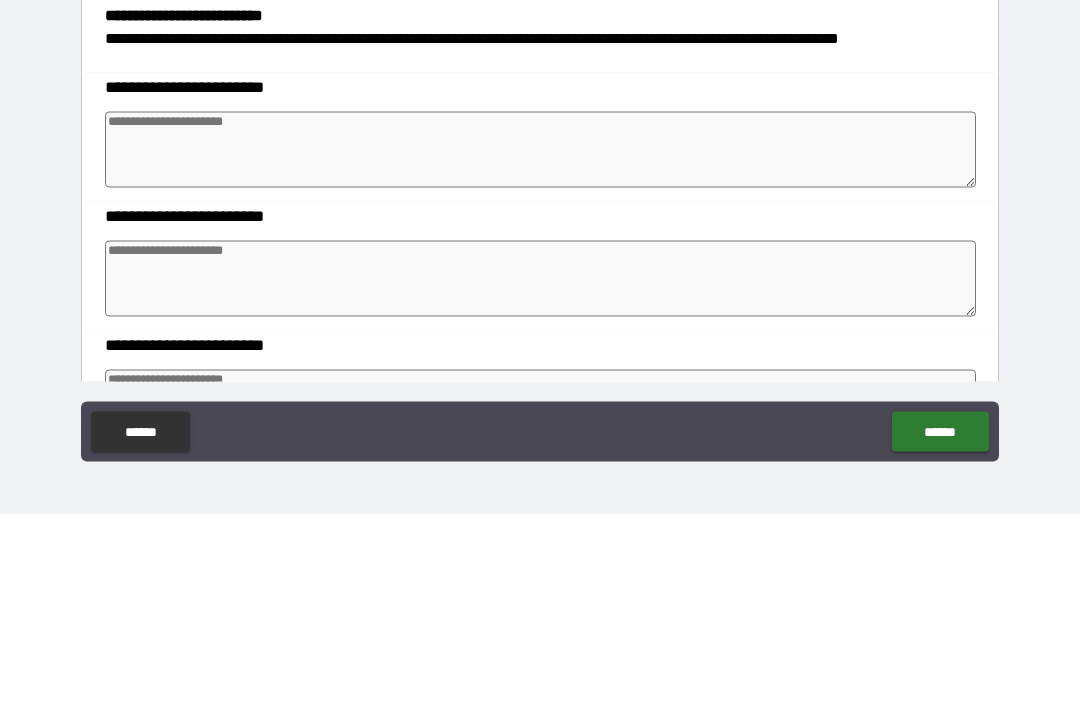 click at bounding box center [540, 342] 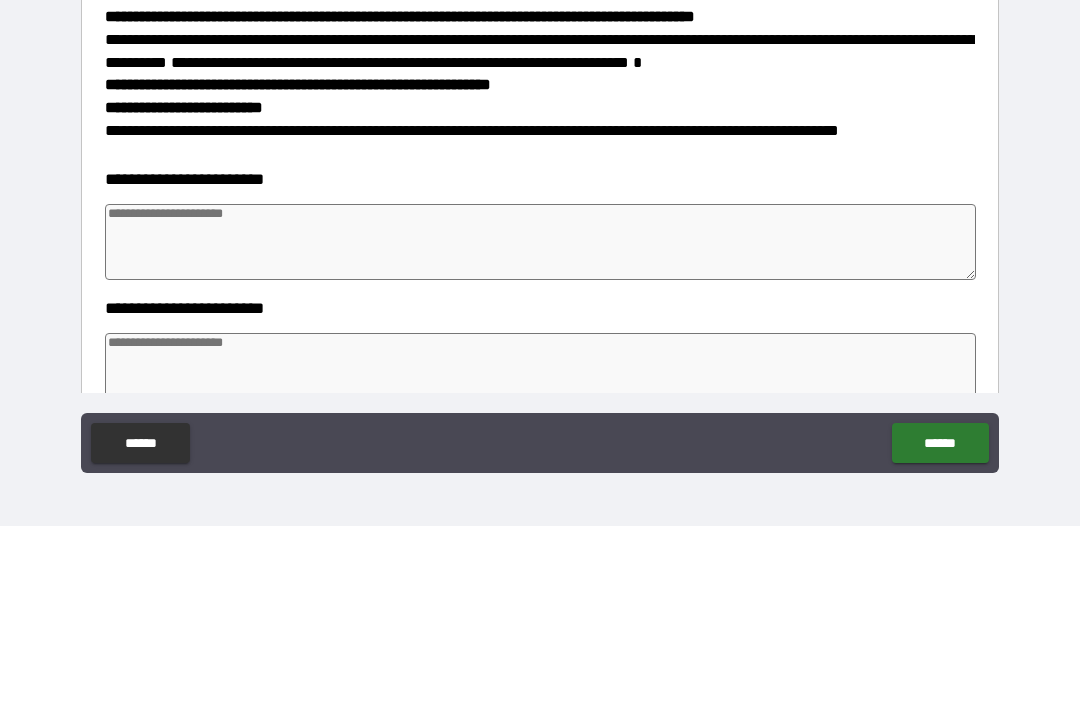 scroll, scrollTop: 151, scrollLeft: 0, axis: vertical 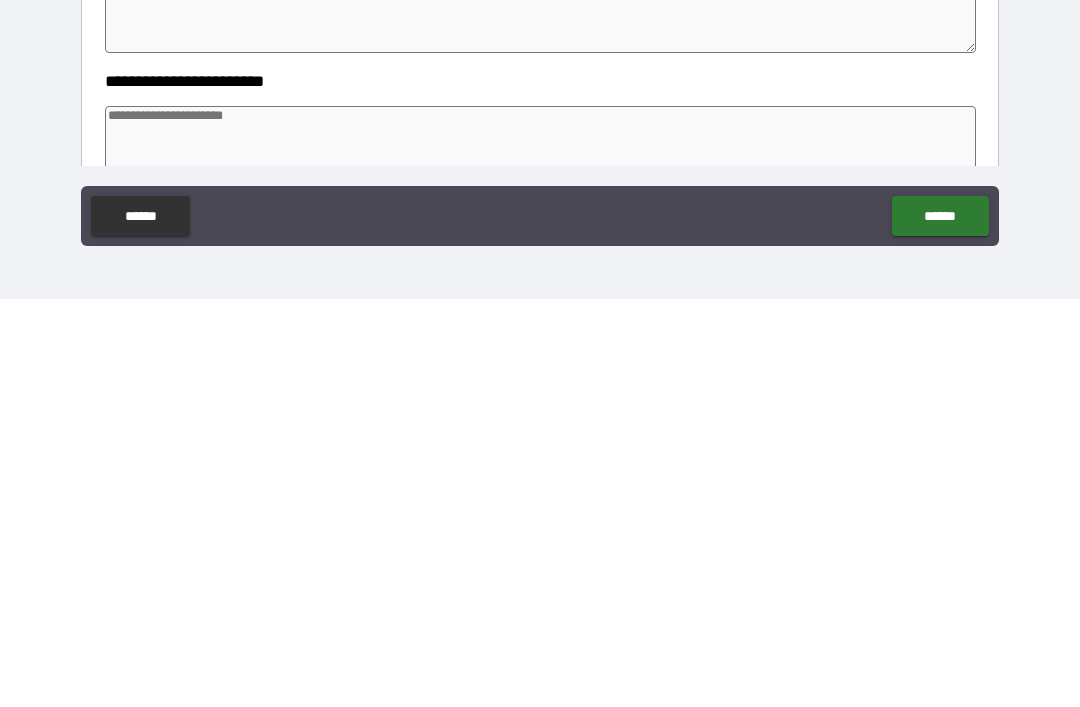 click on "******" at bounding box center [940, 624] 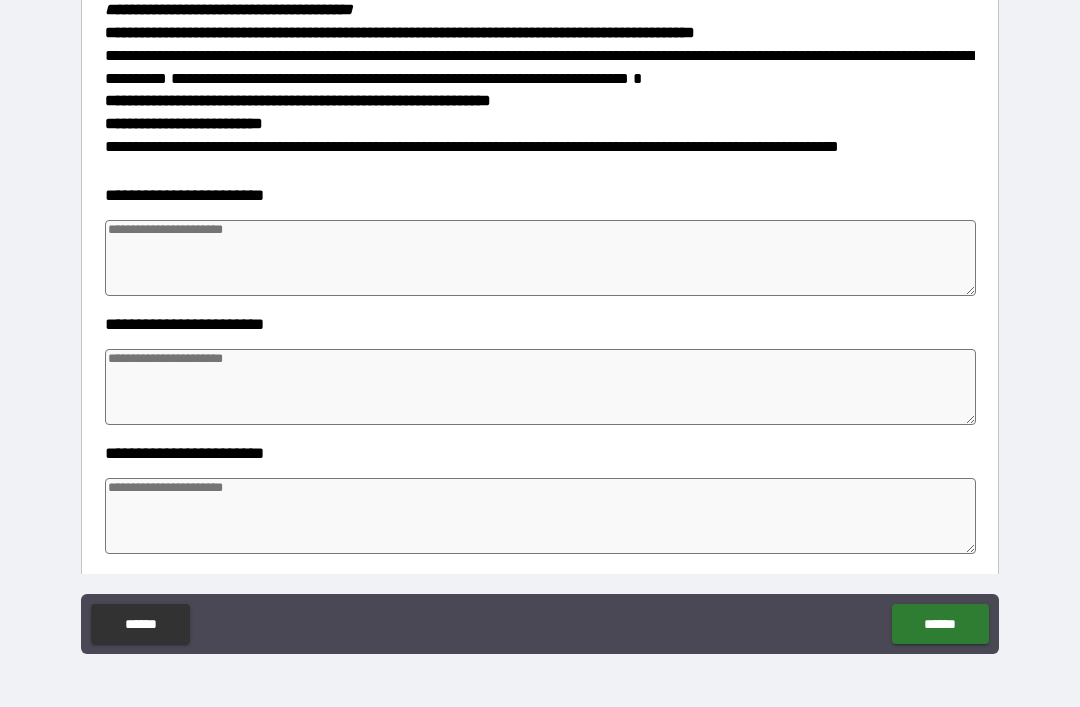 scroll, scrollTop: 329, scrollLeft: 0, axis: vertical 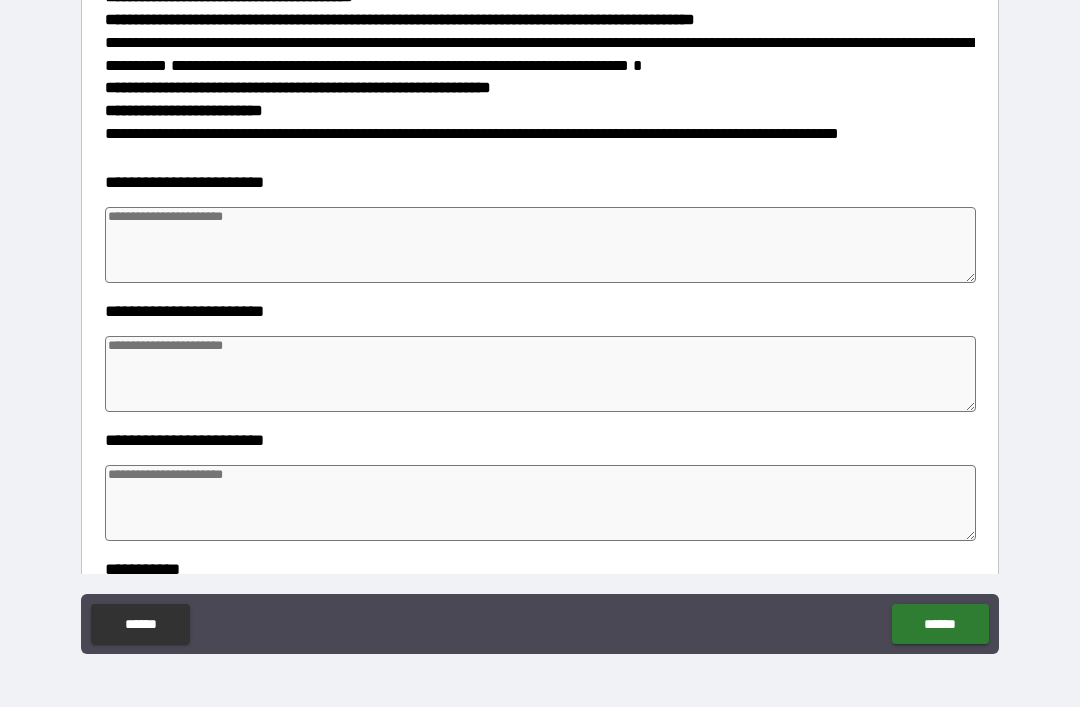 click at bounding box center (540, 374) 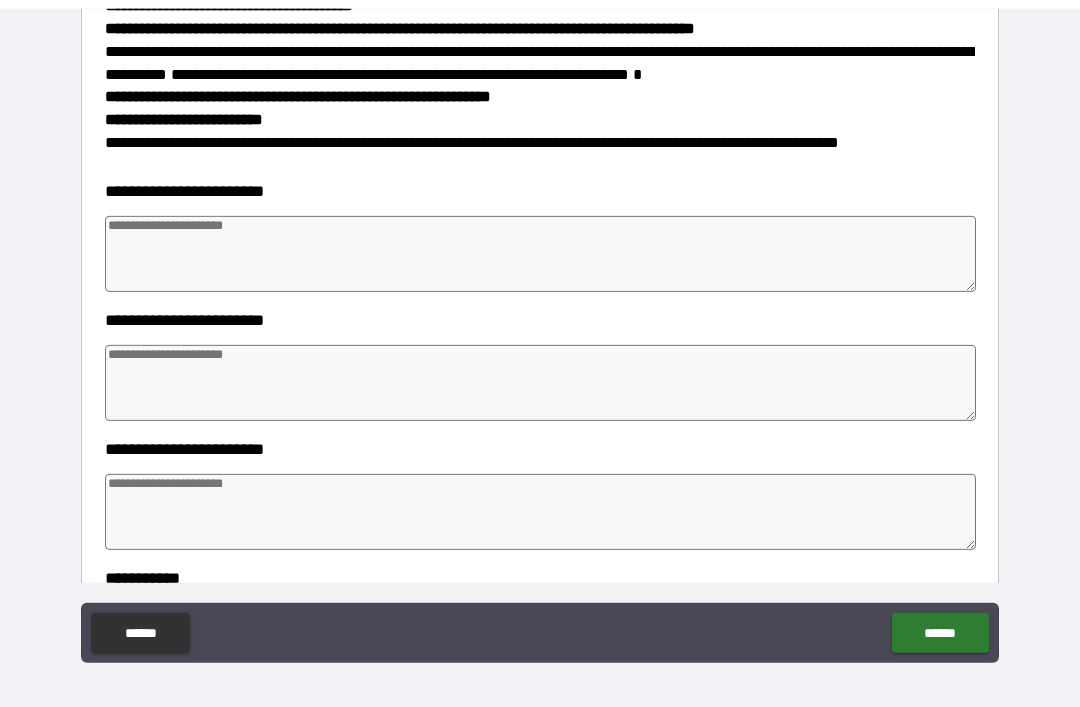 scroll, scrollTop: 0, scrollLeft: 0, axis: both 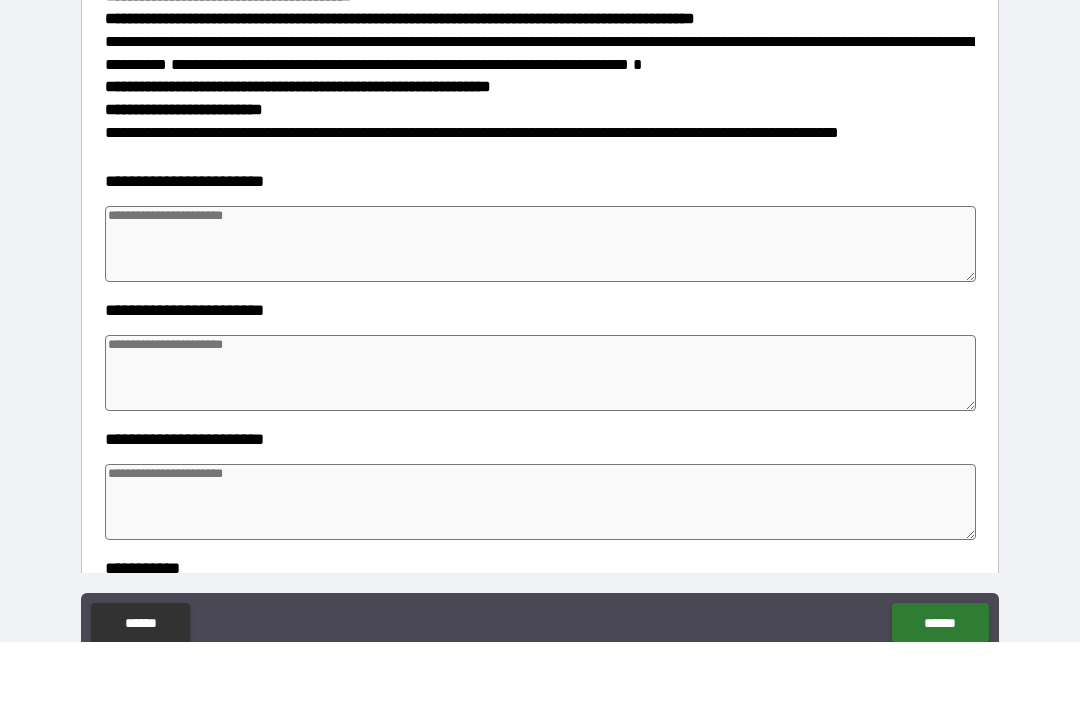 click at bounding box center [540, 309] 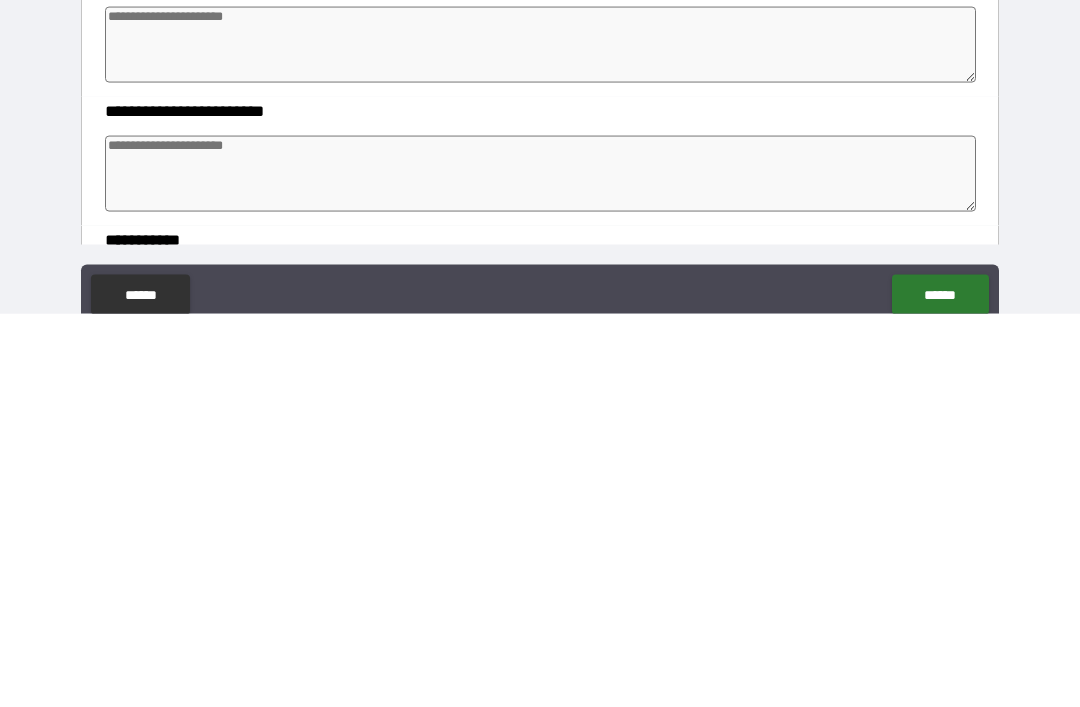 scroll, scrollTop: 64, scrollLeft: 0, axis: vertical 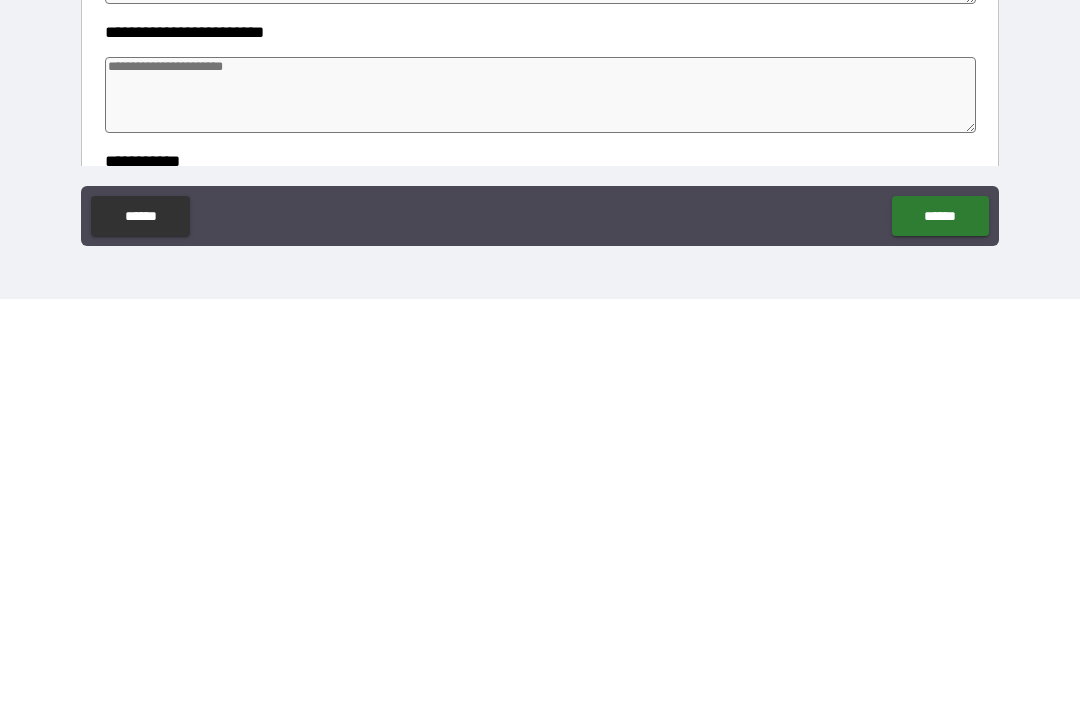click on "******" at bounding box center (940, 624) 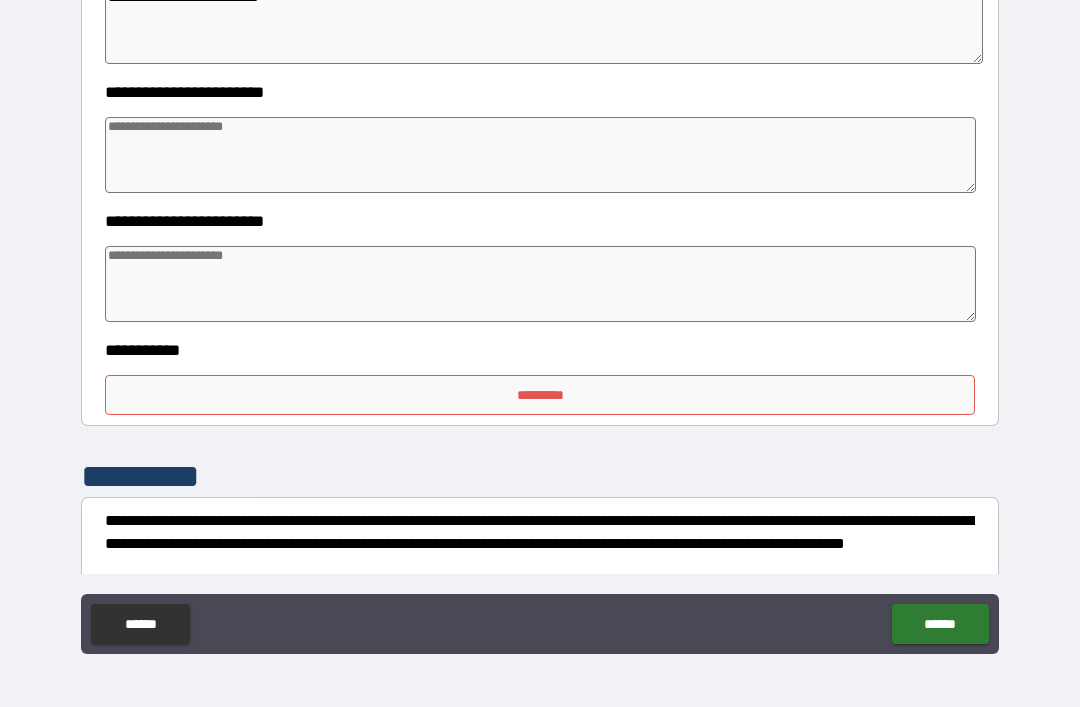 scroll, scrollTop: 559, scrollLeft: 0, axis: vertical 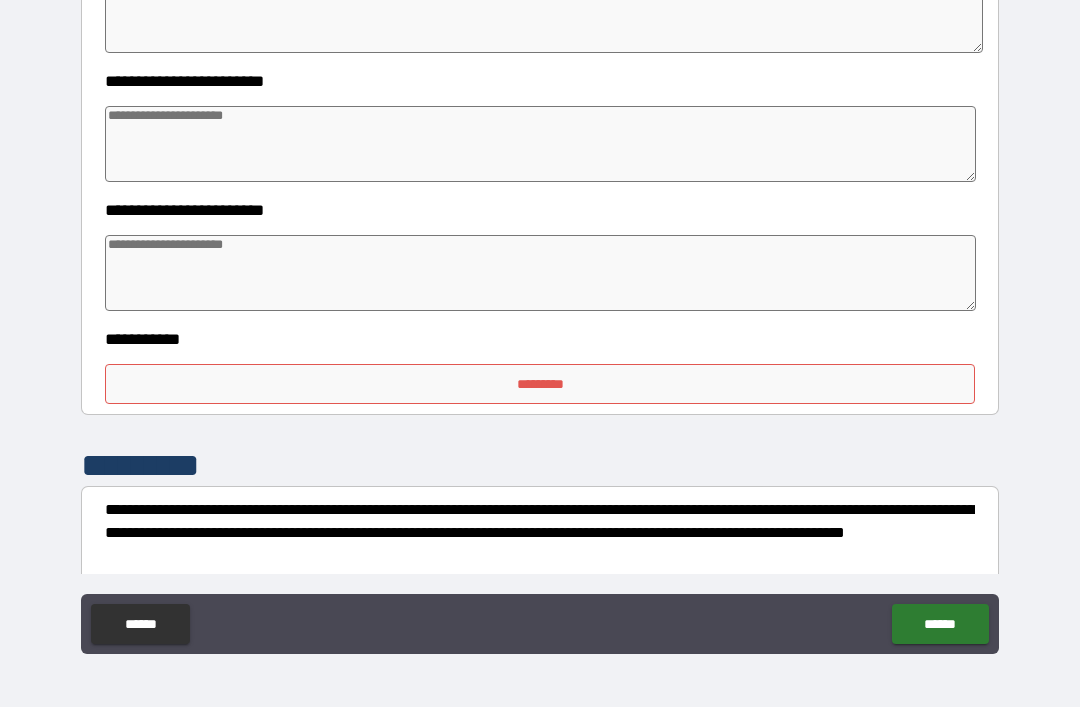 click on "*********" at bounding box center (540, 384) 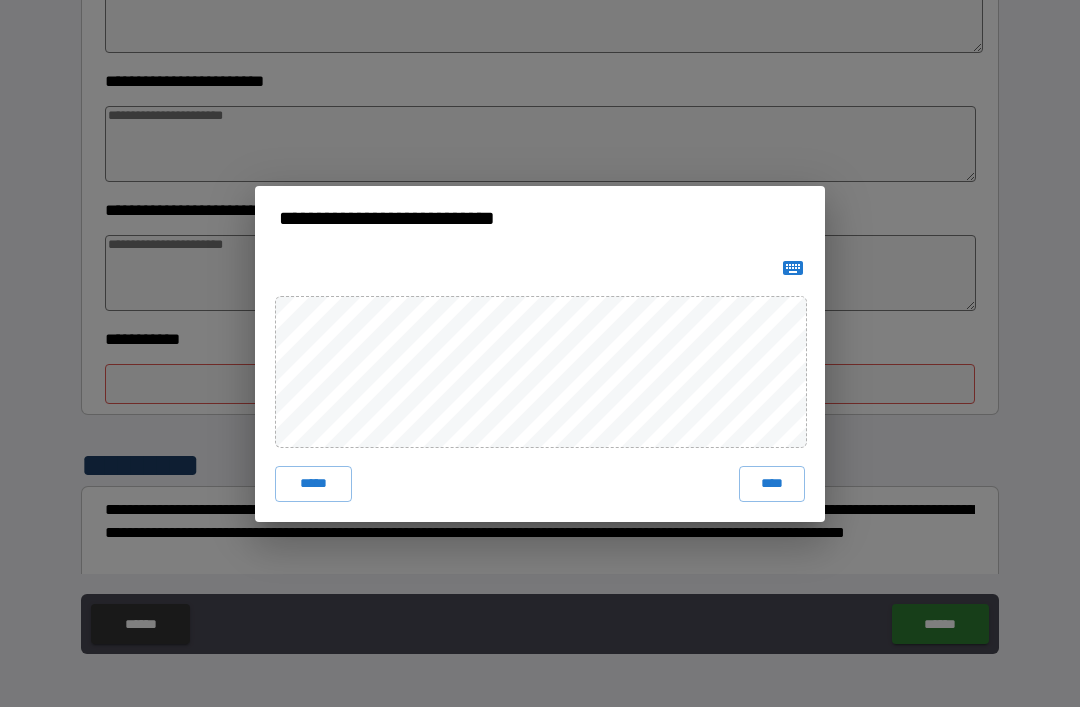 click on "****" at bounding box center (772, 484) 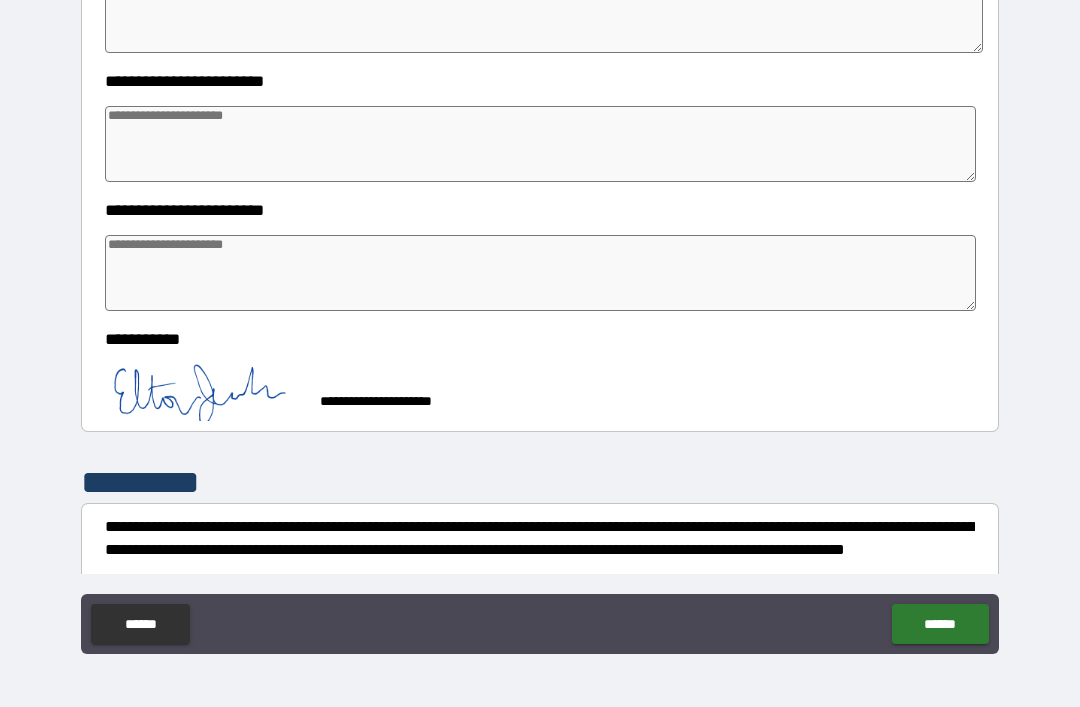 click on "******" at bounding box center (940, 624) 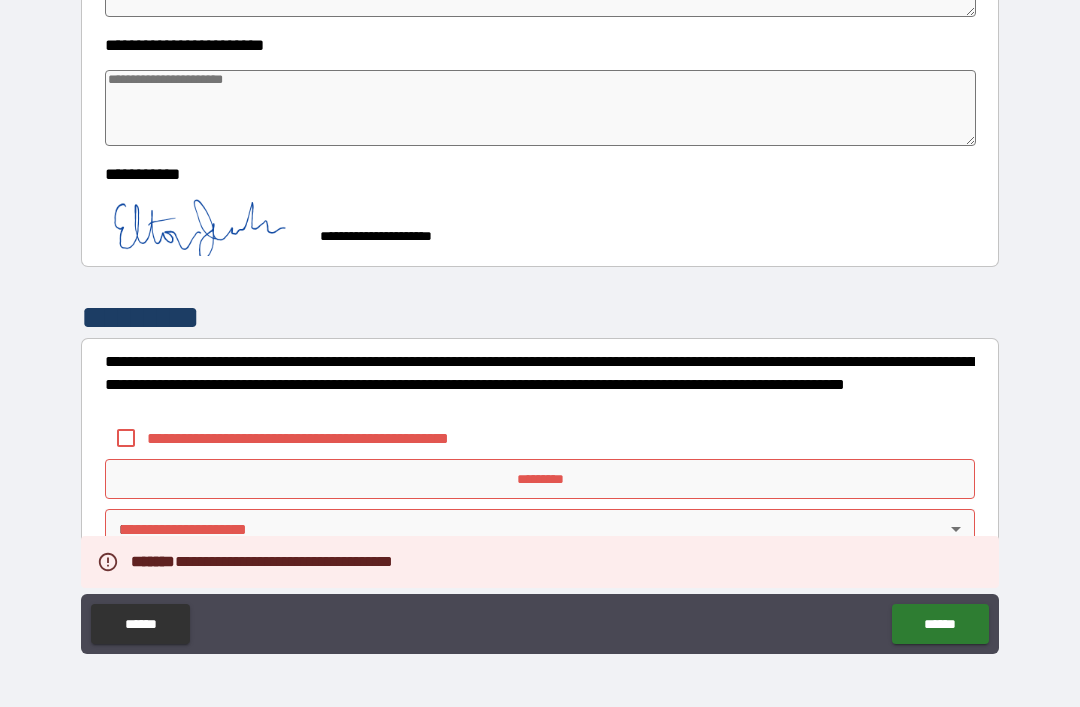 scroll, scrollTop: 723, scrollLeft: 0, axis: vertical 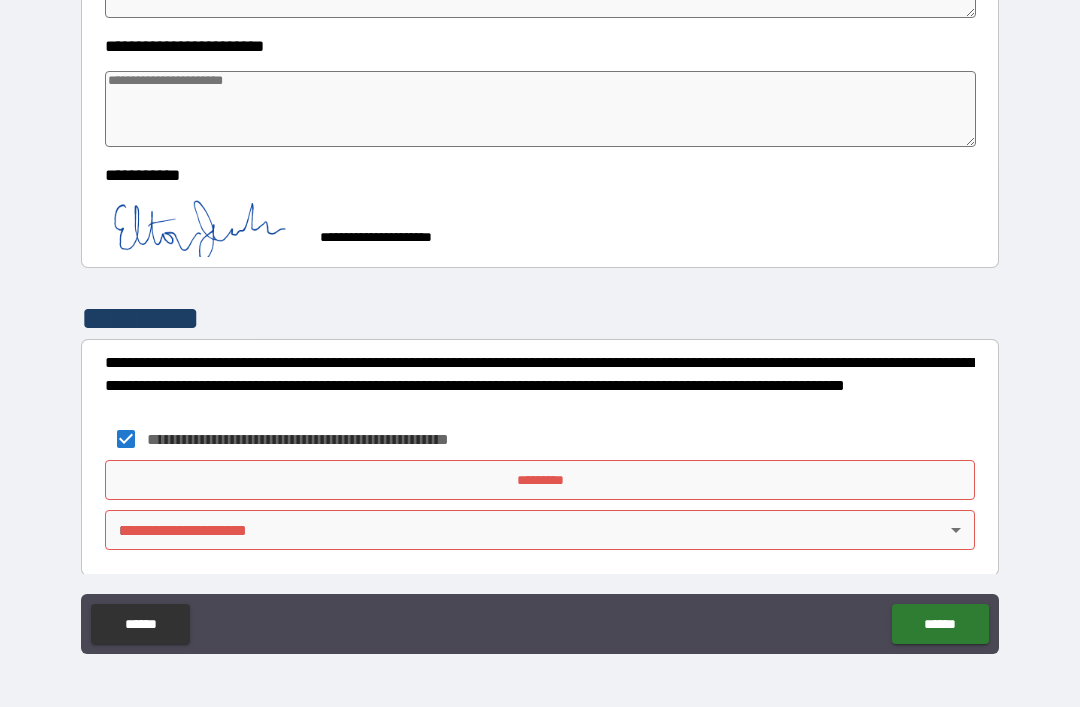 click on "*********" at bounding box center (540, 480) 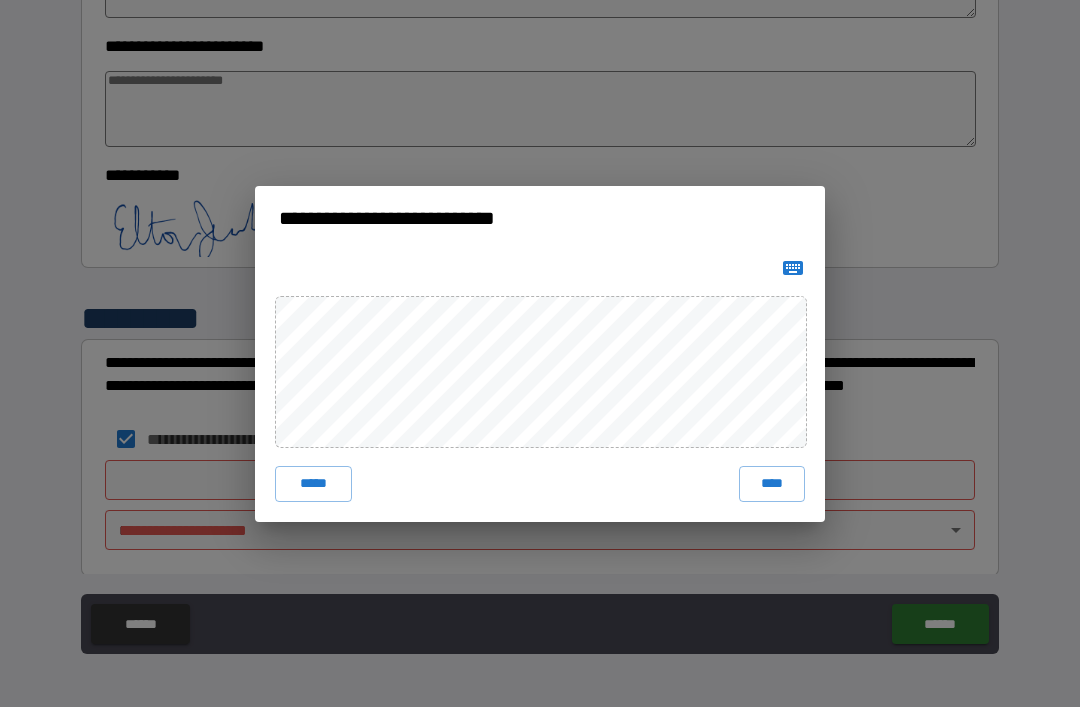 click on "****" at bounding box center [772, 484] 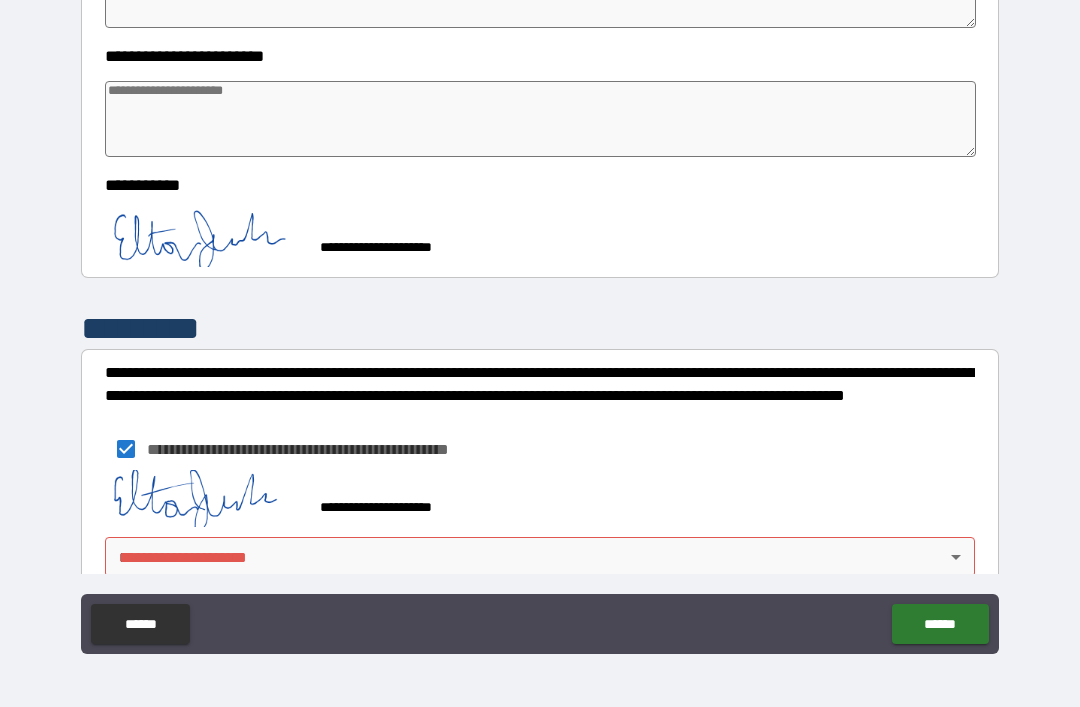 click on "**********" at bounding box center (540, 321) 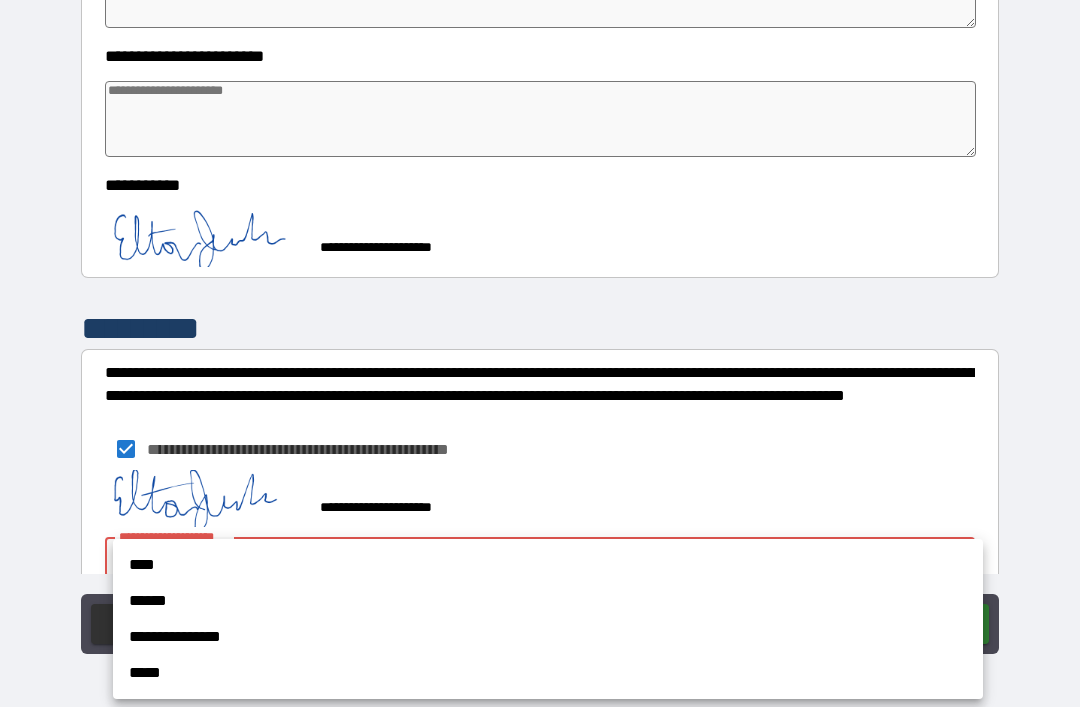 click on "*****" at bounding box center (548, 673) 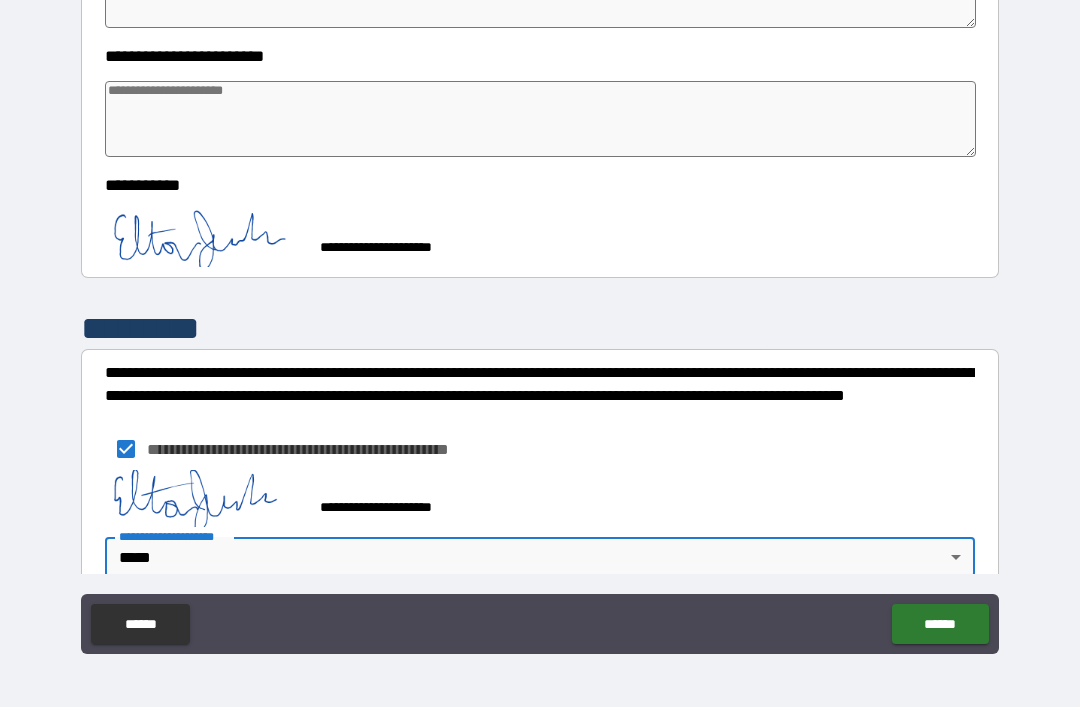 click on "******" at bounding box center [940, 624] 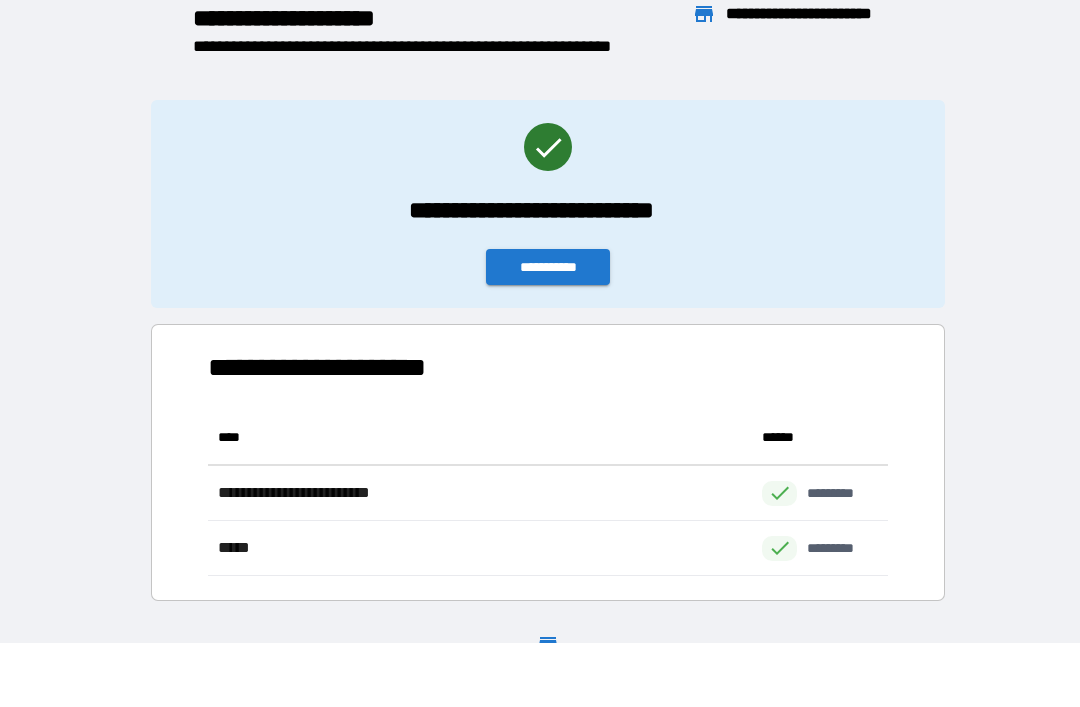 scroll, scrollTop: 1, scrollLeft: 1, axis: both 